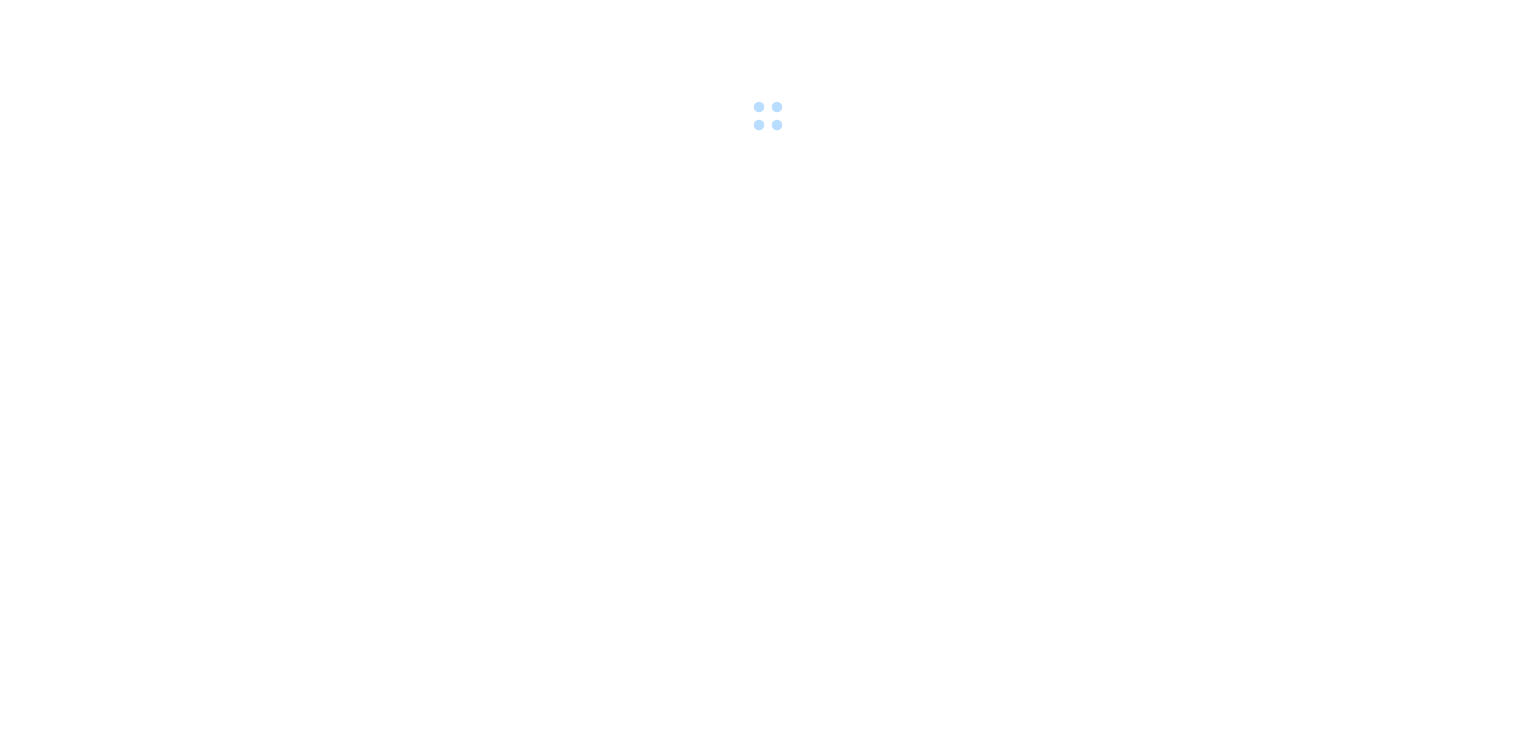 scroll, scrollTop: 0, scrollLeft: 0, axis: both 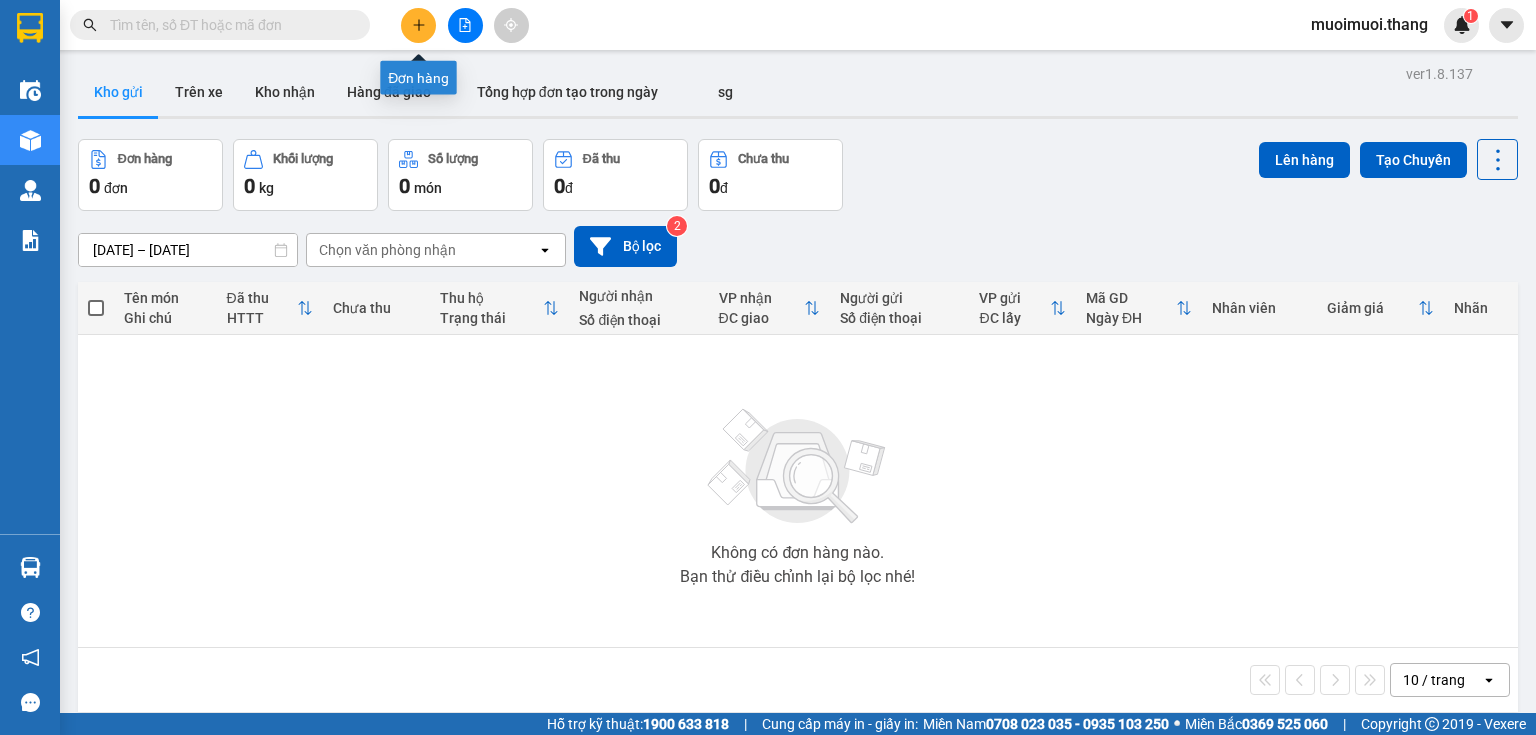 click at bounding box center [418, 25] 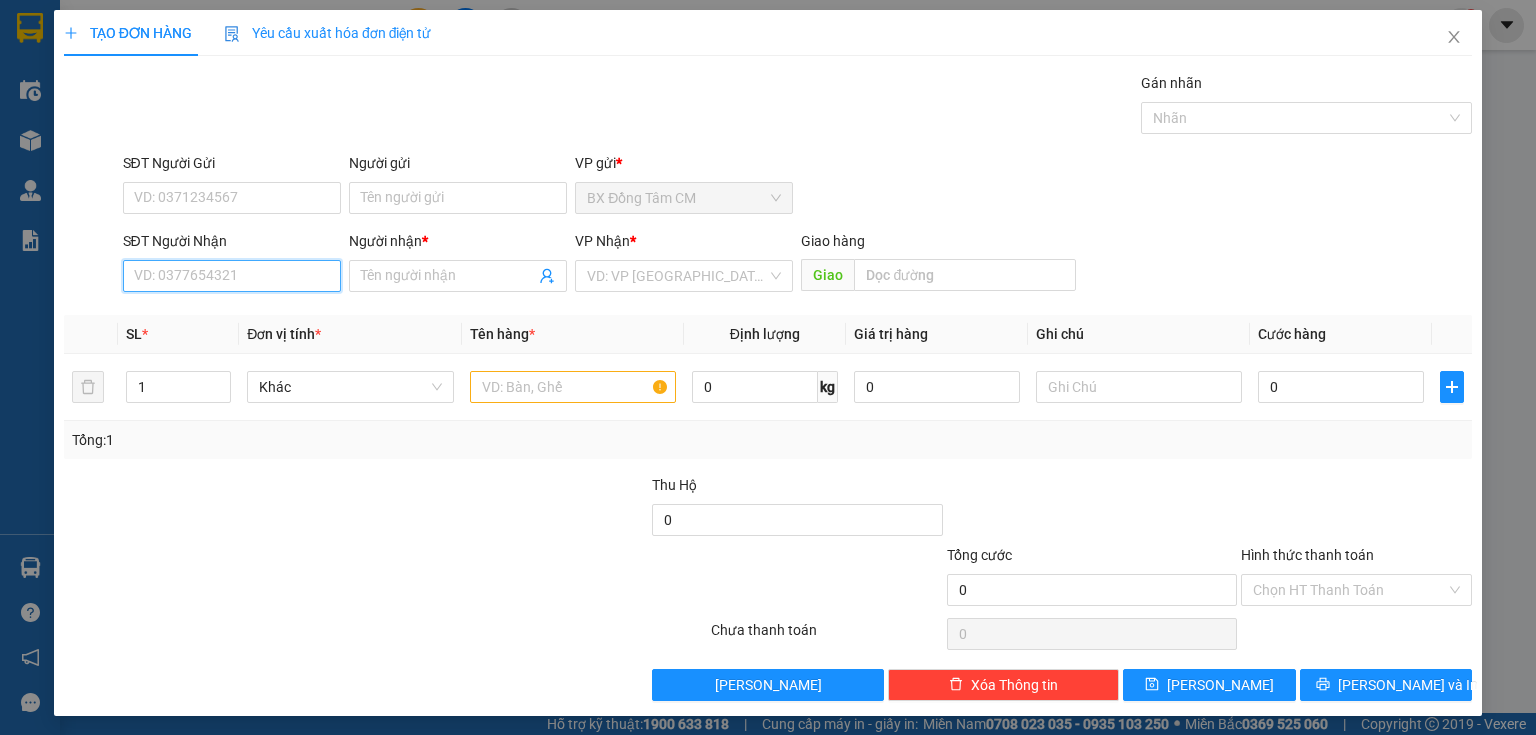 click on "SĐT Người Nhận" at bounding box center [232, 276] 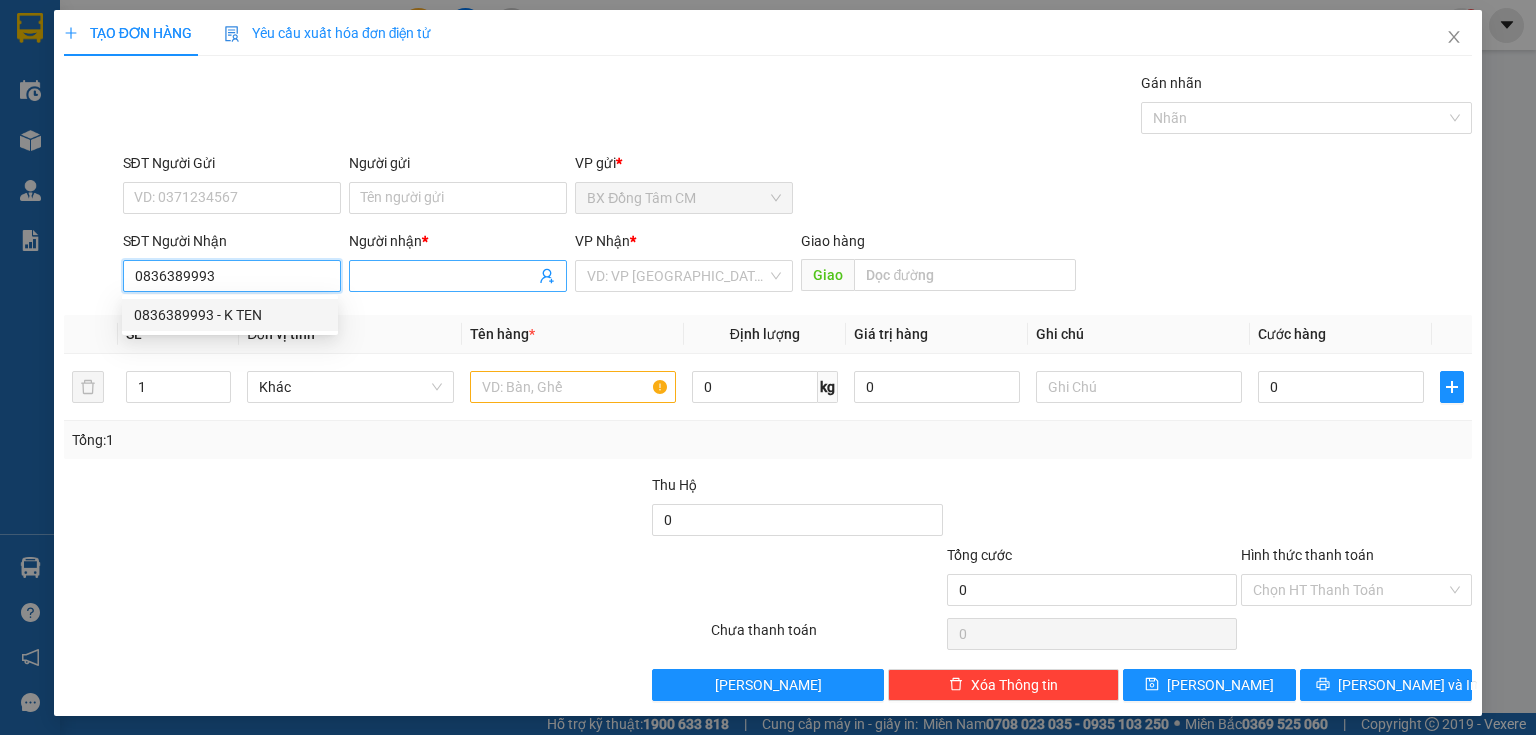 type on "0836389993" 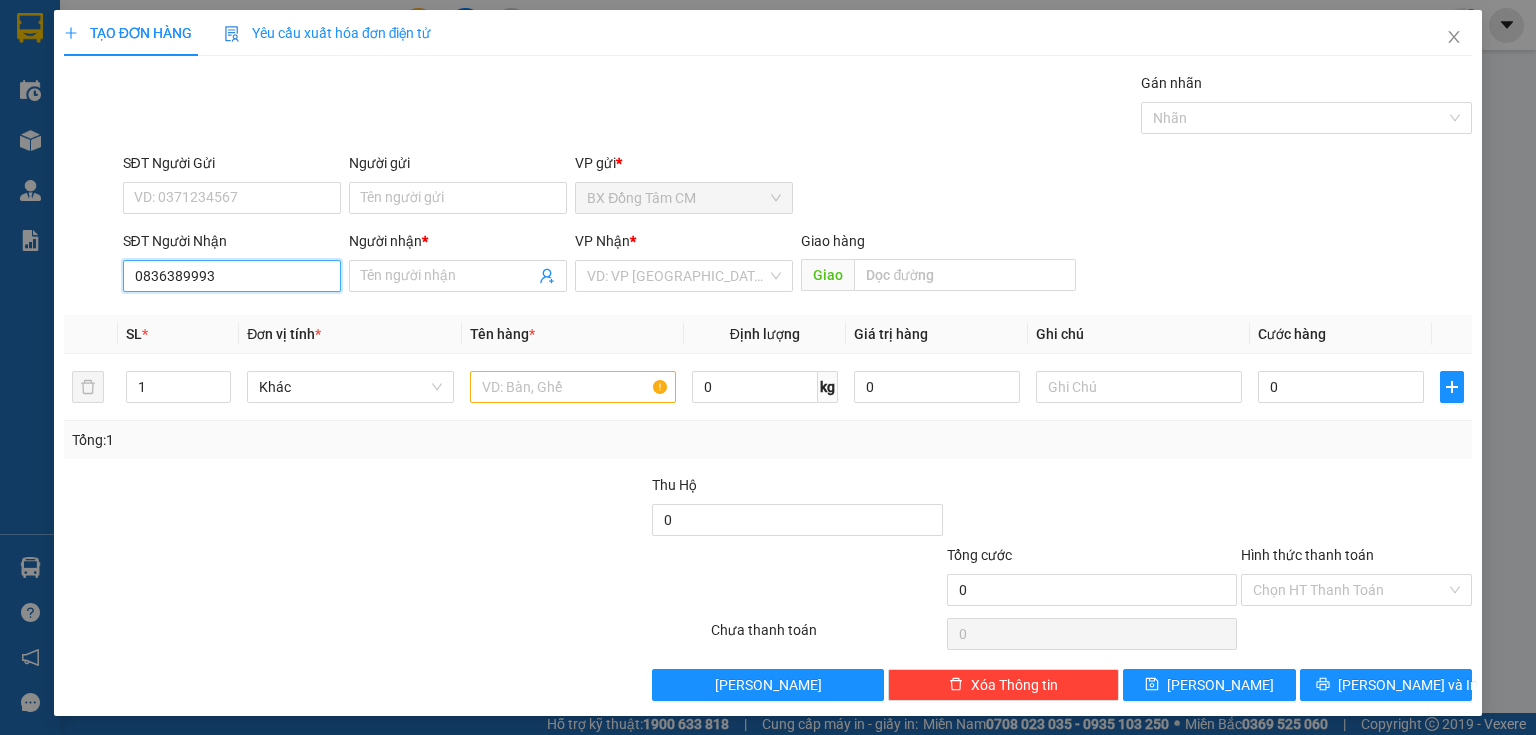 click on "0836389993" at bounding box center (232, 276) 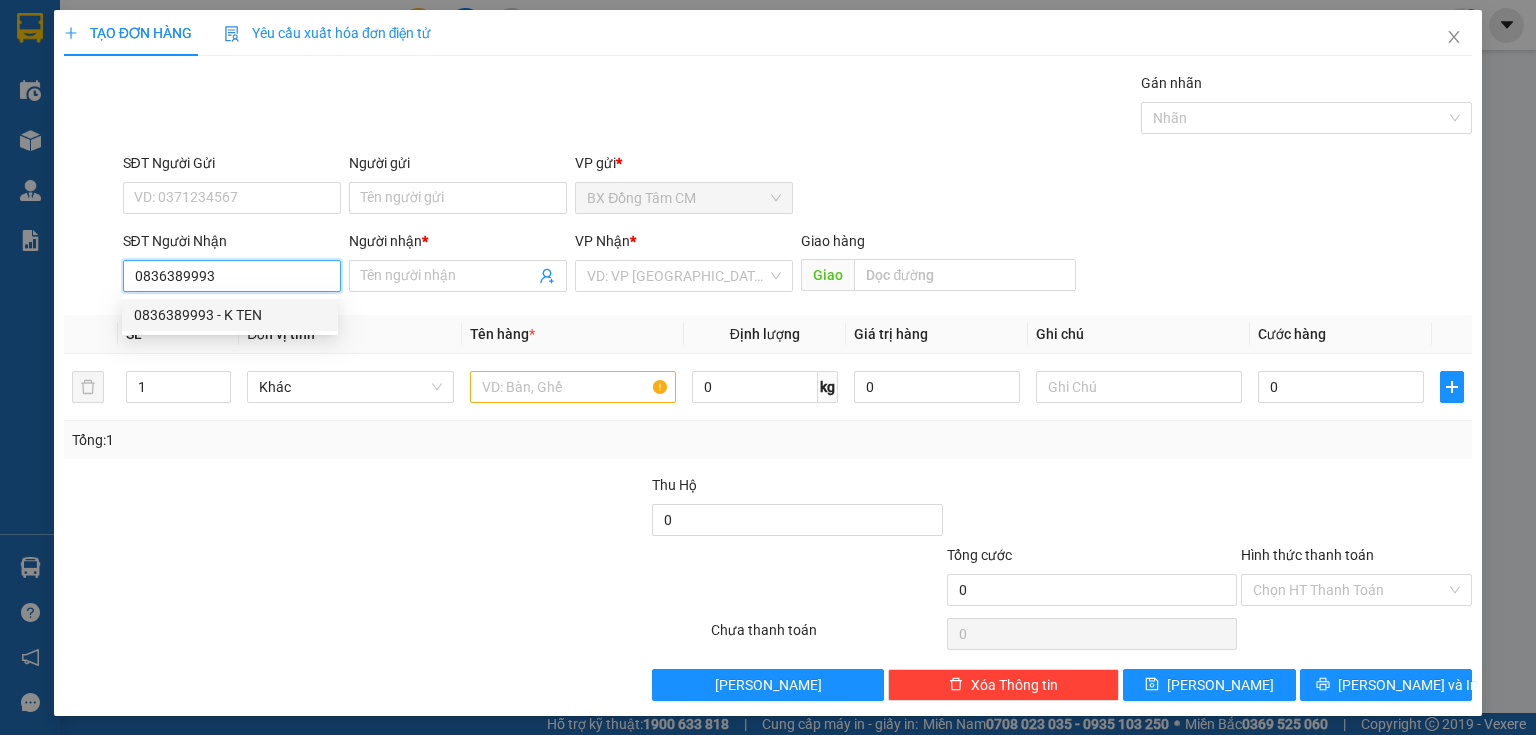 drag, startPoint x: 204, startPoint y: 313, endPoint x: 291, endPoint y: 316, distance: 87.05171 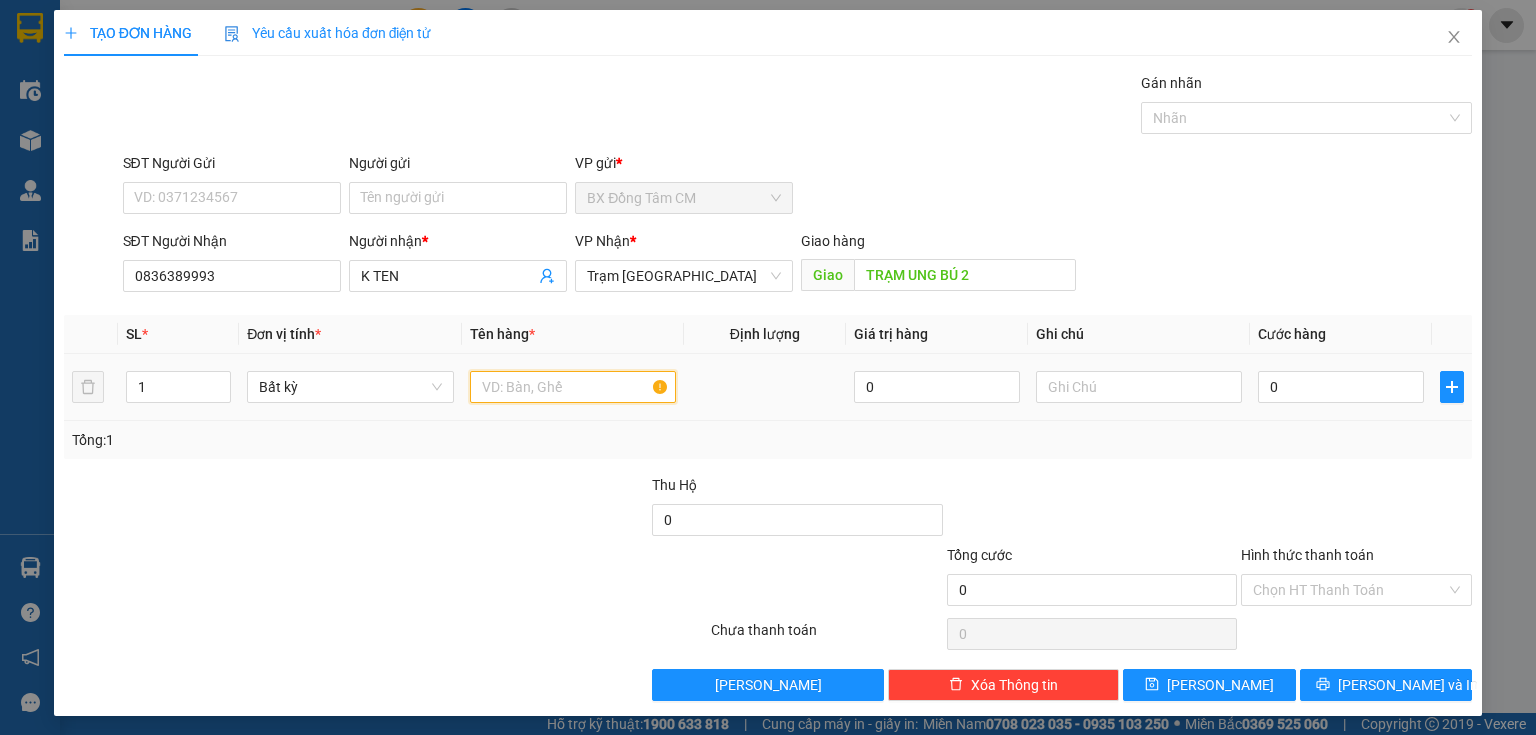 click at bounding box center [573, 387] 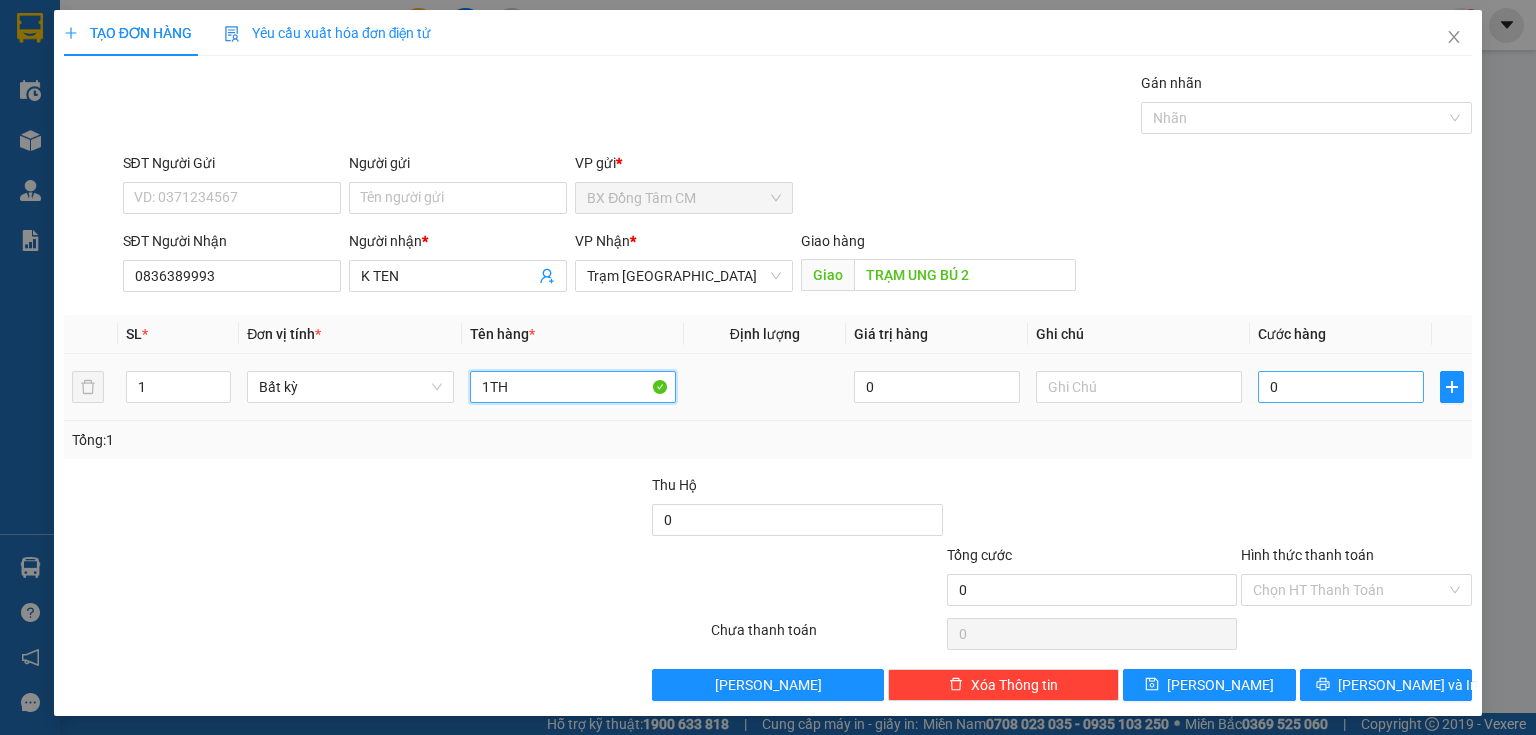 type on "1TH" 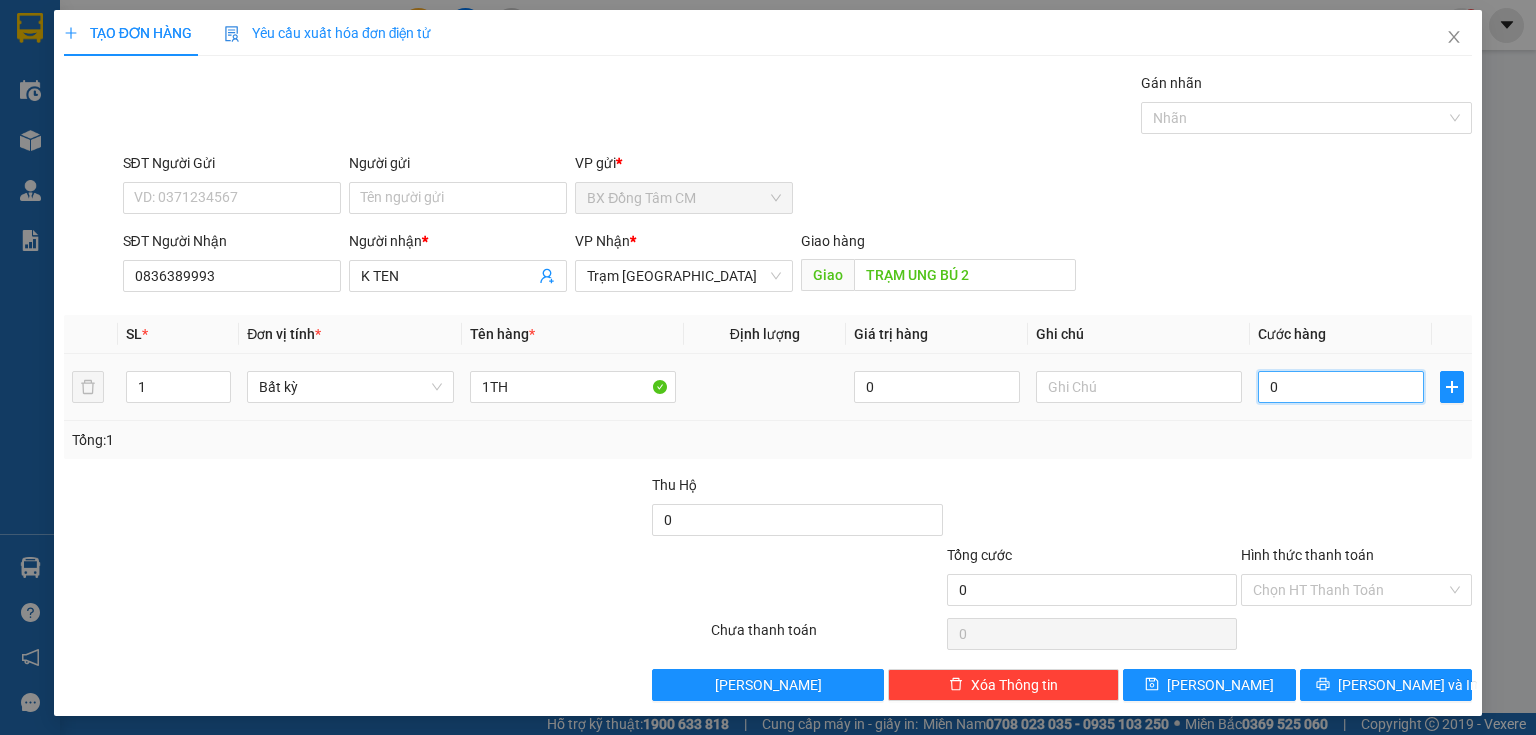 click on "0" at bounding box center [1341, 387] 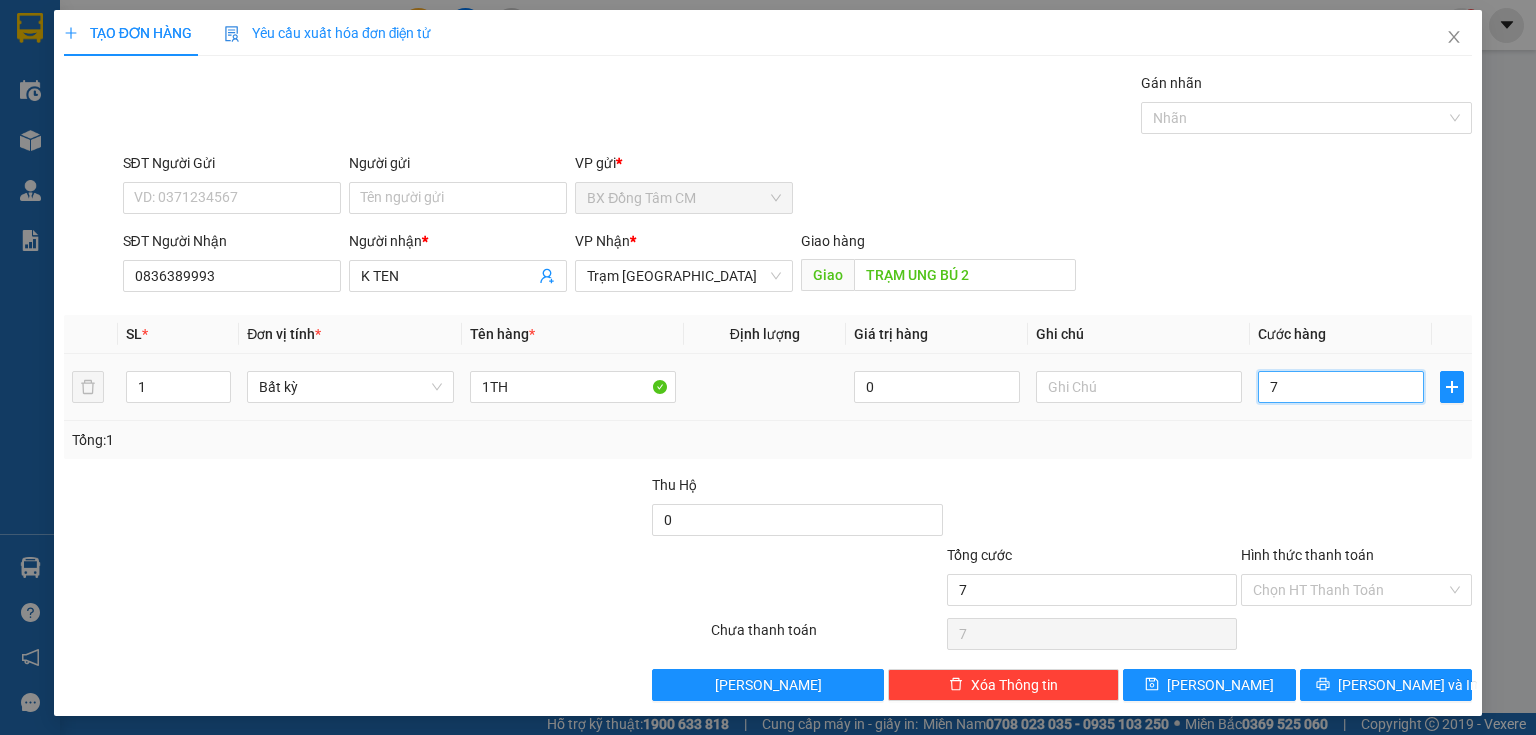type on "70" 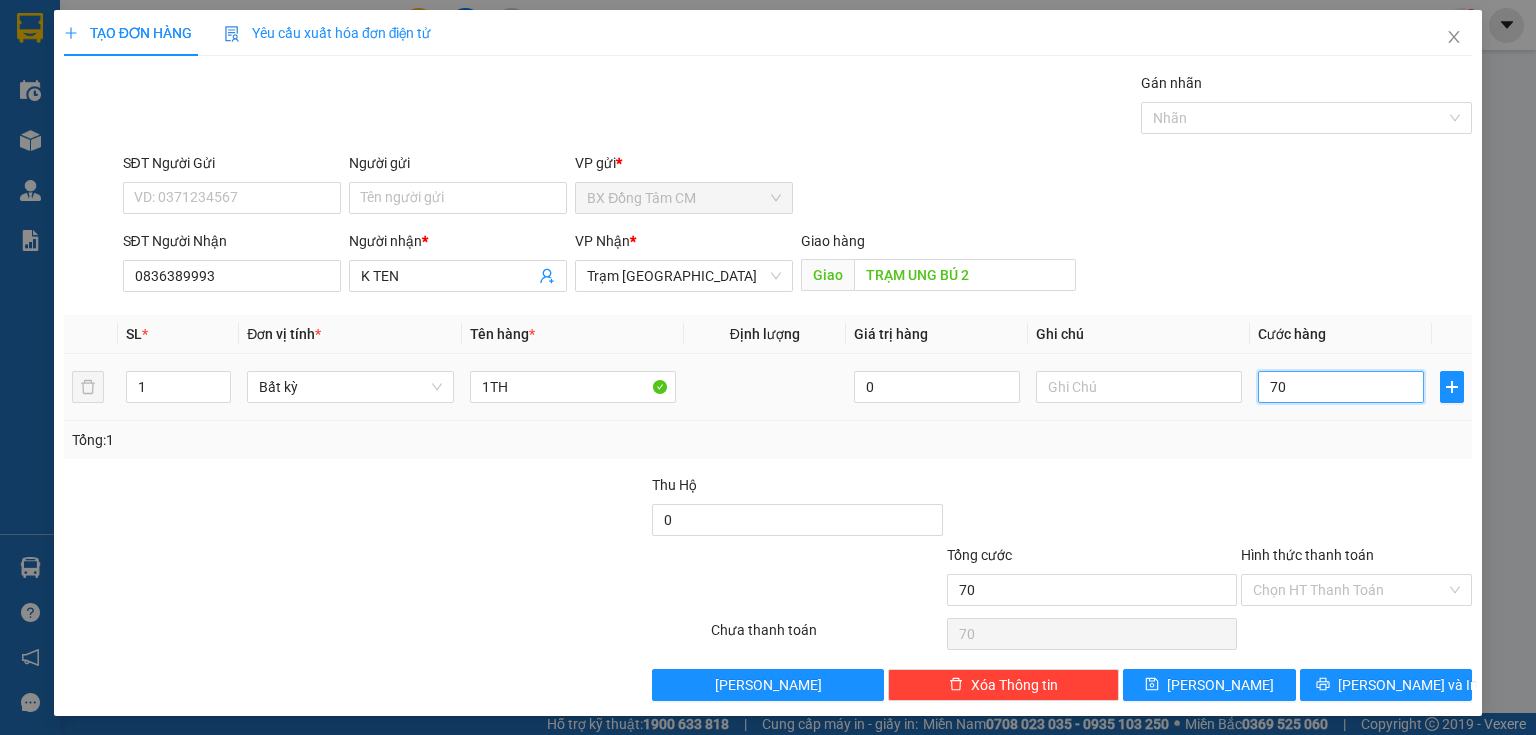 type on "700" 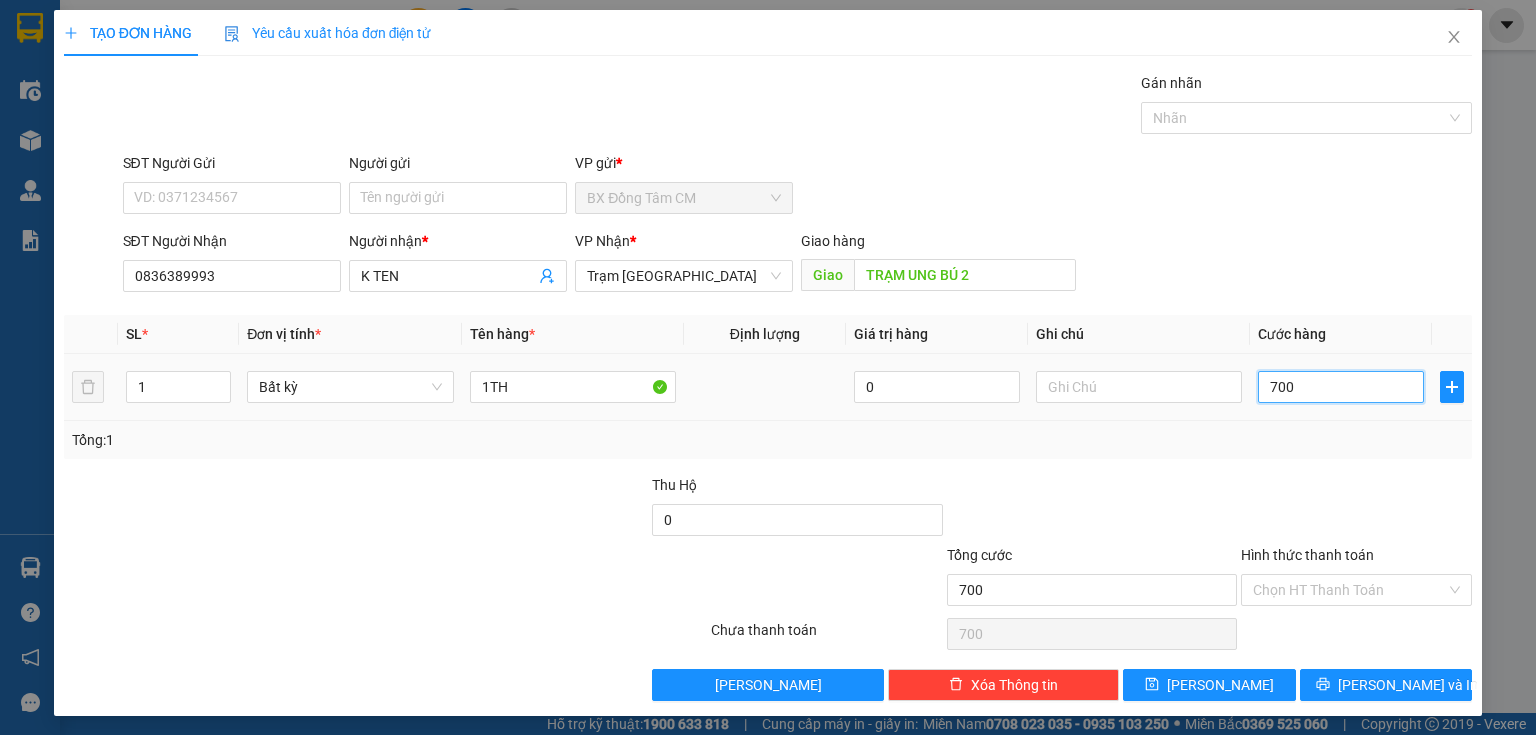 type on "7.000" 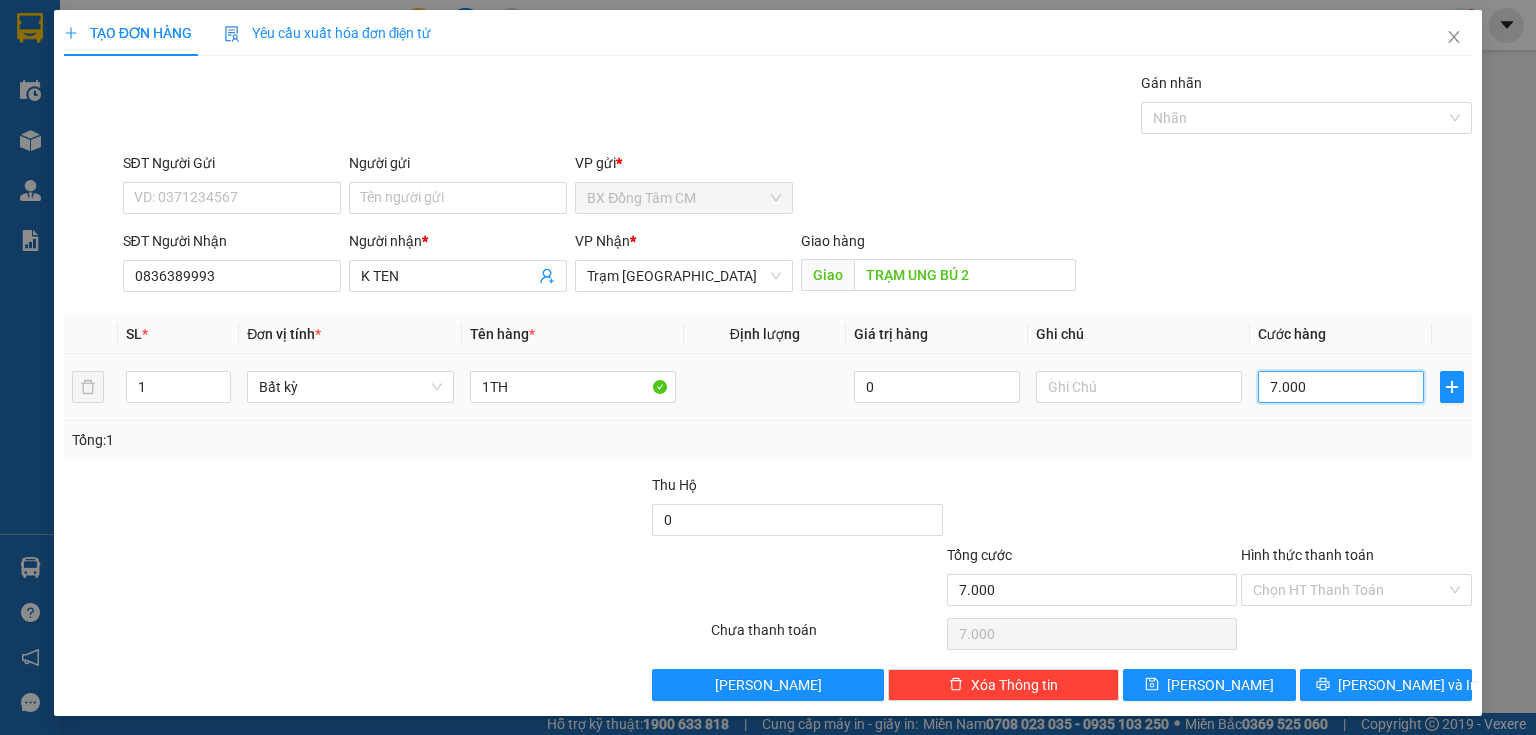 type on "70.000" 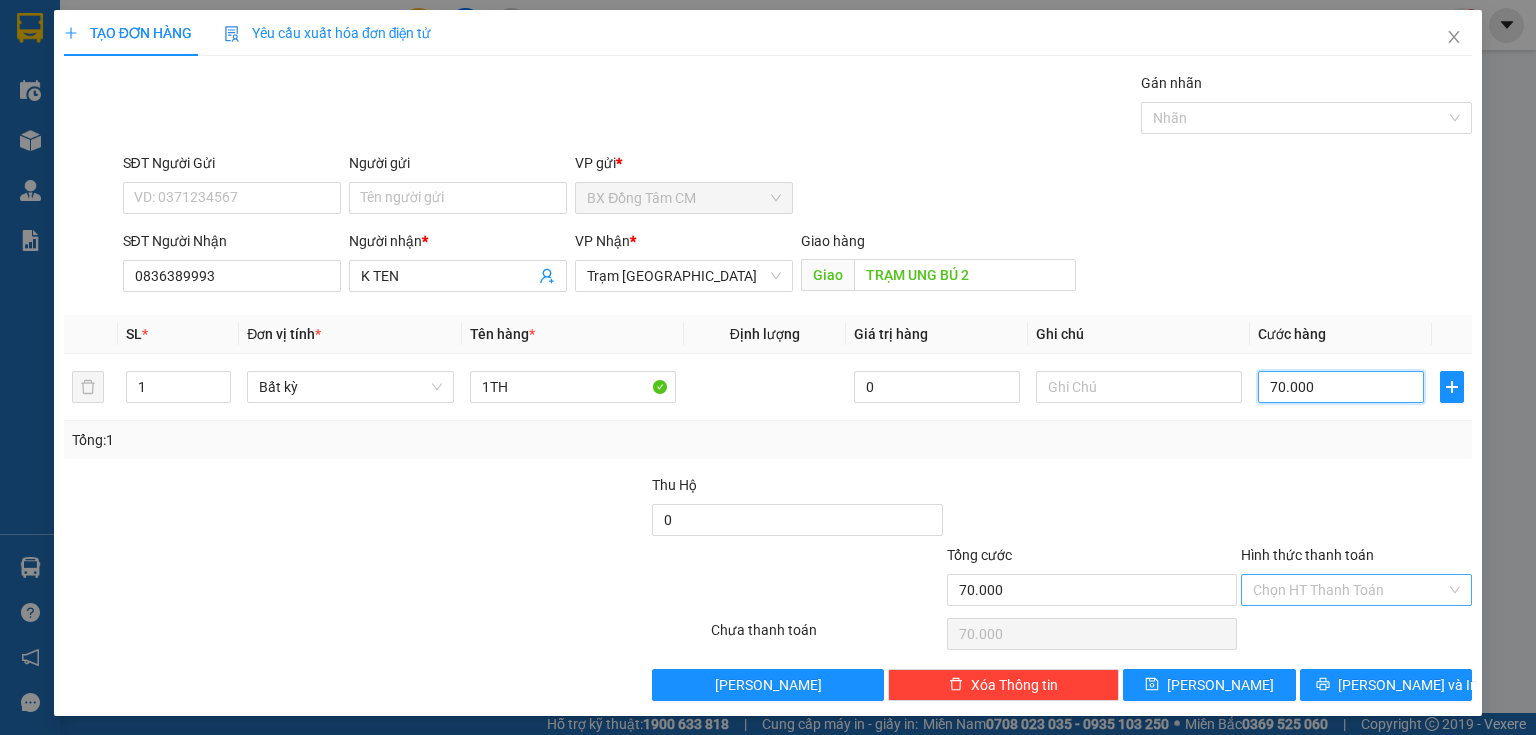type on "70.000" 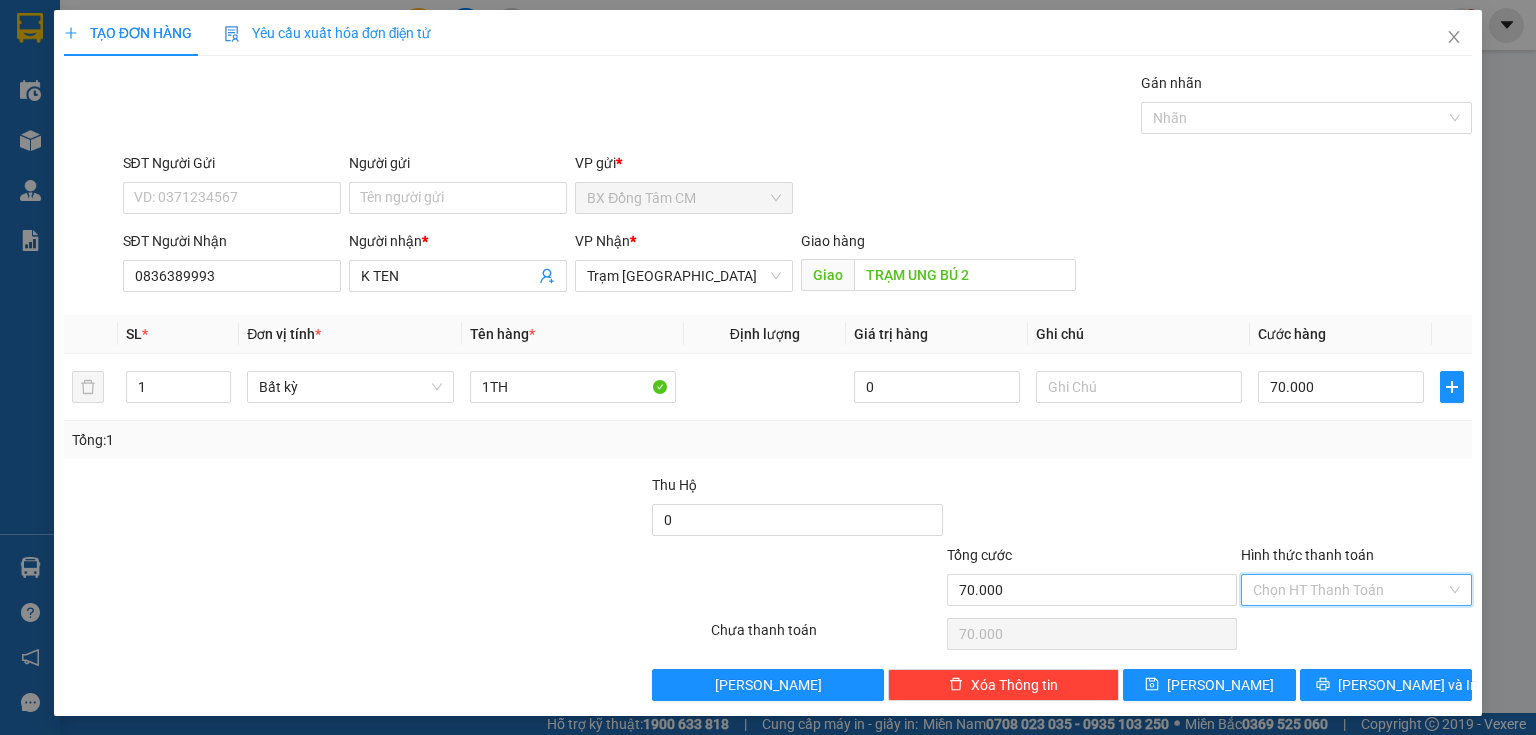 click on "Hình thức thanh toán" at bounding box center [1349, 590] 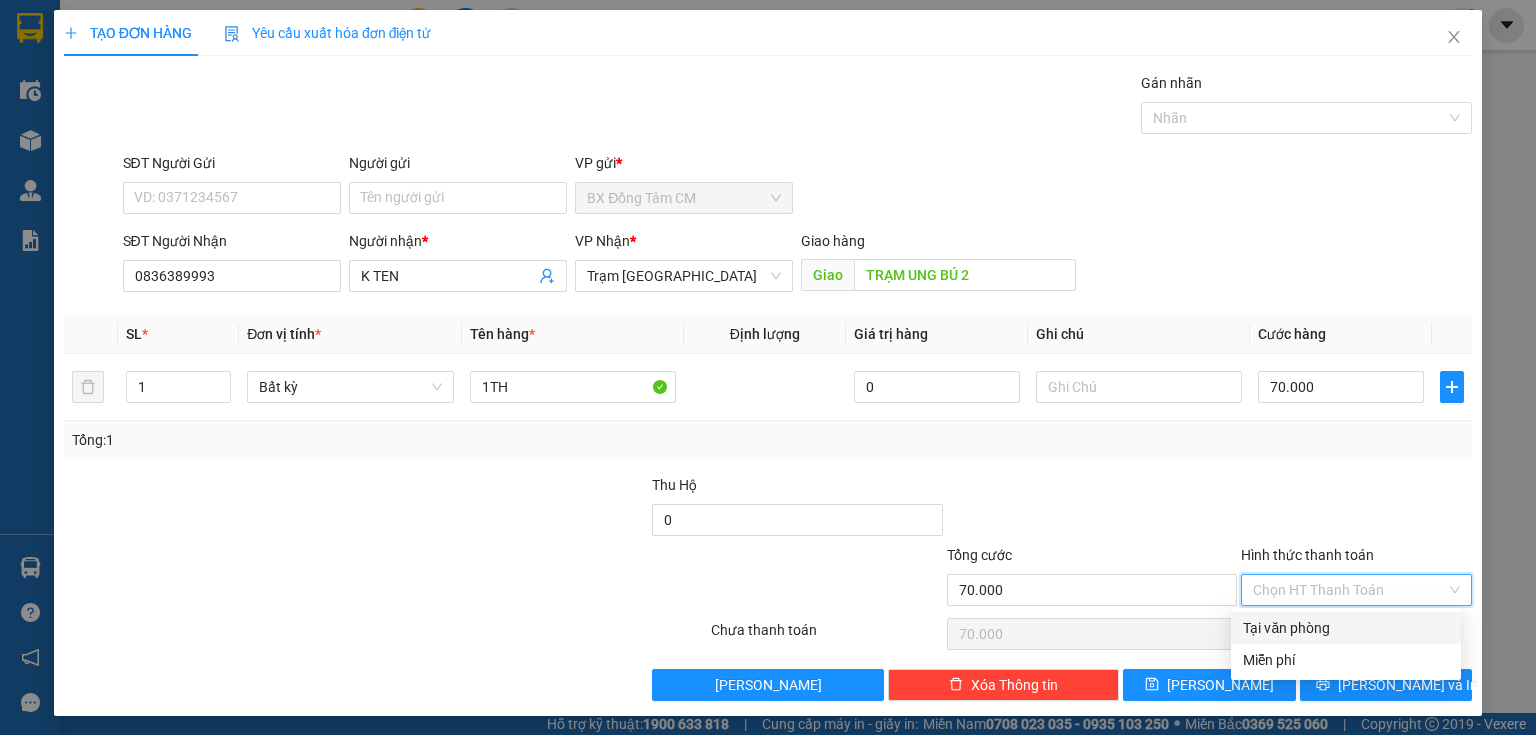click on "Tại văn phòng" at bounding box center (1346, 628) 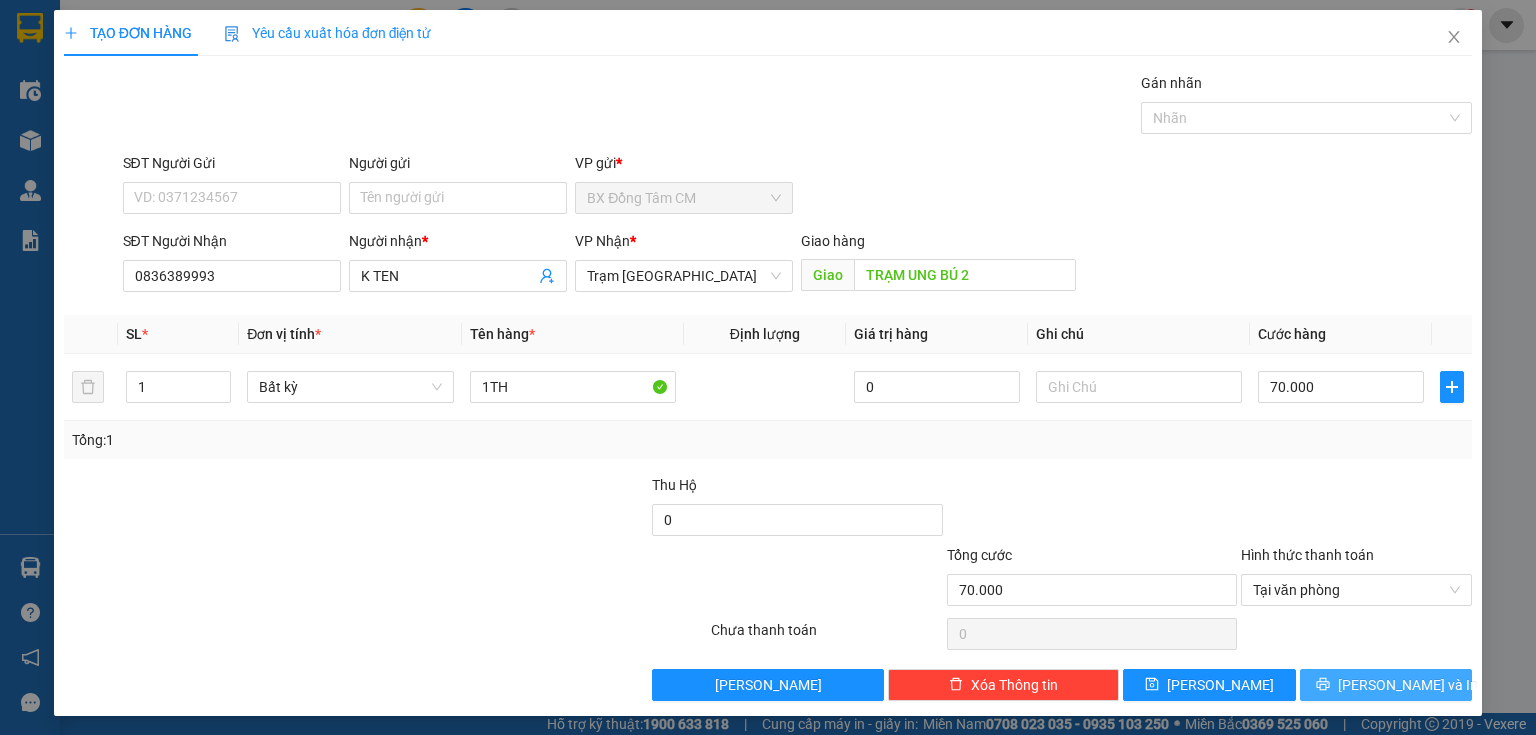 click on "[PERSON_NAME] và In" at bounding box center (1386, 685) 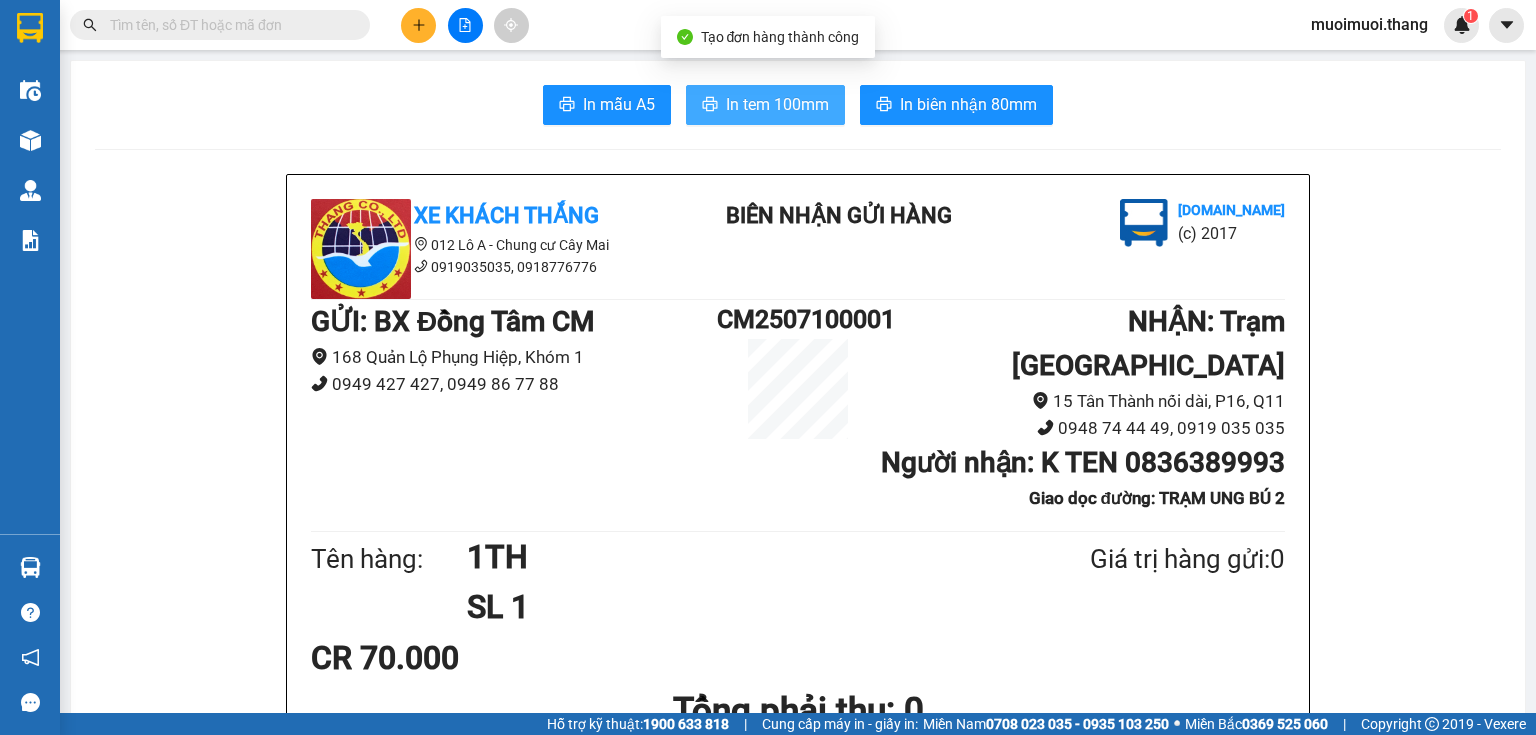 click on "In tem 100mm" at bounding box center (777, 104) 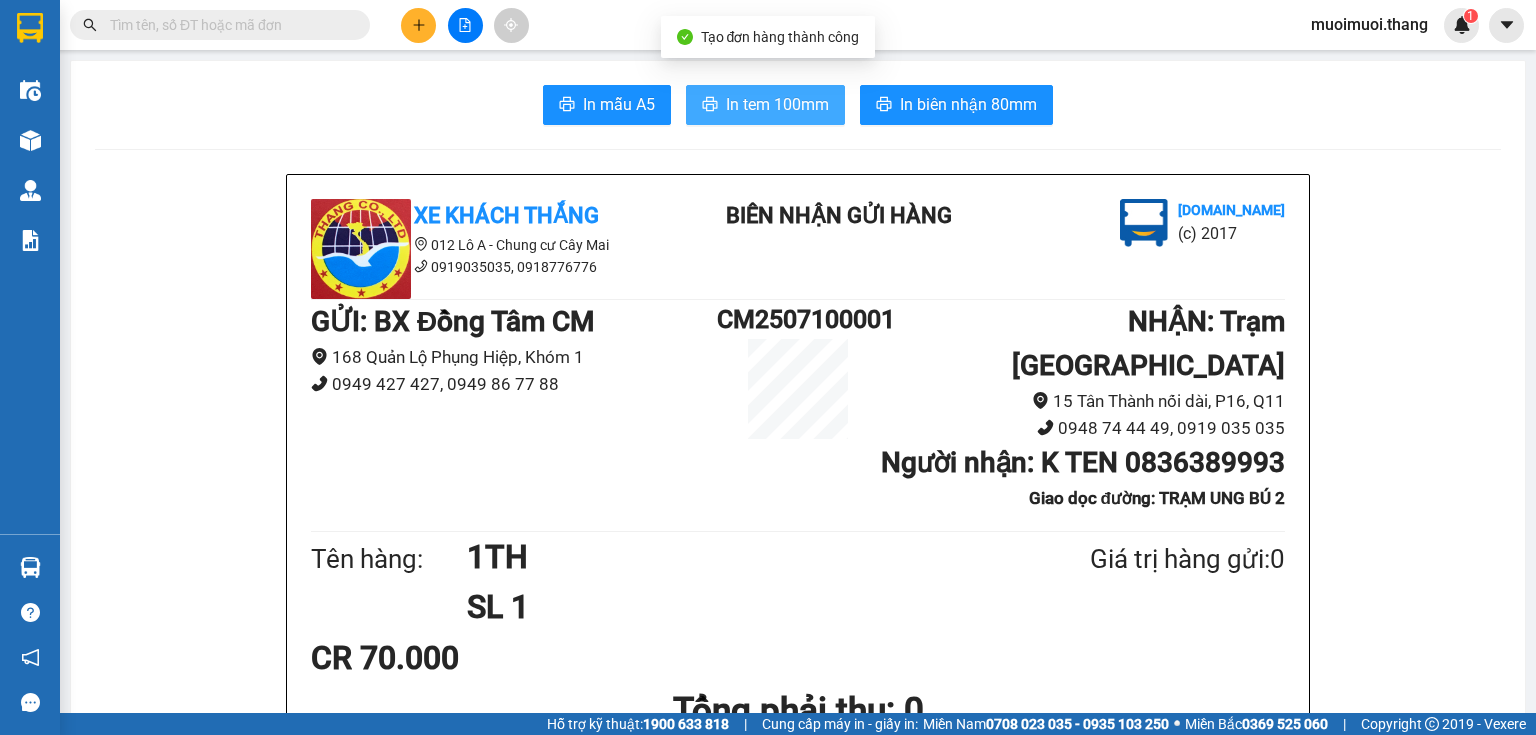 scroll, scrollTop: 0, scrollLeft: 0, axis: both 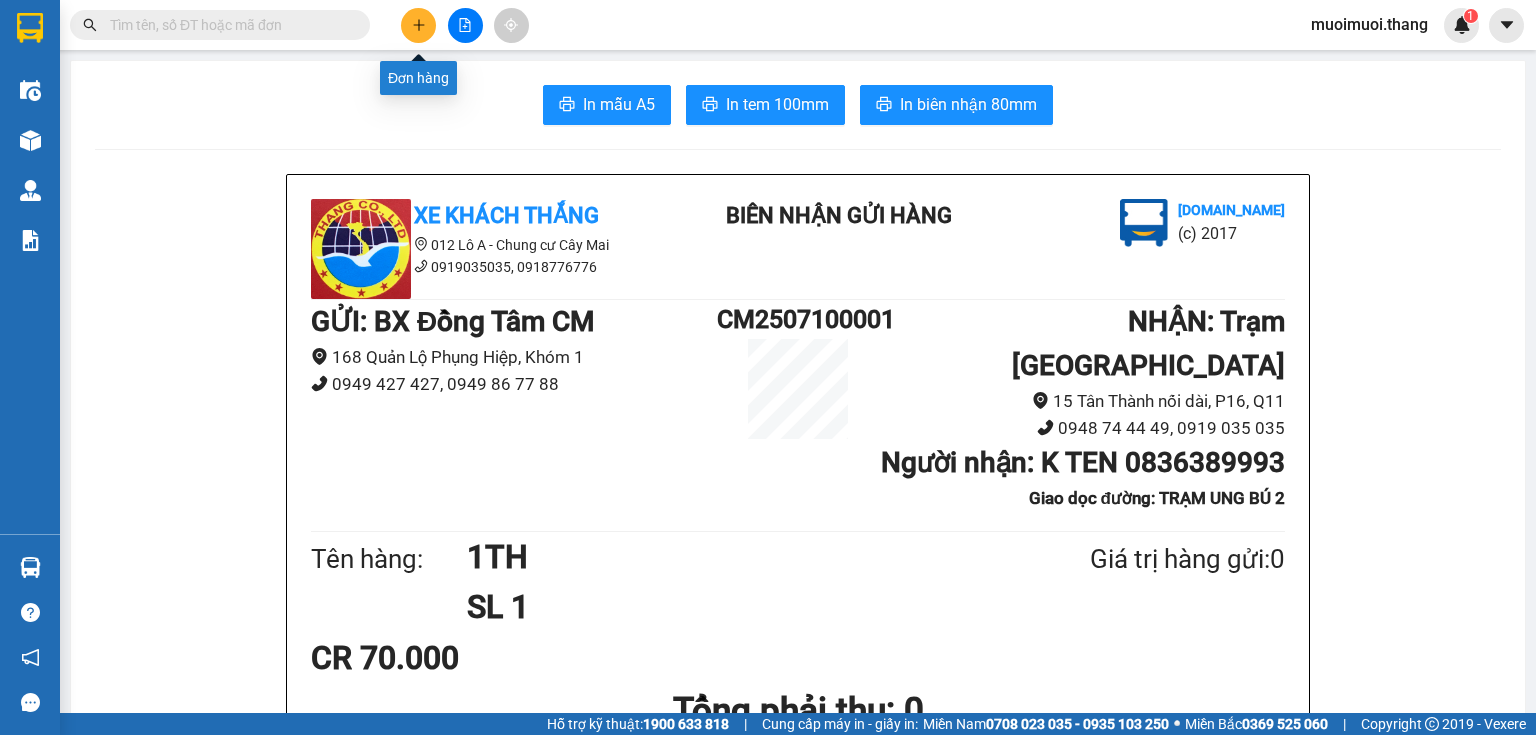 click 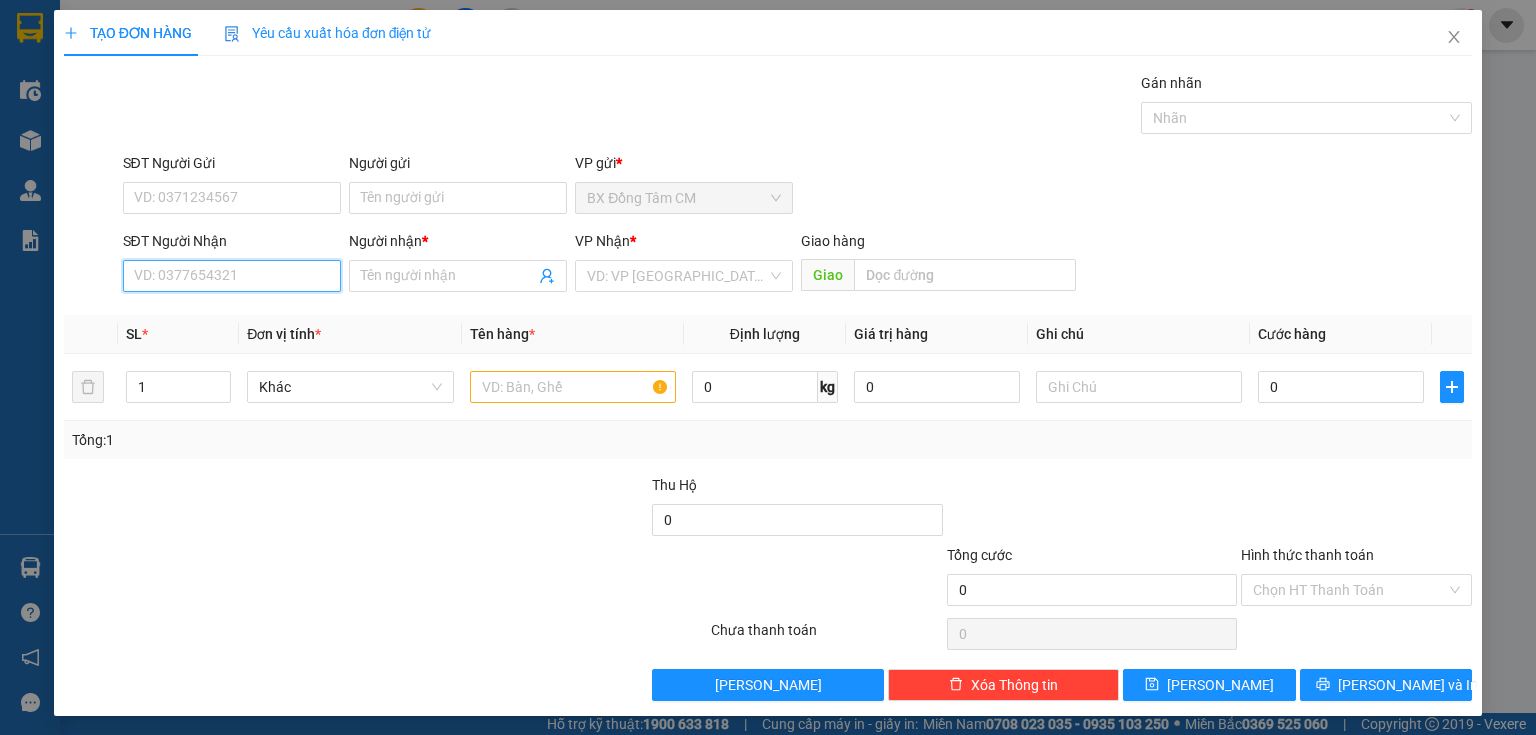 click on "SĐT Người Nhận" at bounding box center (232, 276) 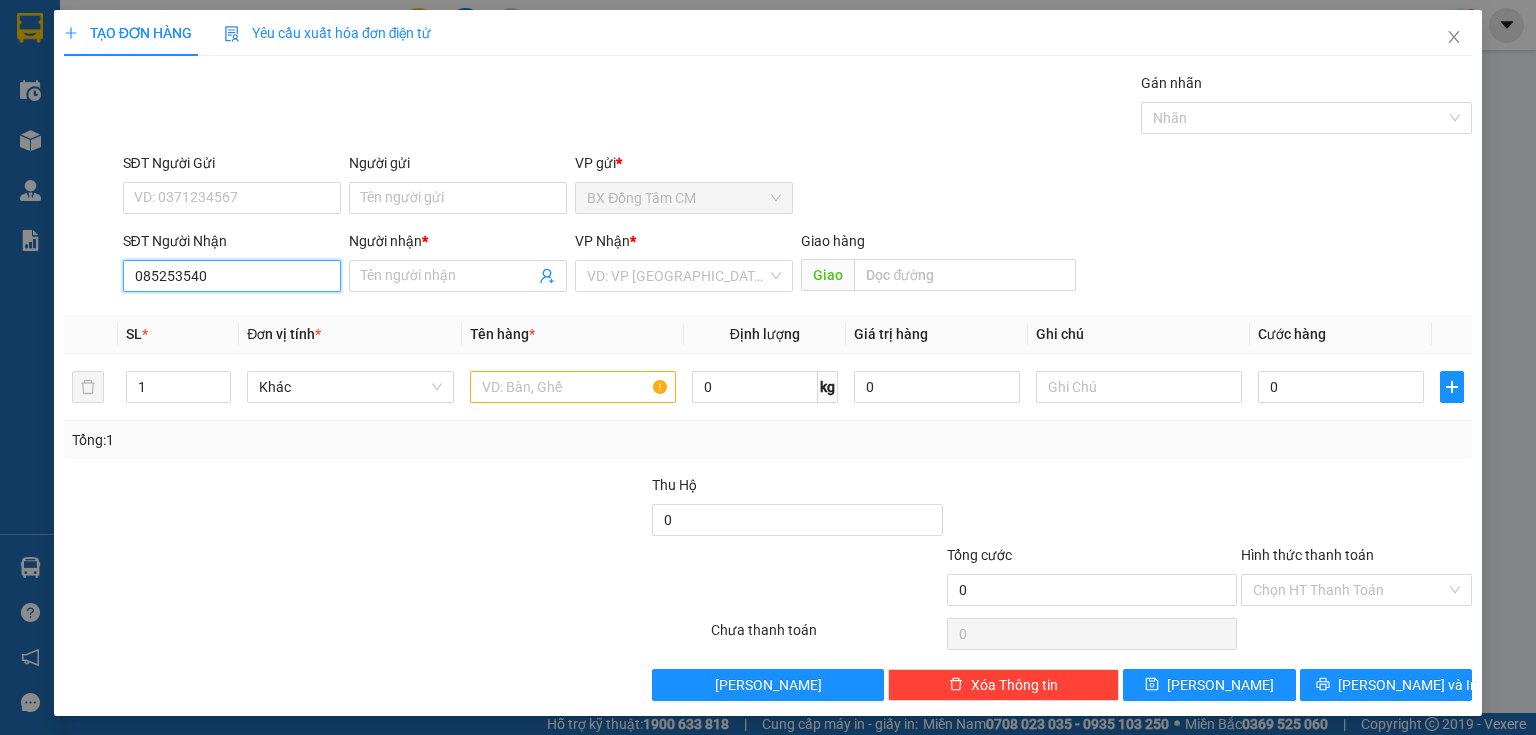 type on "0852535405" 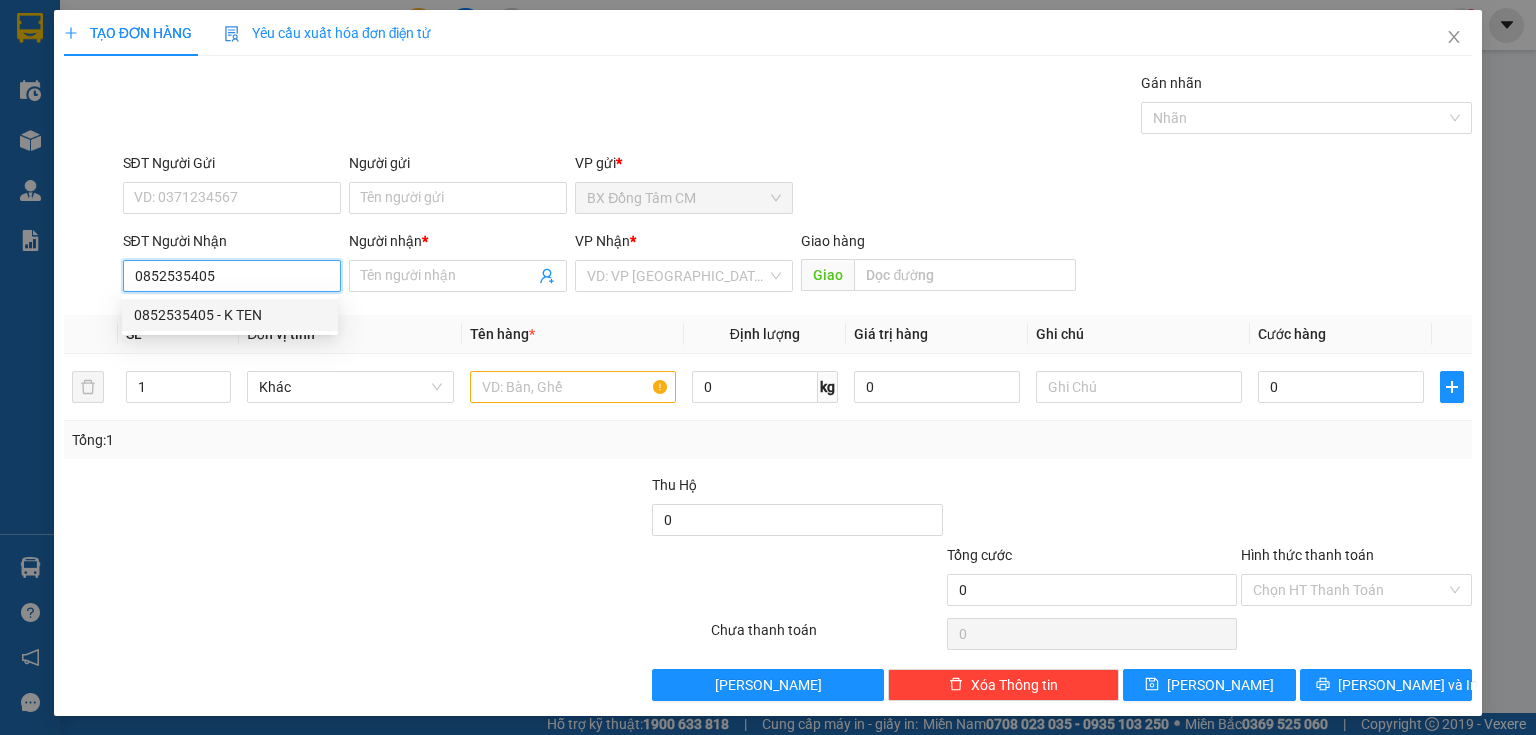 drag, startPoint x: 245, startPoint y: 316, endPoint x: 443, endPoint y: 325, distance: 198.20444 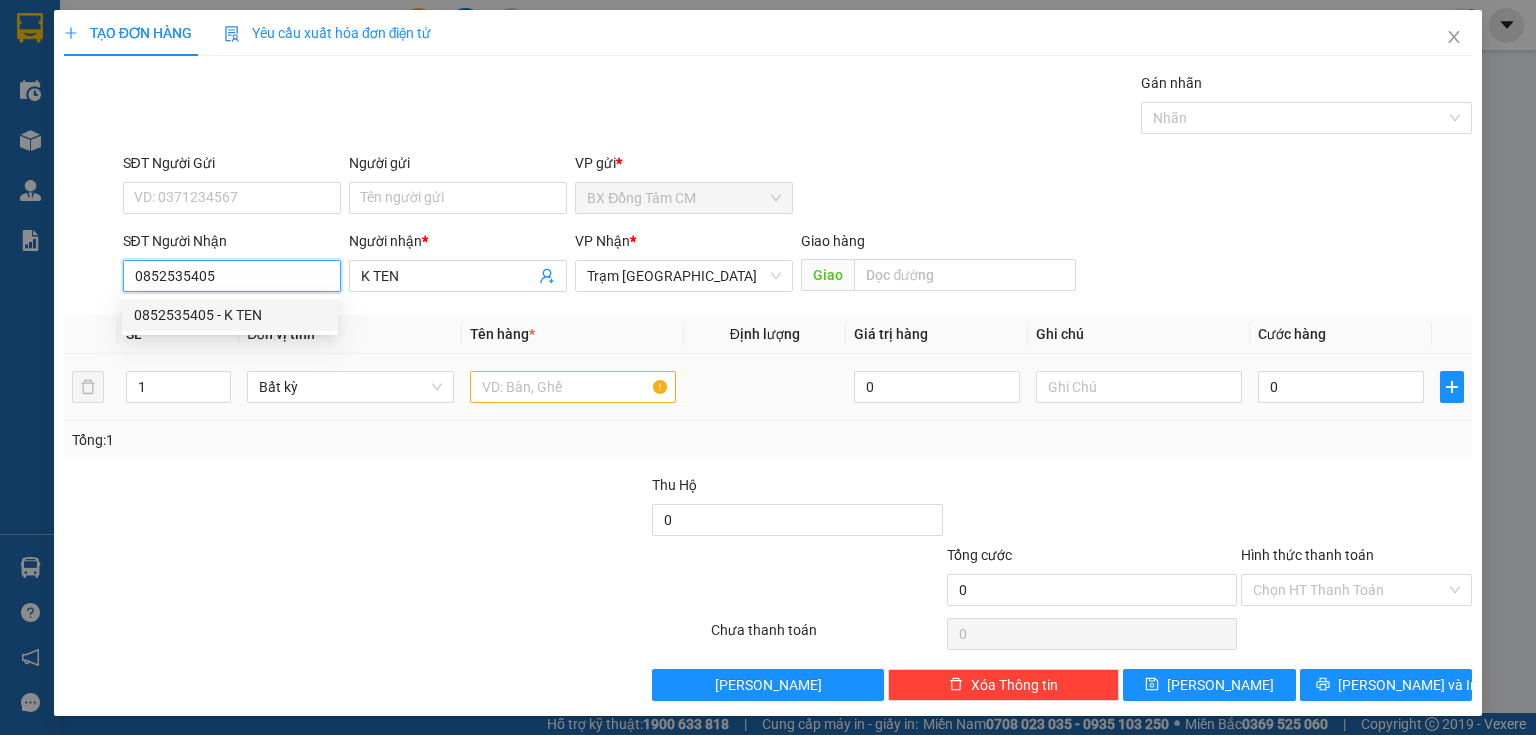 type on "0852535405" 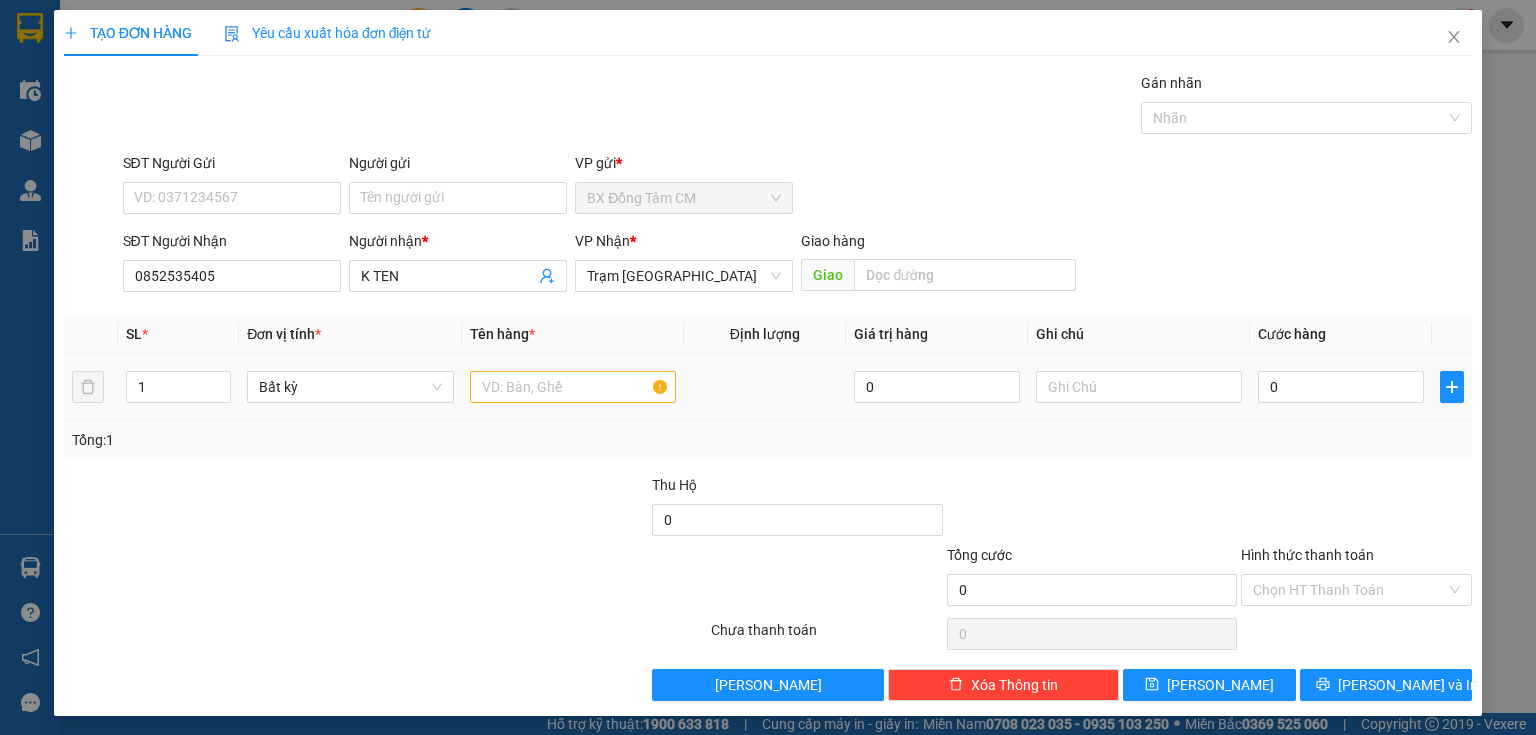 click at bounding box center (573, 387) 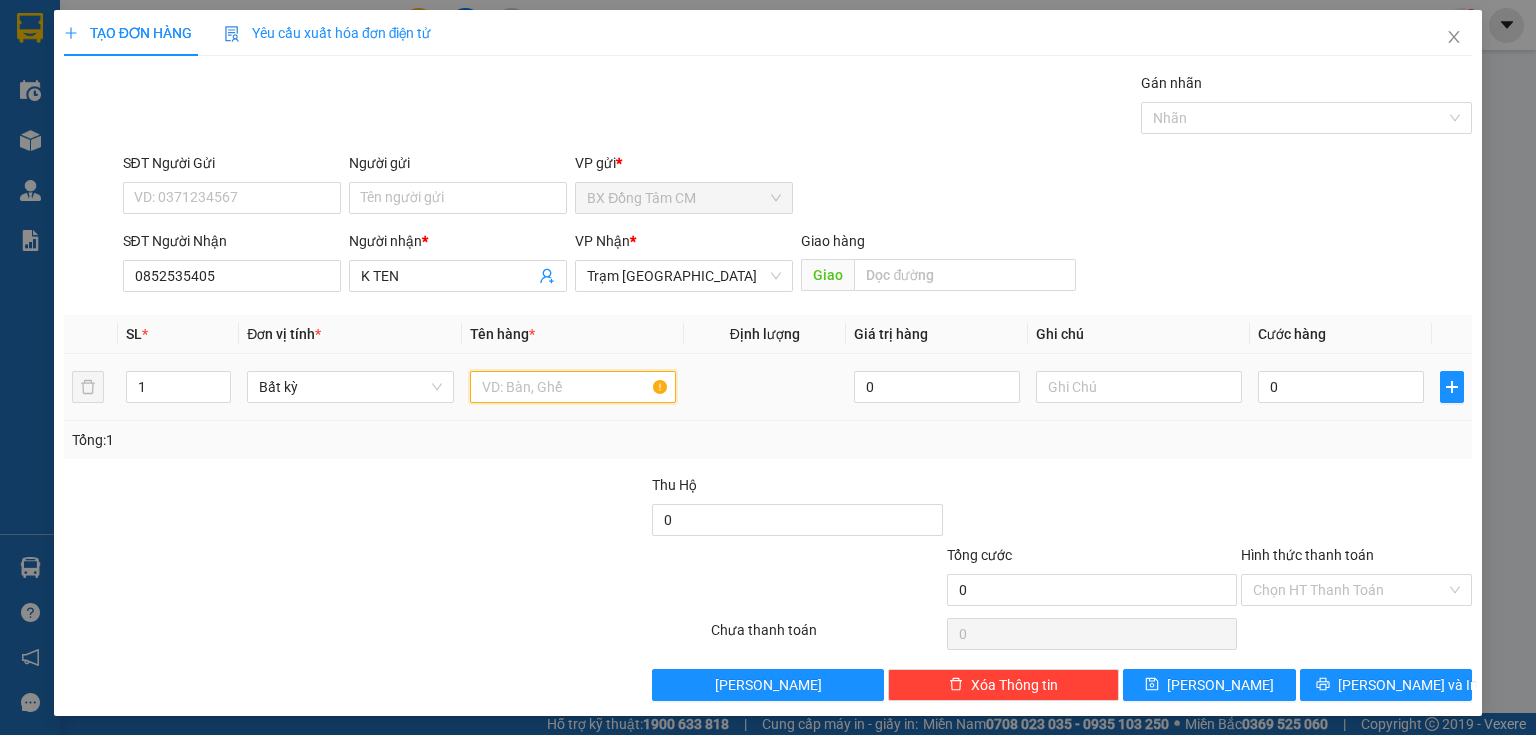 click at bounding box center (573, 387) 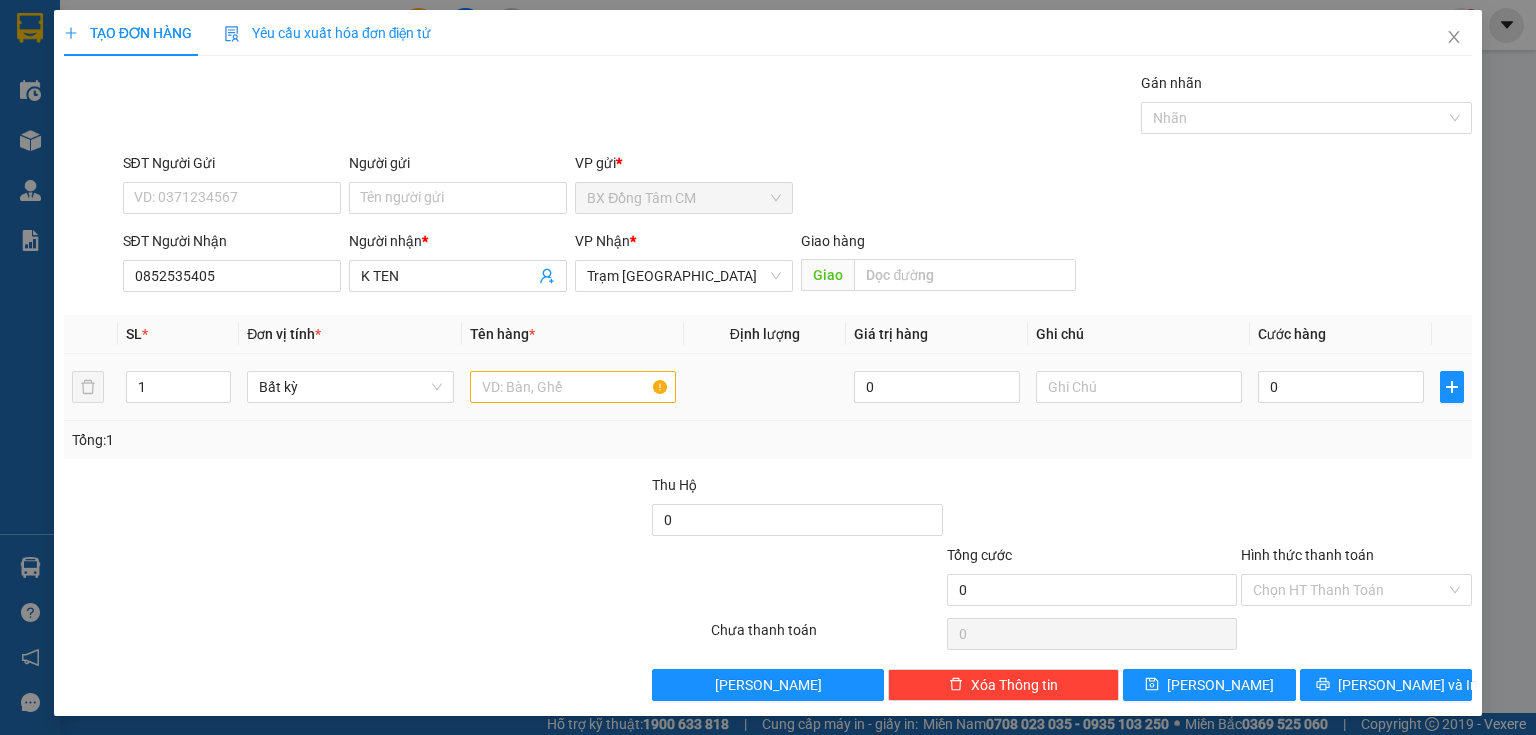 click at bounding box center (573, 387) 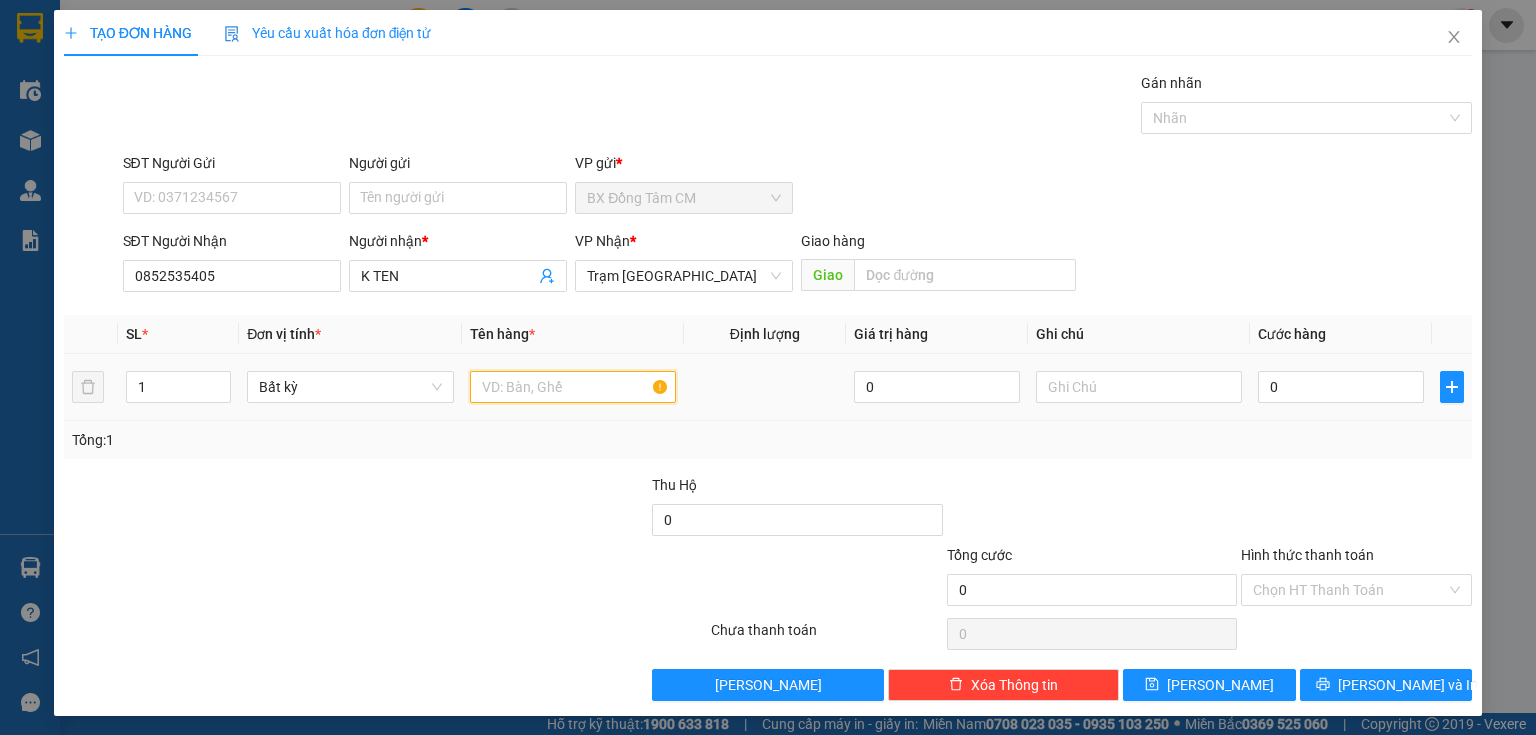 click at bounding box center [573, 387] 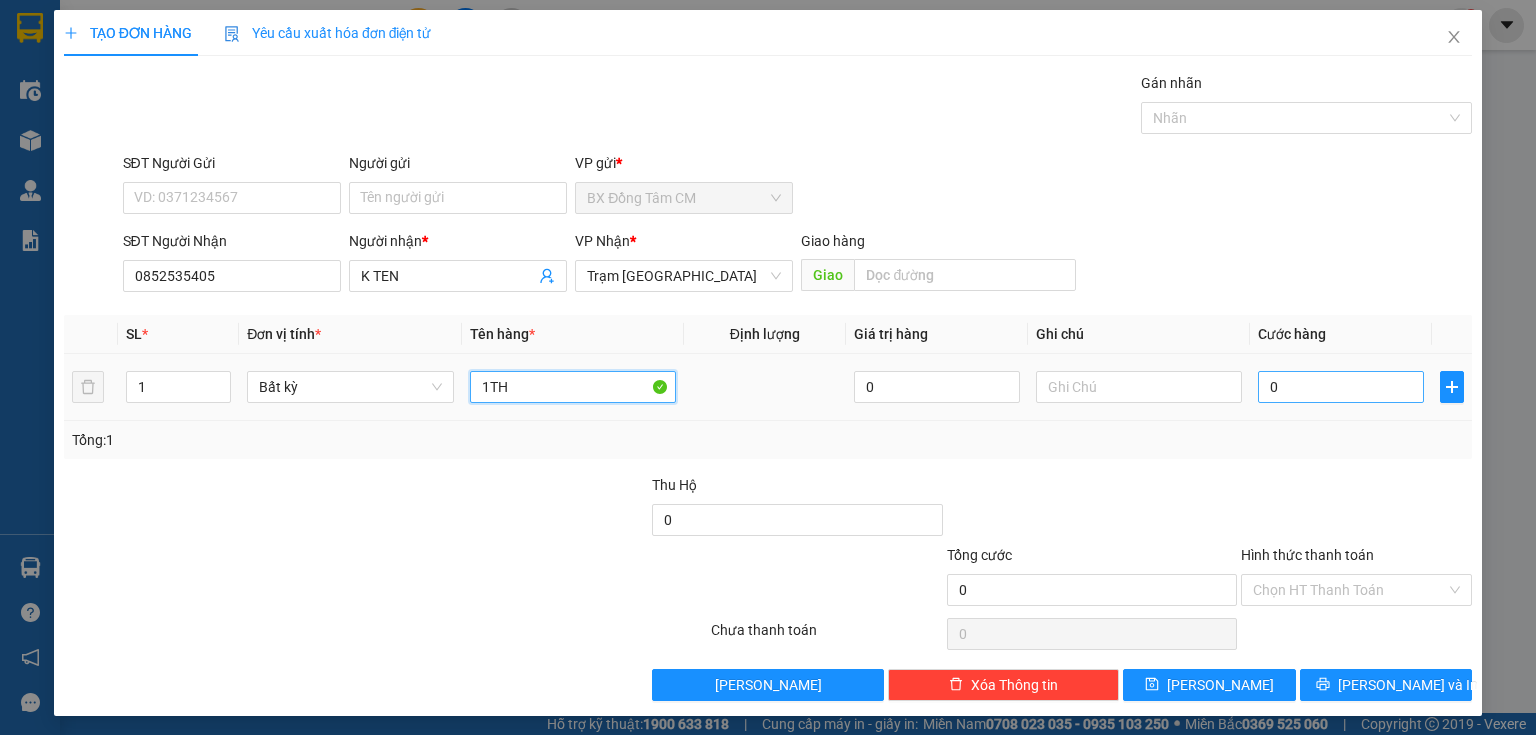 type on "1TH" 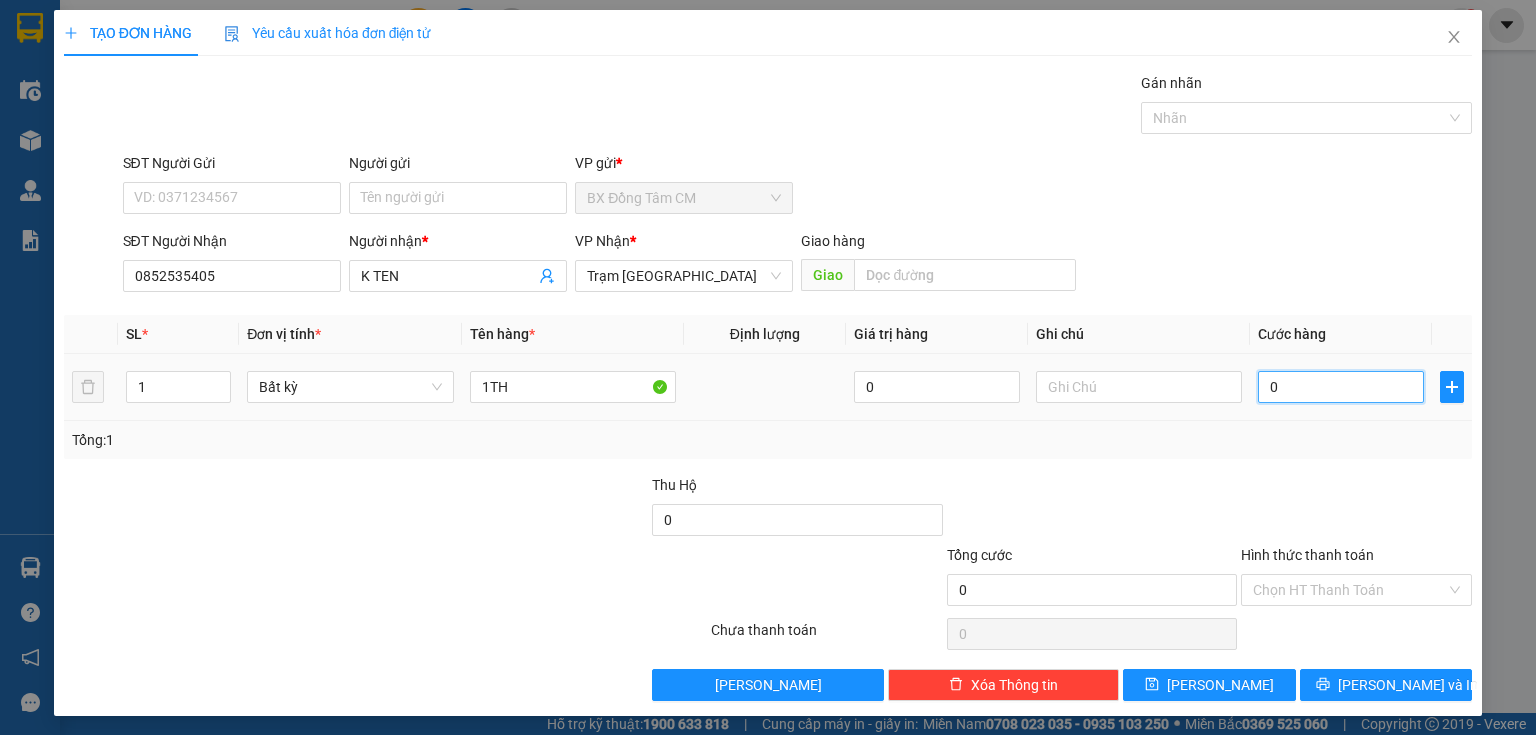 type on "4" 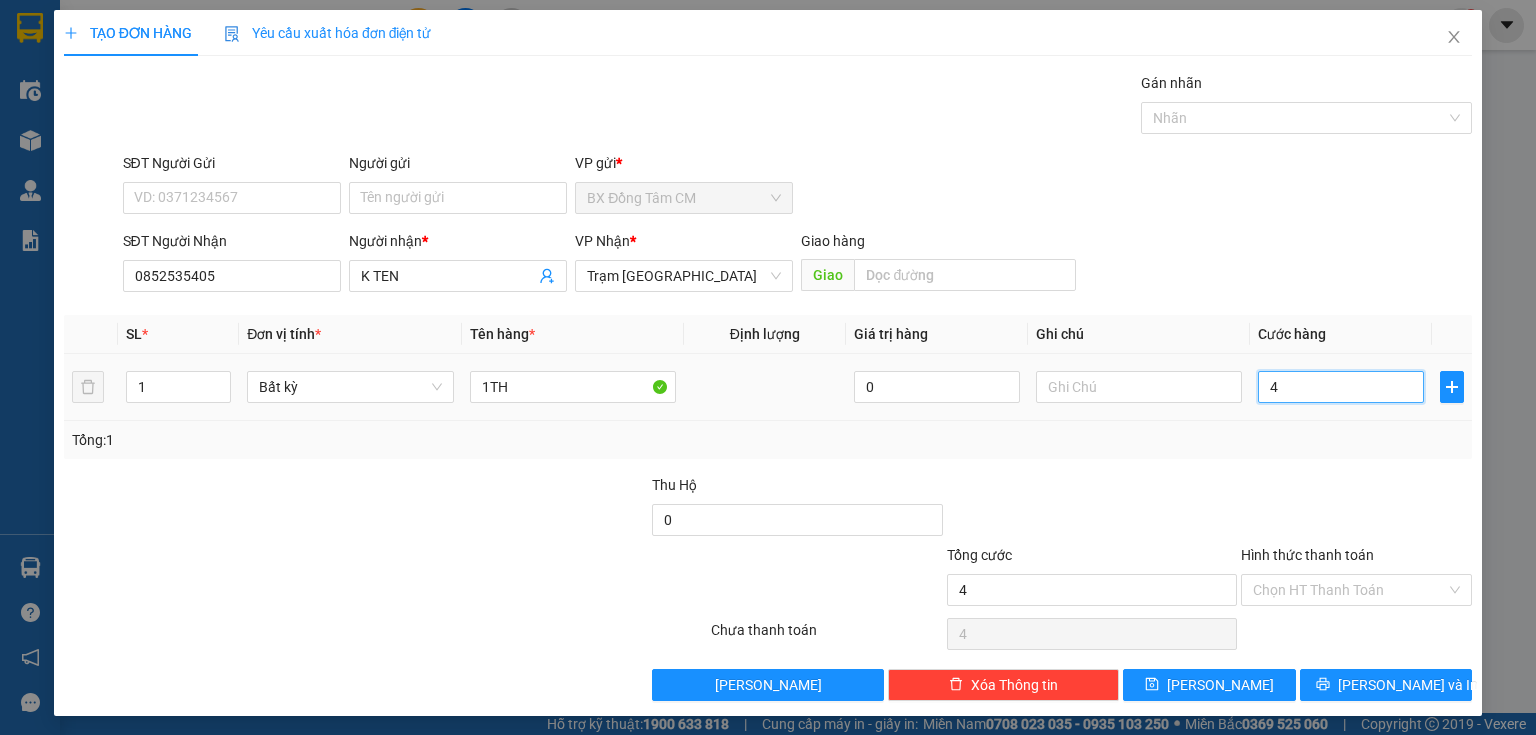 type on "40" 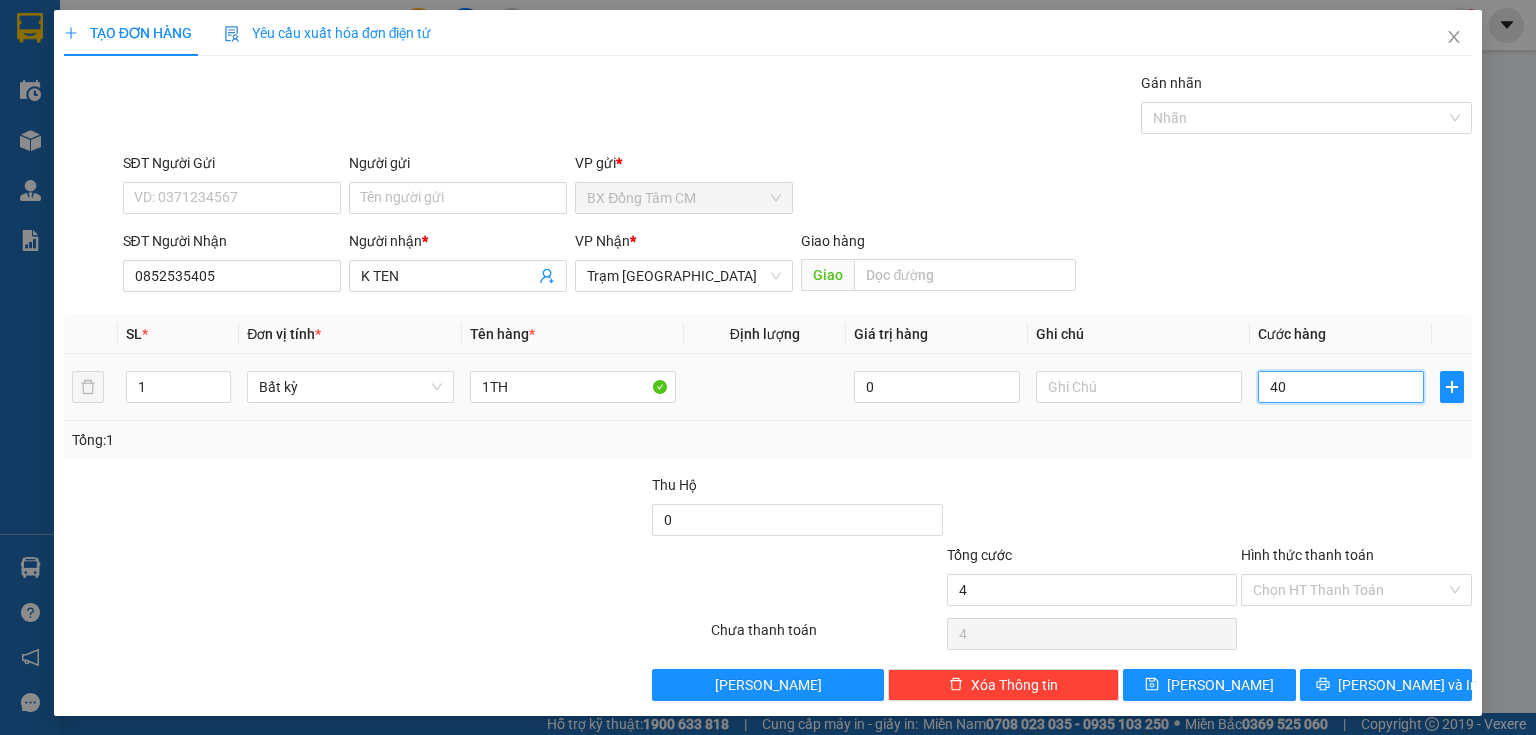 type on "40" 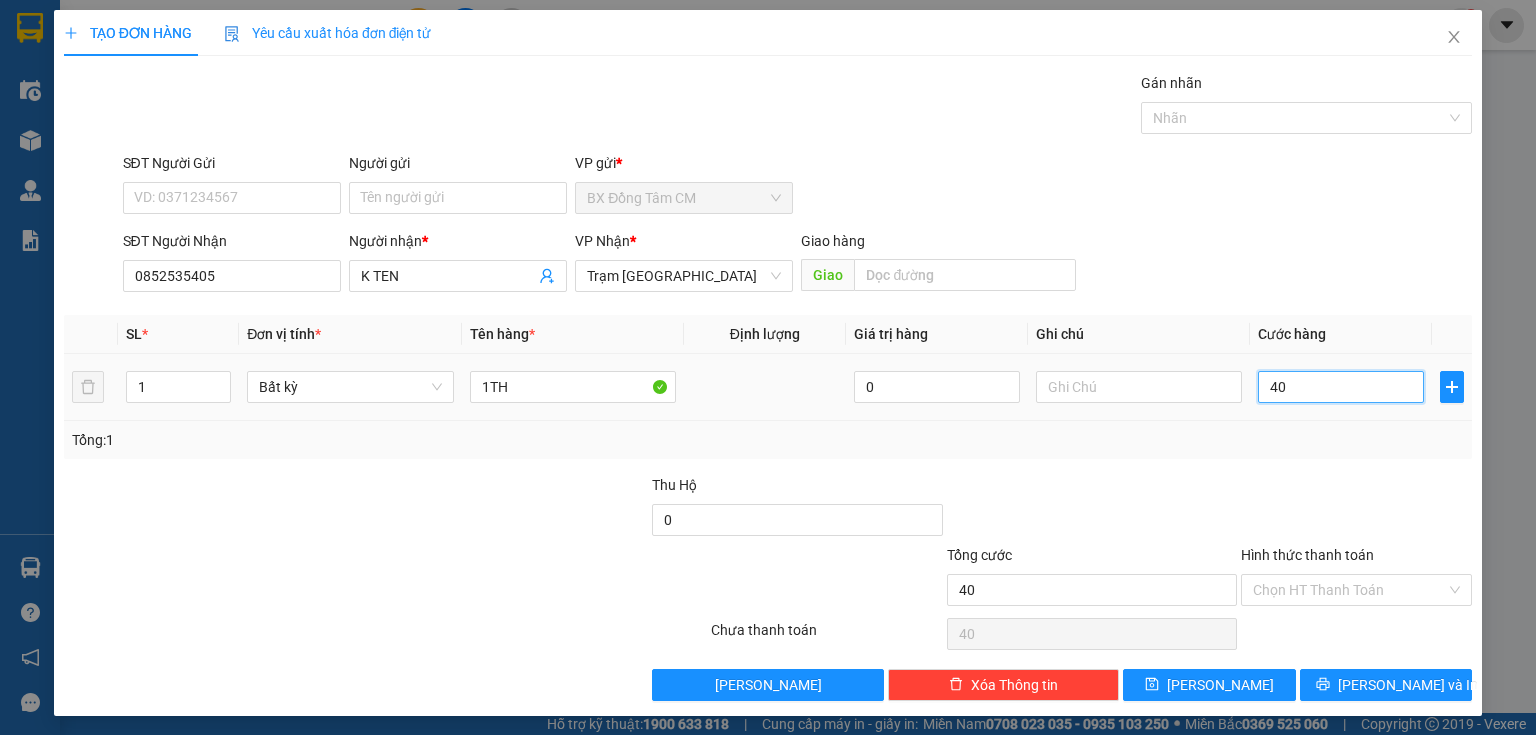 type on "400" 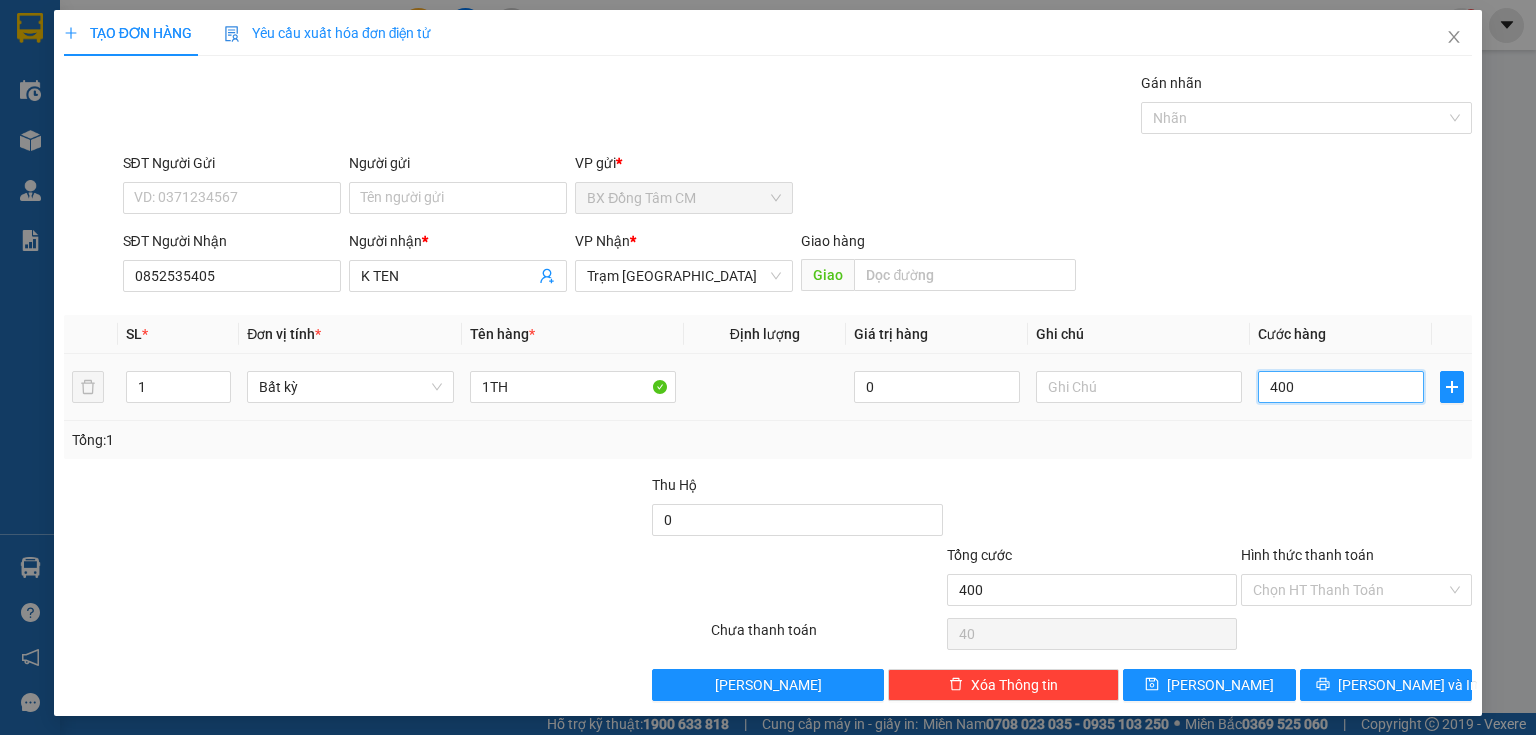 type on "400" 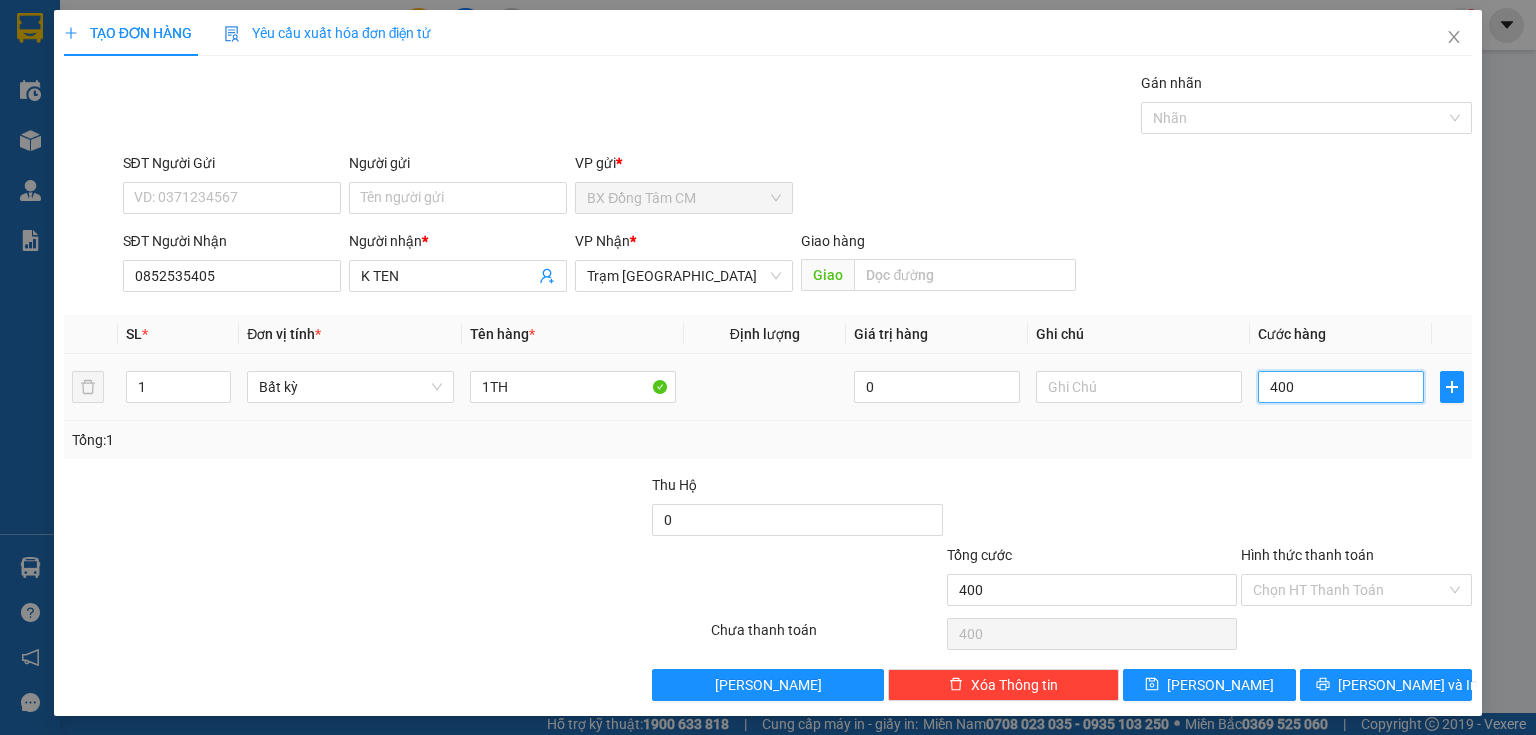 type on "4.000" 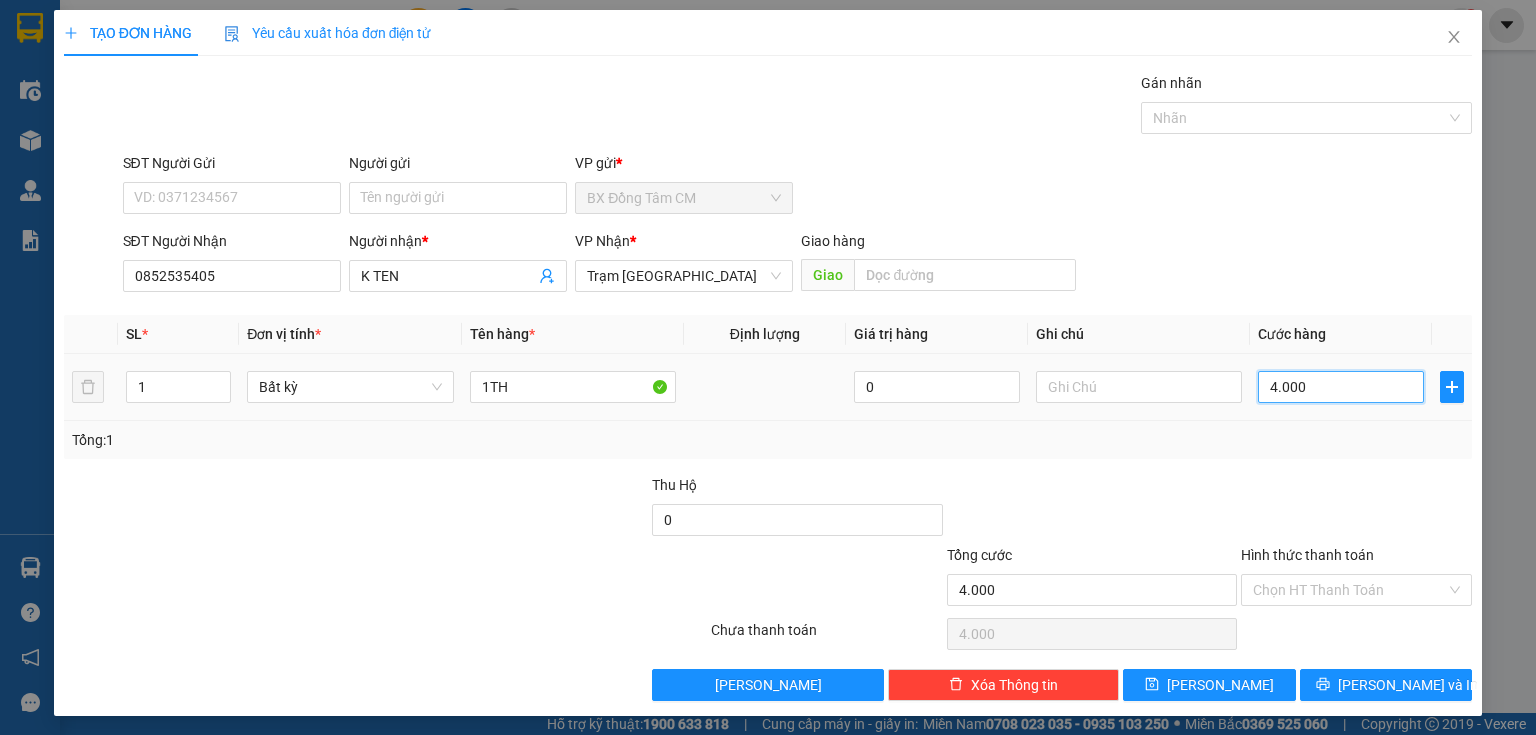 type on "40.000" 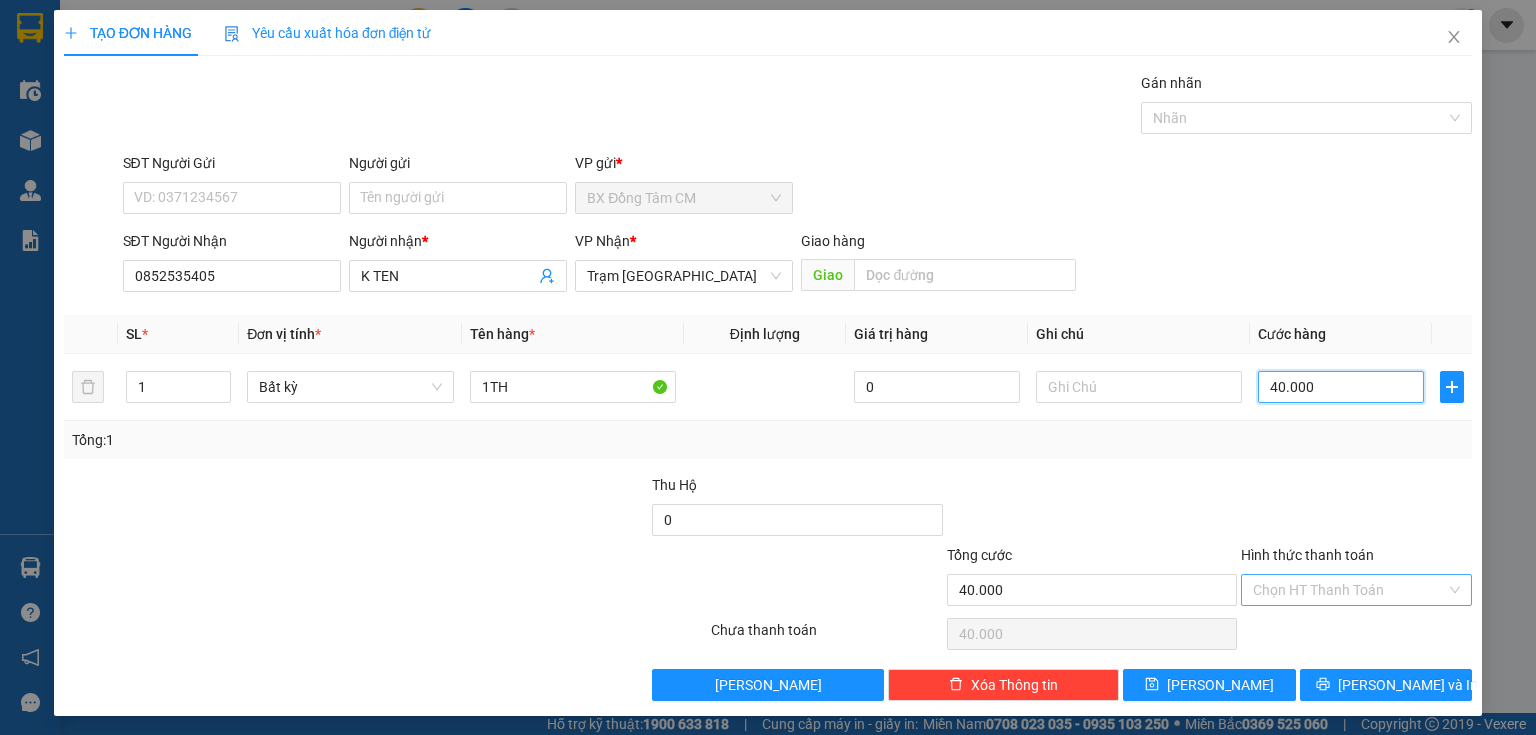 type on "40.000" 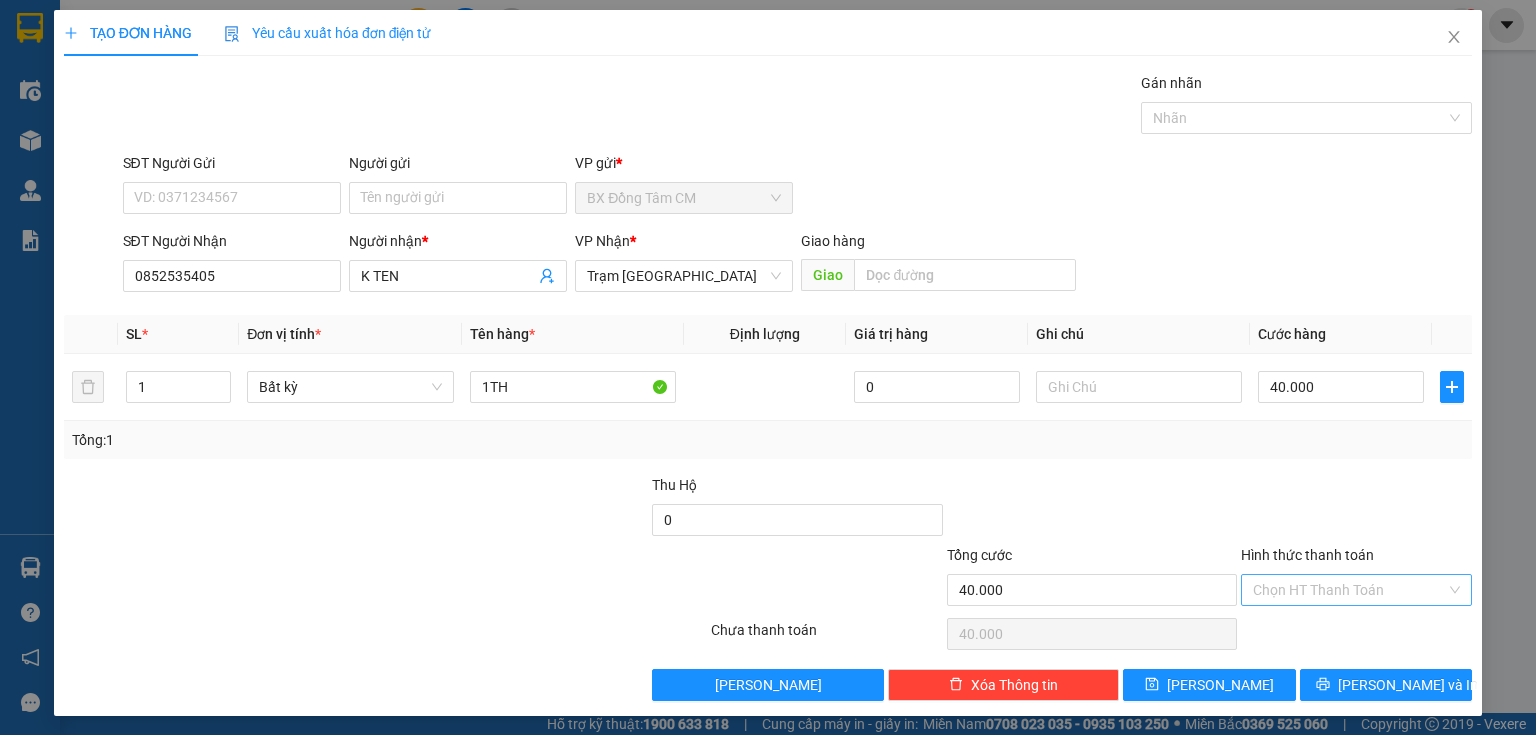 click on "Hình thức thanh toán" at bounding box center (1349, 590) 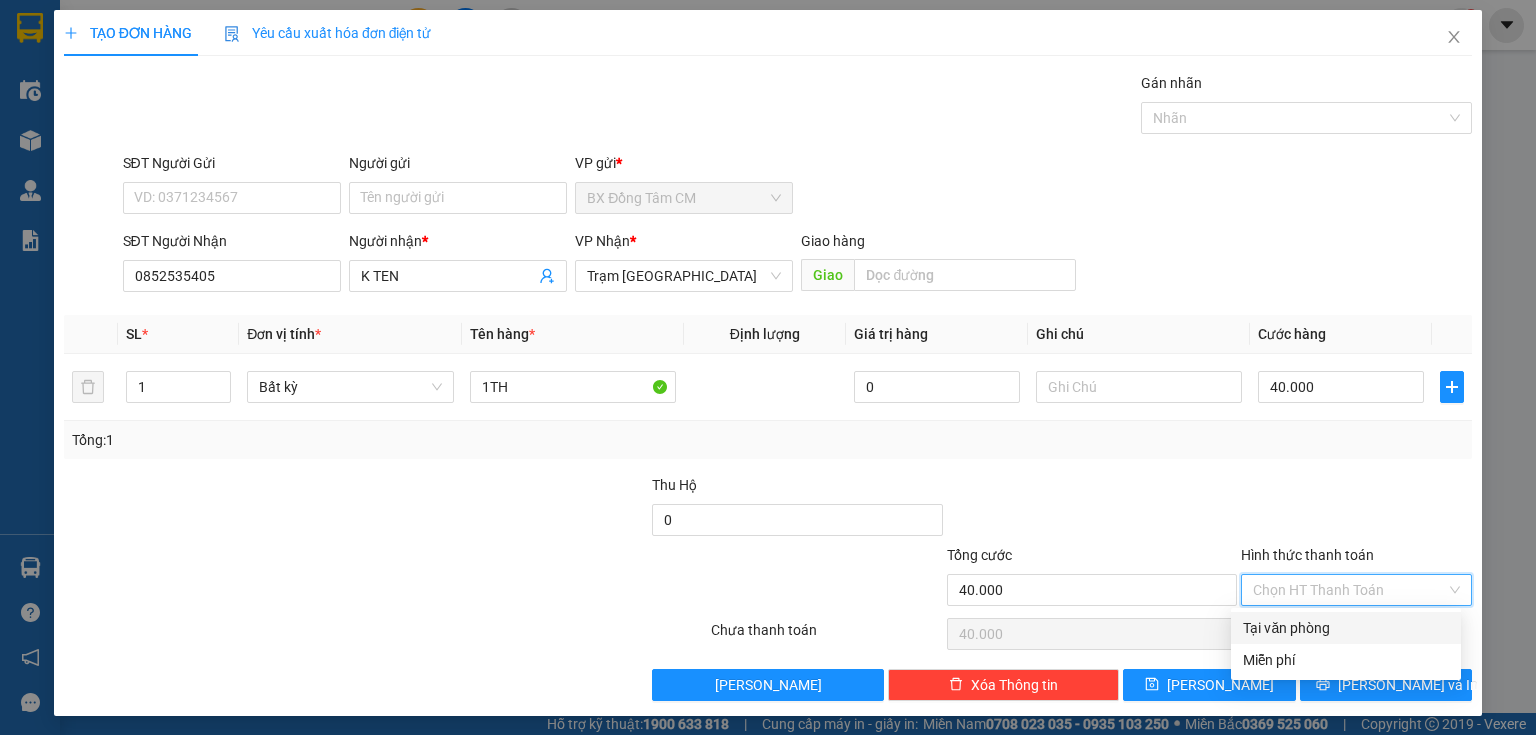 click on "Tại văn phòng" at bounding box center (1346, 628) 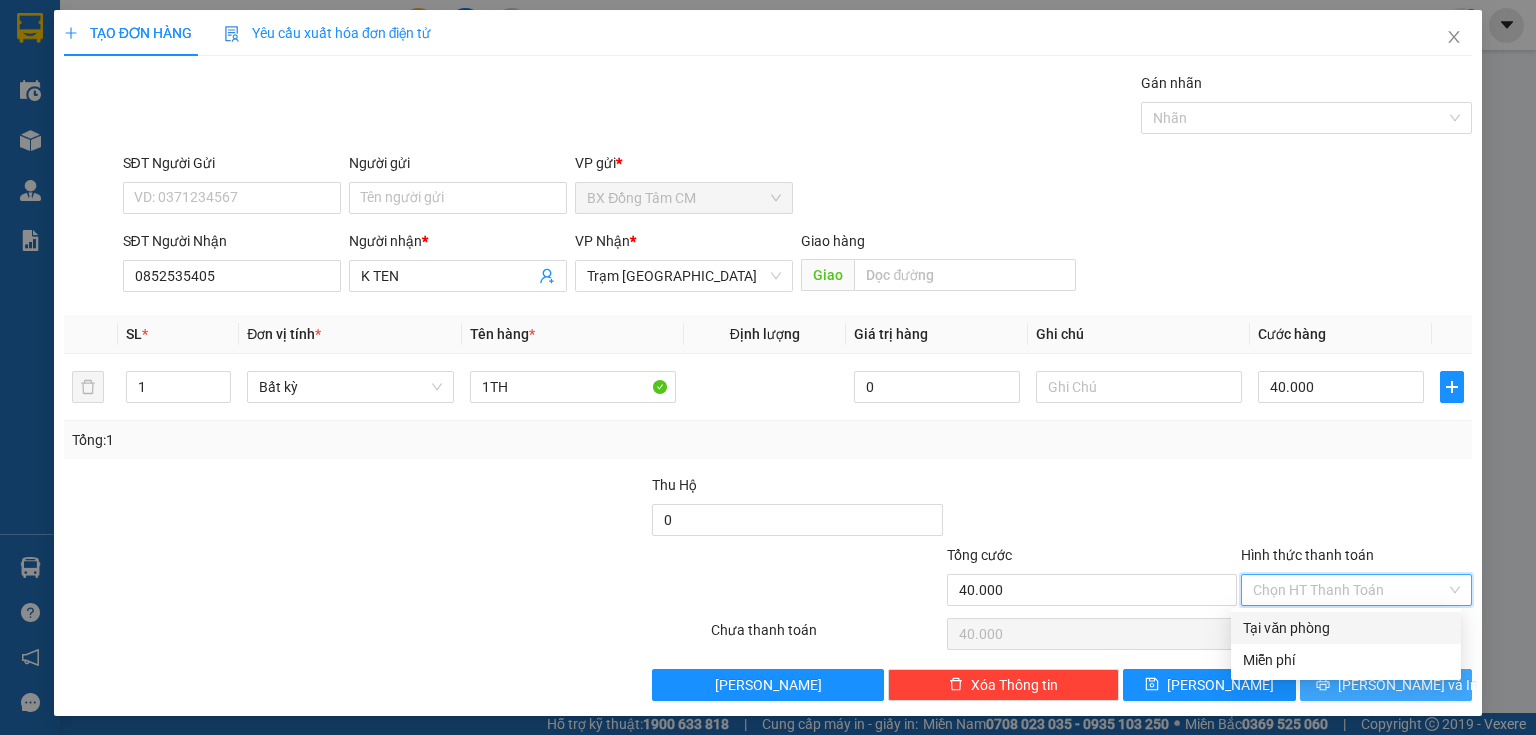 type on "0" 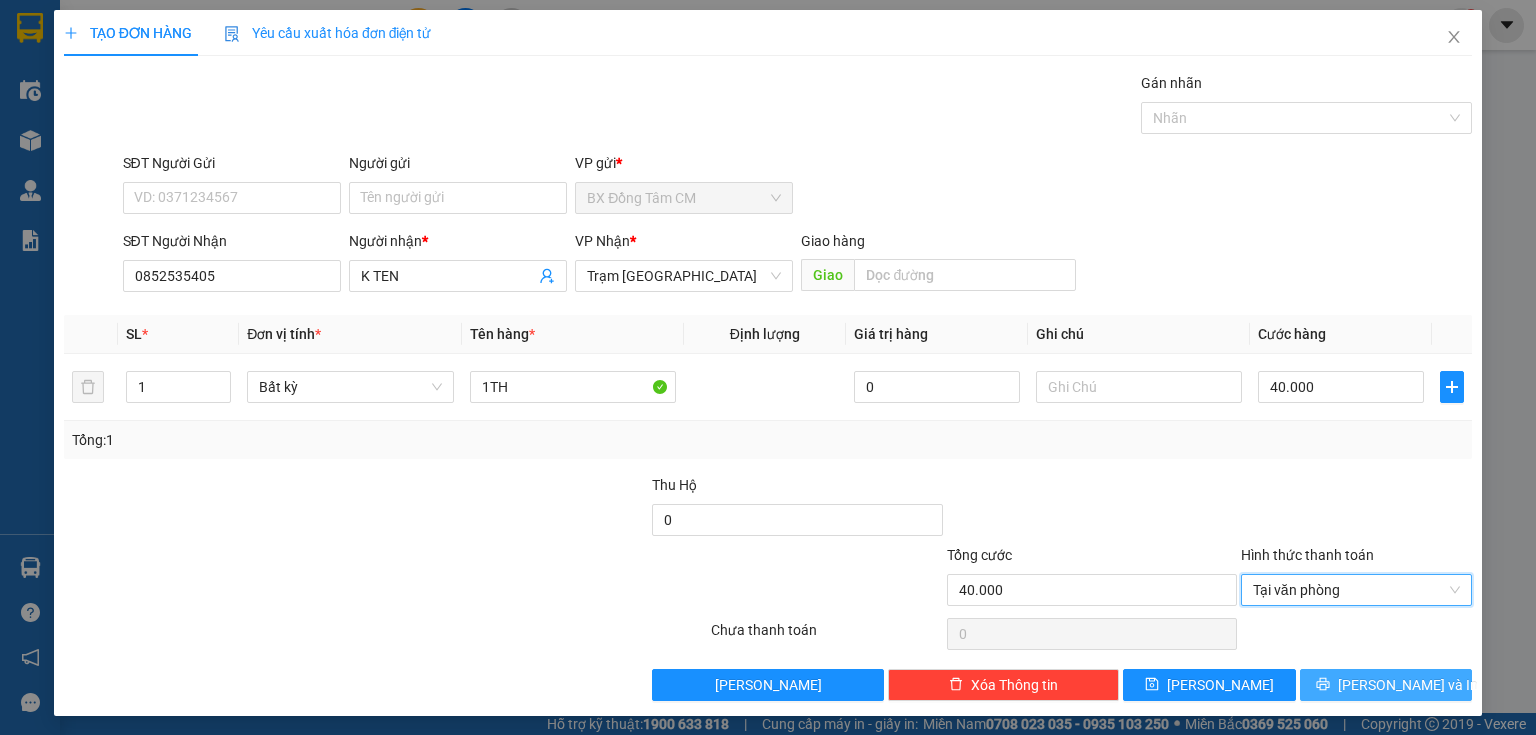 click on "[PERSON_NAME] và In" at bounding box center (1386, 685) 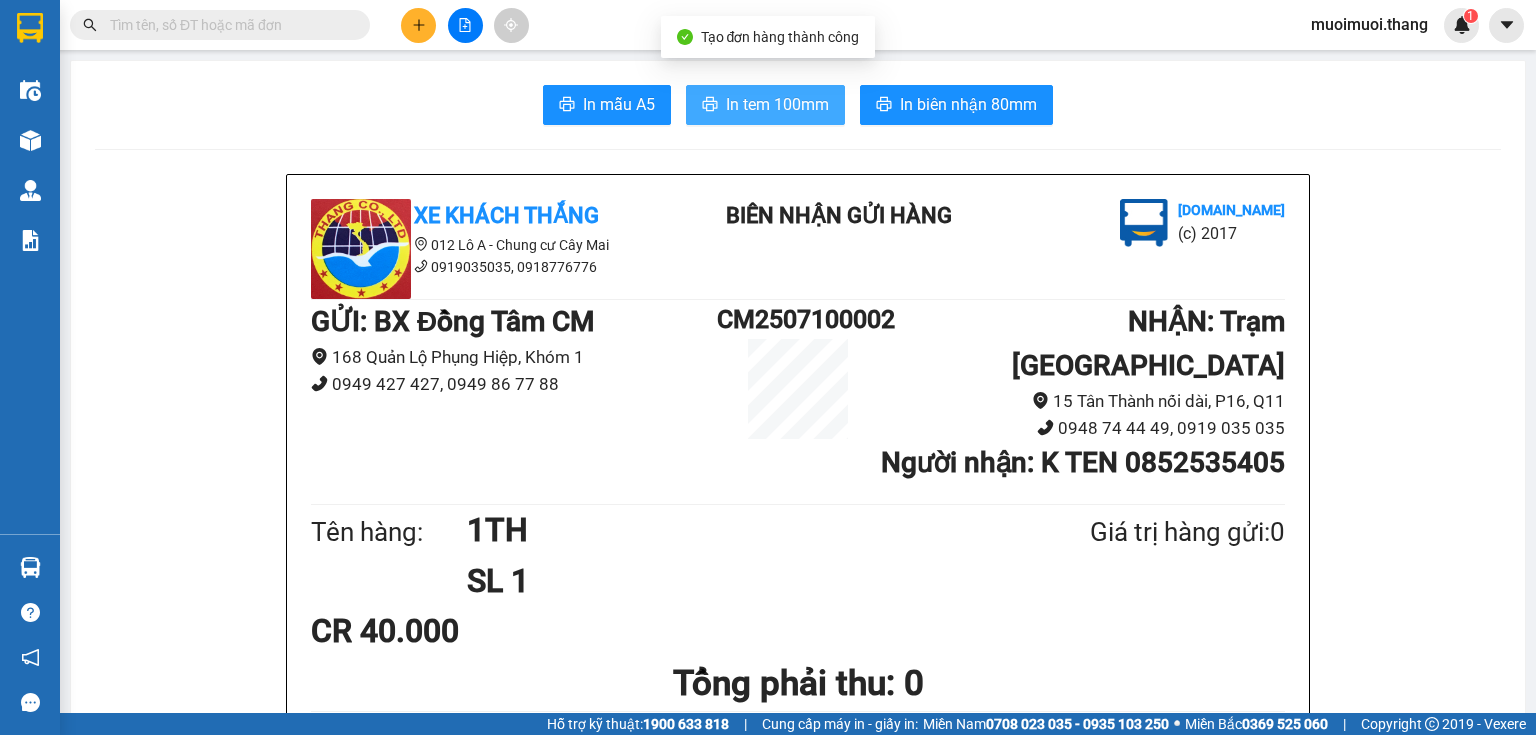 click 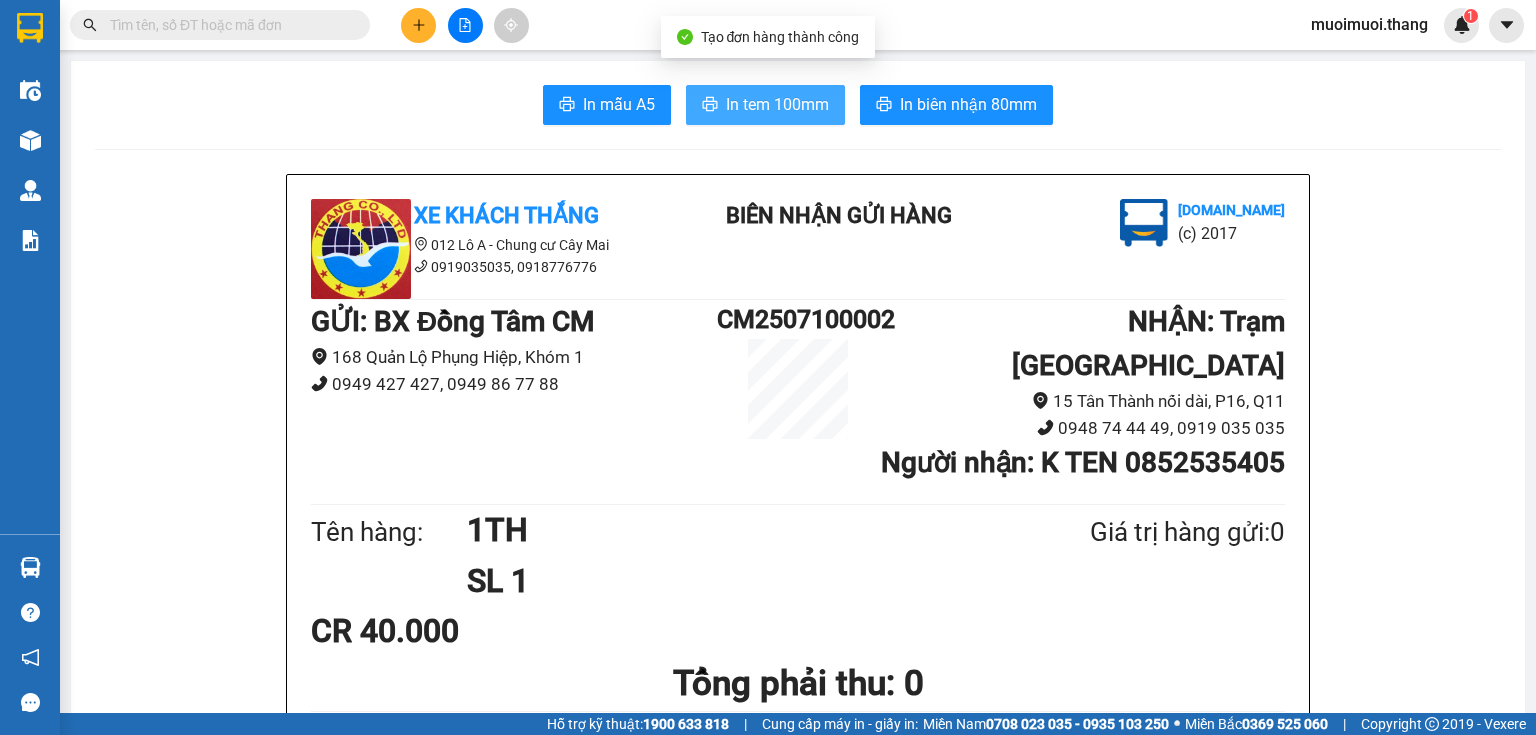 scroll, scrollTop: 0, scrollLeft: 0, axis: both 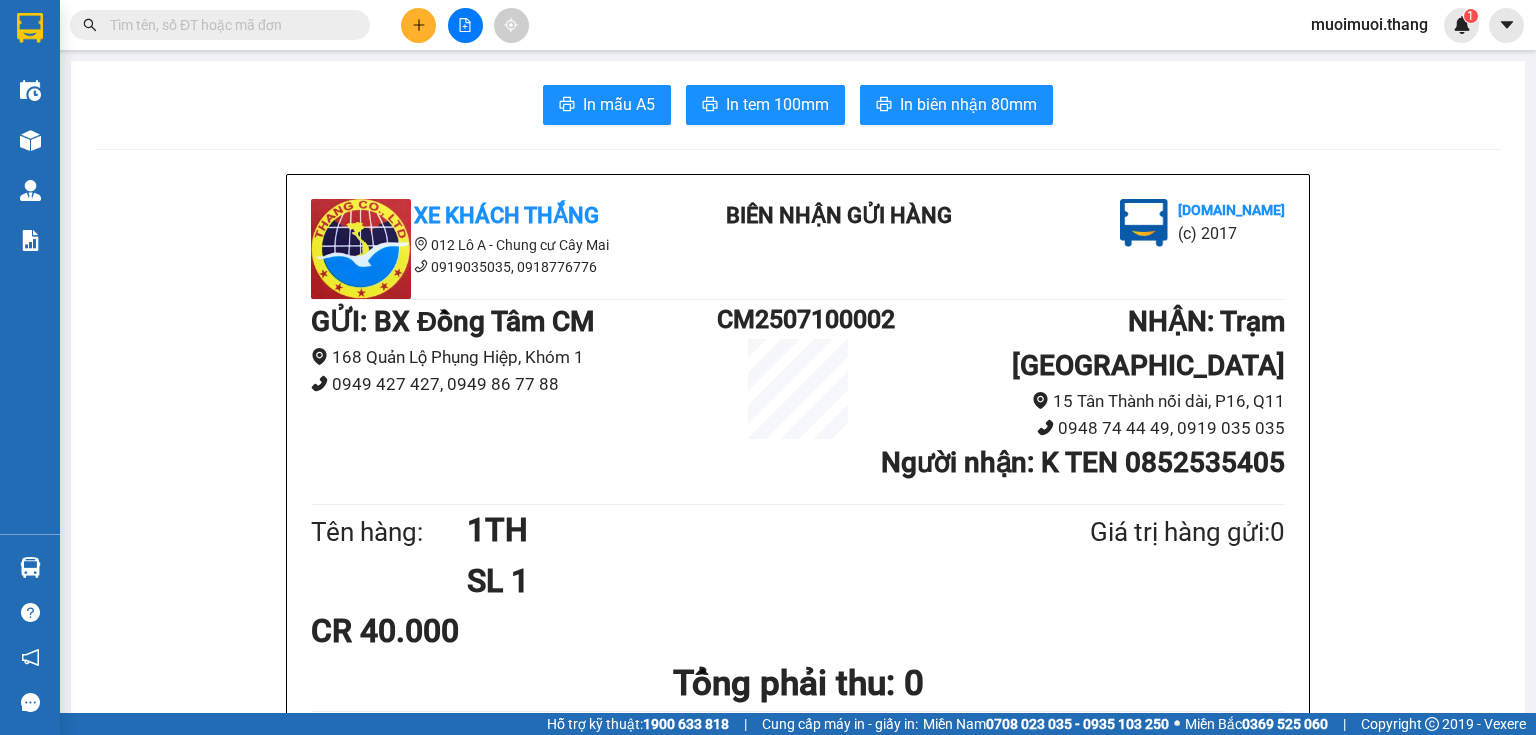 click 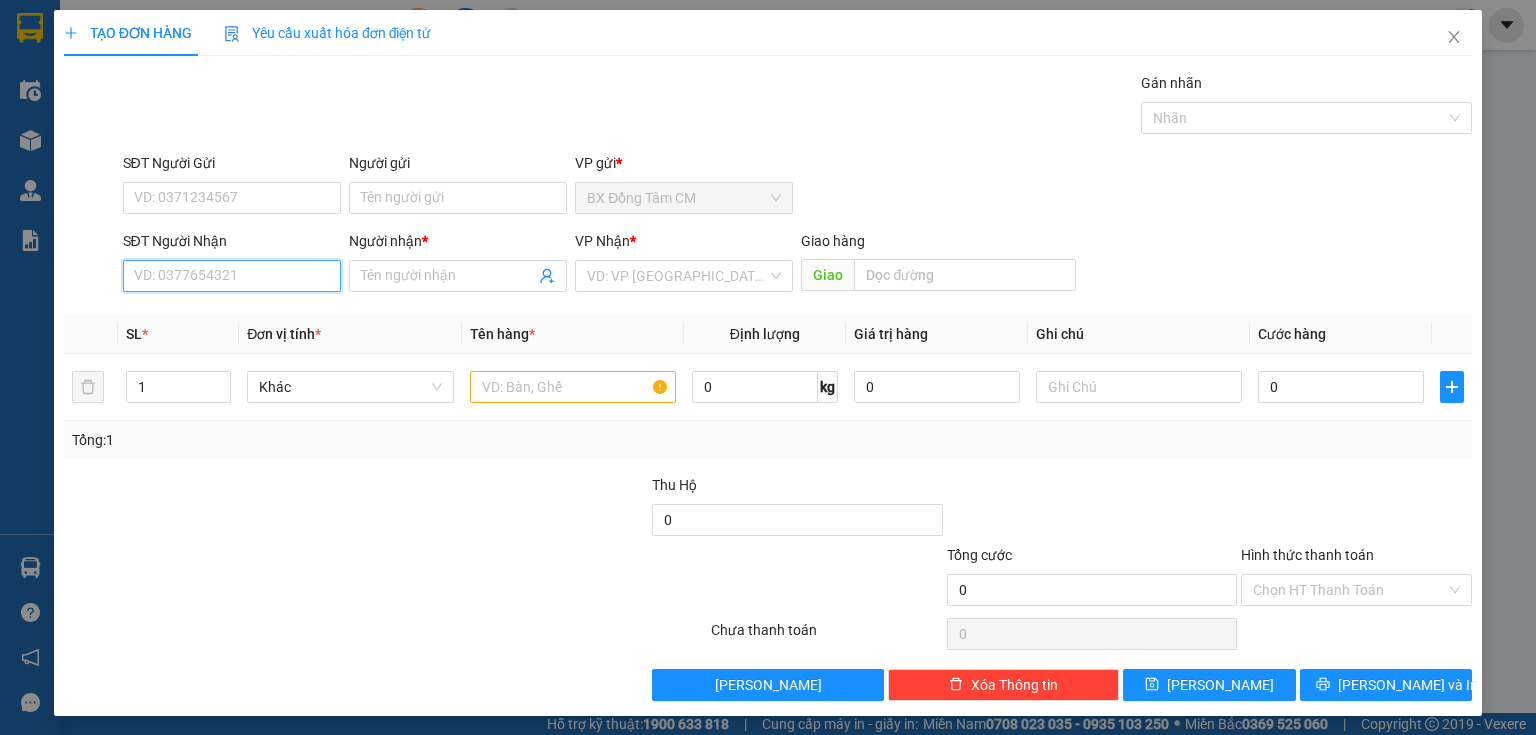 click on "SĐT Người Nhận" at bounding box center [232, 276] 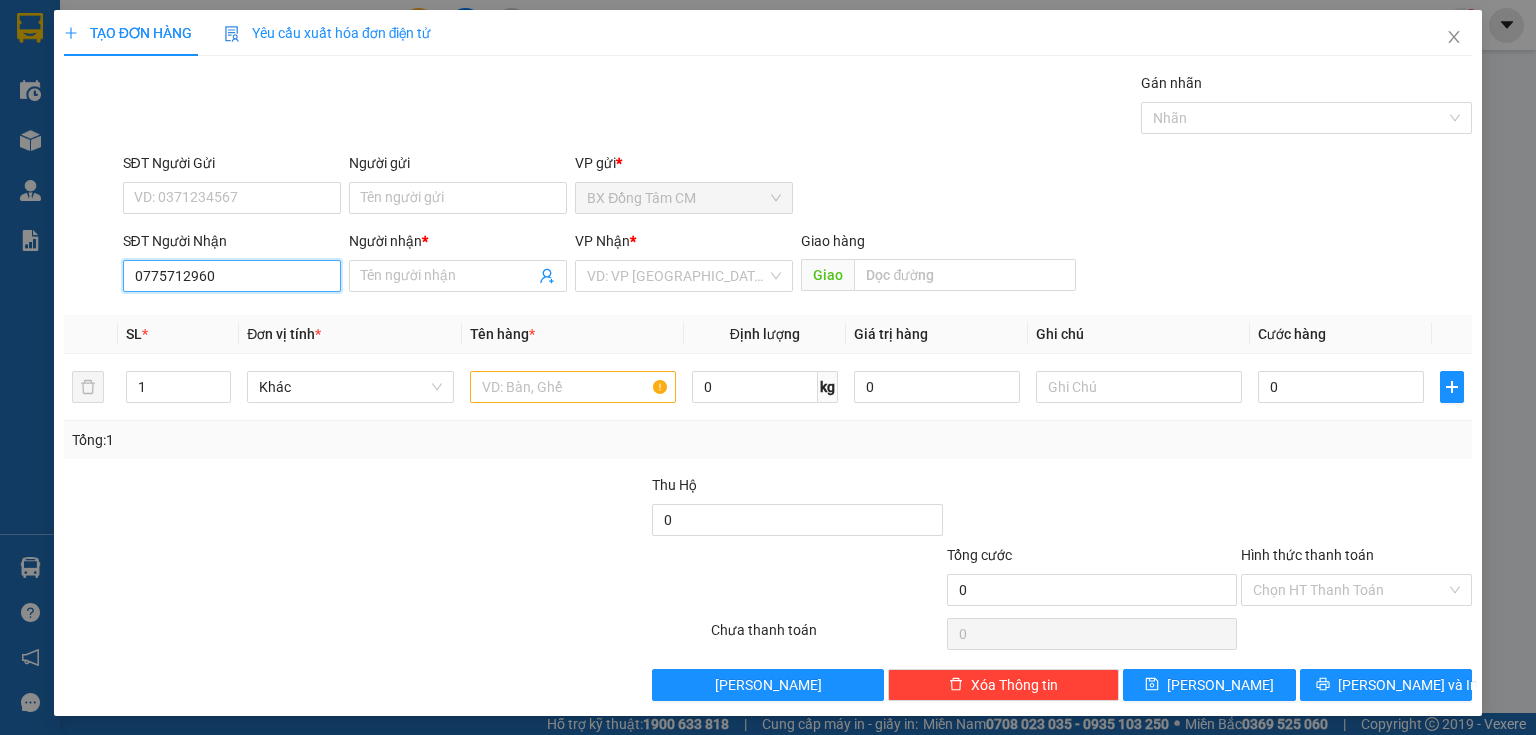click on "0775712960" at bounding box center [232, 276] 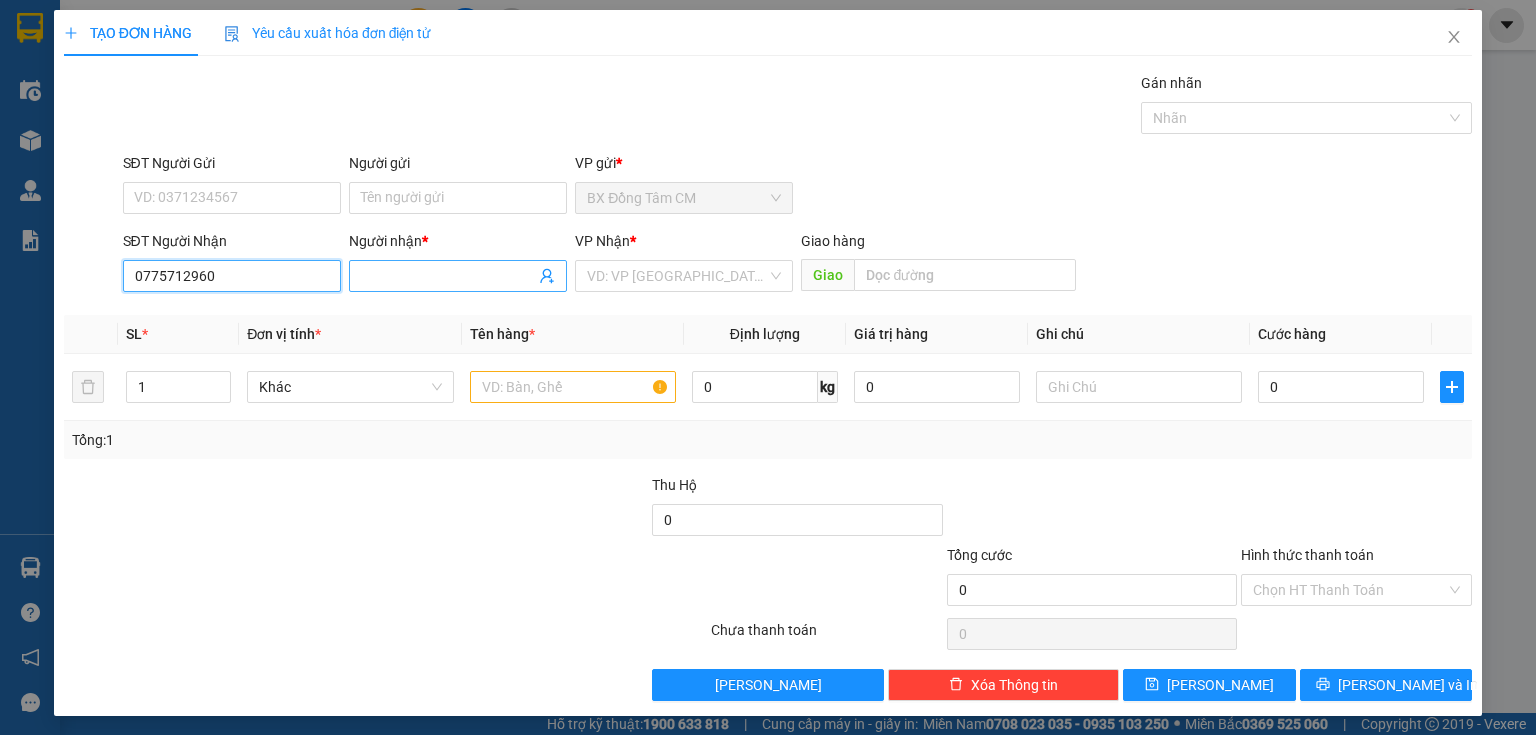 type on "0775712960" 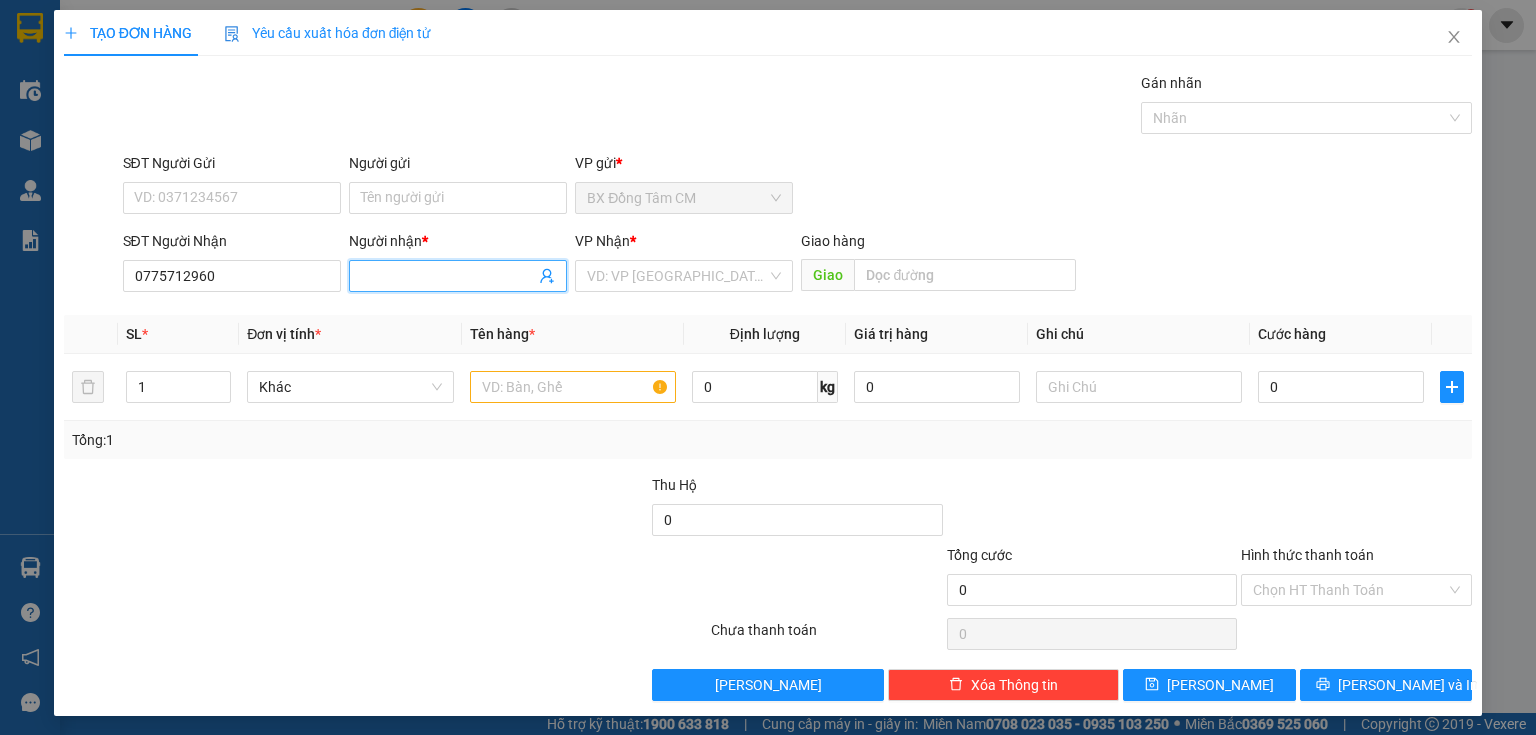 click at bounding box center (458, 276) 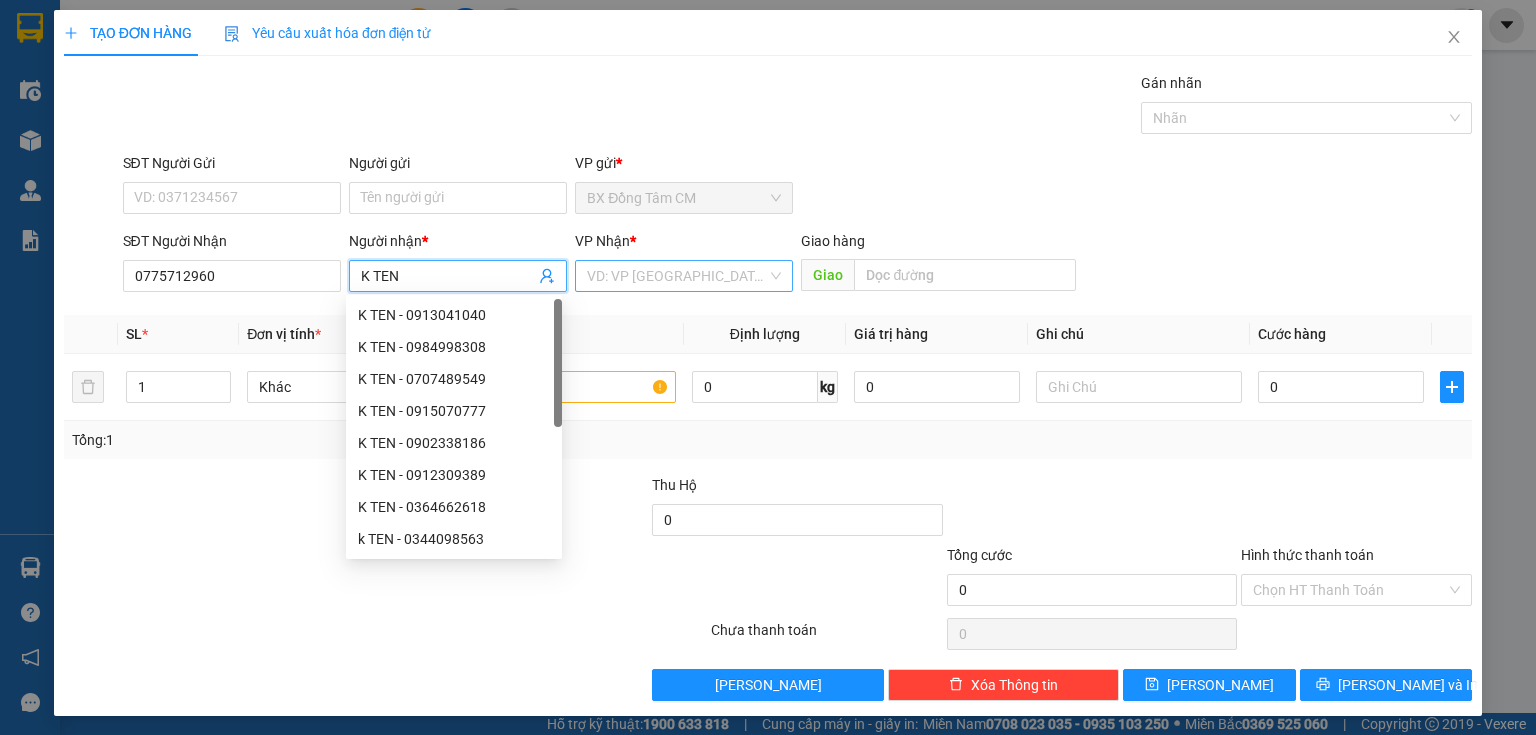 type on "K TEN" 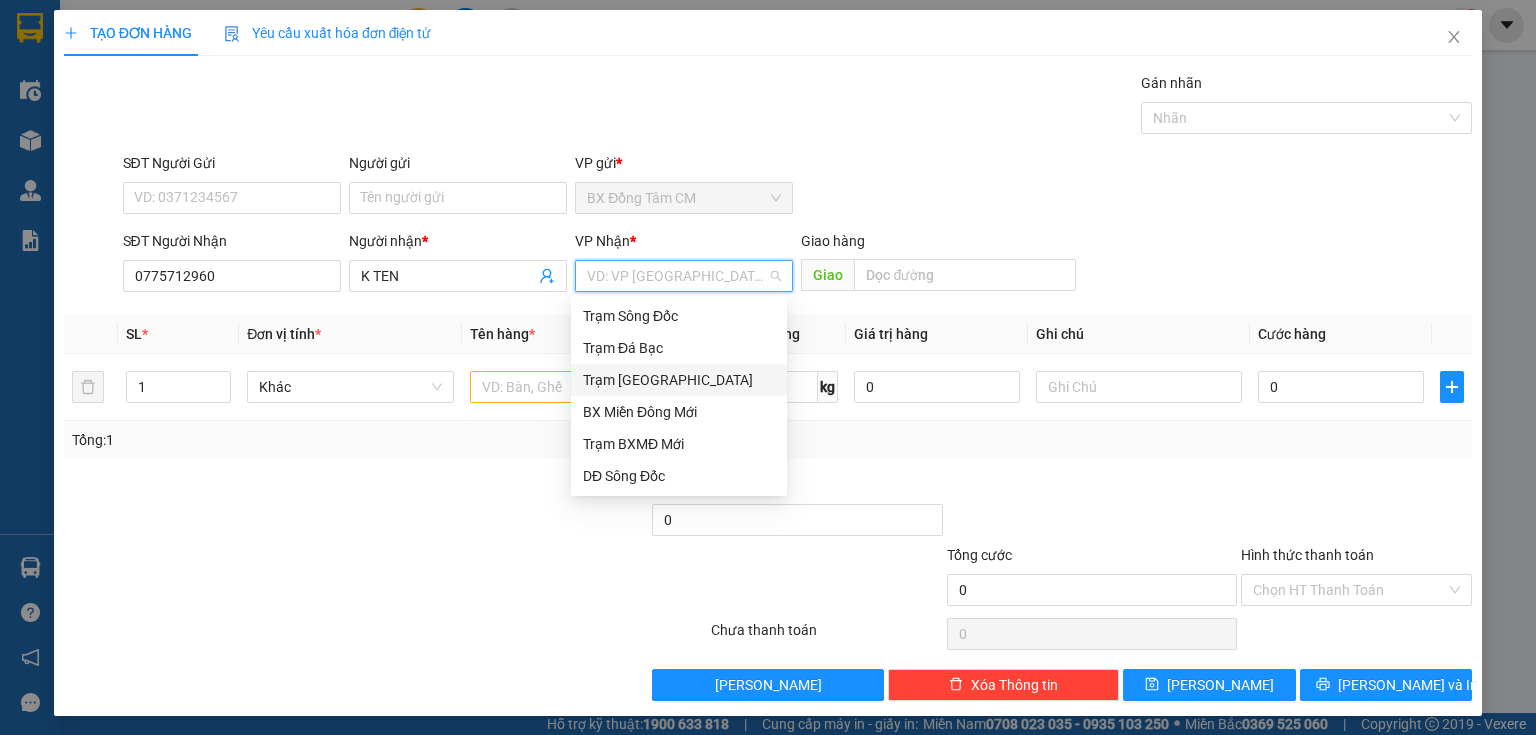 drag, startPoint x: 672, startPoint y: 381, endPoint x: 790, endPoint y: 320, distance: 132.83449 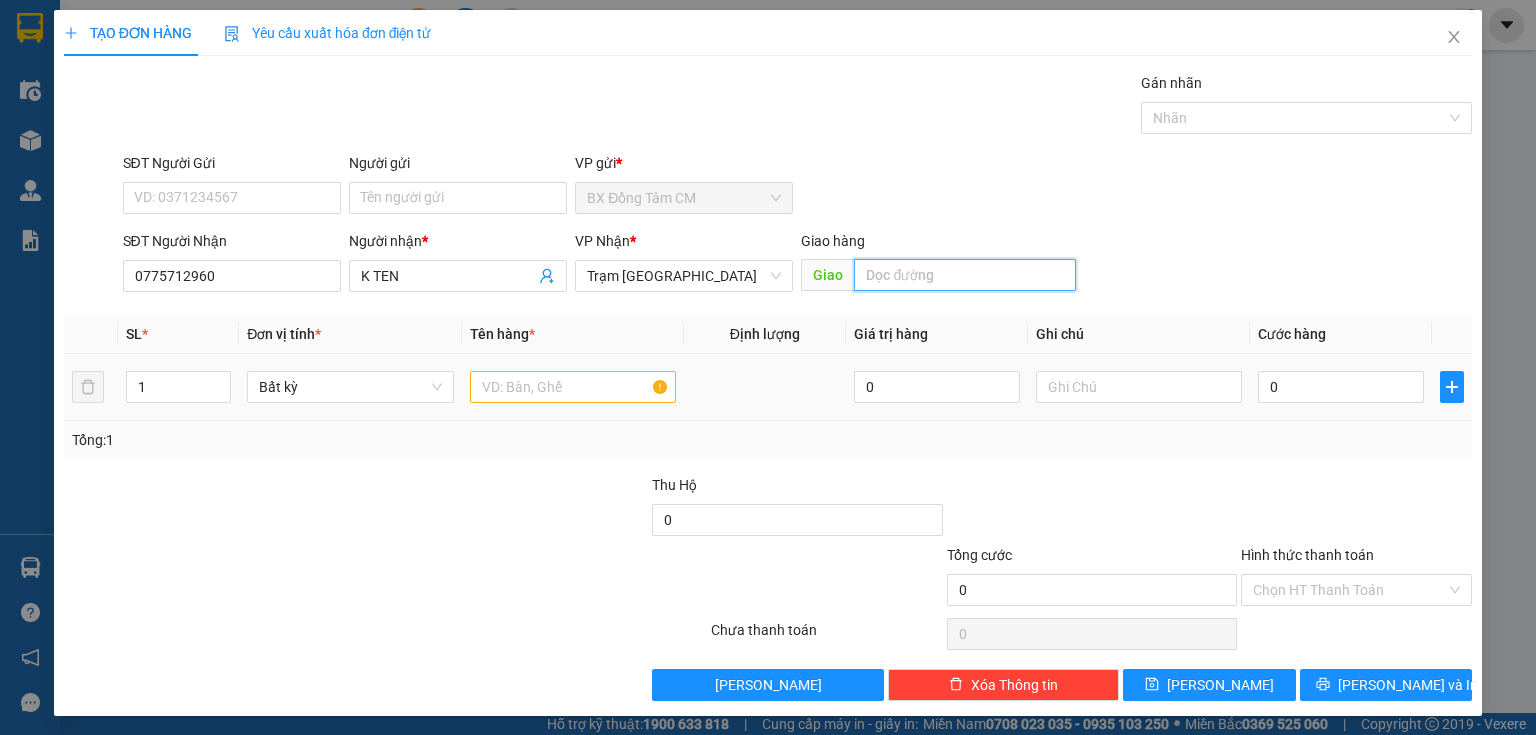 click at bounding box center (965, 275) 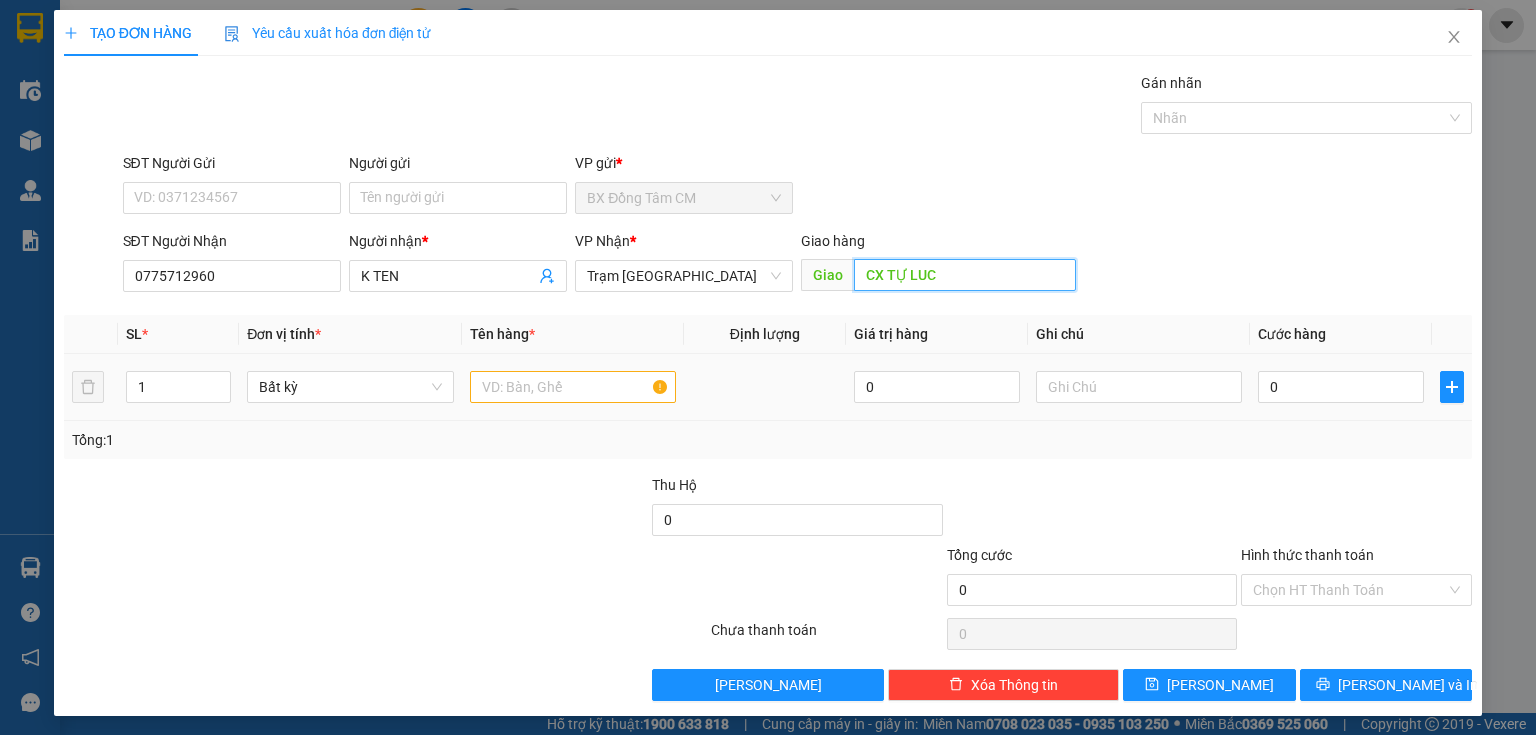 type on "CX TỰ LUC" 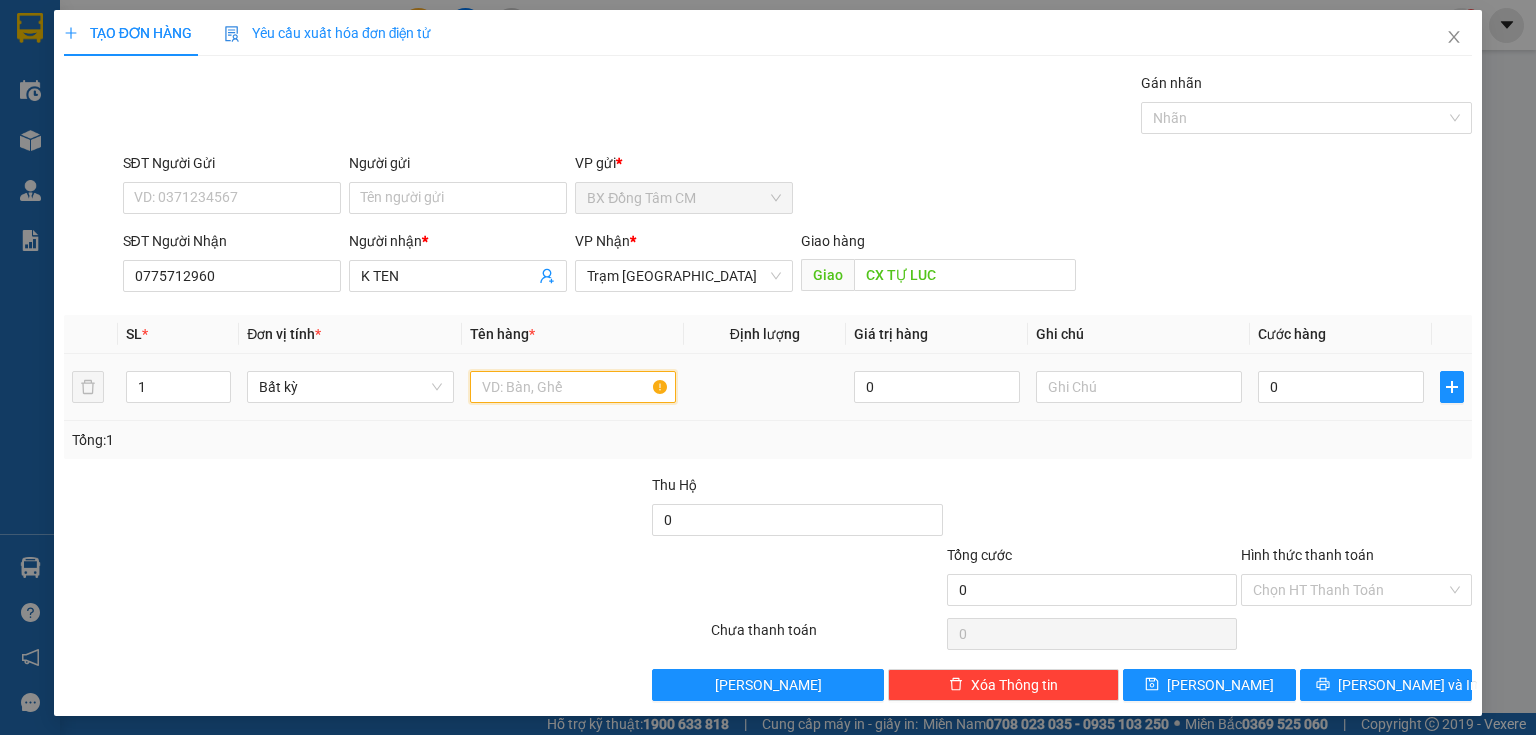 click at bounding box center [573, 387] 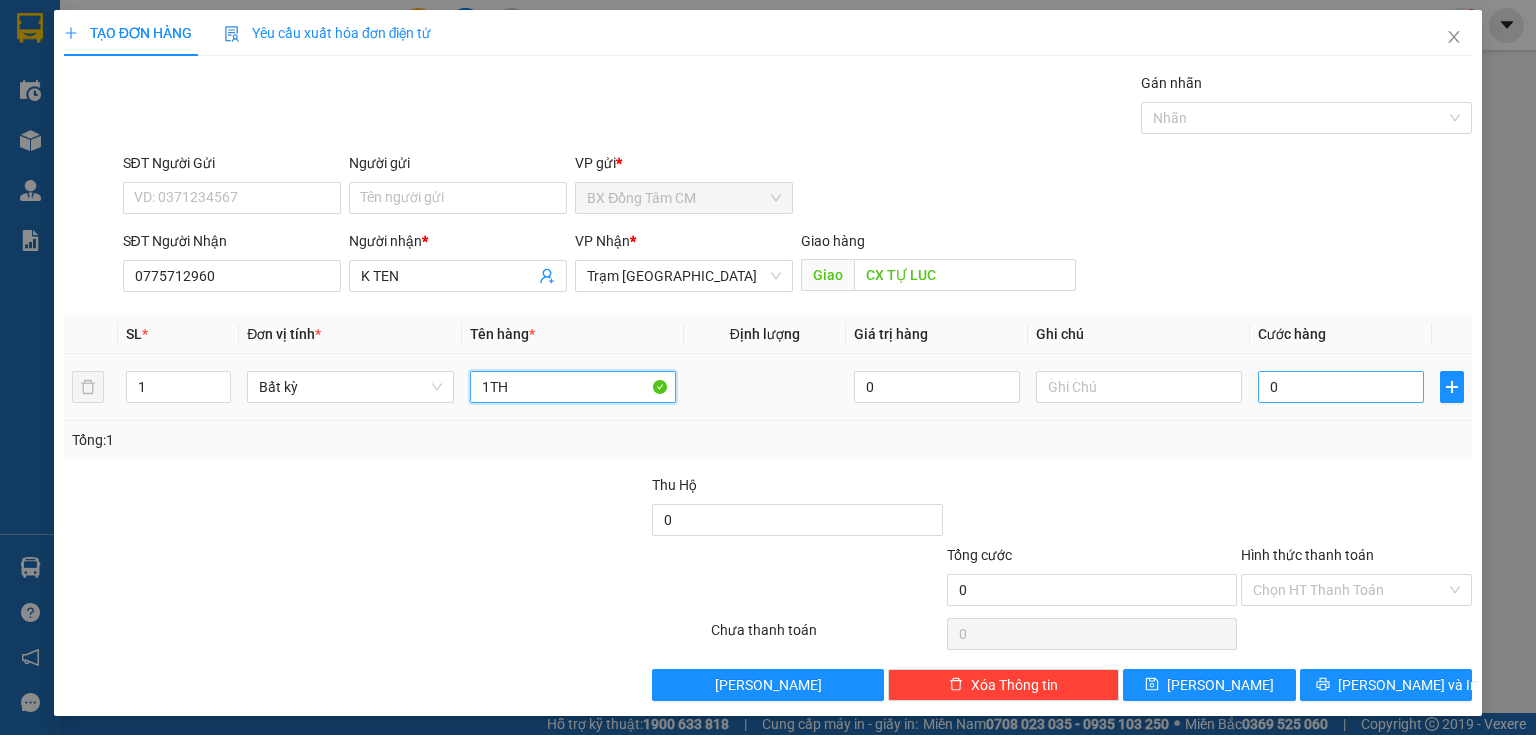 type on "1TH" 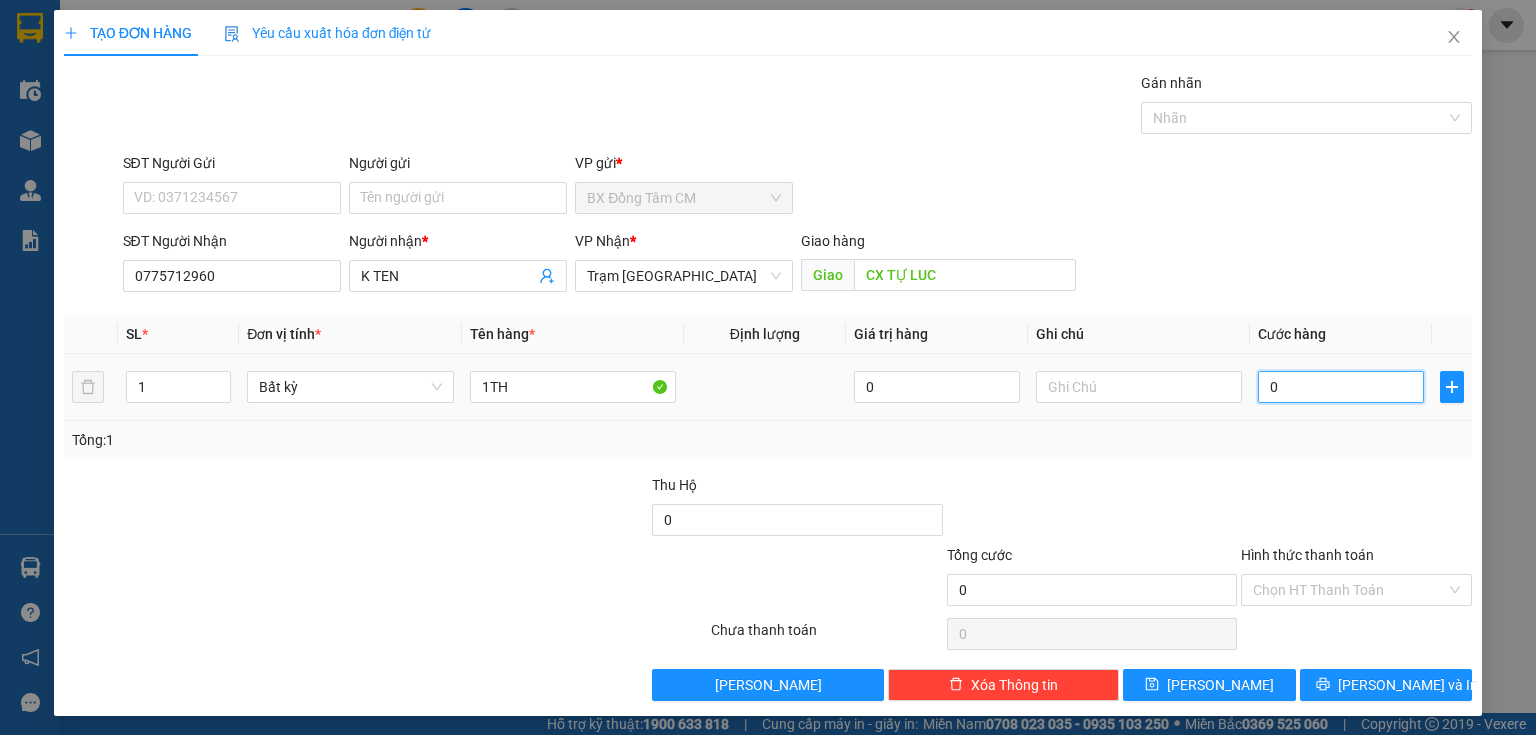 click on "0" at bounding box center (1341, 387) 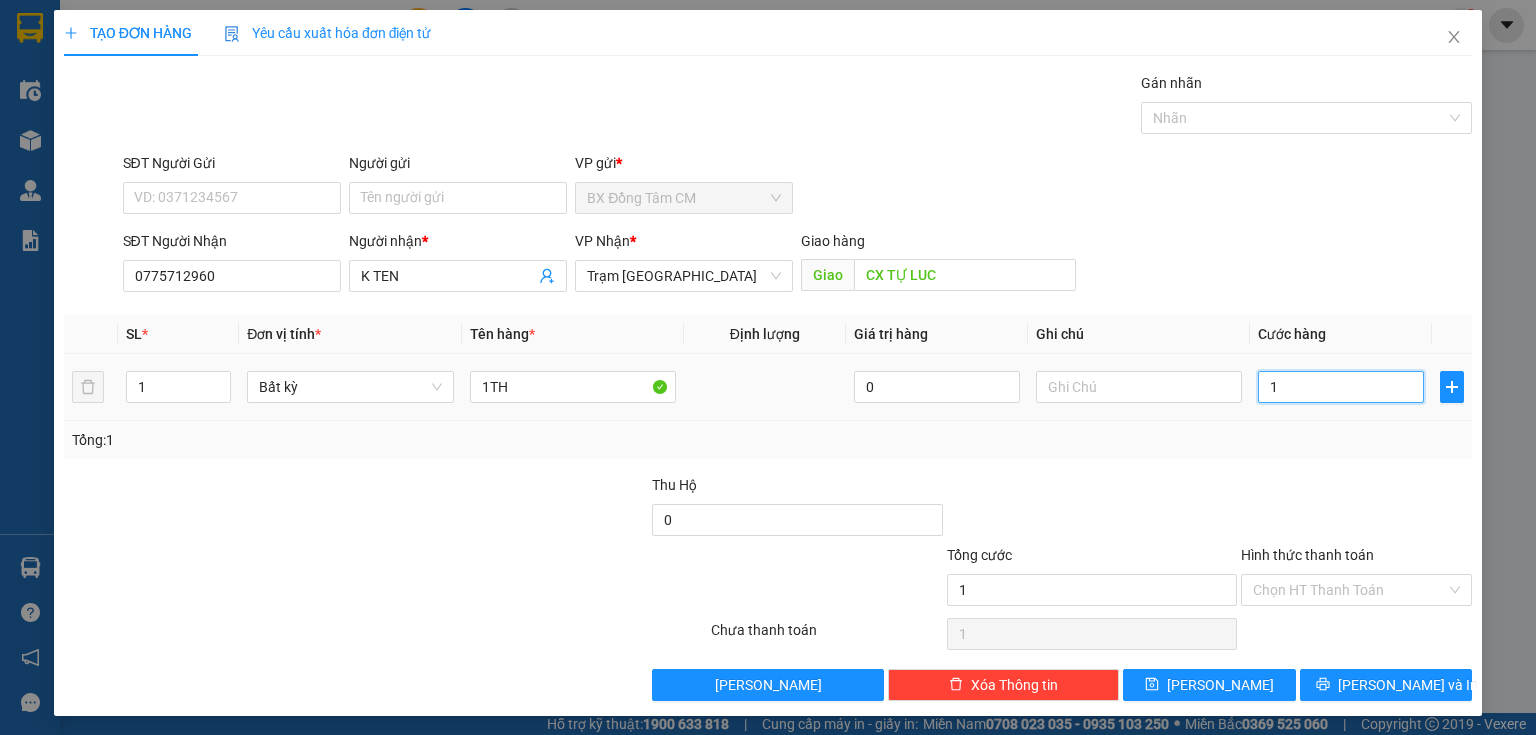 type on "10" 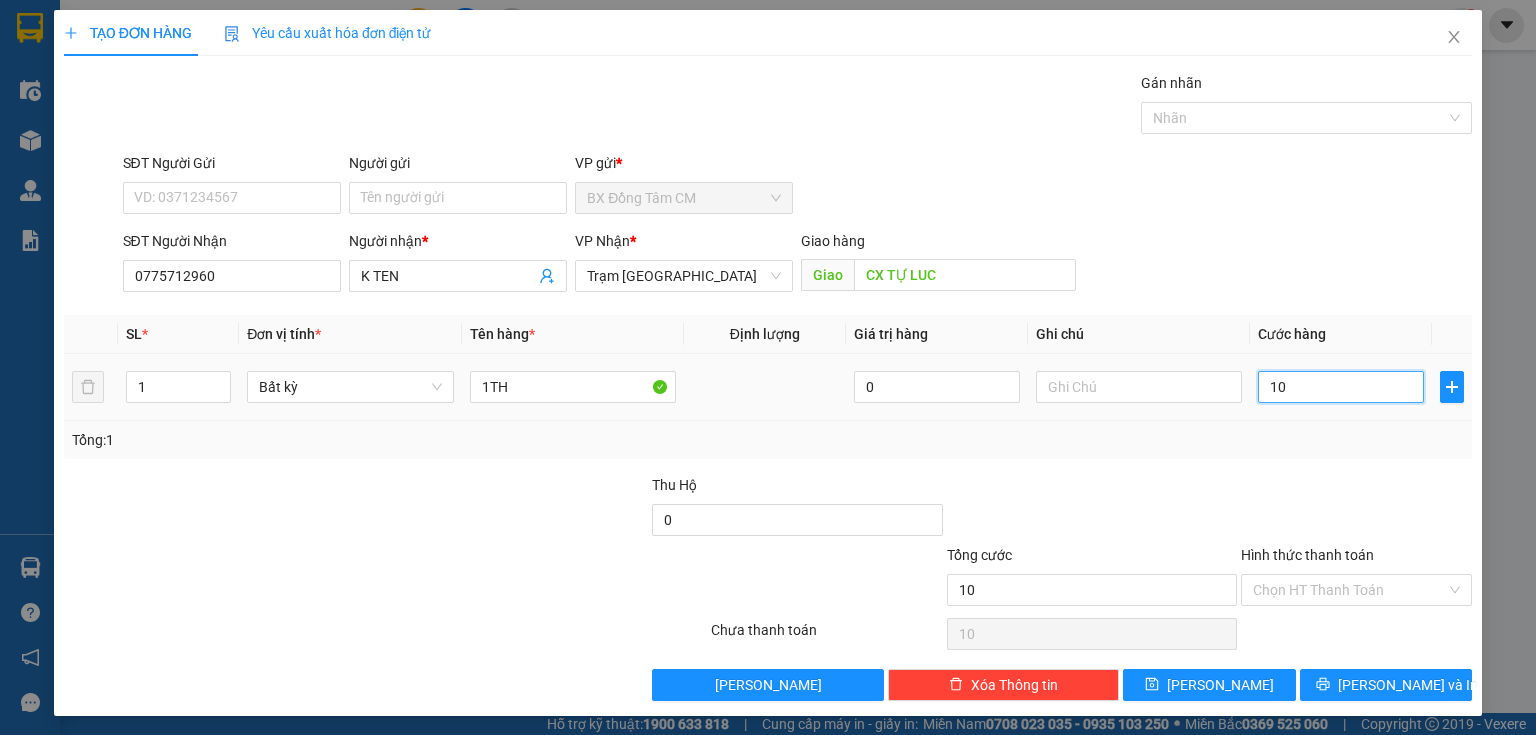type on "100" 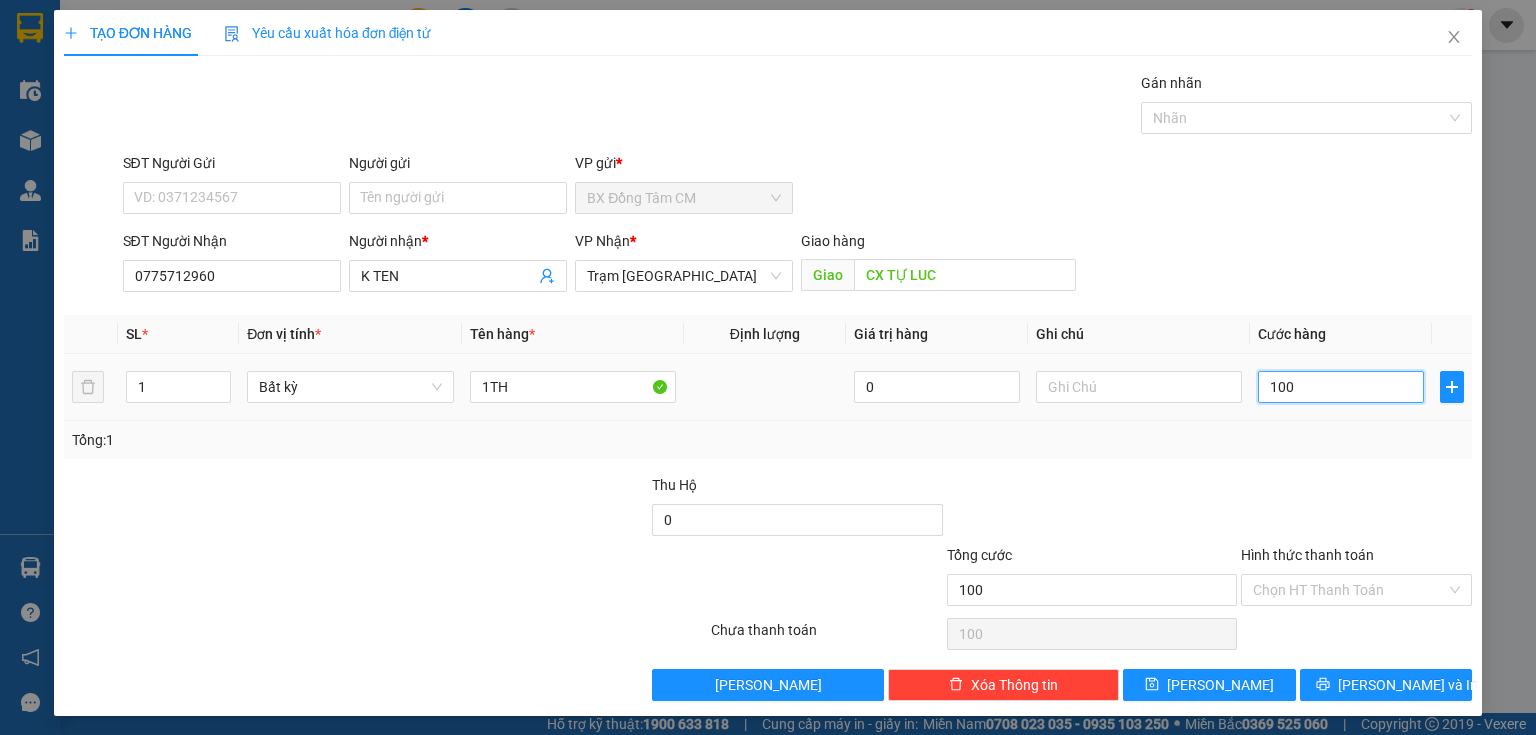 type on "1.000" 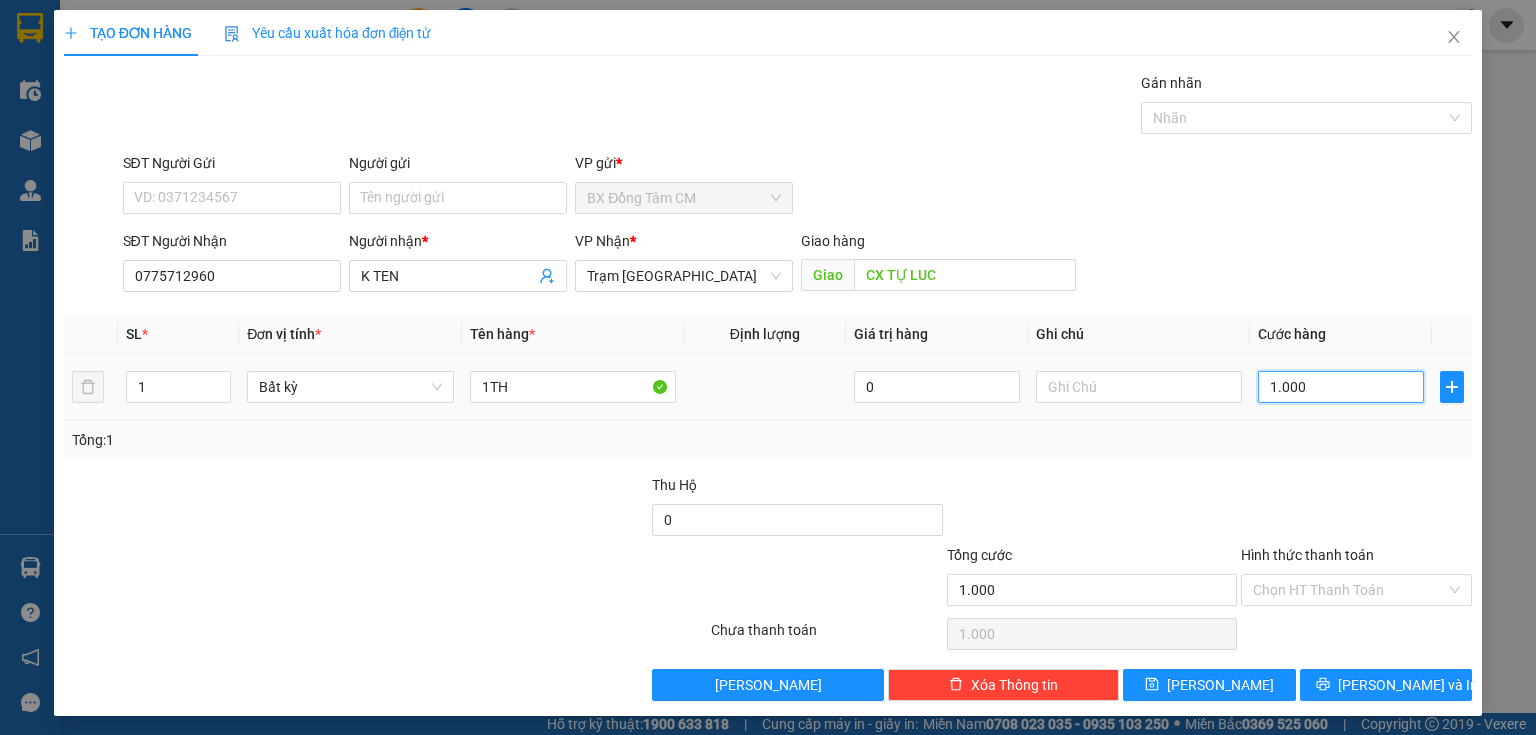 type on "10.000" 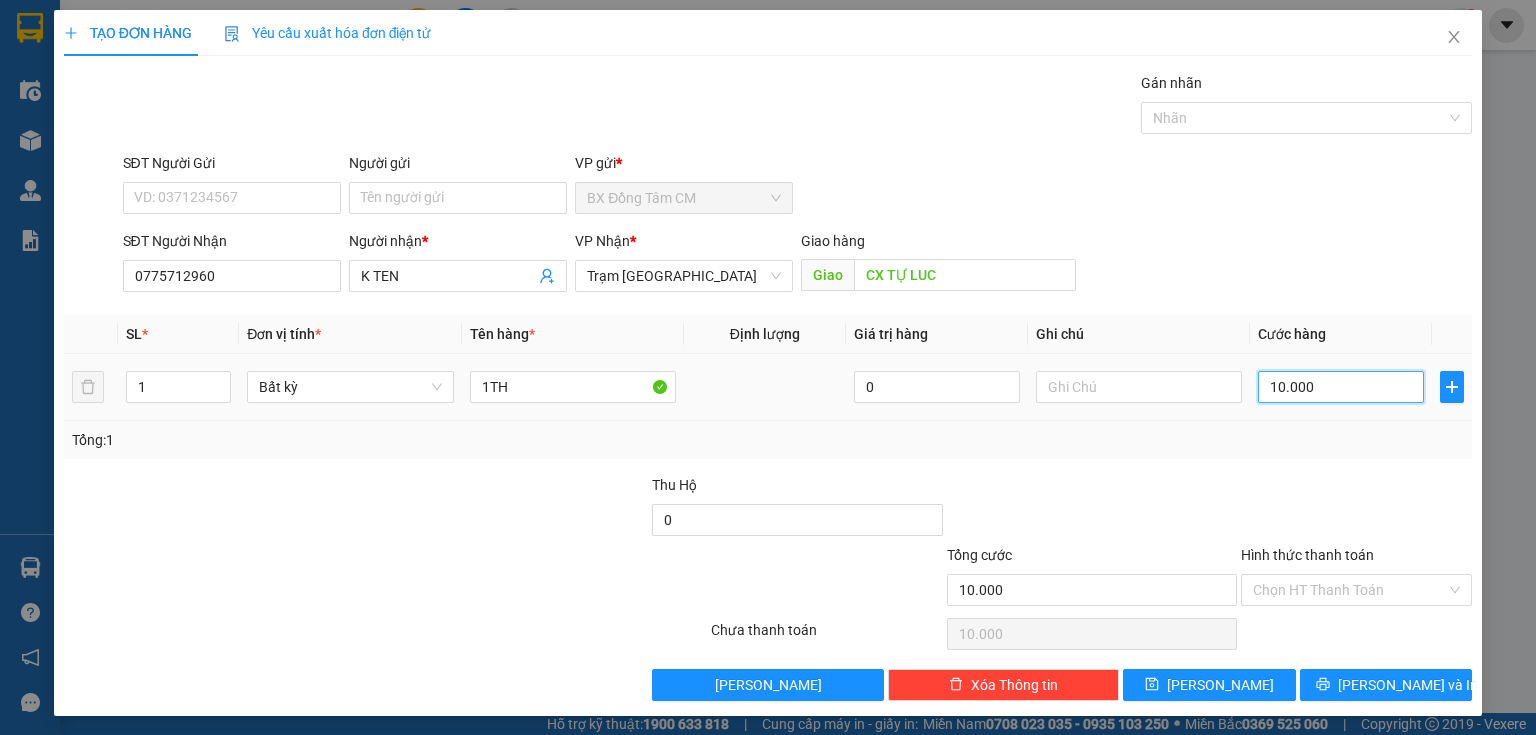 type on "100.000" 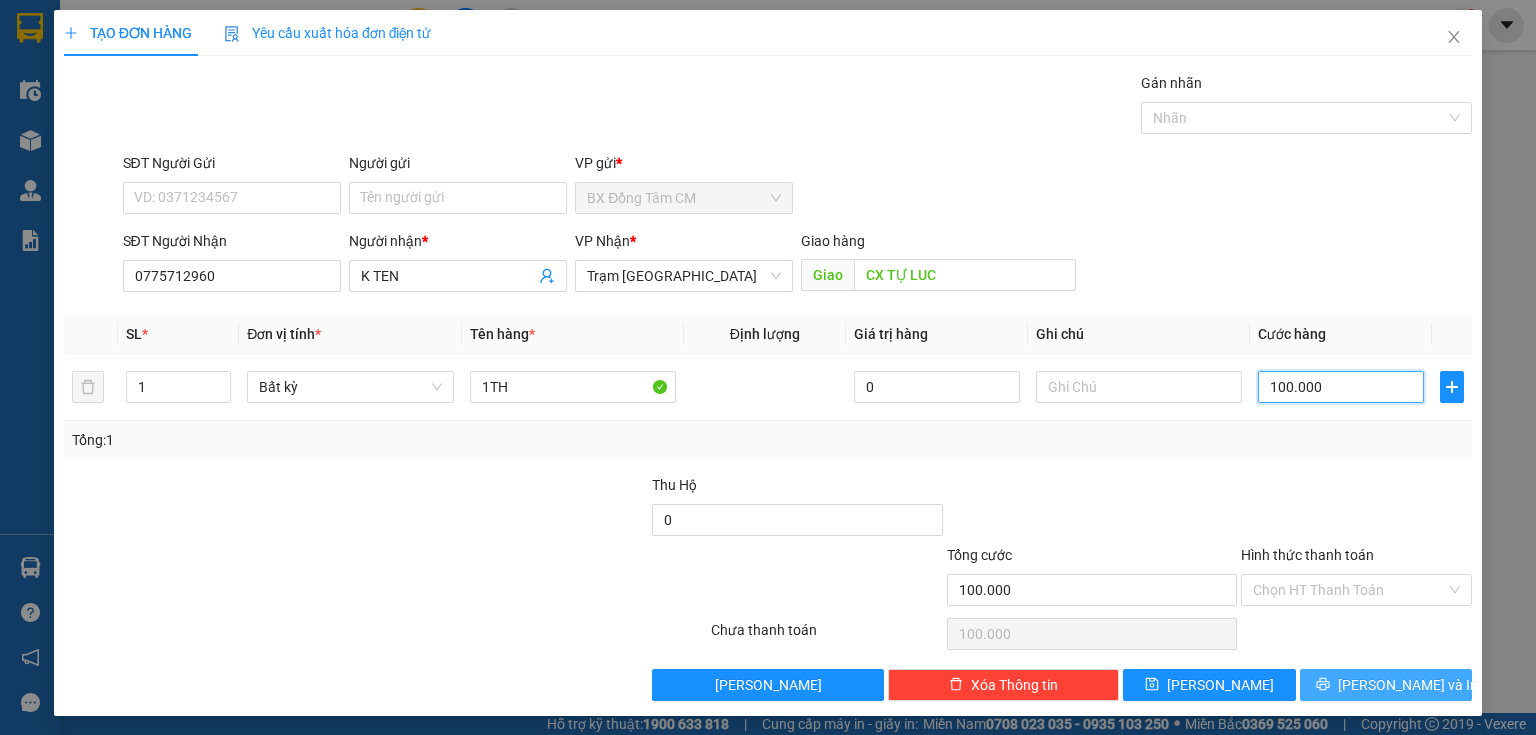 type on "100.000" 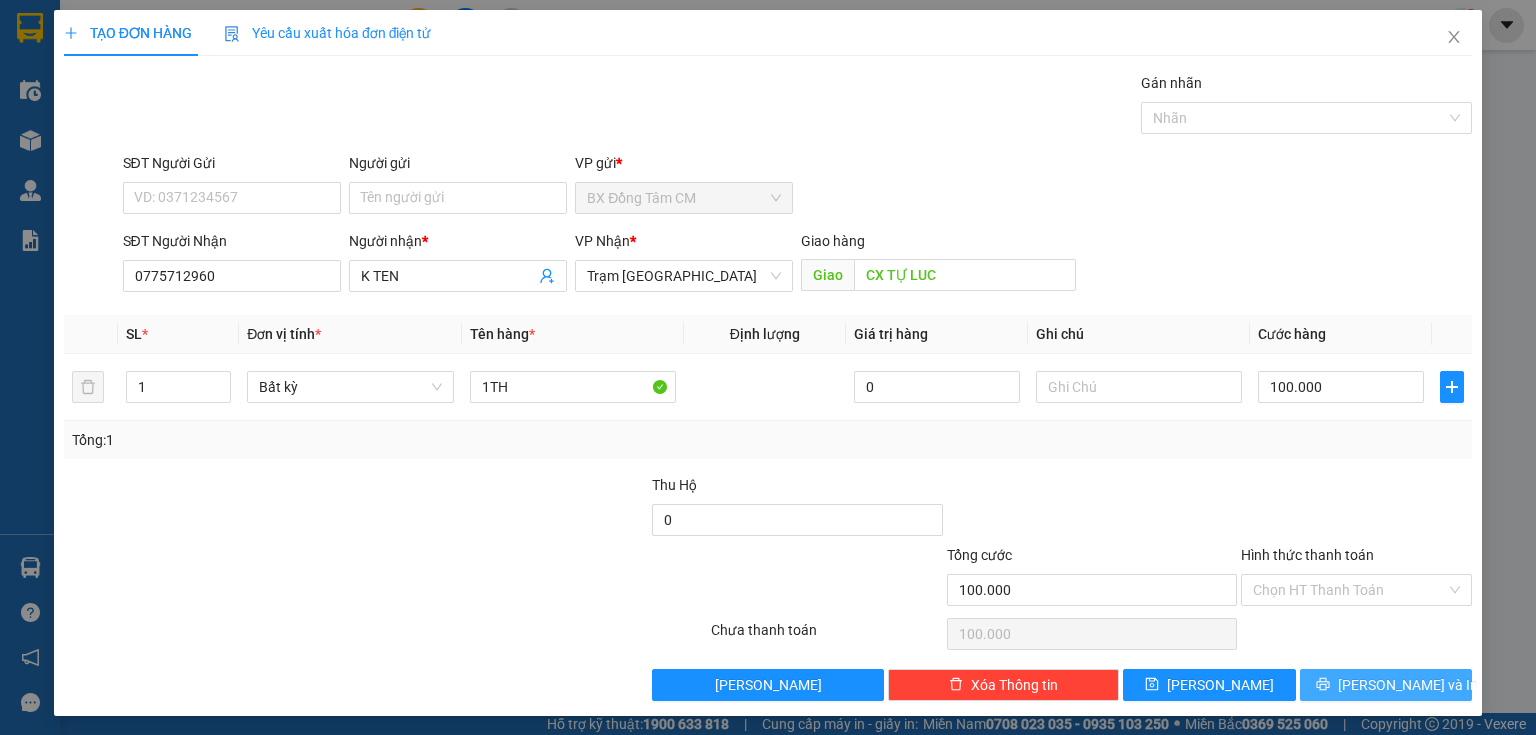 click 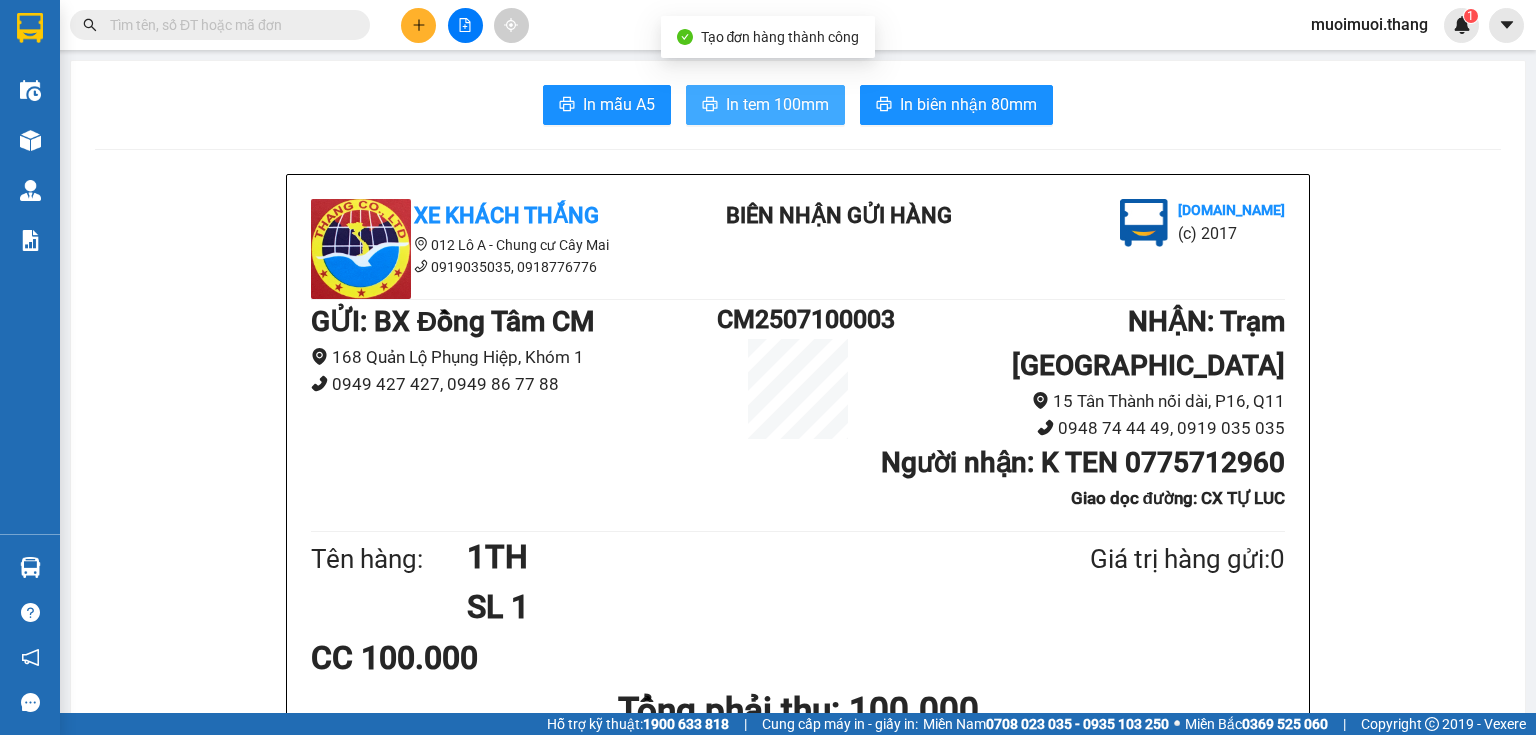 click on "In tem 100mm" at bounding box center [765, 105] 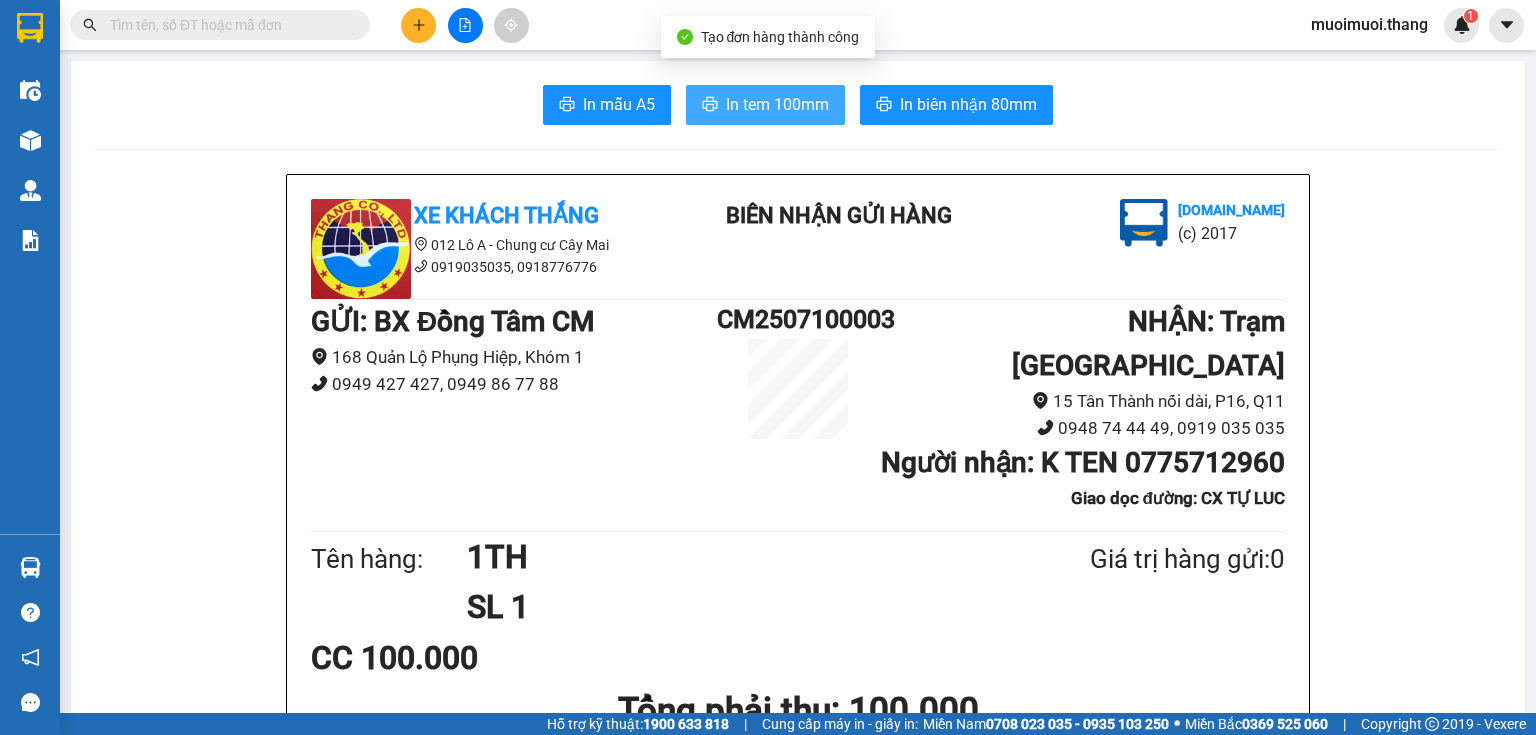 scroll, scrollTop: 0, scrollLeft: 0, axis: both 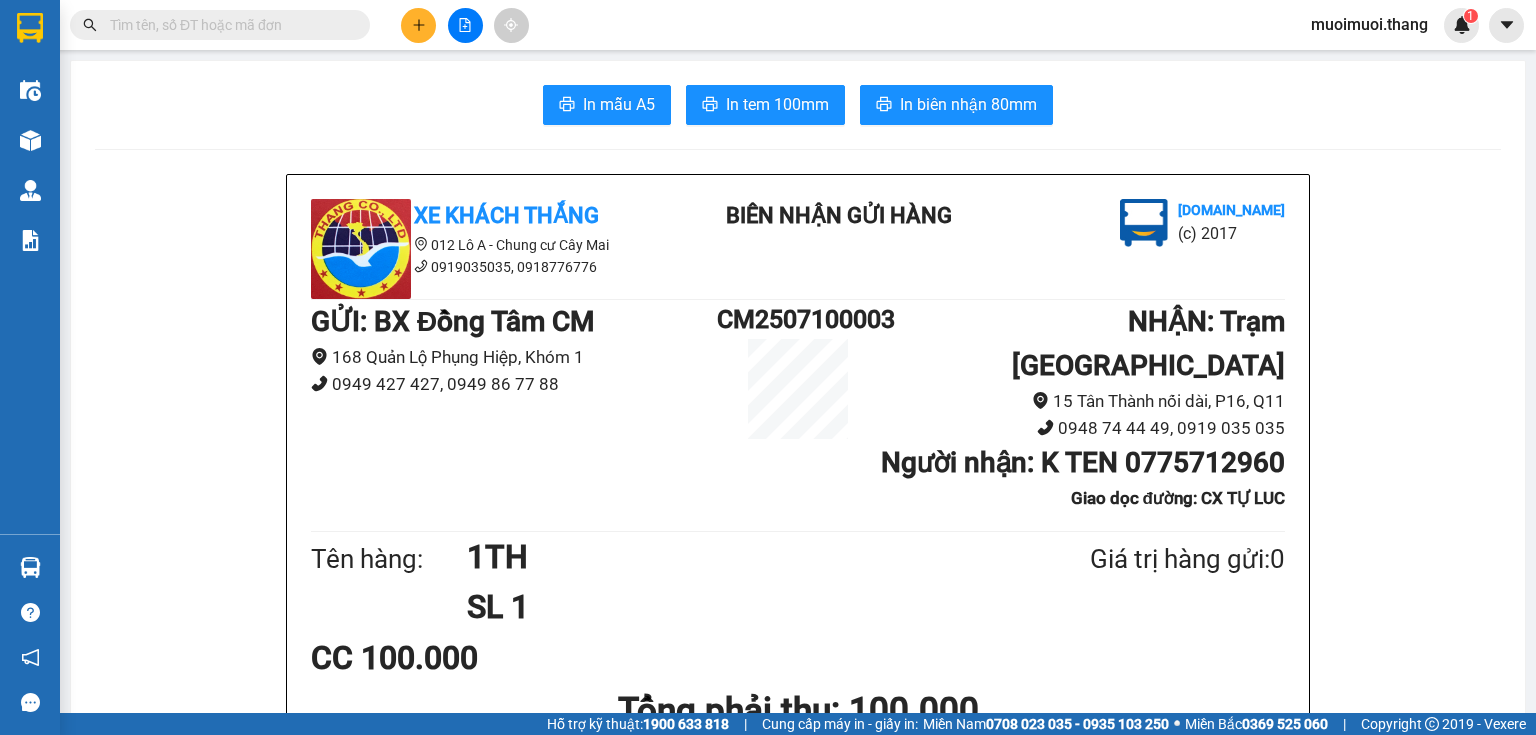 click at bounding box center (418, 25) 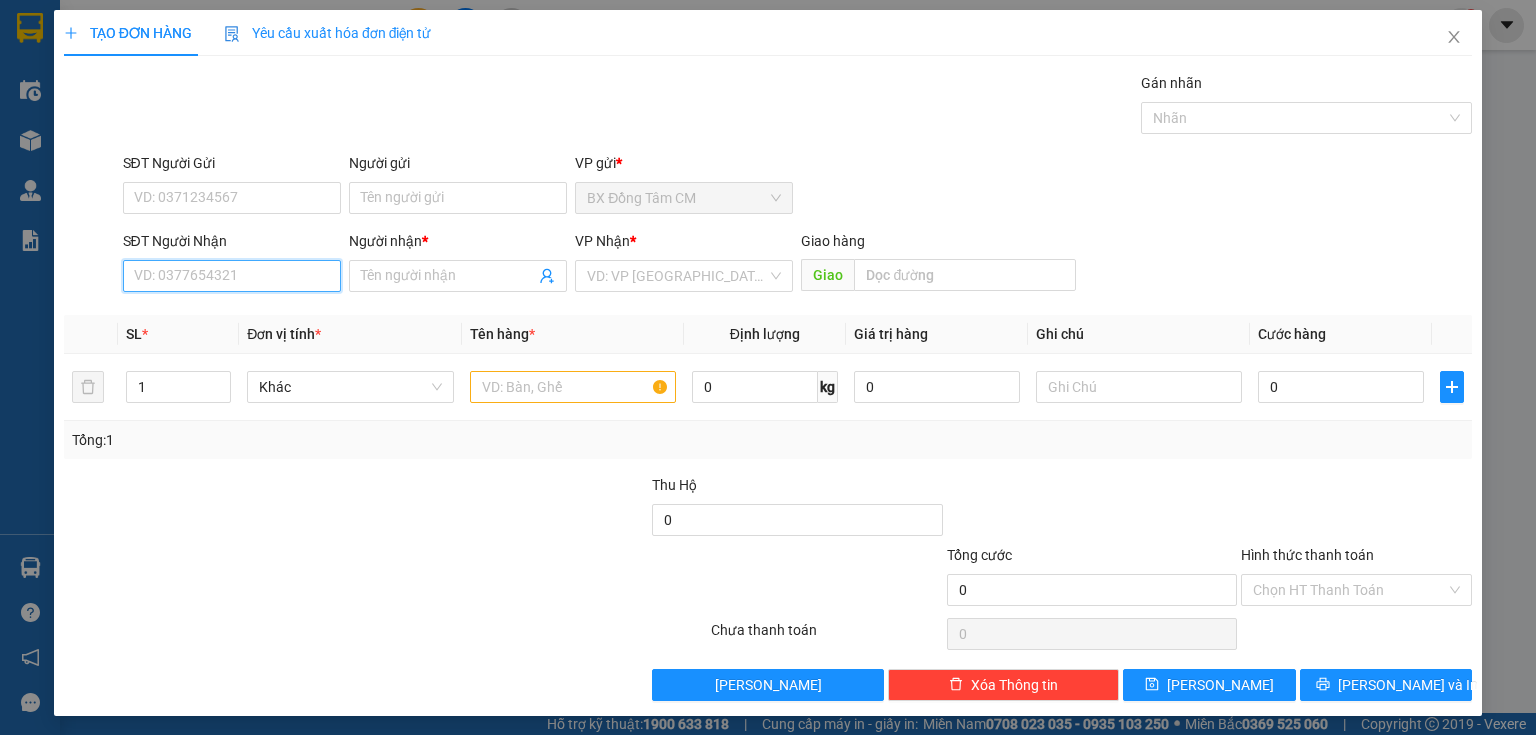 click on "SĐT Người Nhận" at bounding box center (232, 276) 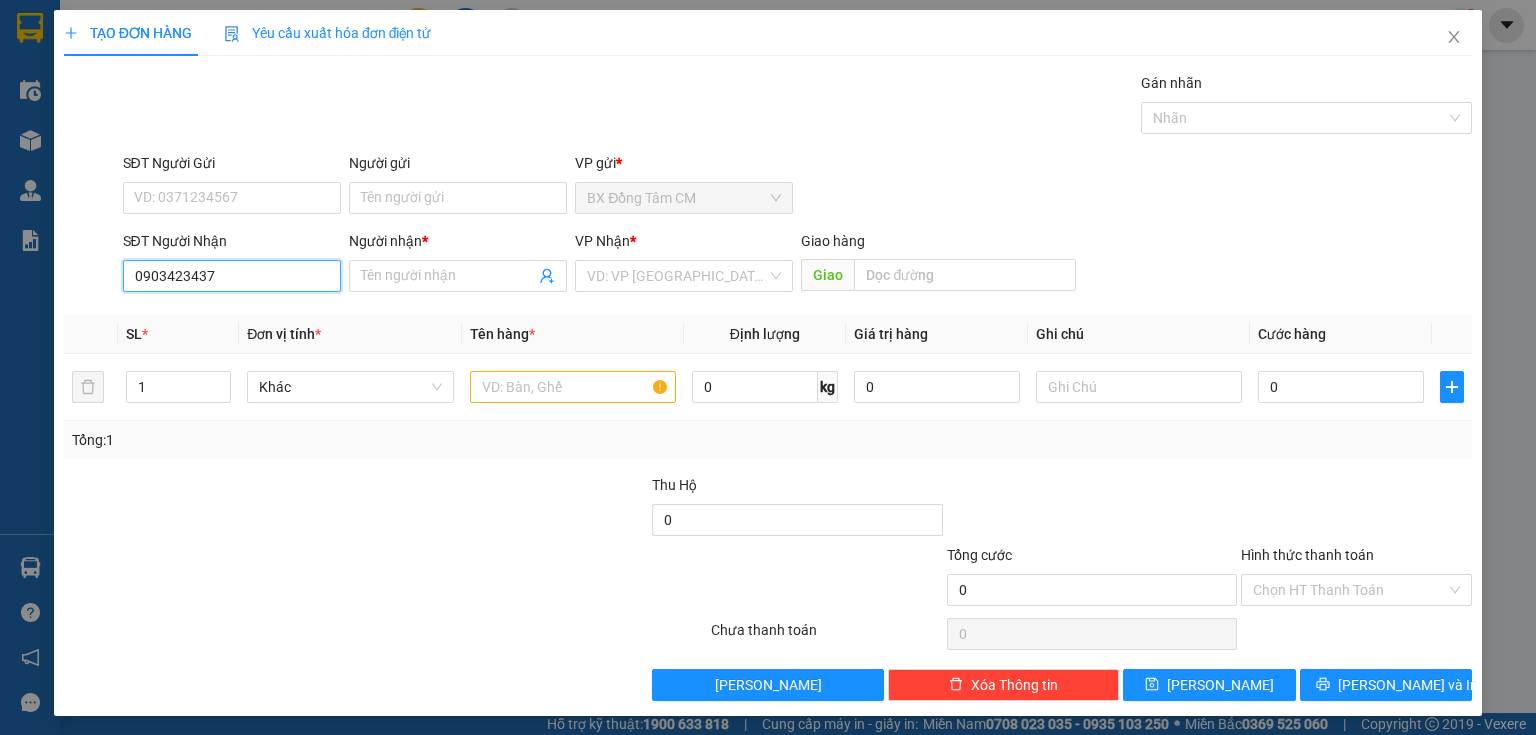 click on "0903423437" at bounding box center [232, 276] 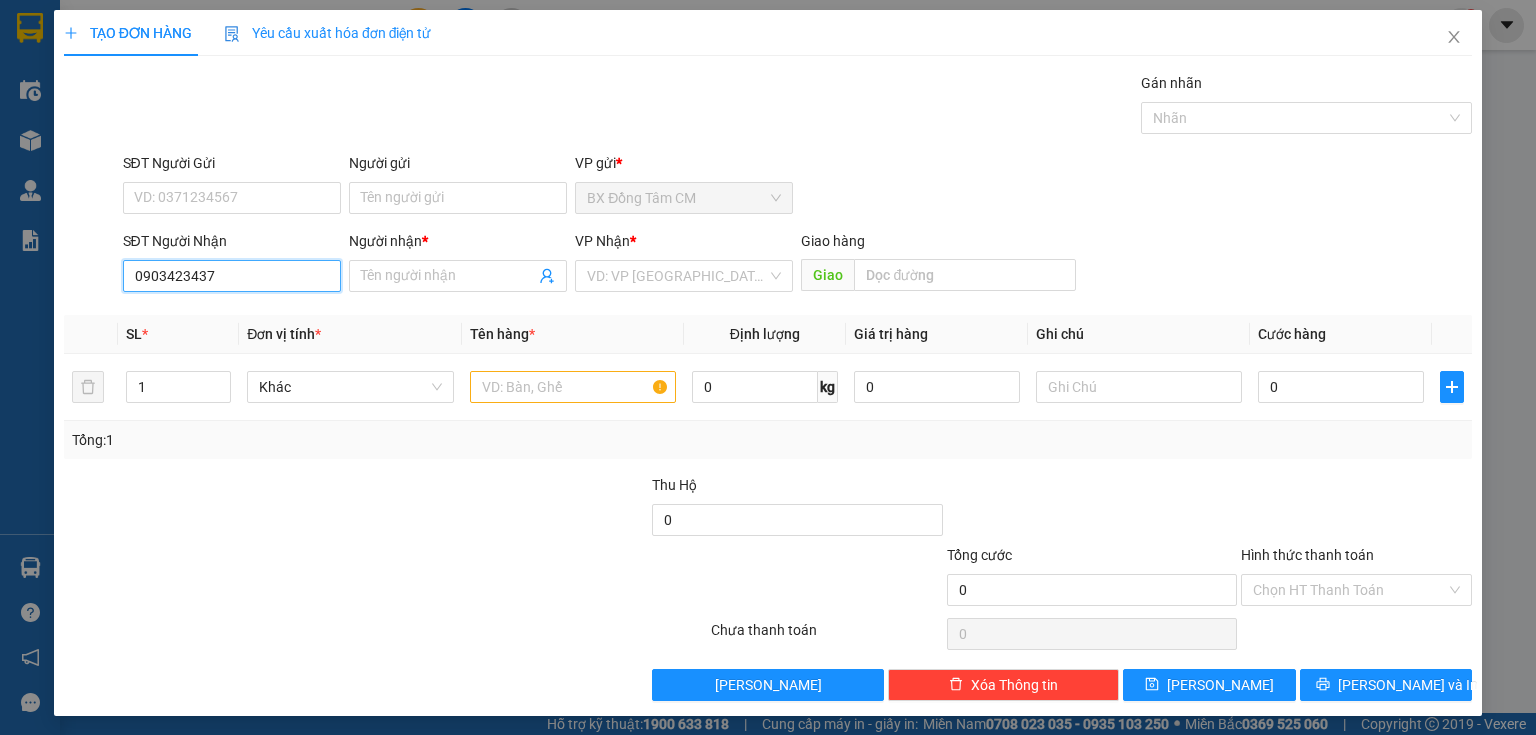 click on "0903423437" at bounding box center (232, 276) 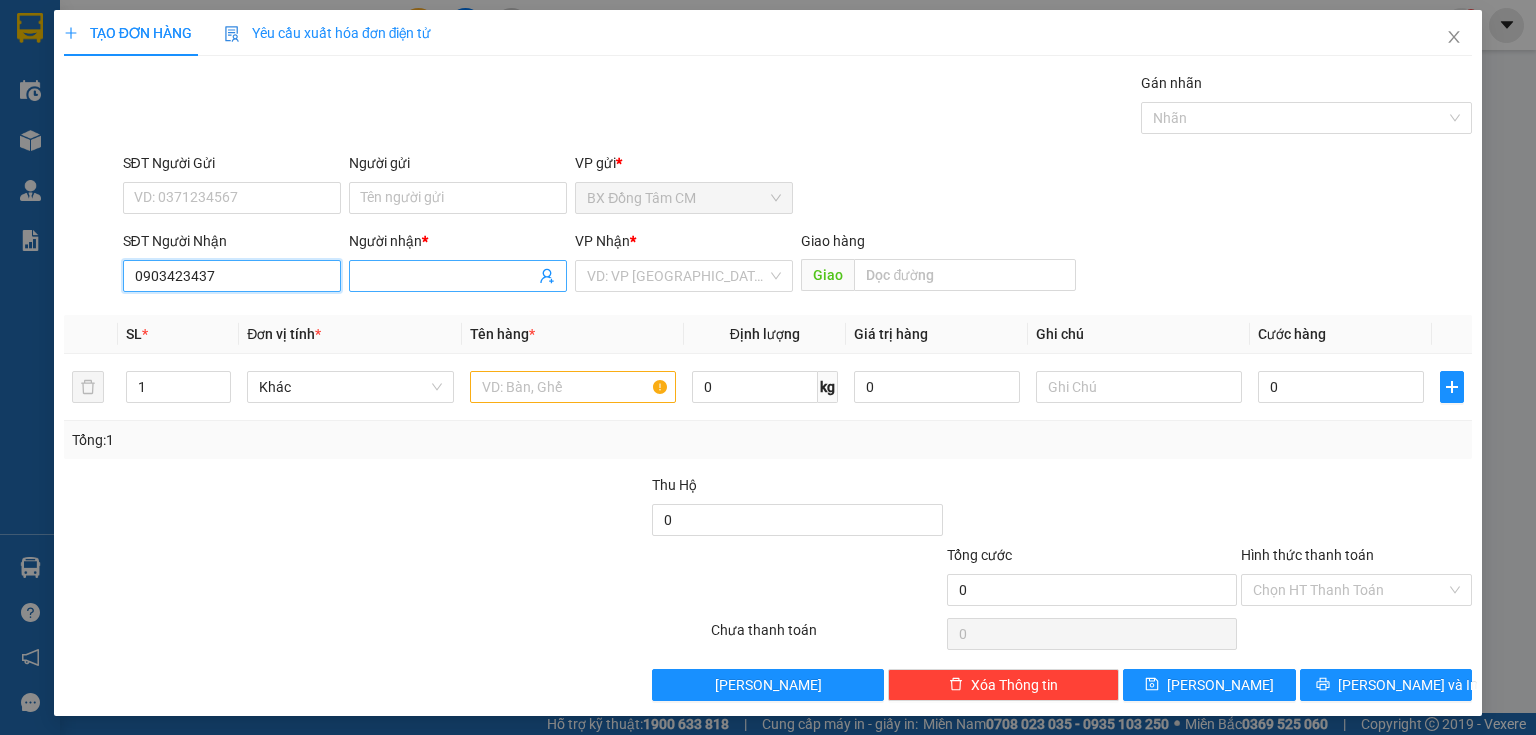 type on "0903423437" 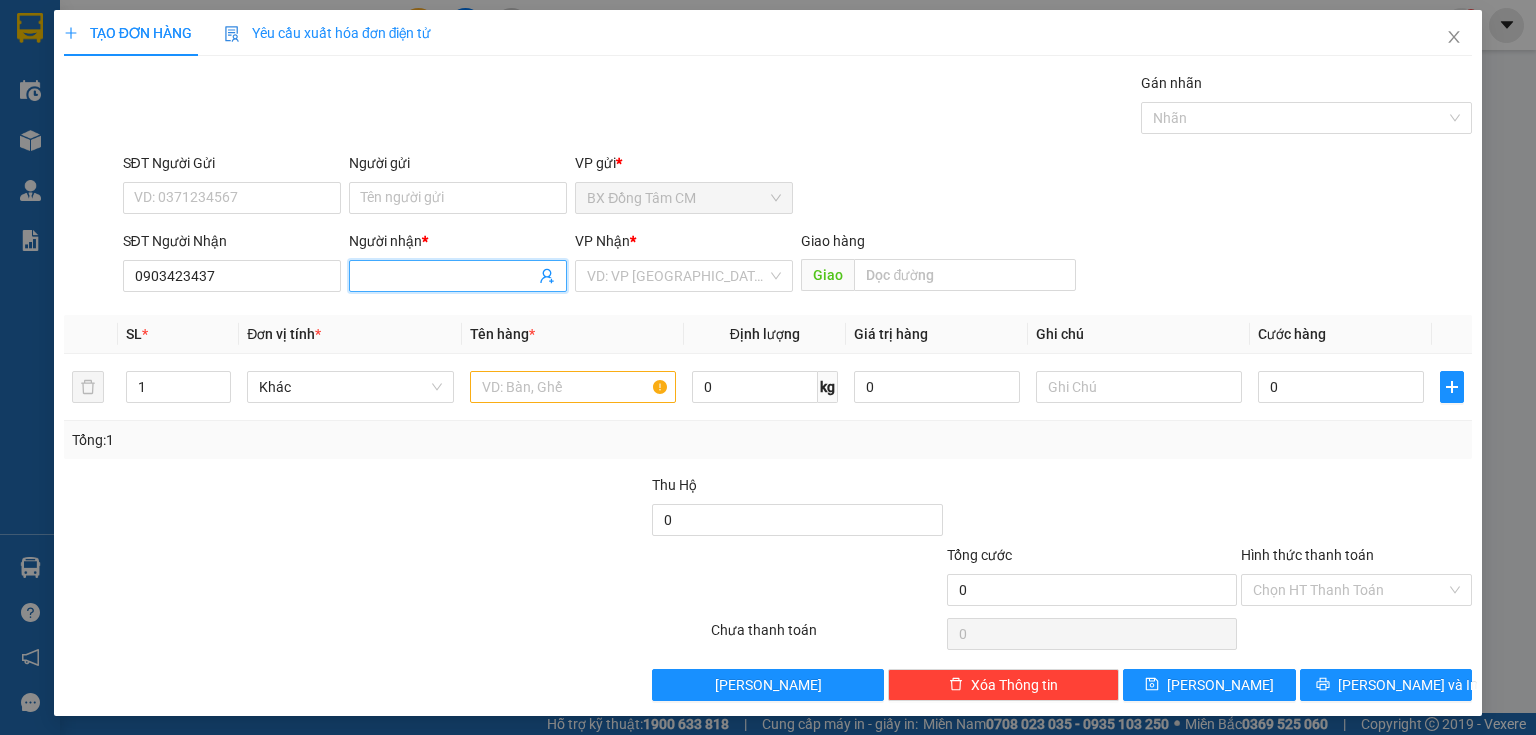 click on "Người nhận  *" at bounding box center [448, 276] 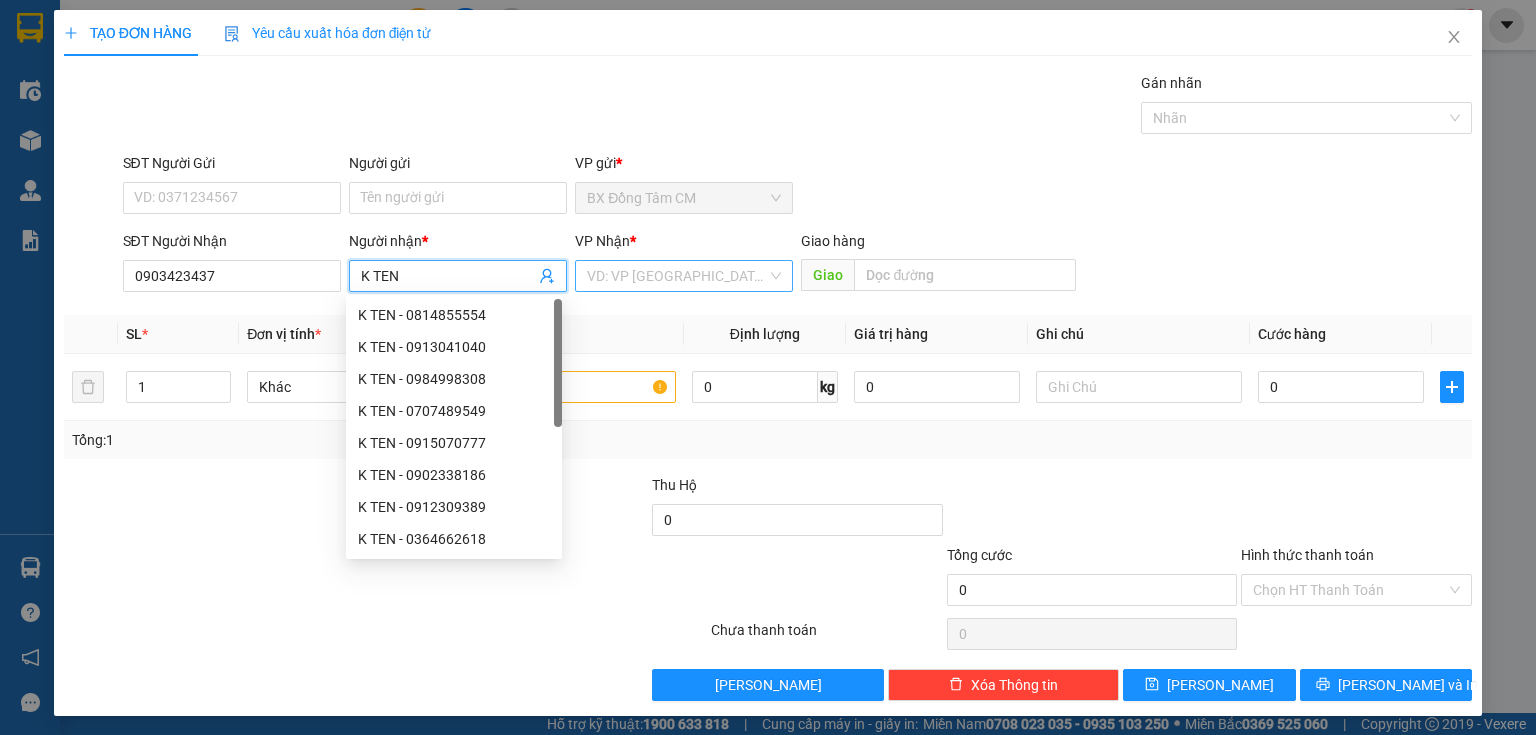 click on "VD: VP [GEOGRAPHIC_DATA]" at bounding box center [684, 276] 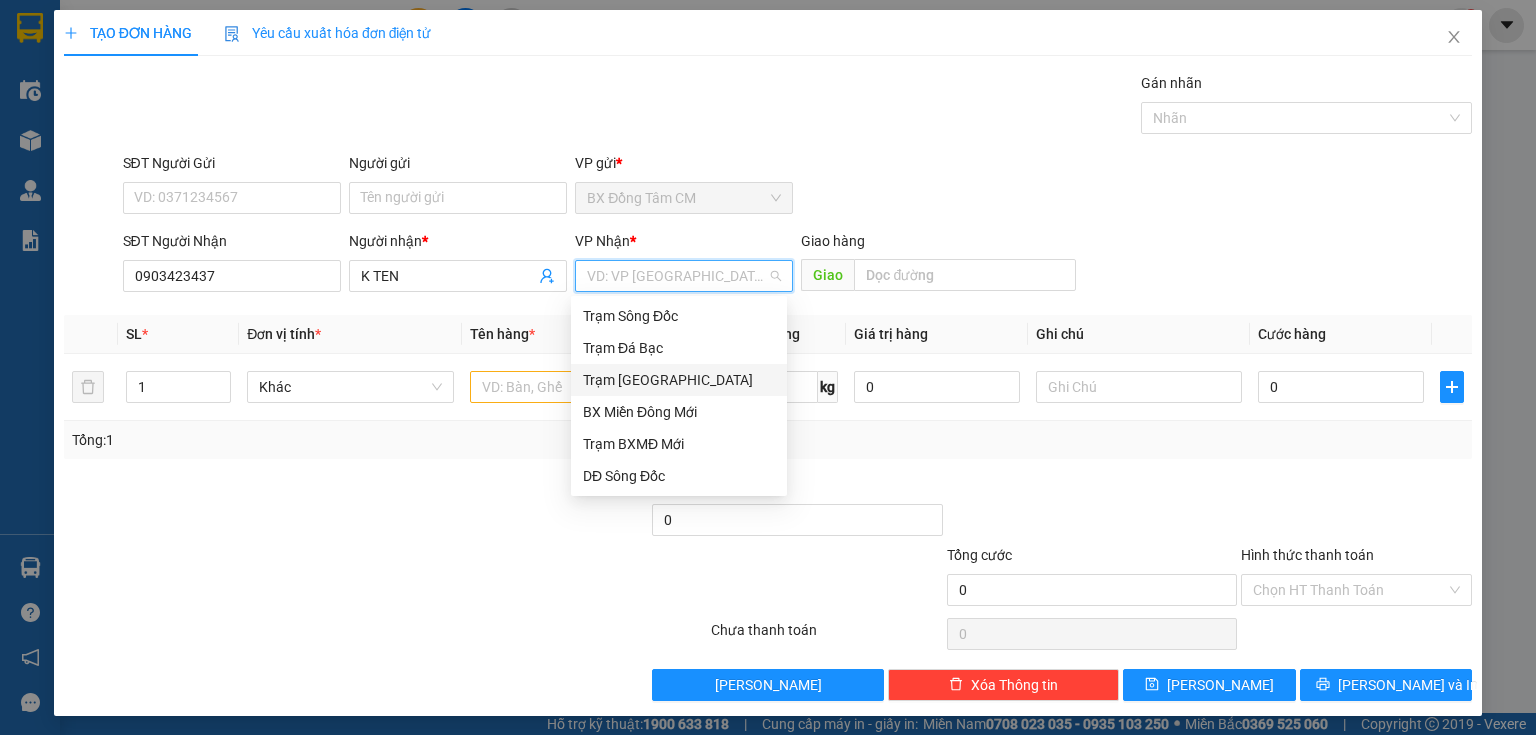 drag, startPoint x: 658, startPoint y: 384, endPoint x: 722, endPoint y: 375, distance: 64.629715 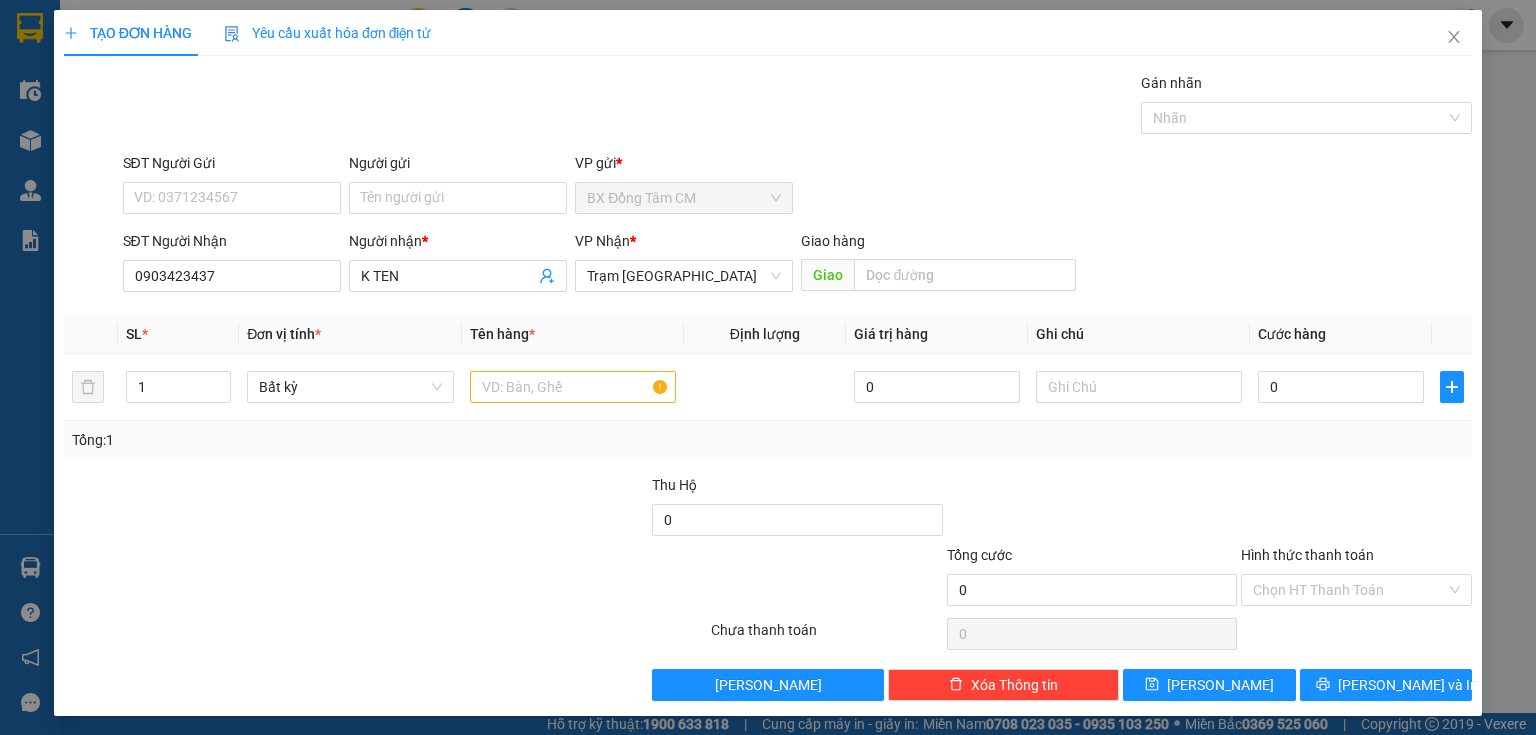 click on "Giao hàng Giao" at bounding box center (938, 265) 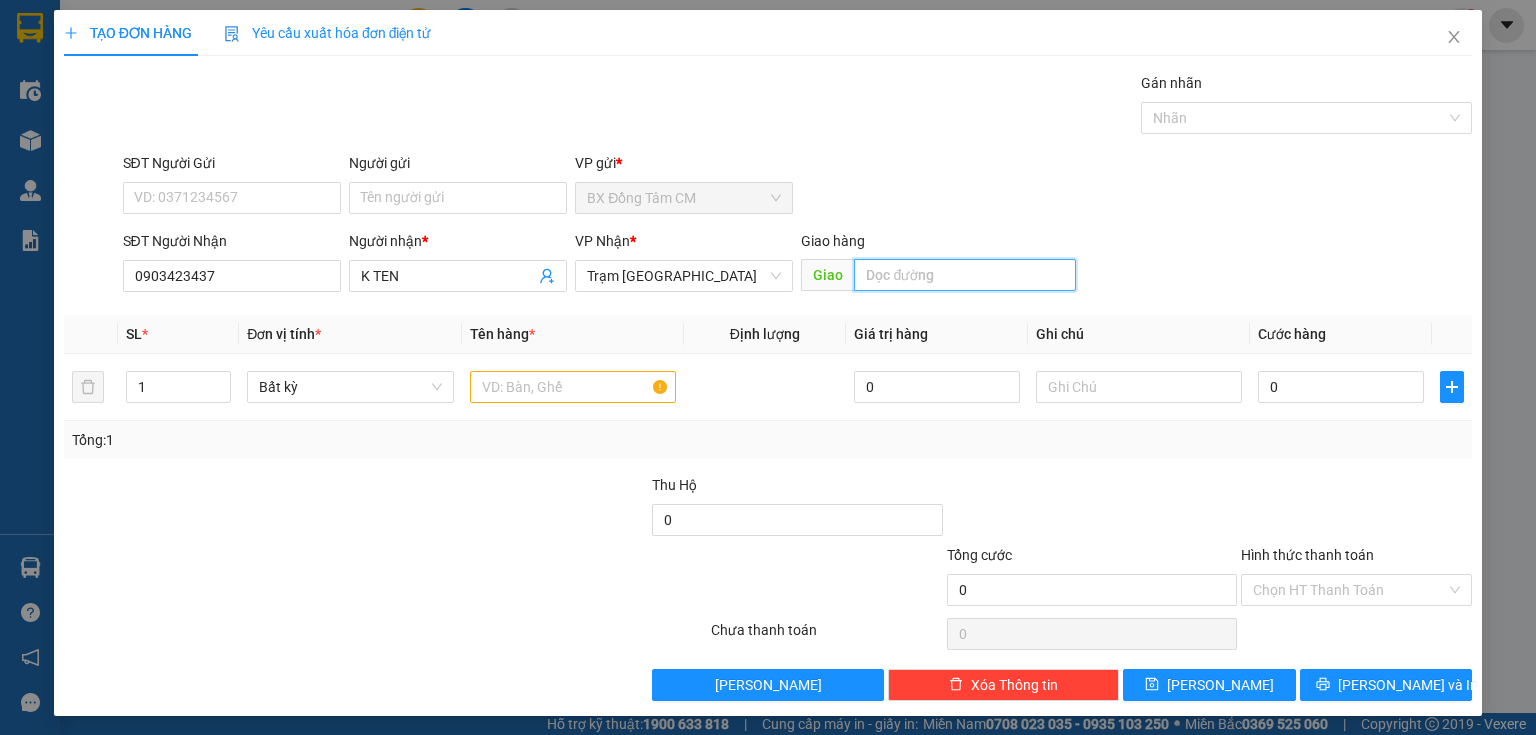 click at bounding box center (965, 275) 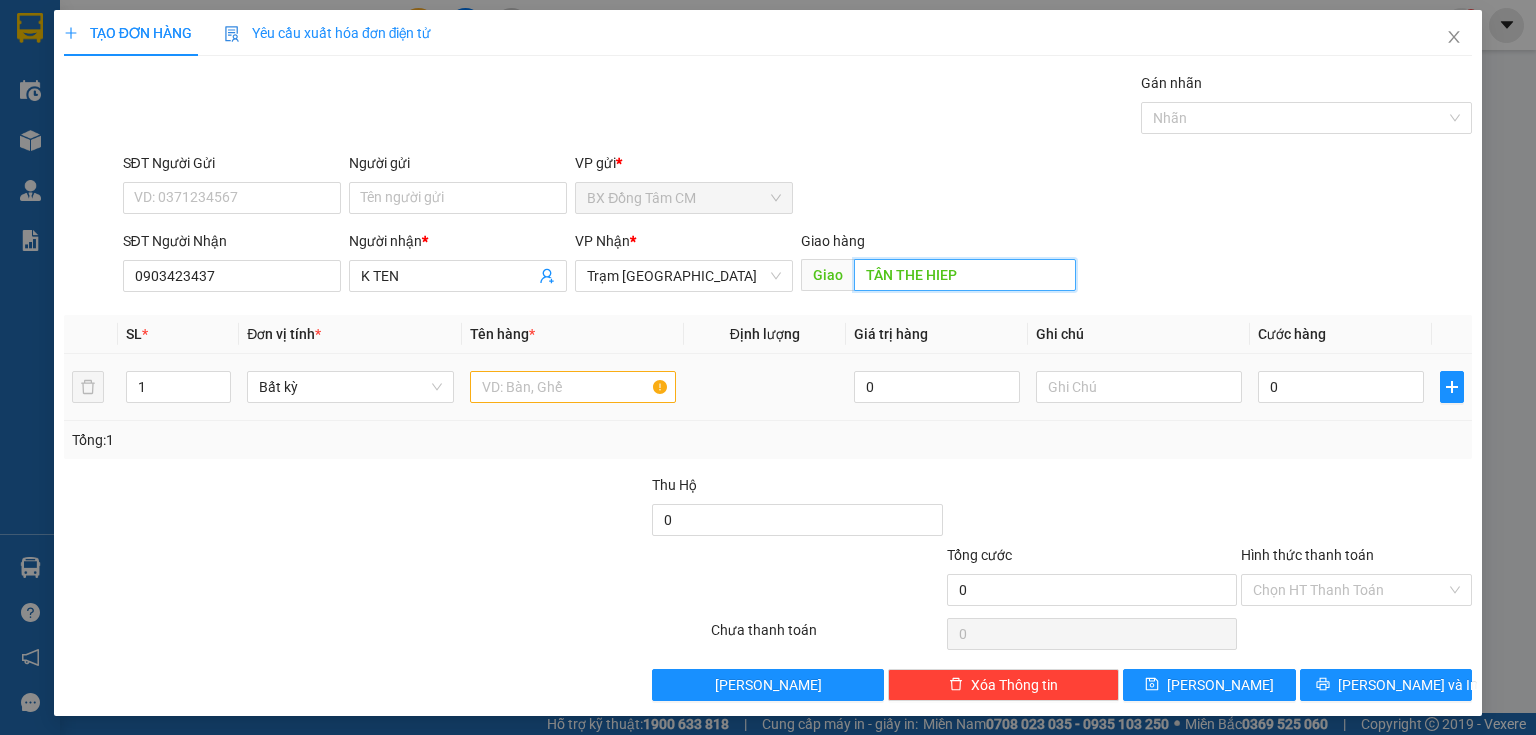 type on "TÂN THE HIEP" 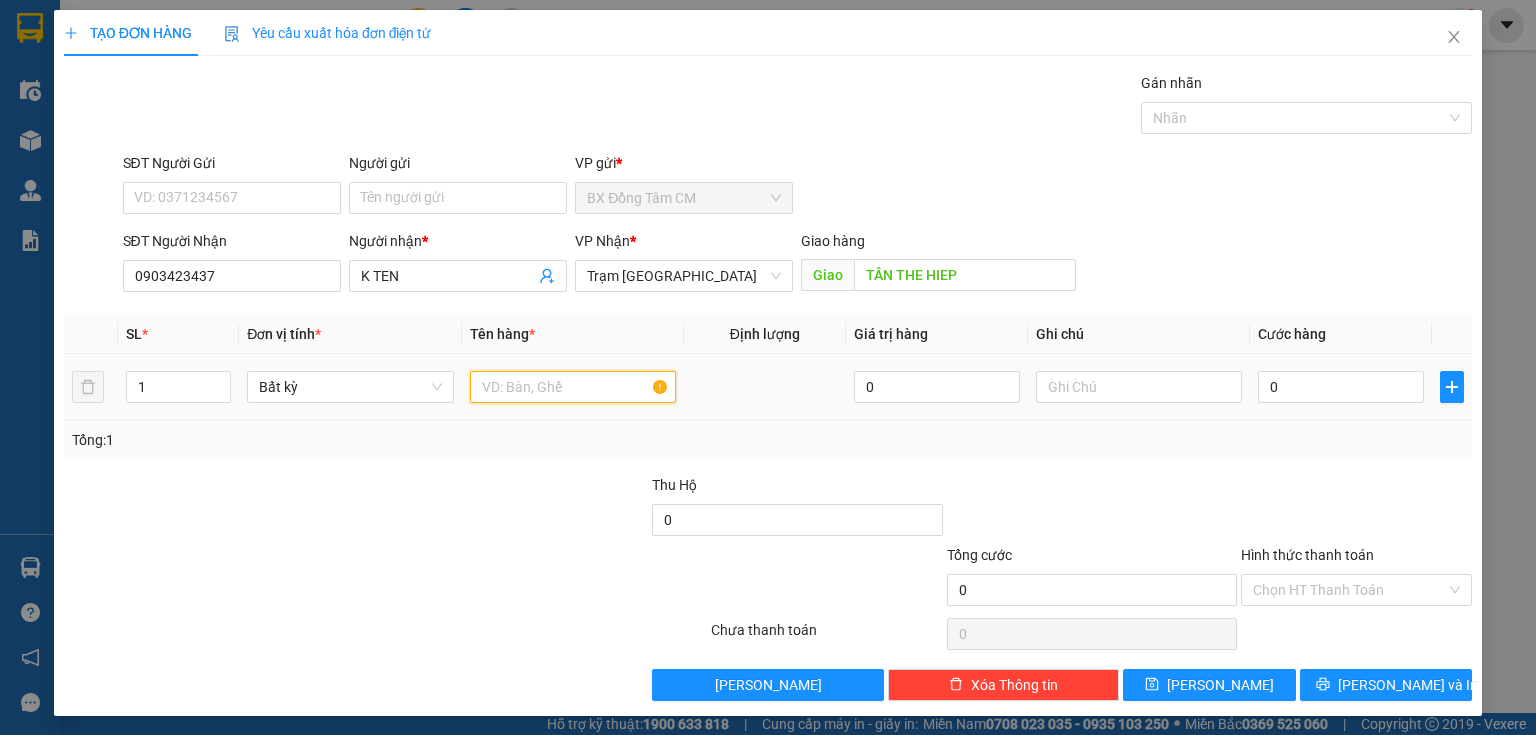click at bounding box center [573, 387] 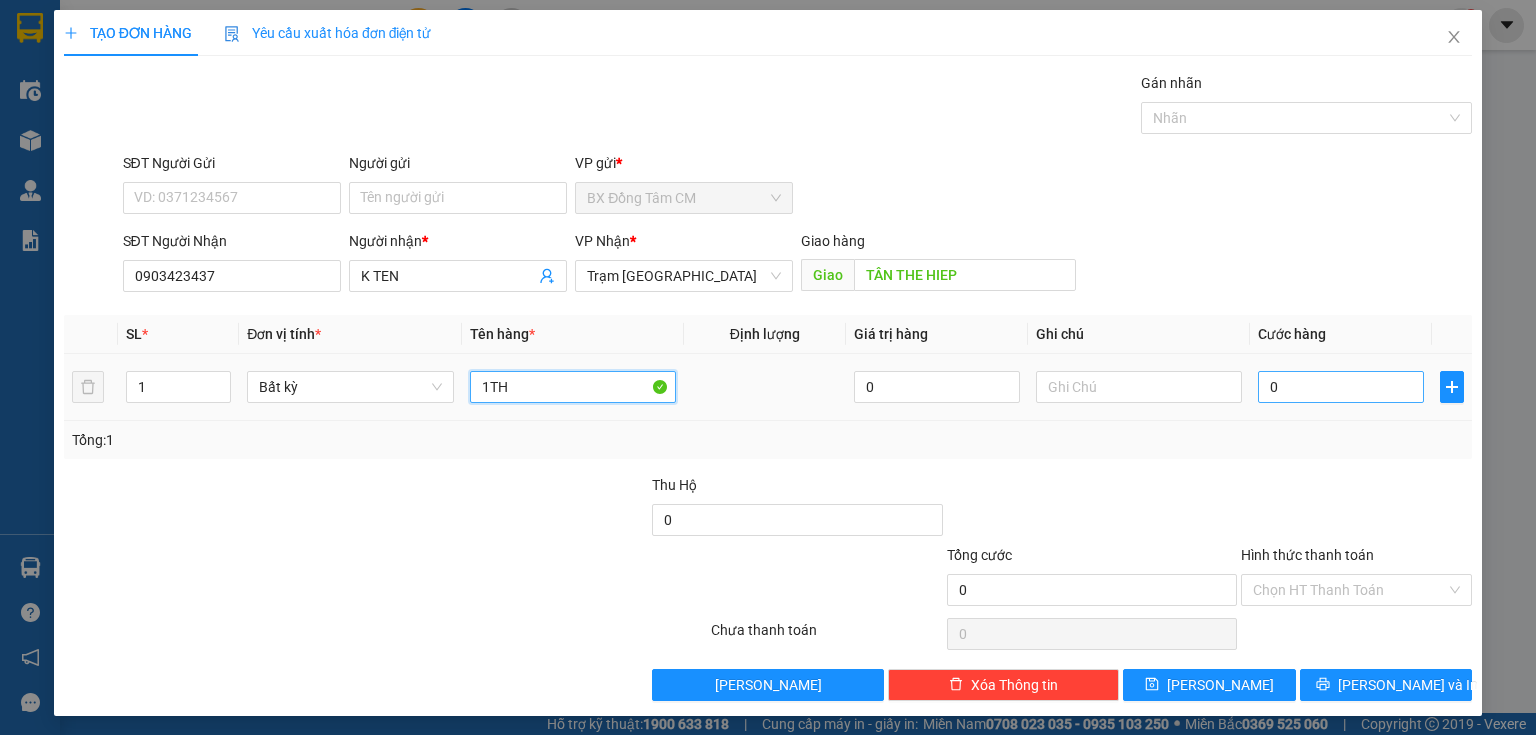 type on "1TH" 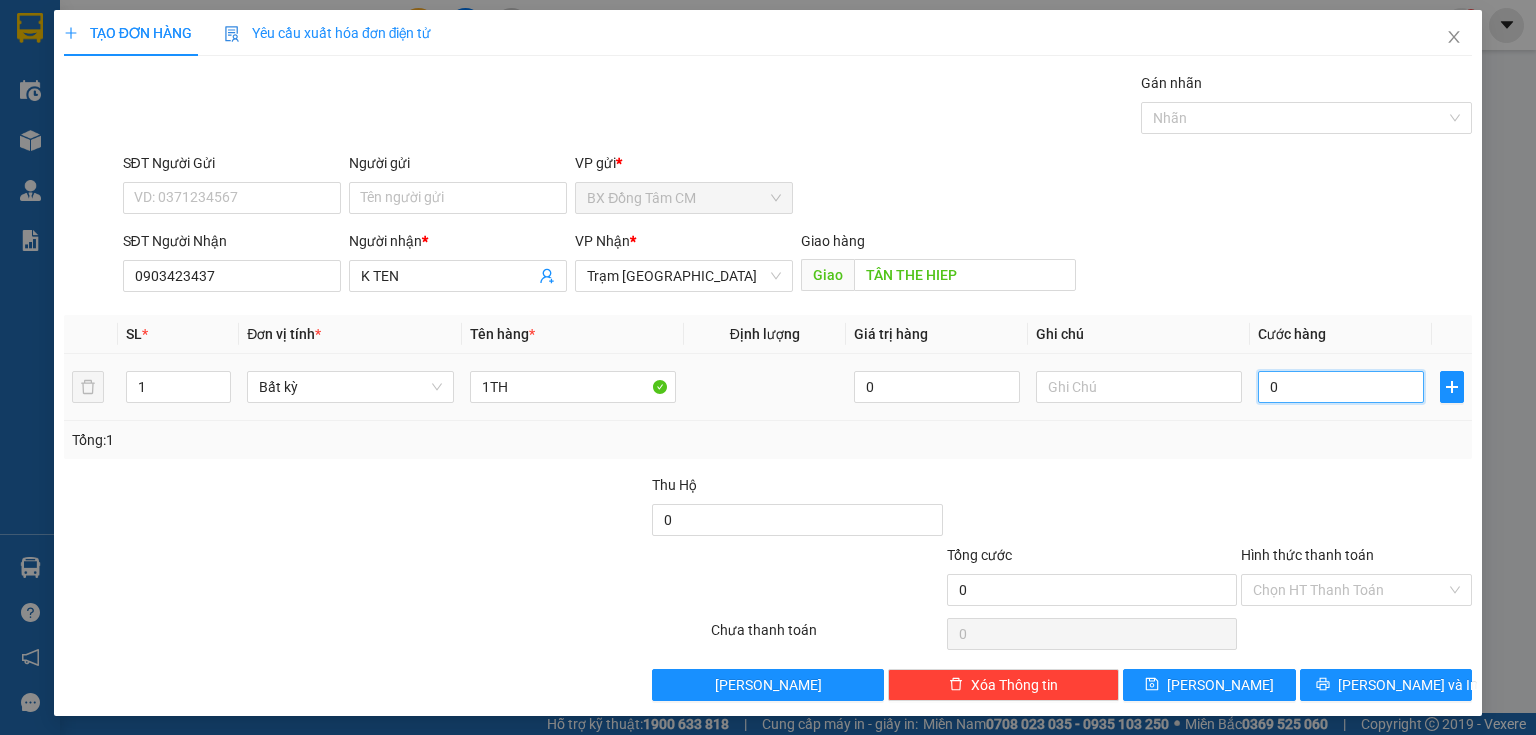 click on "0" at bounding box center (1341, 387) 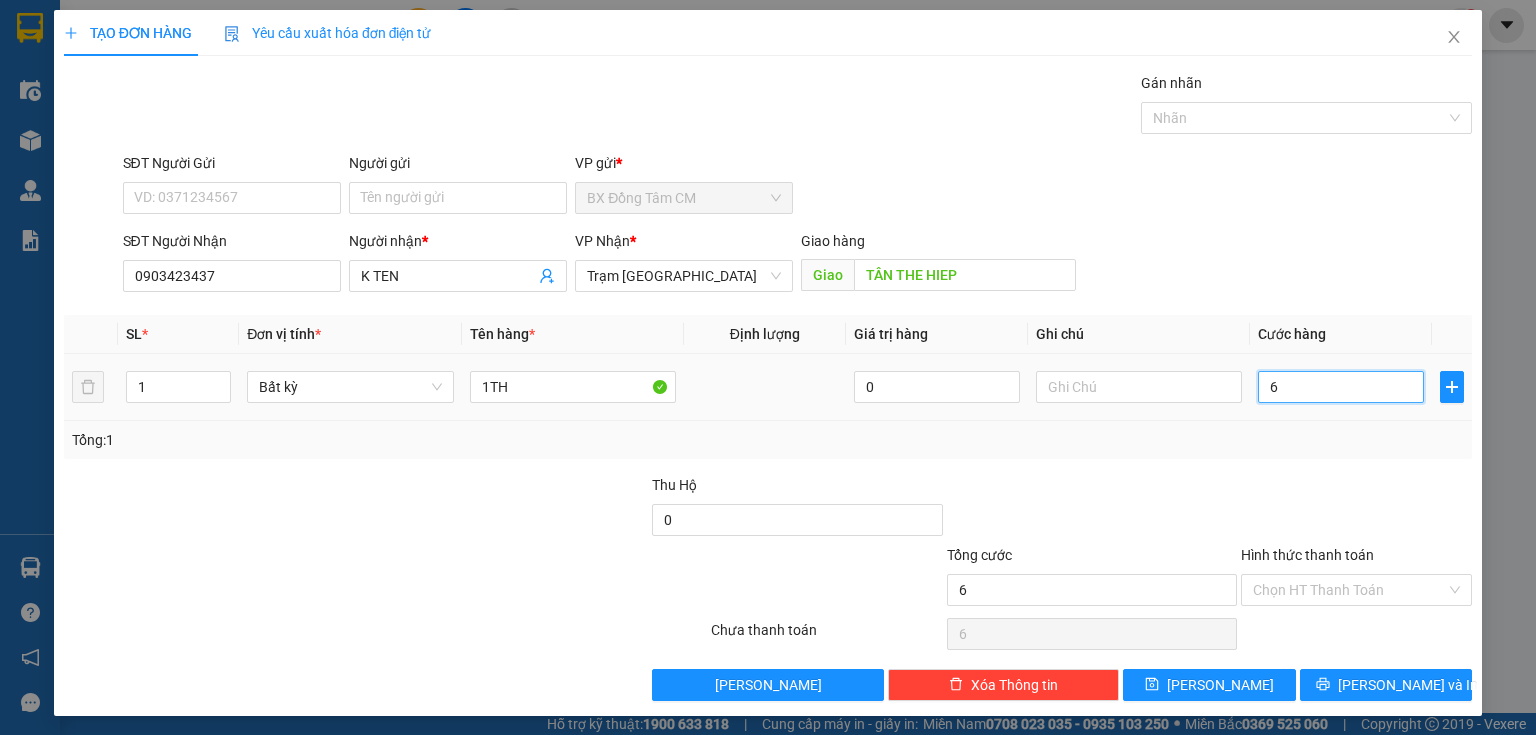 type on "60" 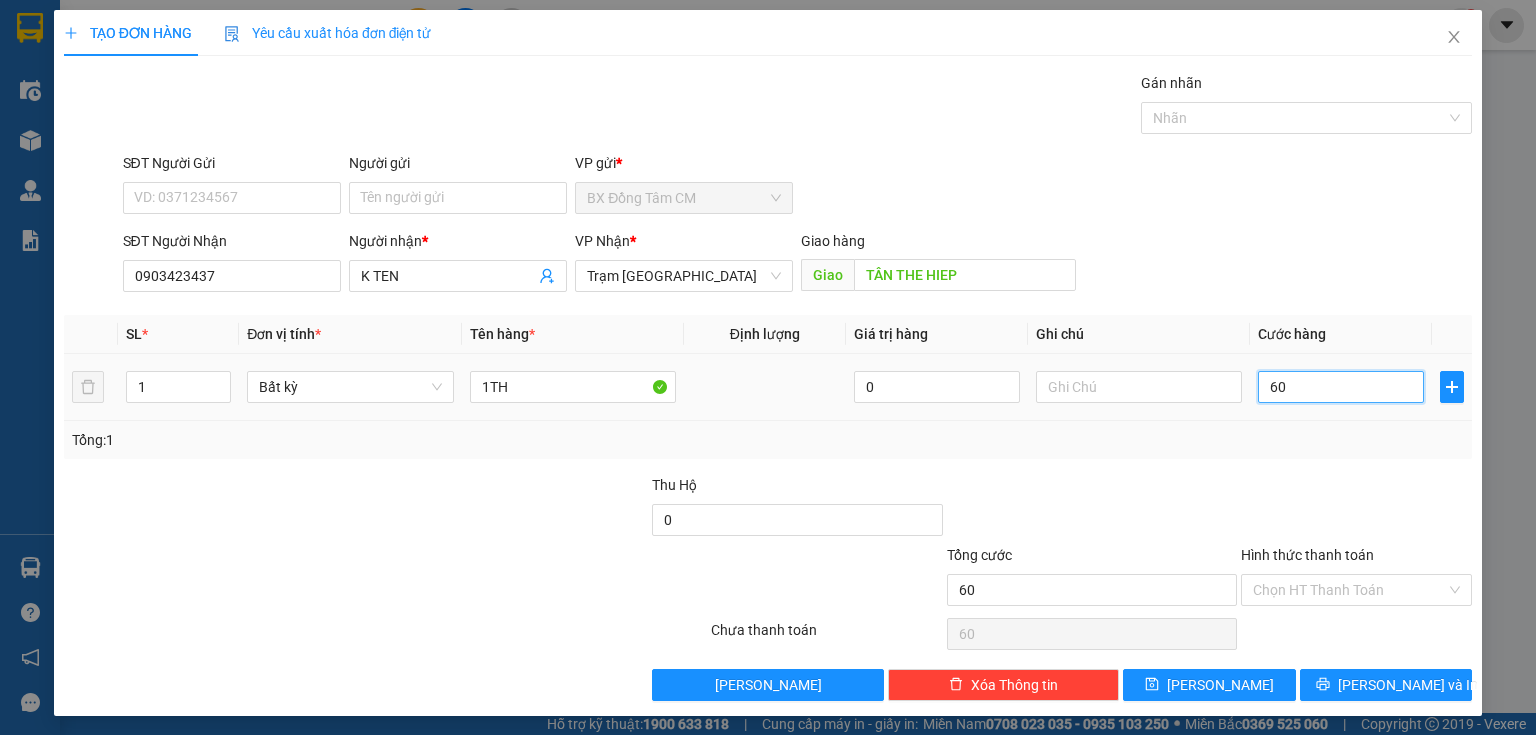 type on "600" 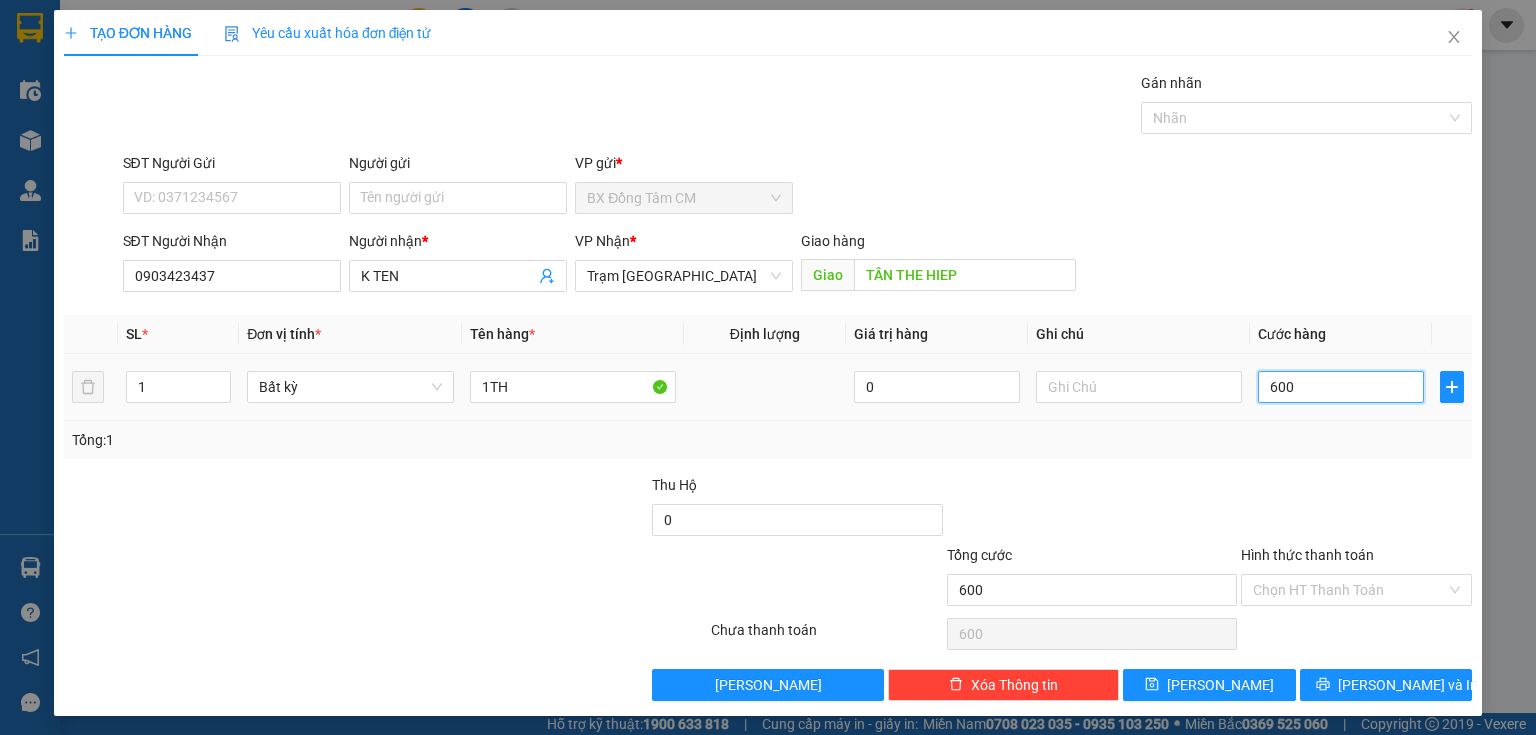 type on "6.000" 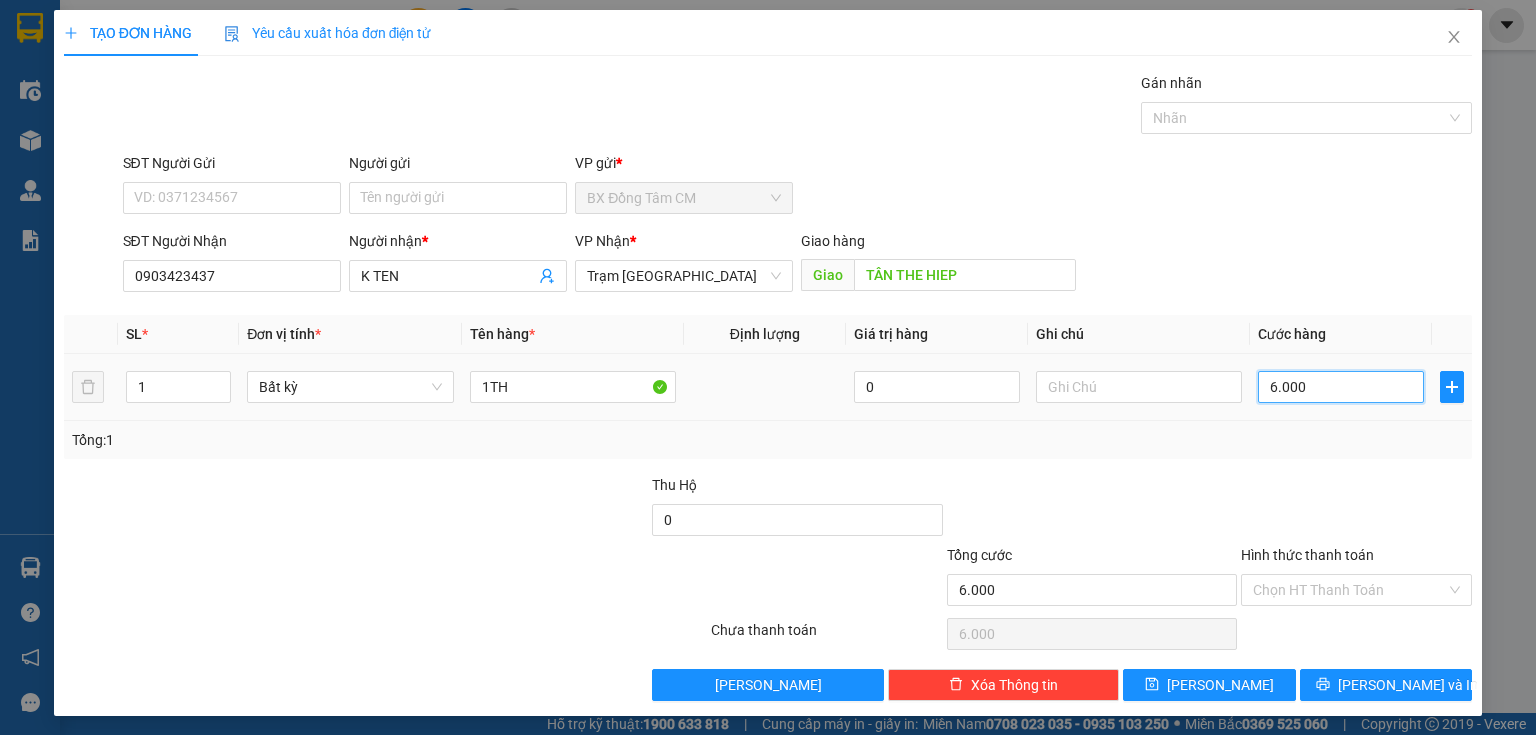 type on "60.000" 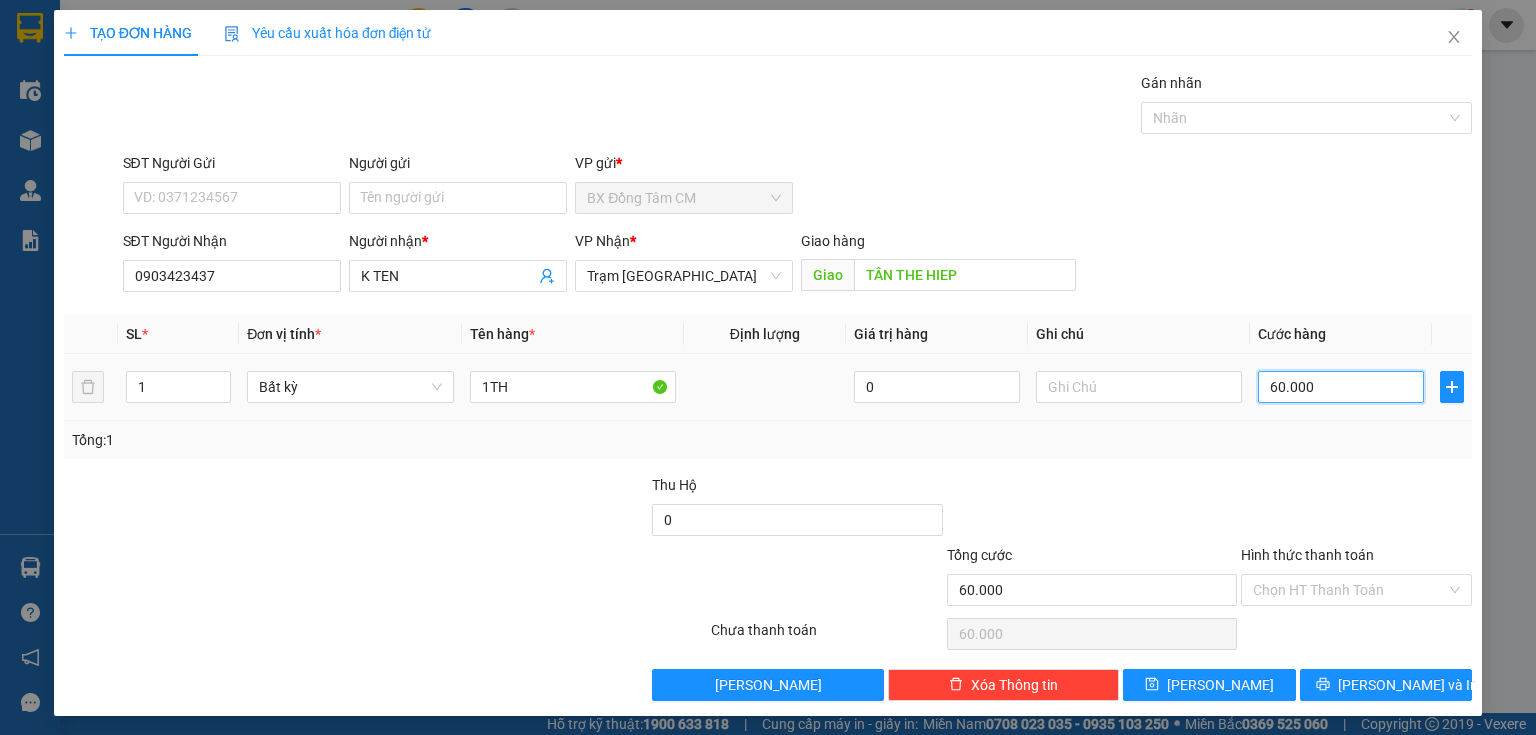 type on "600.000" 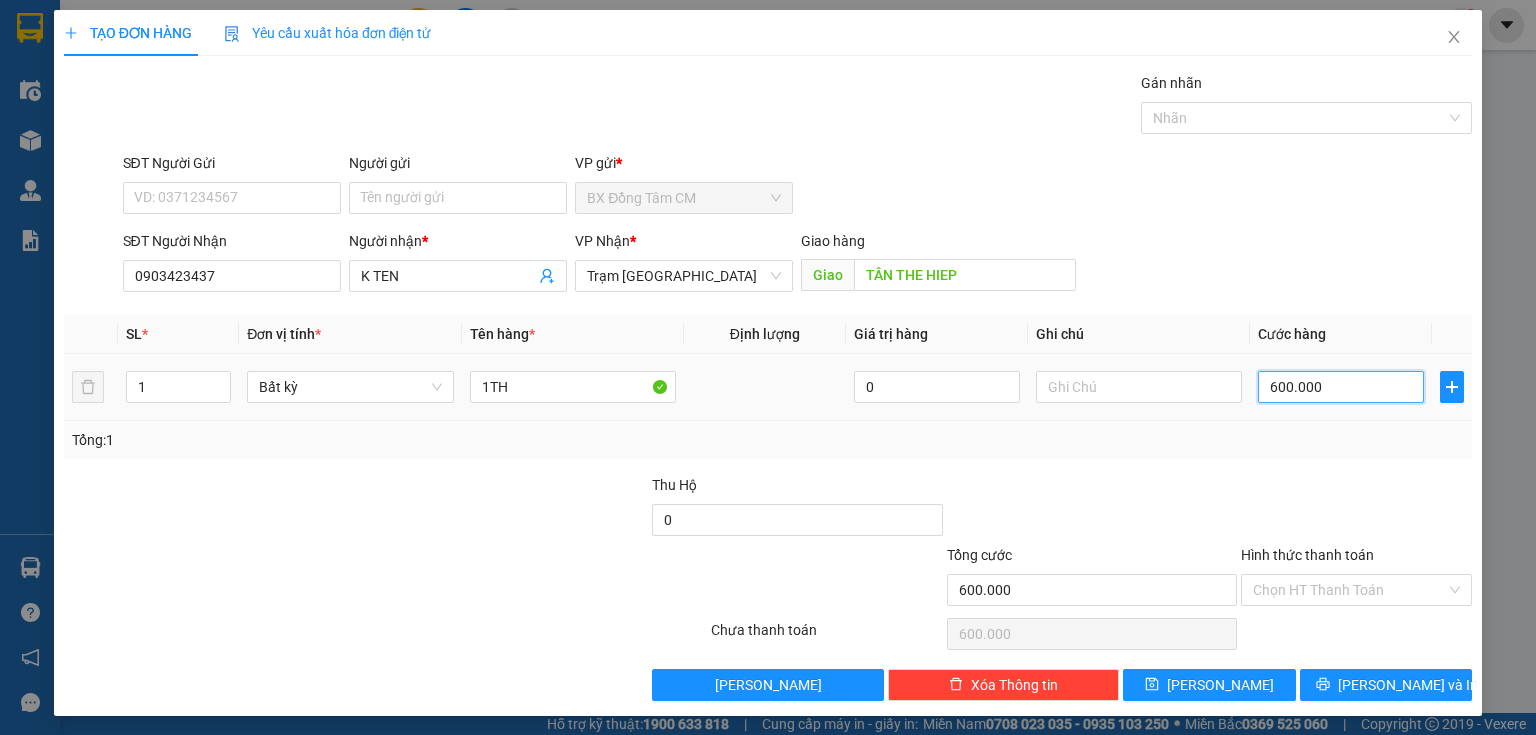 type on "60.000" 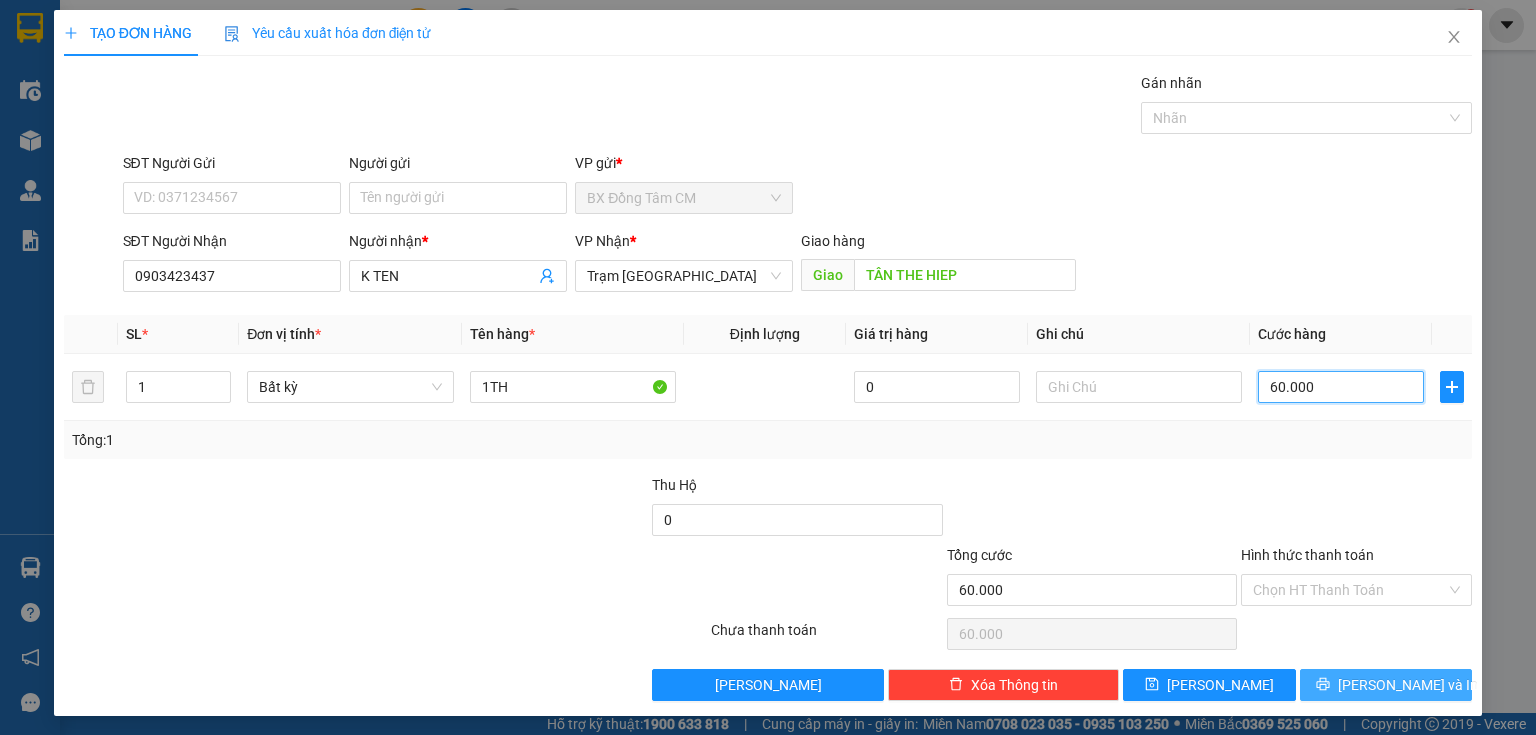 type on "60.000" 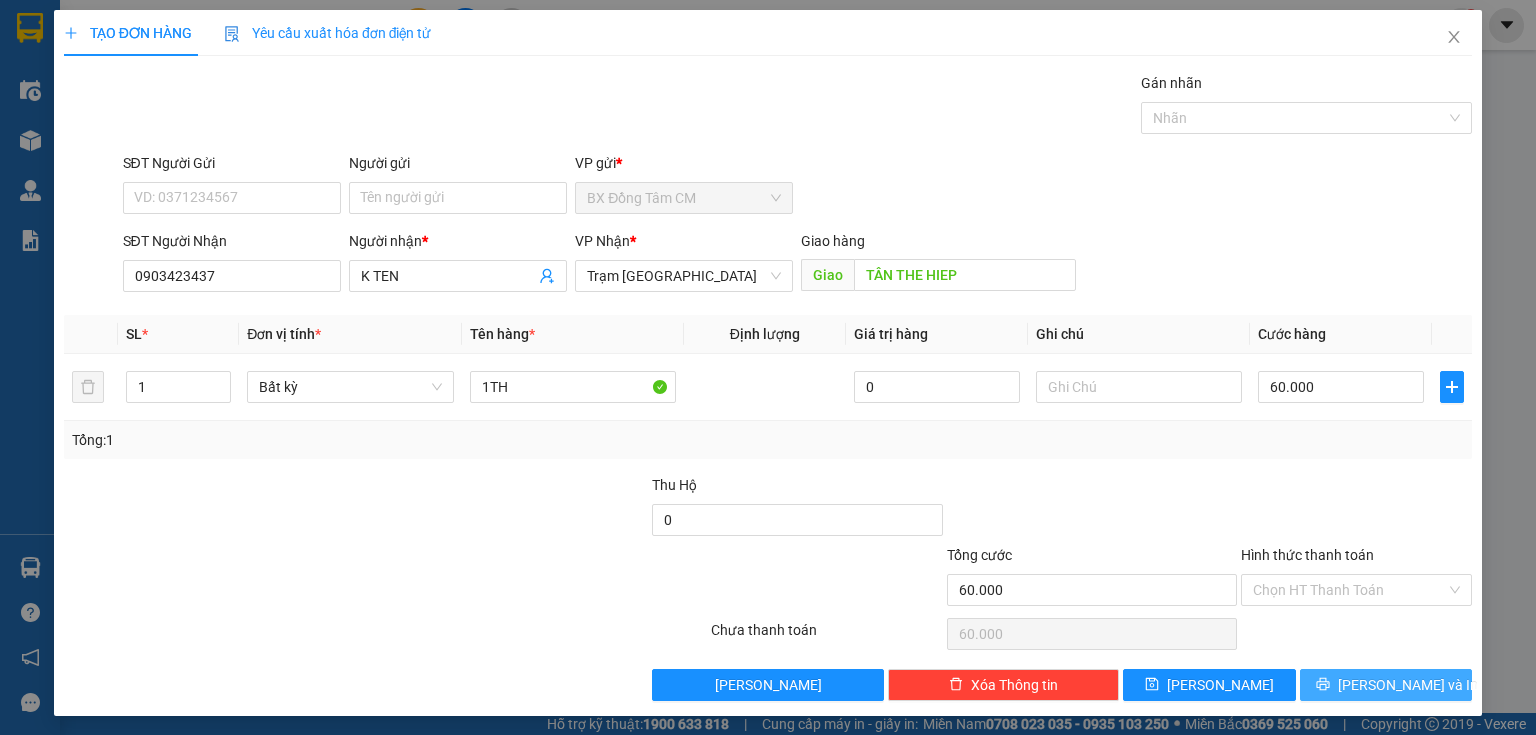 click 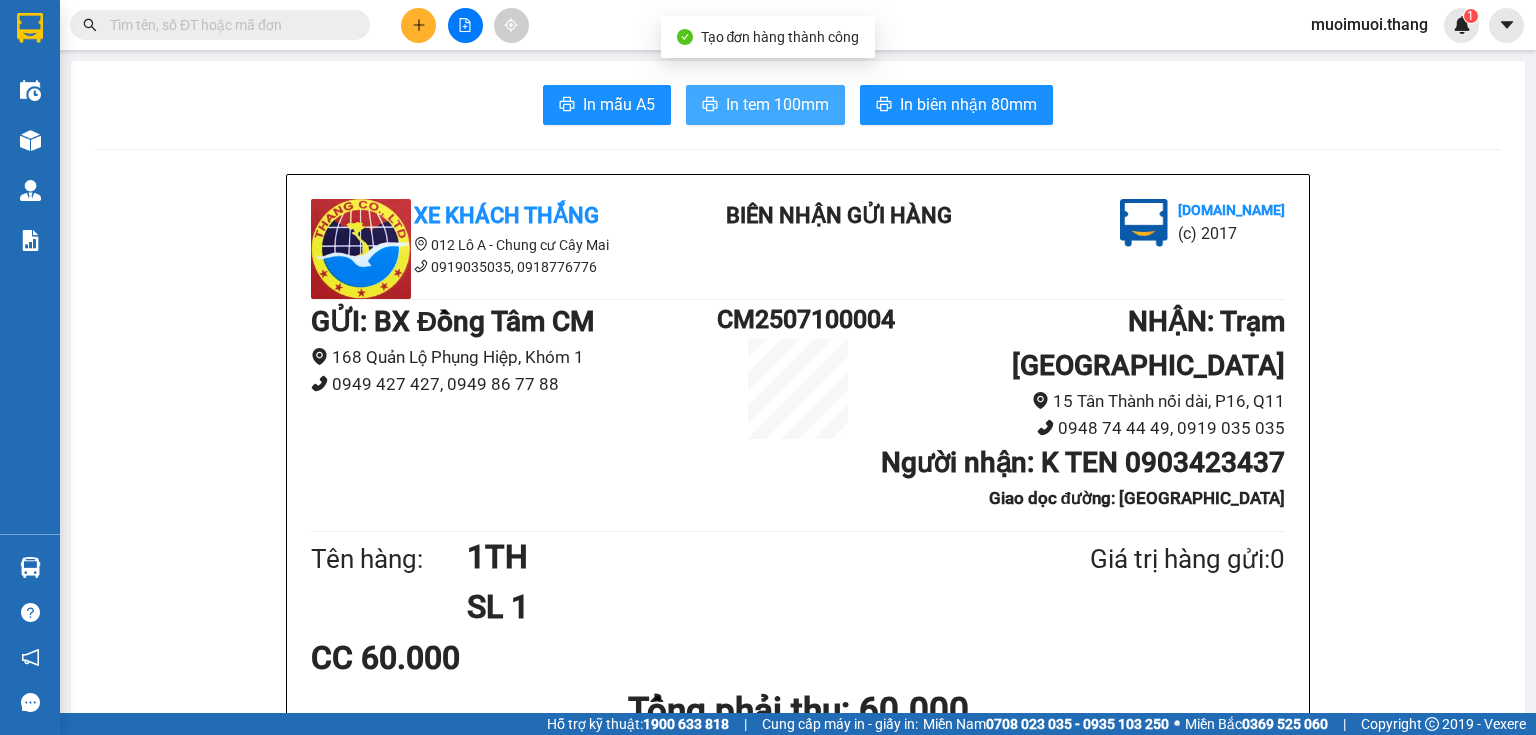 click on "In tem 100mm" at bounding box center [765, 105] 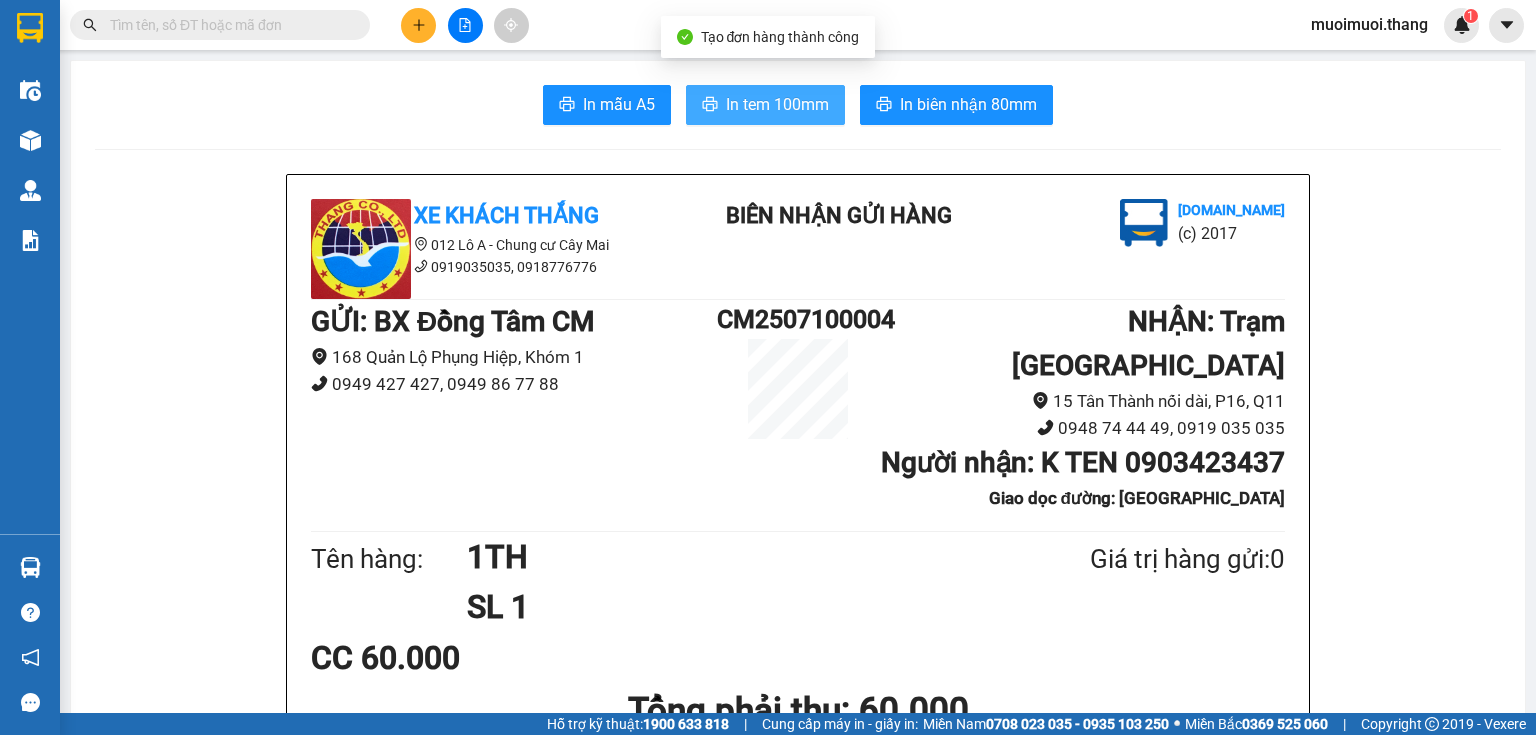 scroll, scrollTop: 0, scrollLeft: 0, axis: both 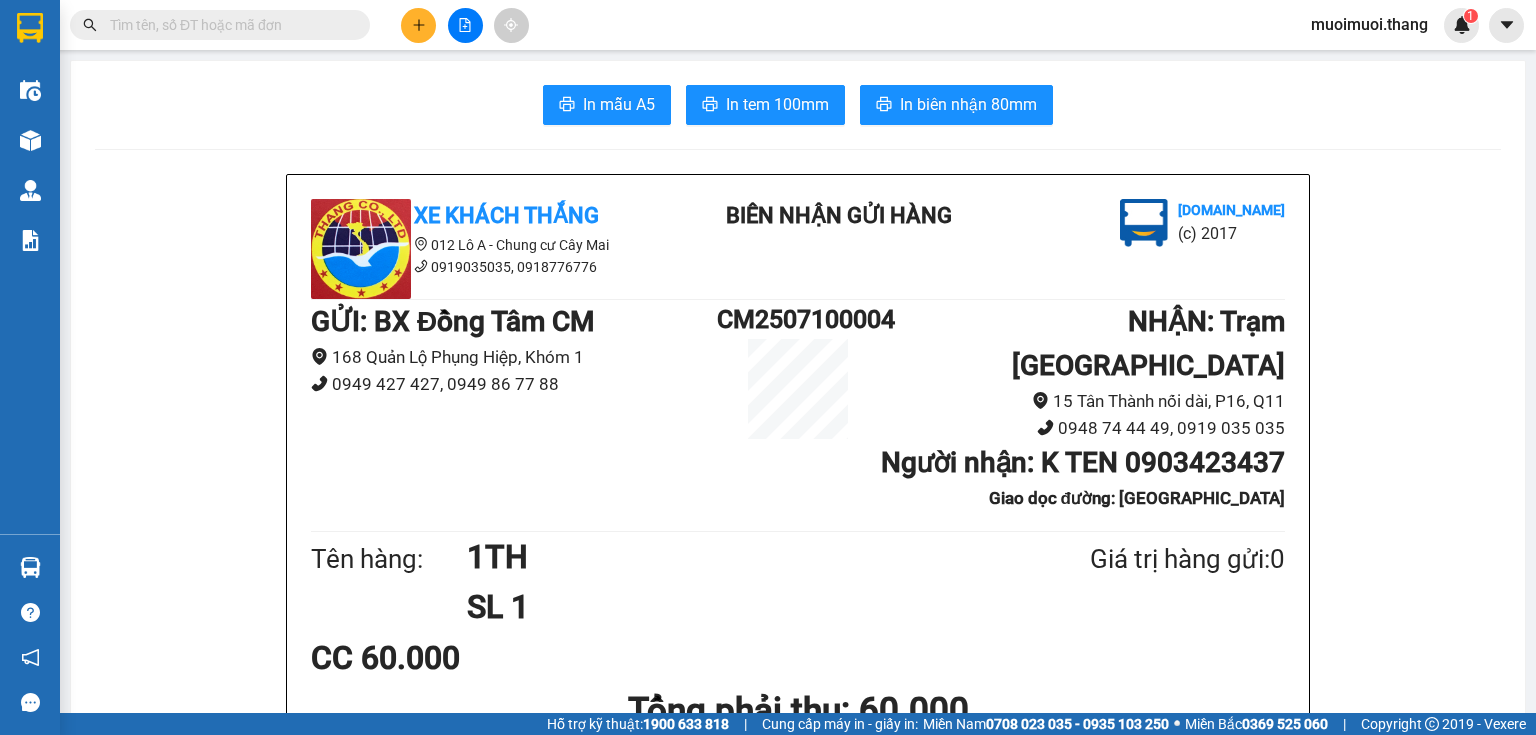 click 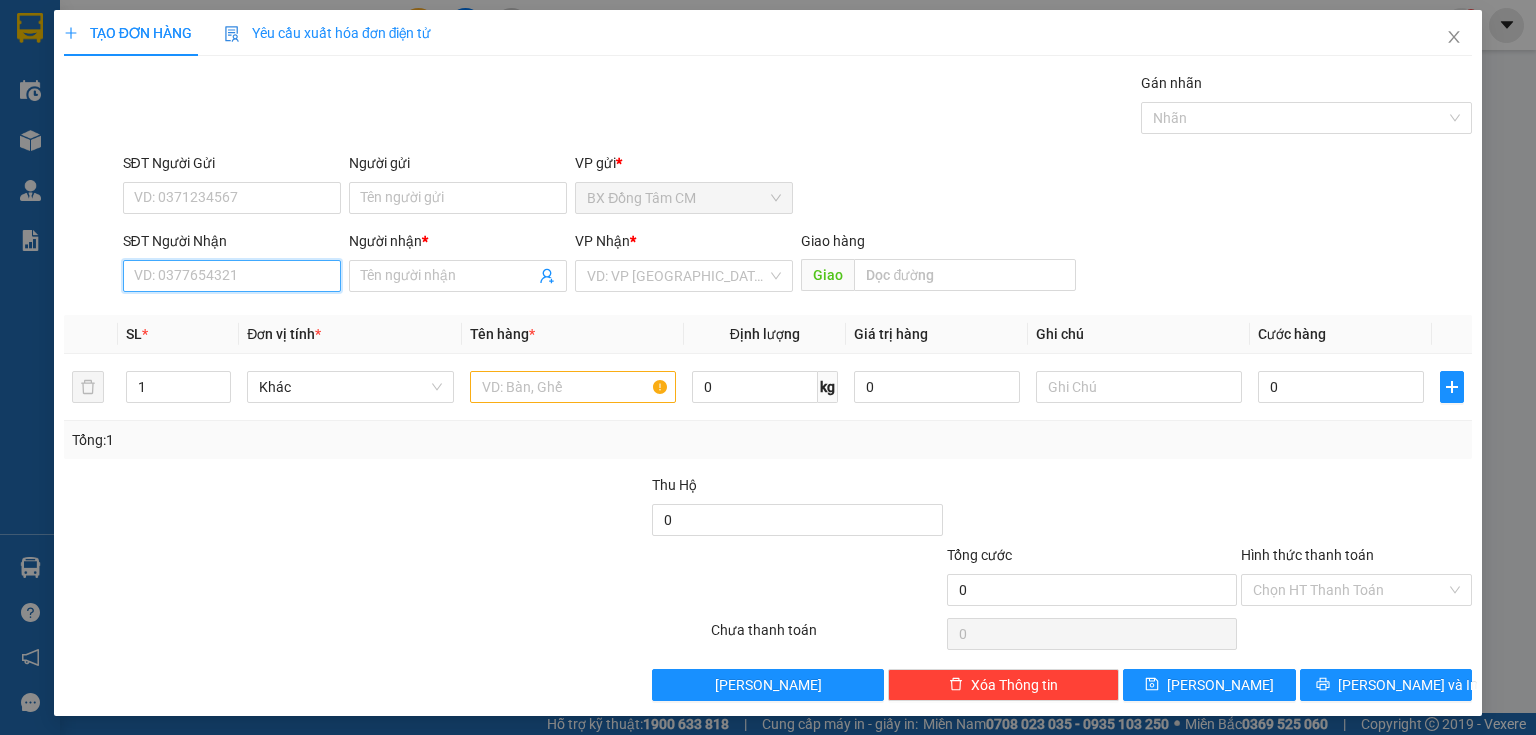 click on "SĐT Người Nhận" at bounding box center [232, 276] 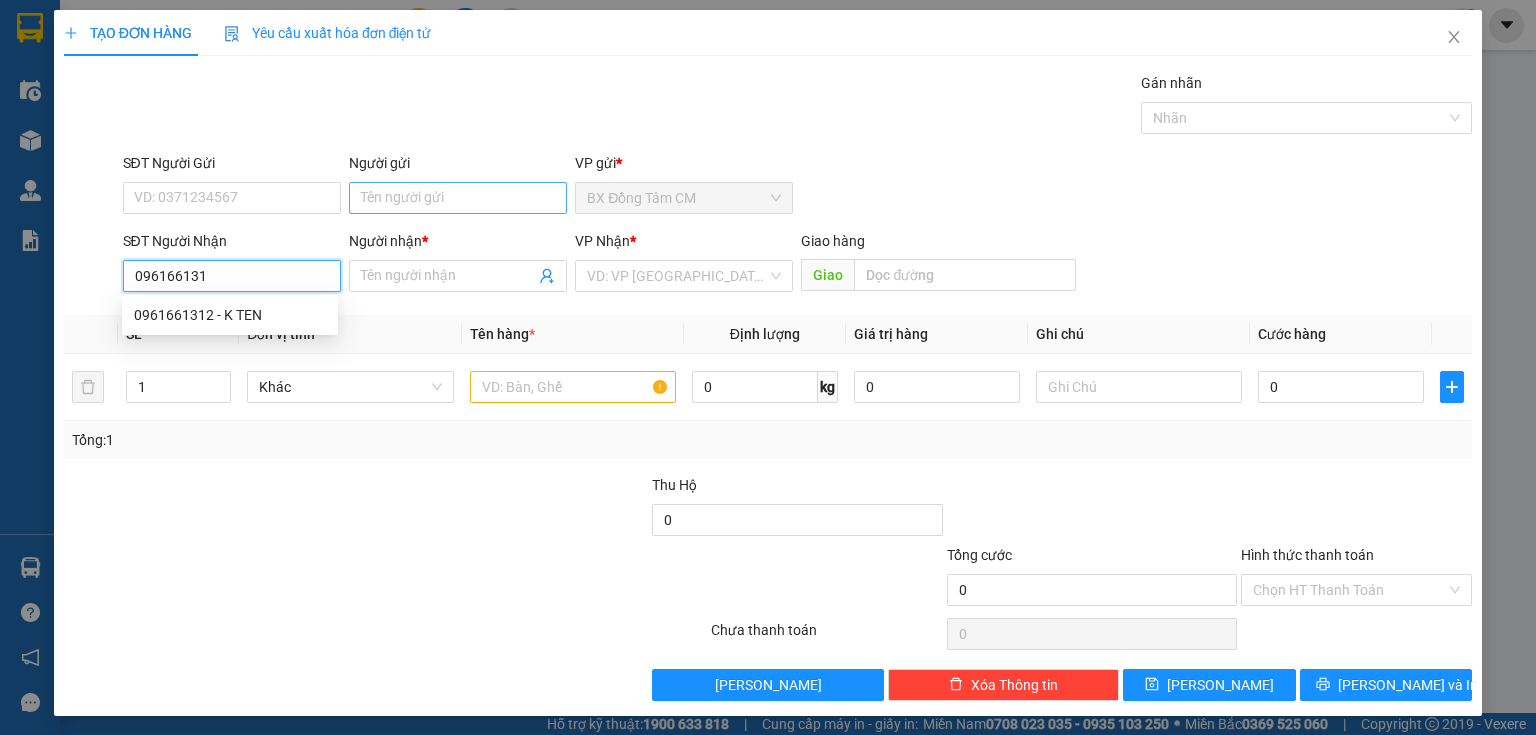 type on "0961661312" 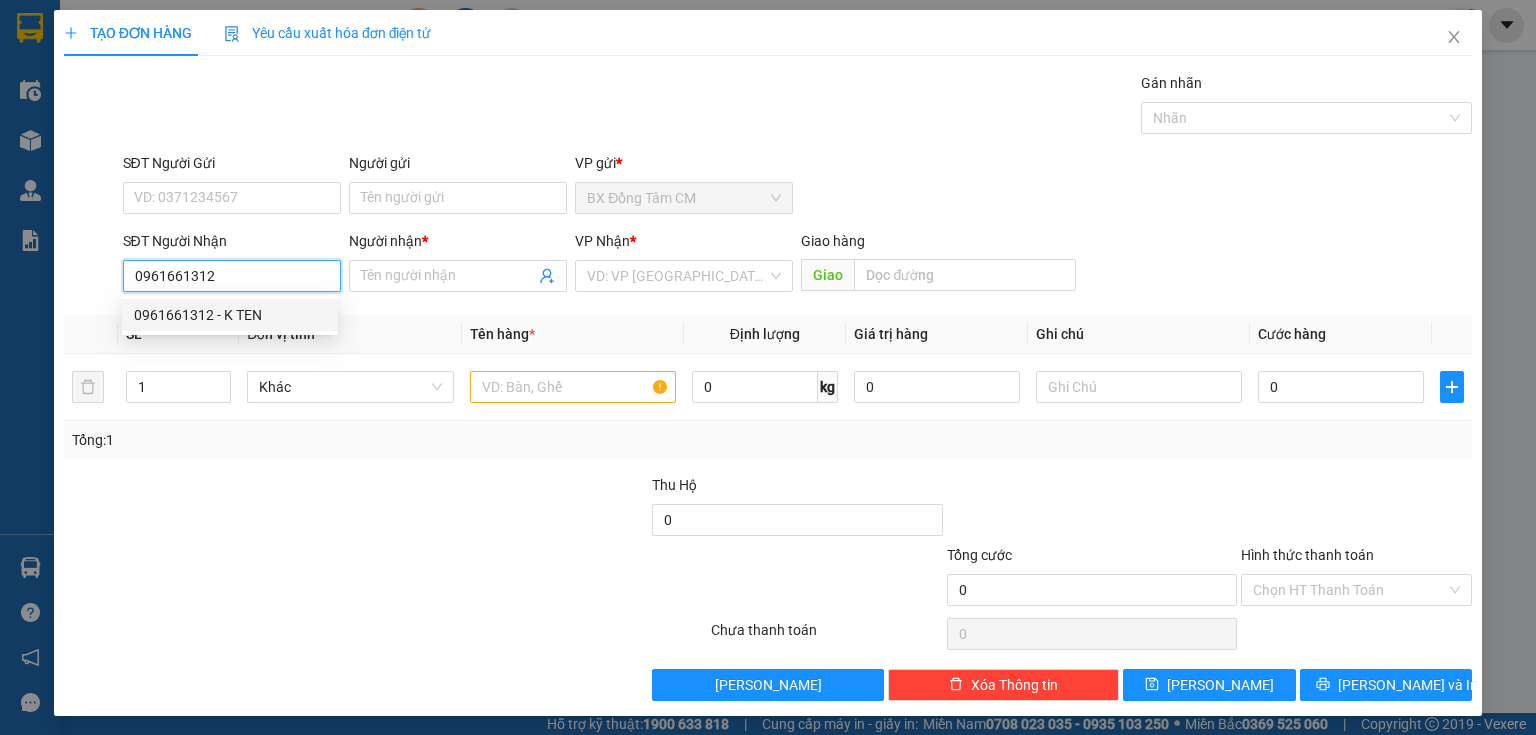 click on "0961661312 - K TEN" at bounding box center (230, 315) 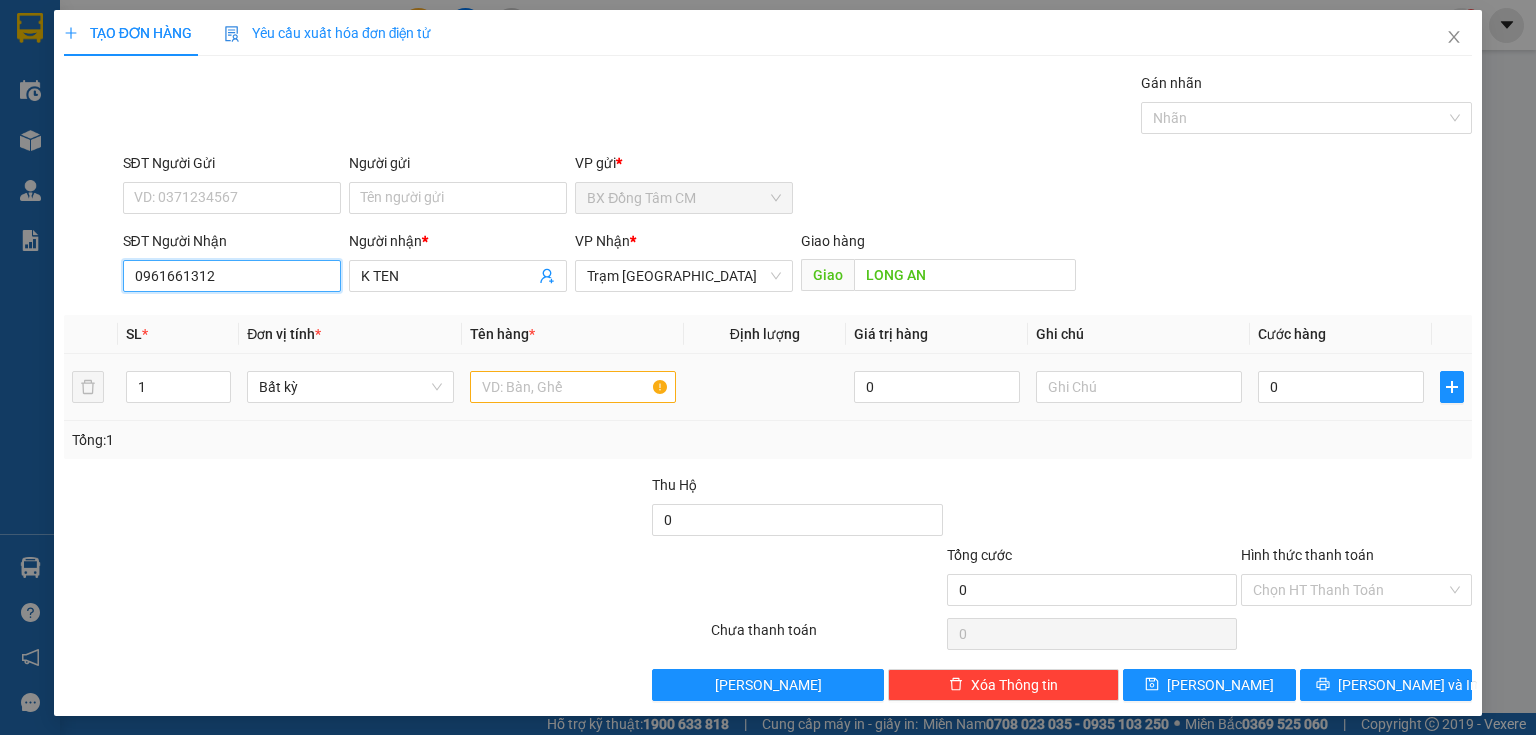 type on "0961661312" 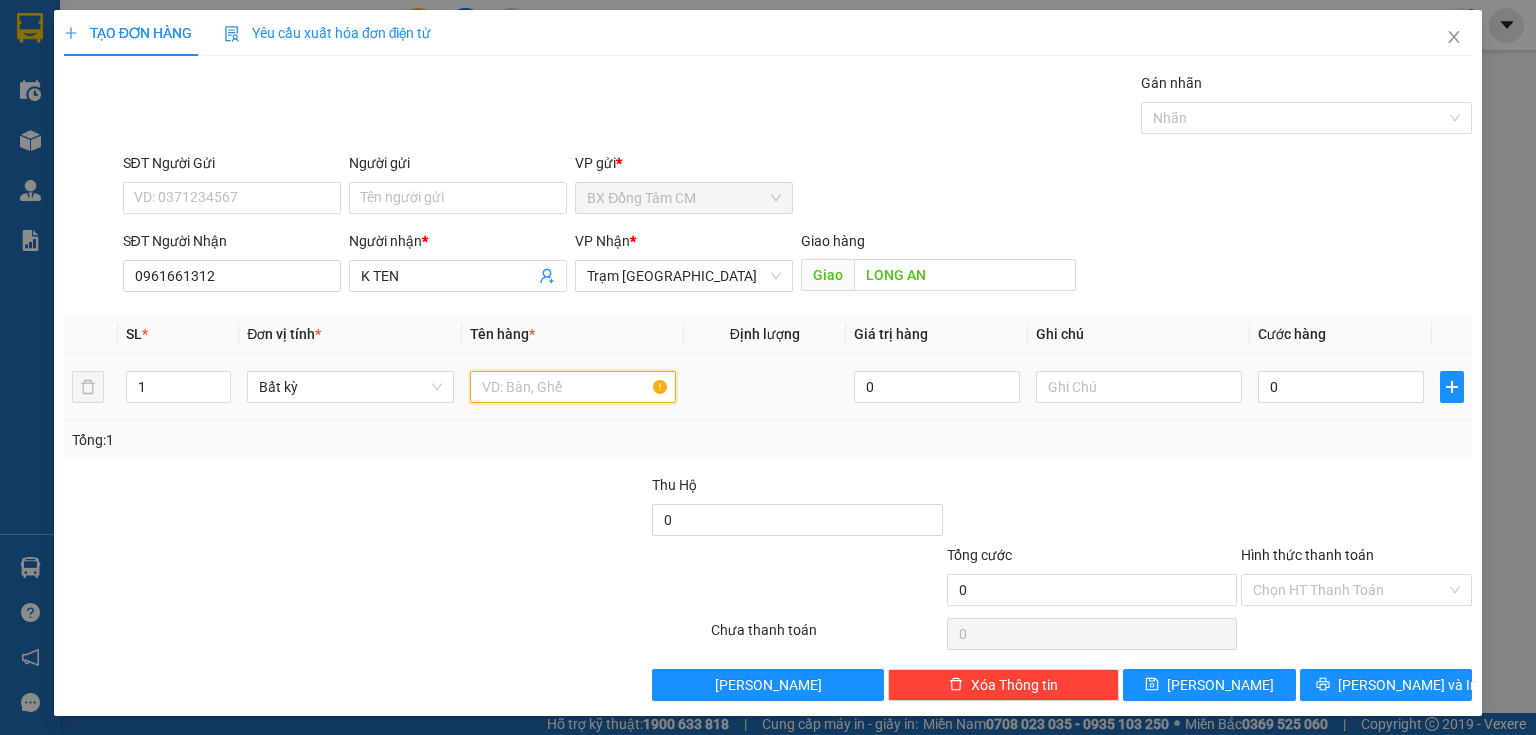 click at bounding box center [573, 387] 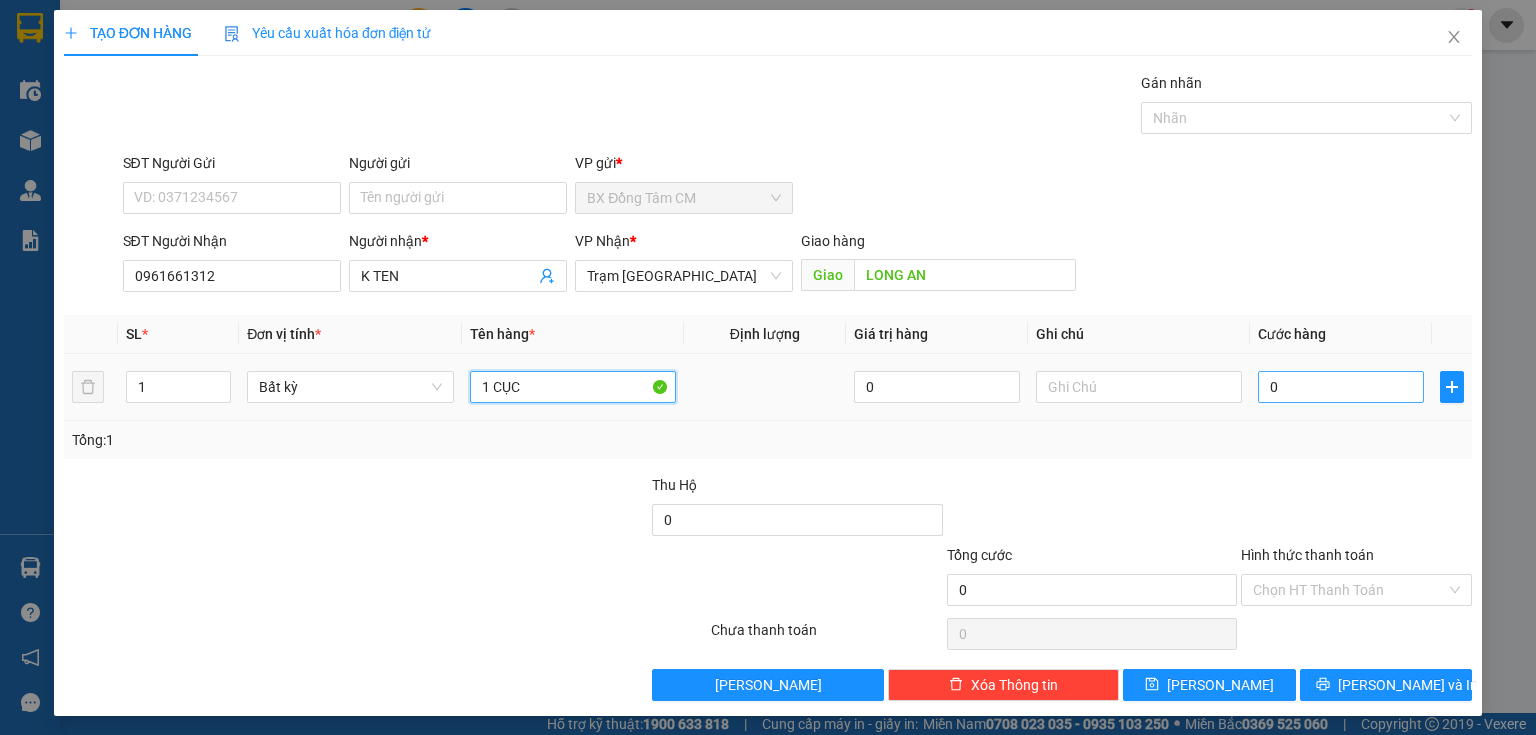 type on "1 CỤC" 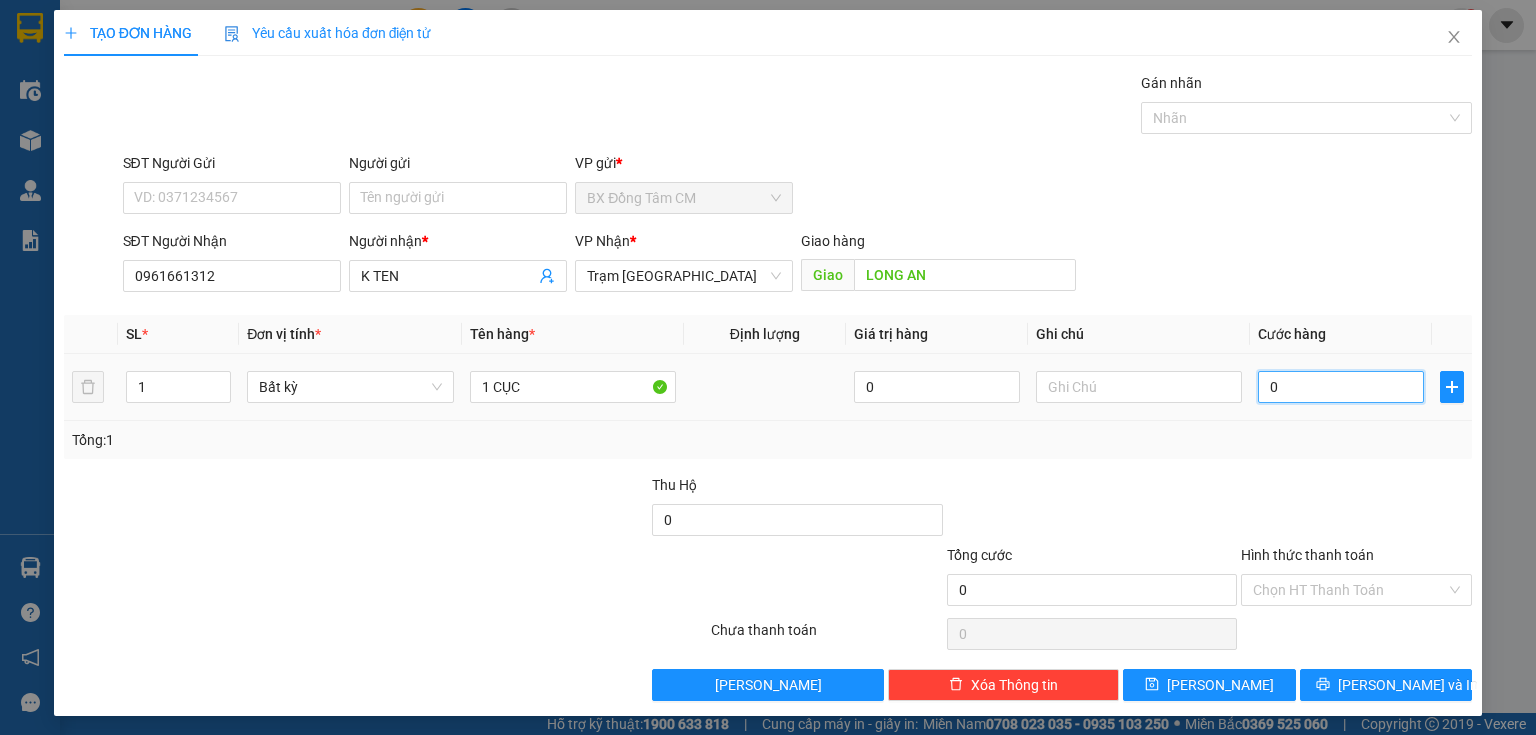 click on "0" at bounding box center (1341, 387) 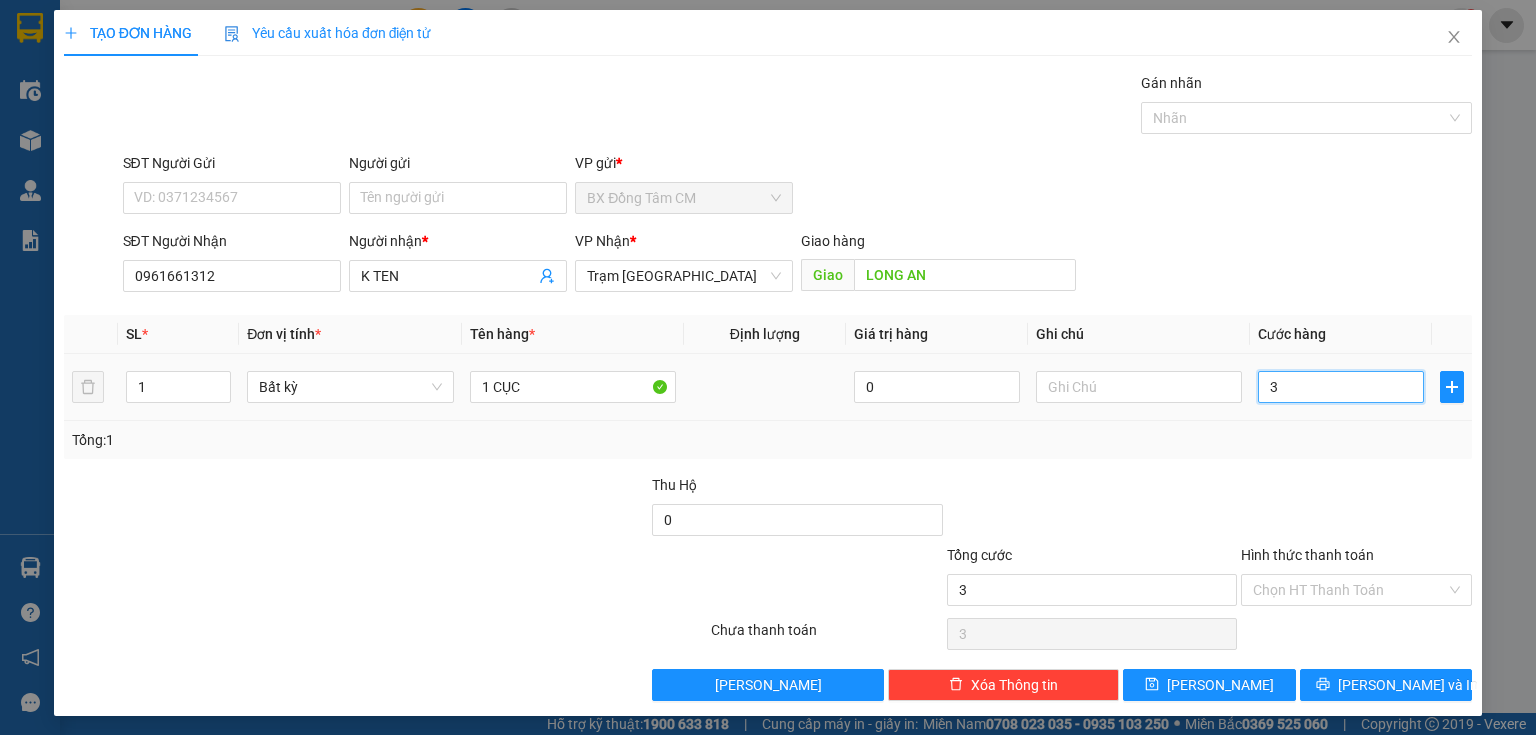 type on "30" 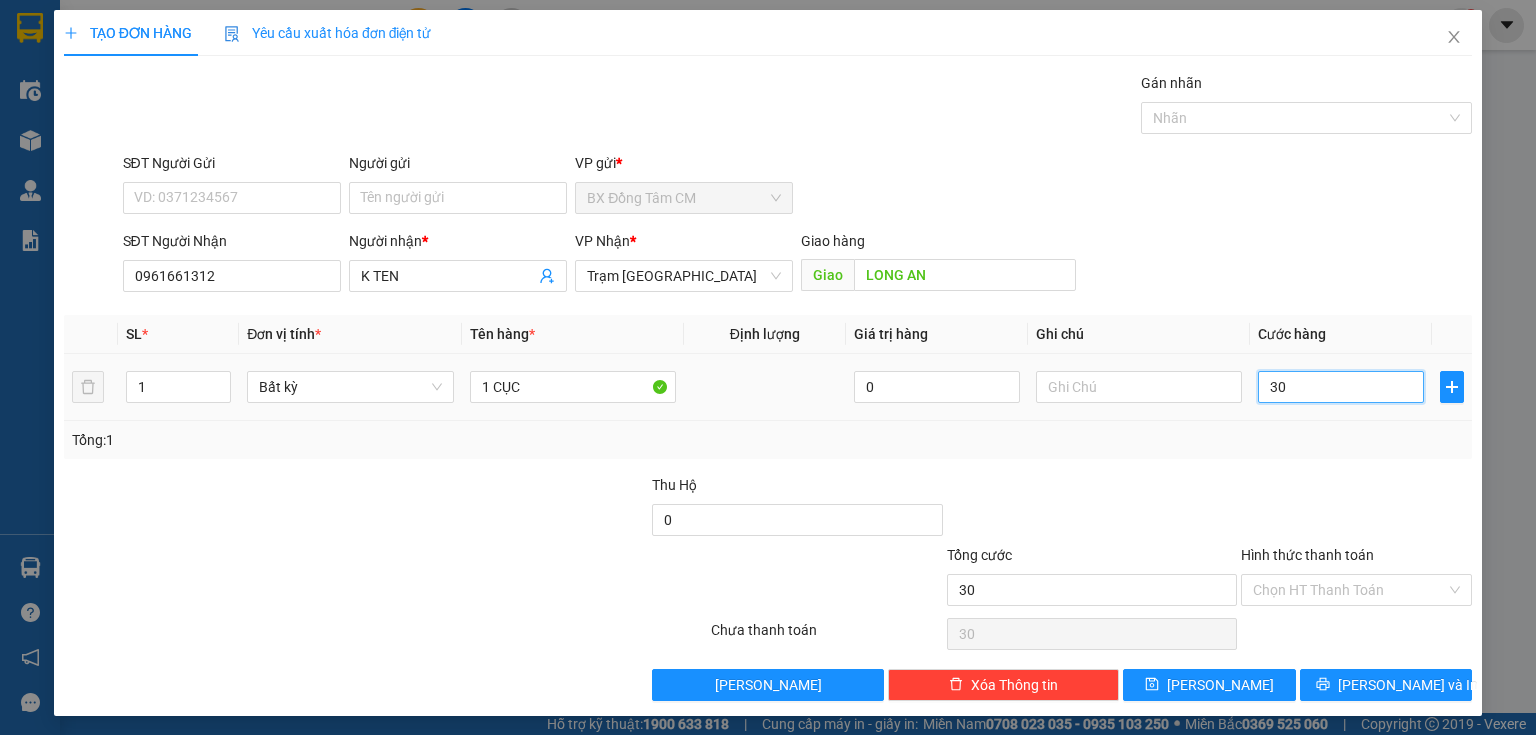type on "300" 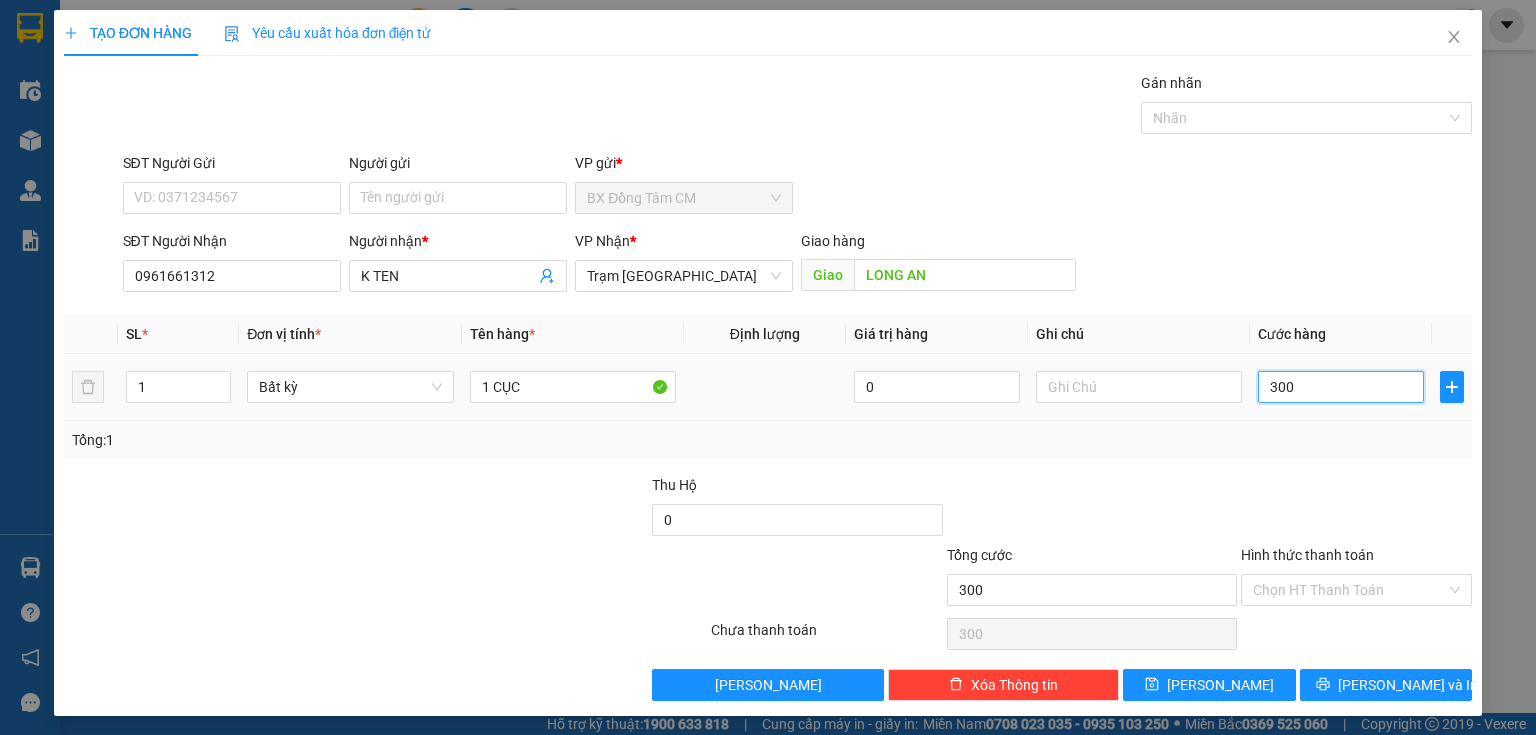 type on "3.000" 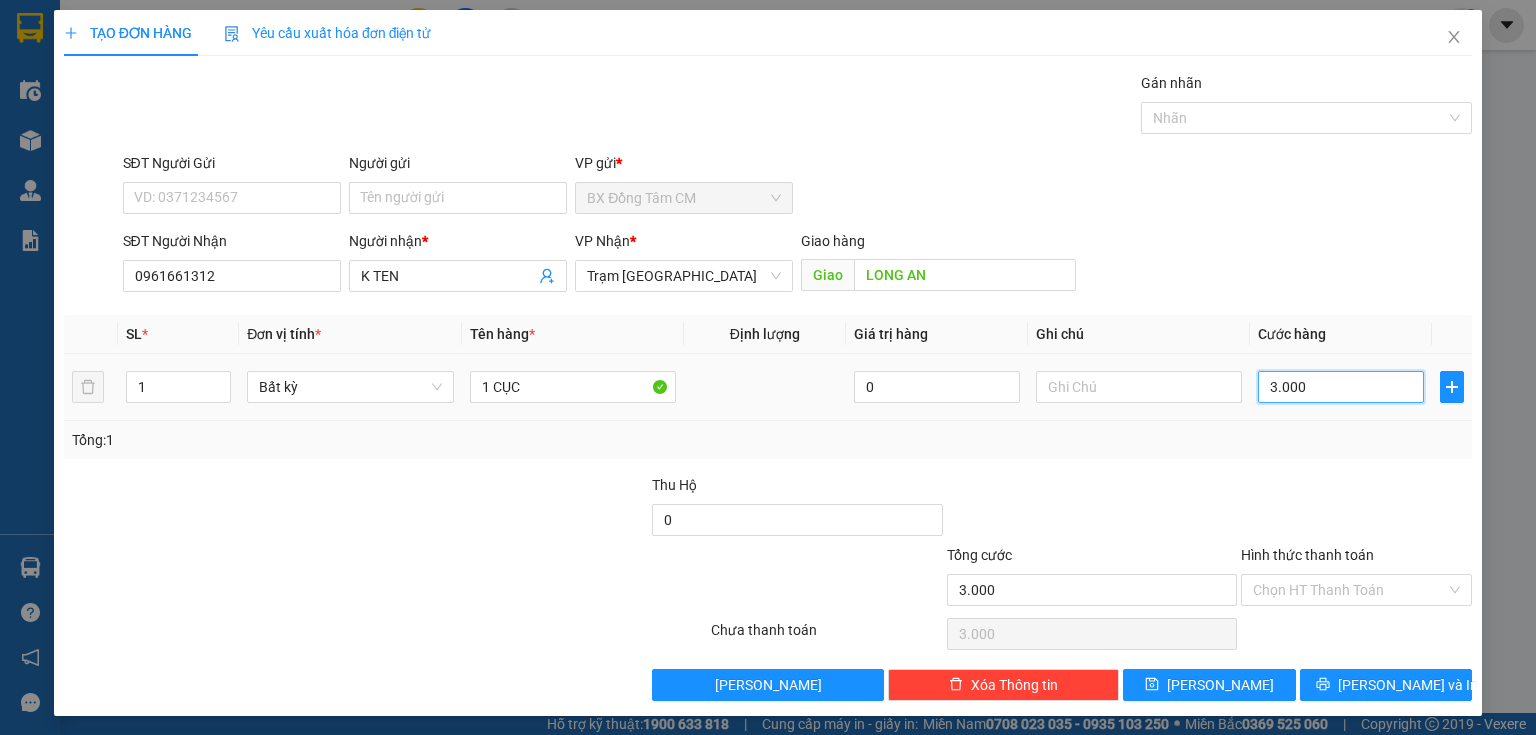 type on "30.000" 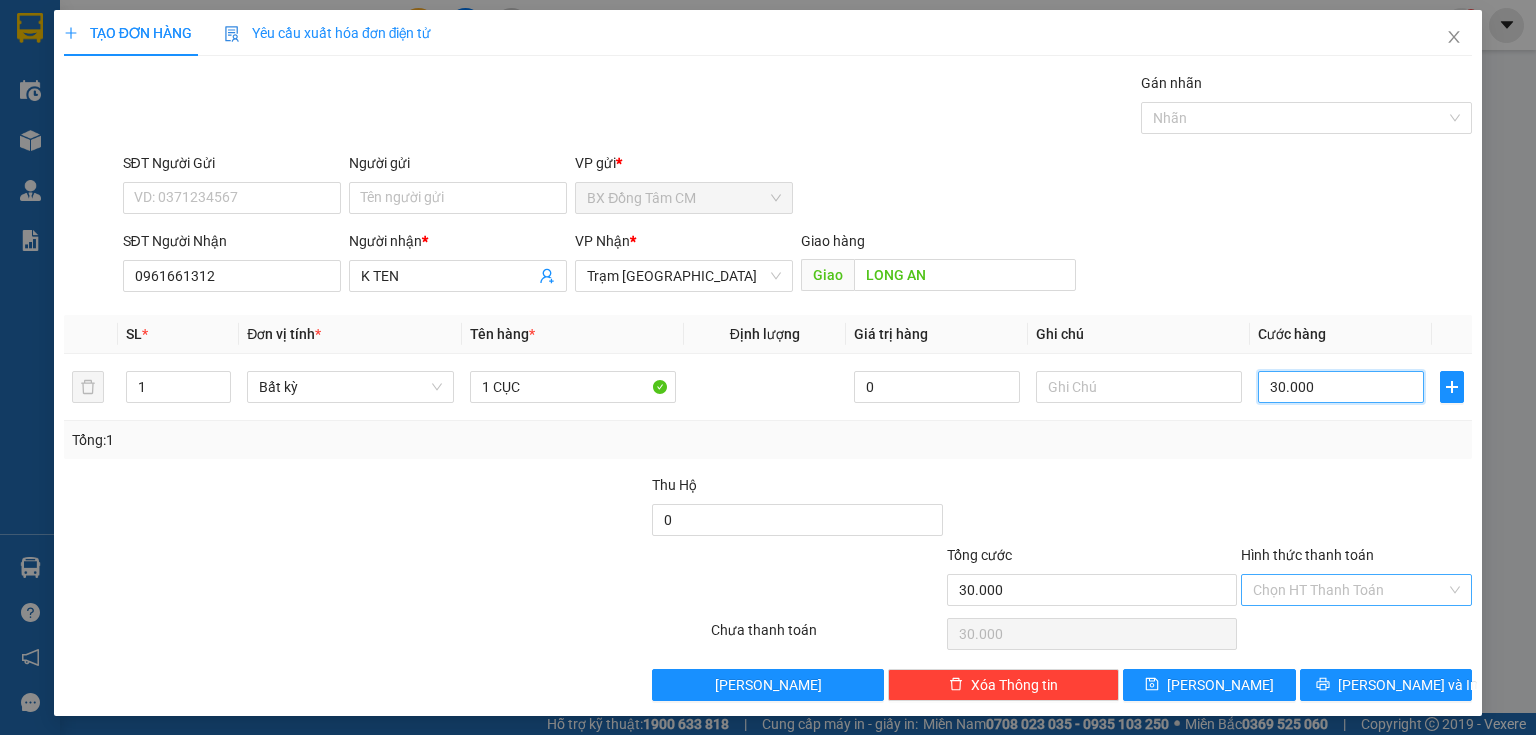 type on "30.000" 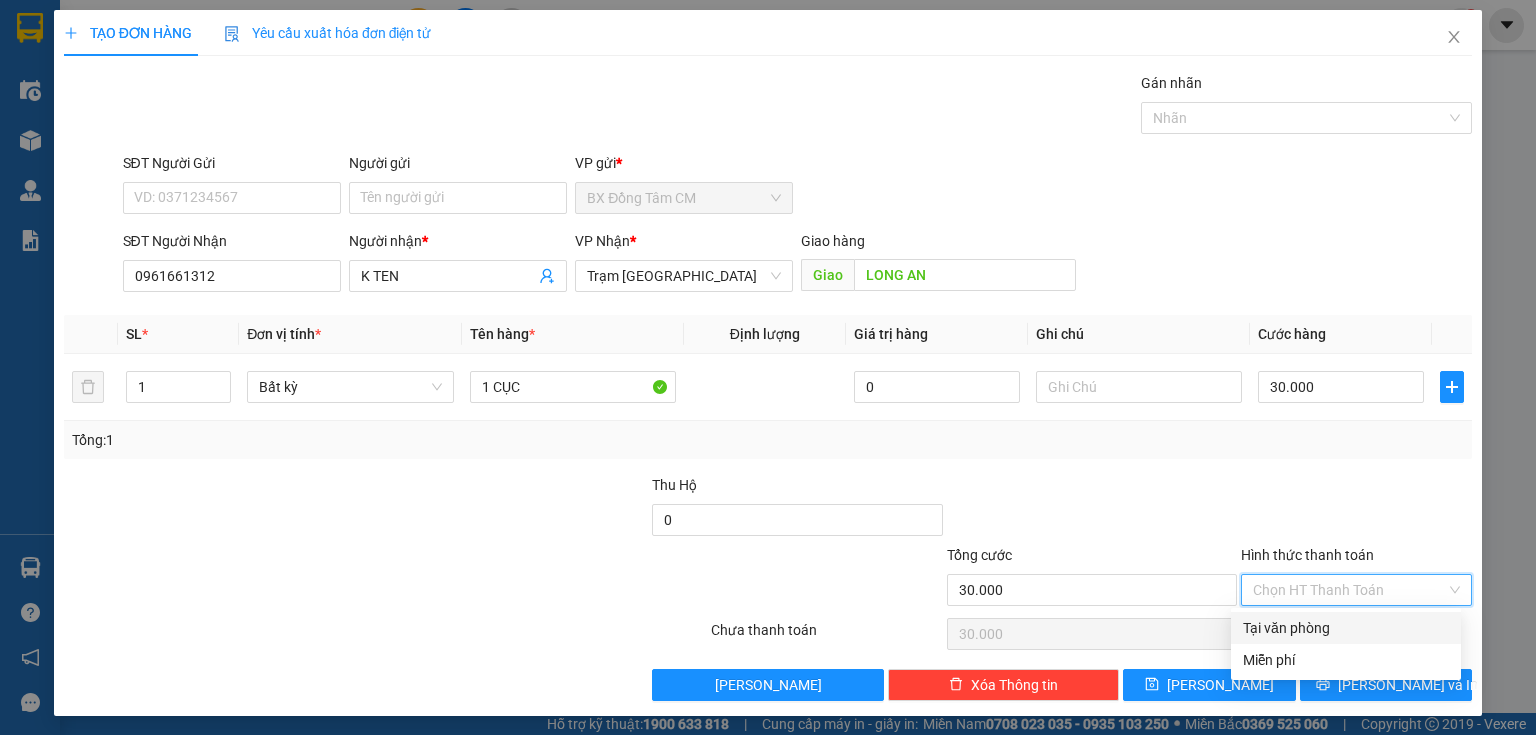 click on "Hình thức thanh toán" at bounding box center (1349, 590) 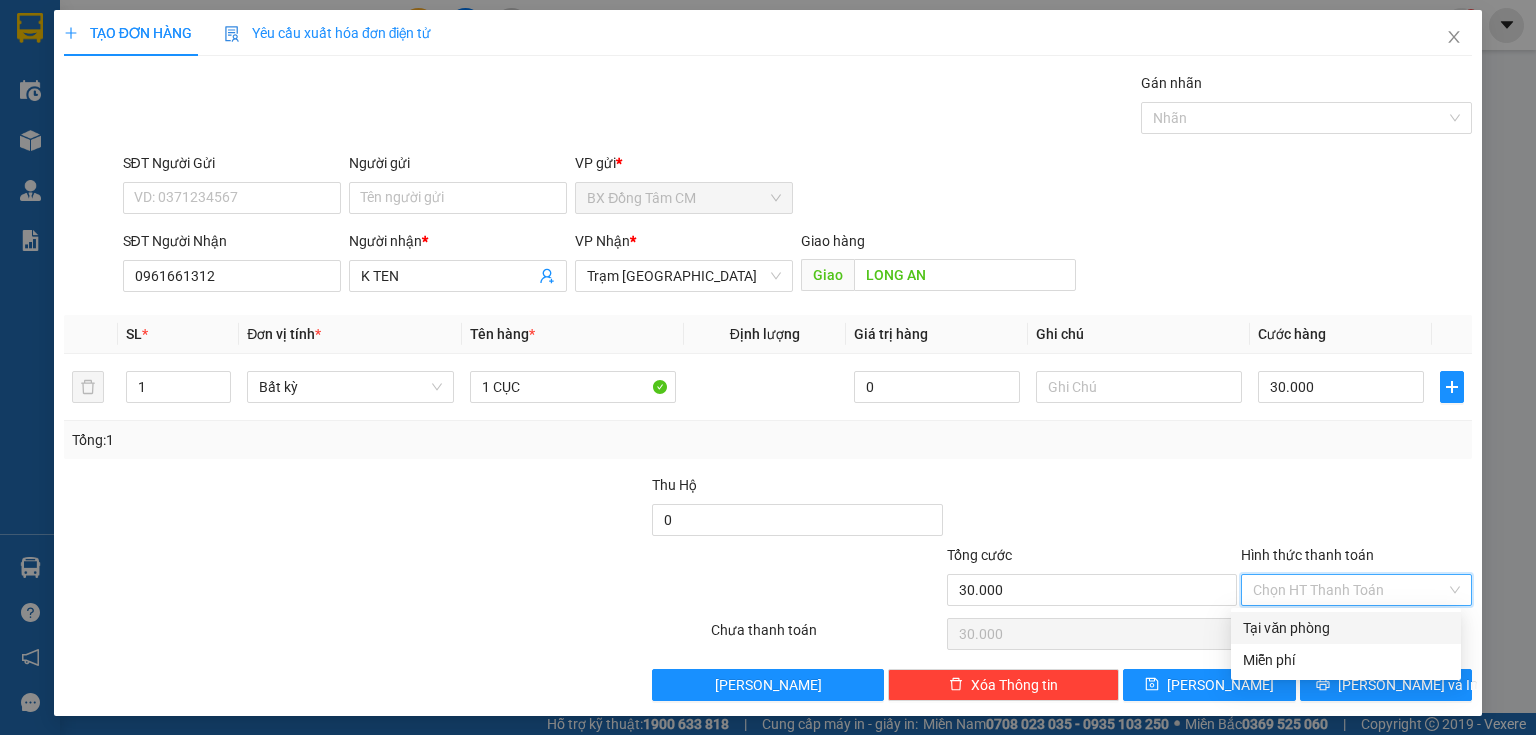 click on "Tại văn phòng" at bounding box center (1346, 628) 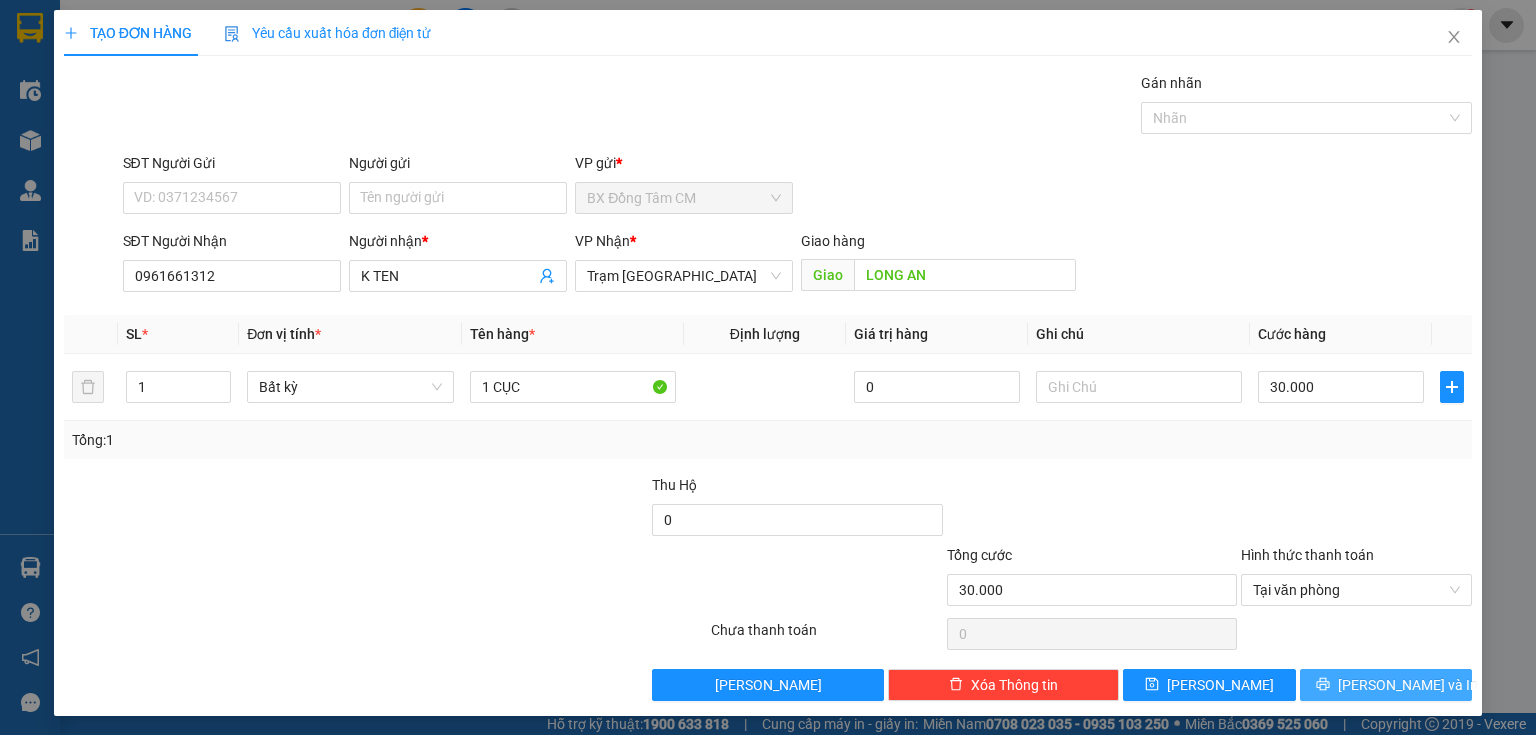 click on "[PERSON_NAME] và In" at bounding box center (1386, 685) 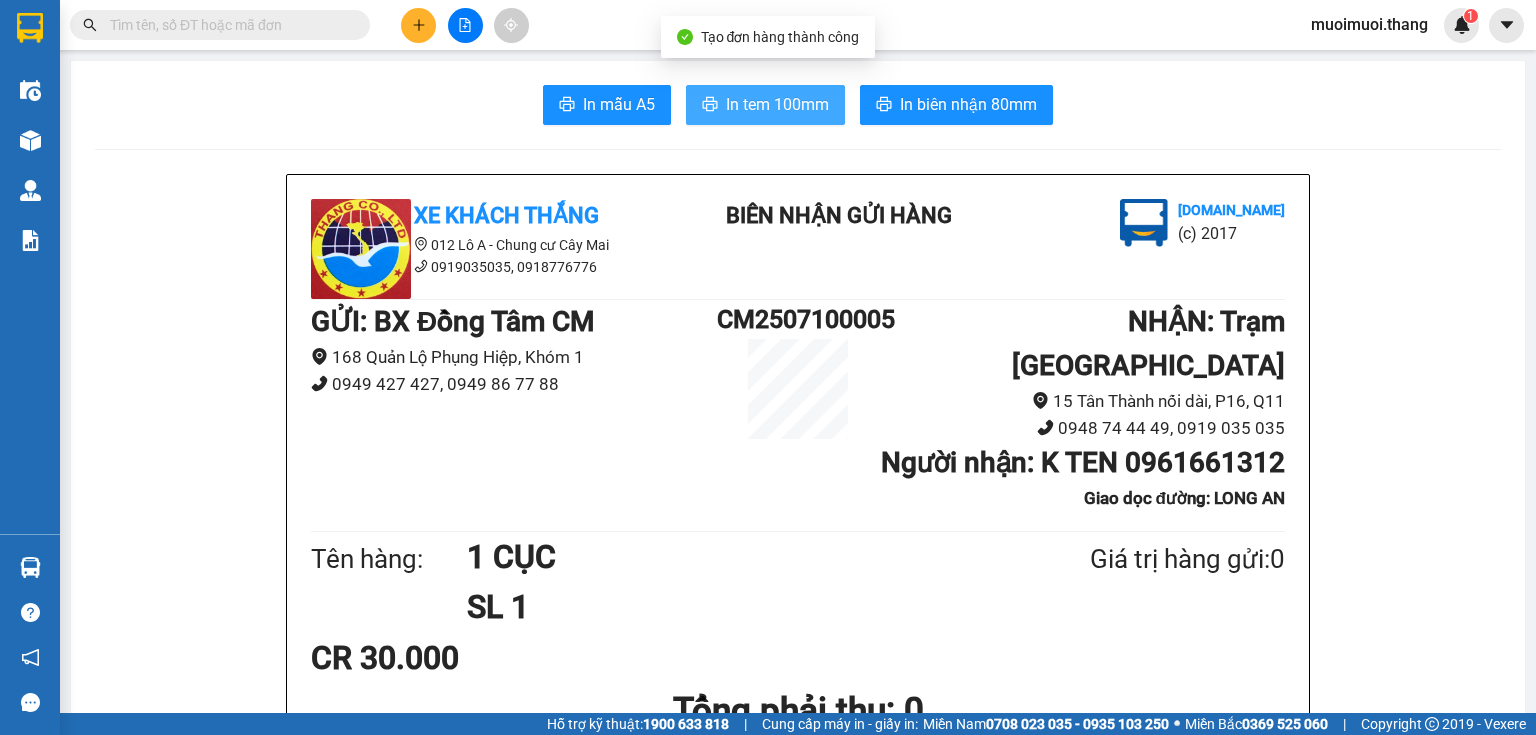 click on "In tem 100mm" at bounding box center (777, 104) 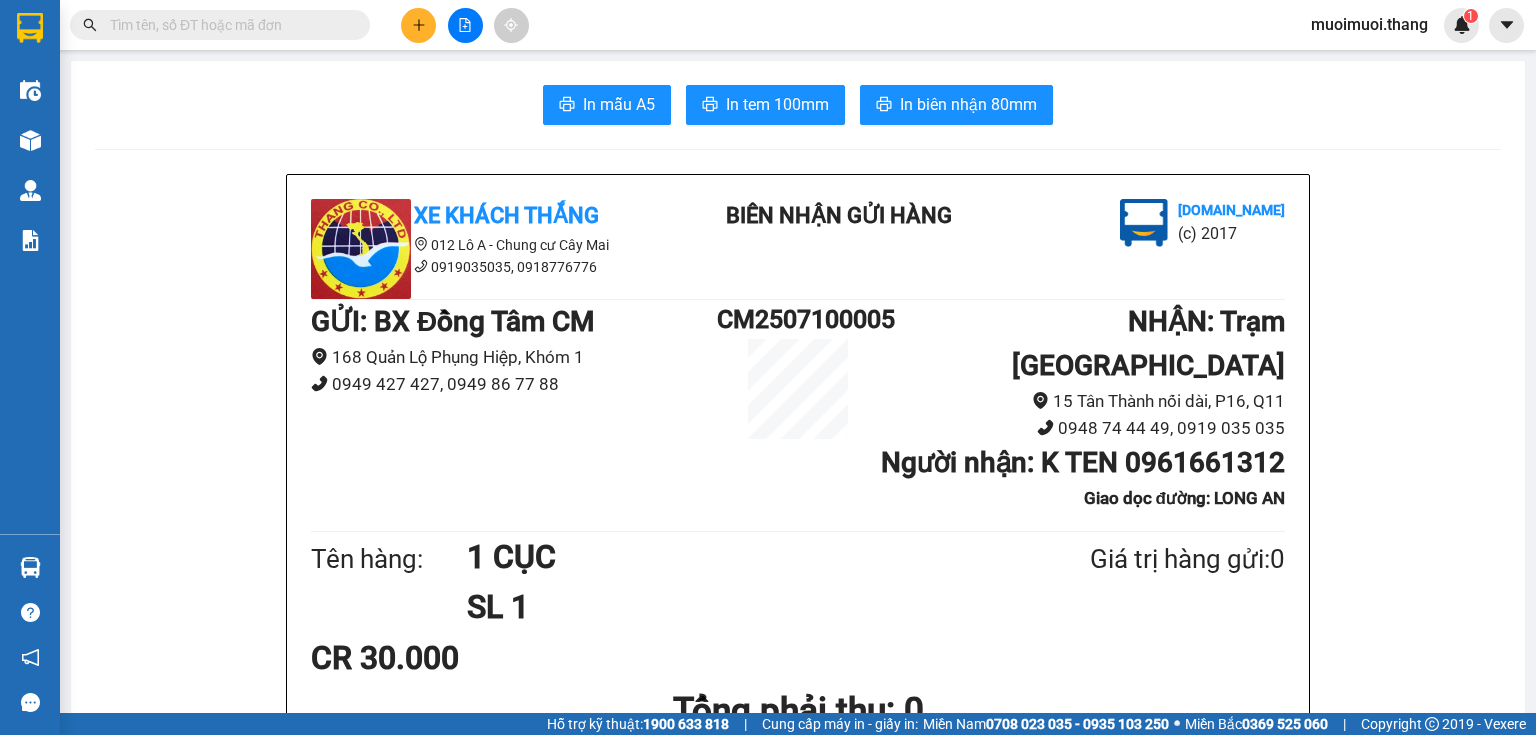 scroll, scrollTop: 131, scrollLeft: 0, axis: vertical 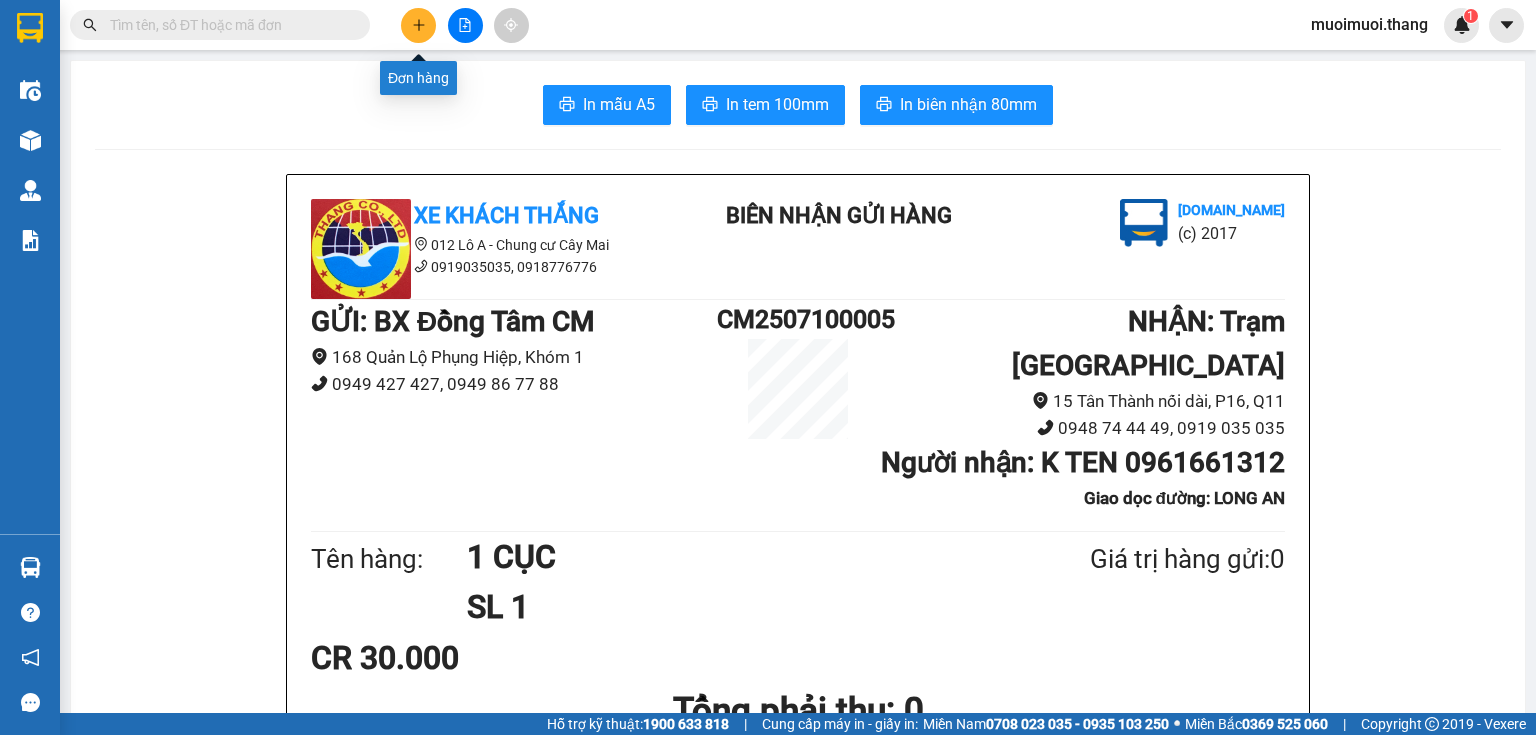 click 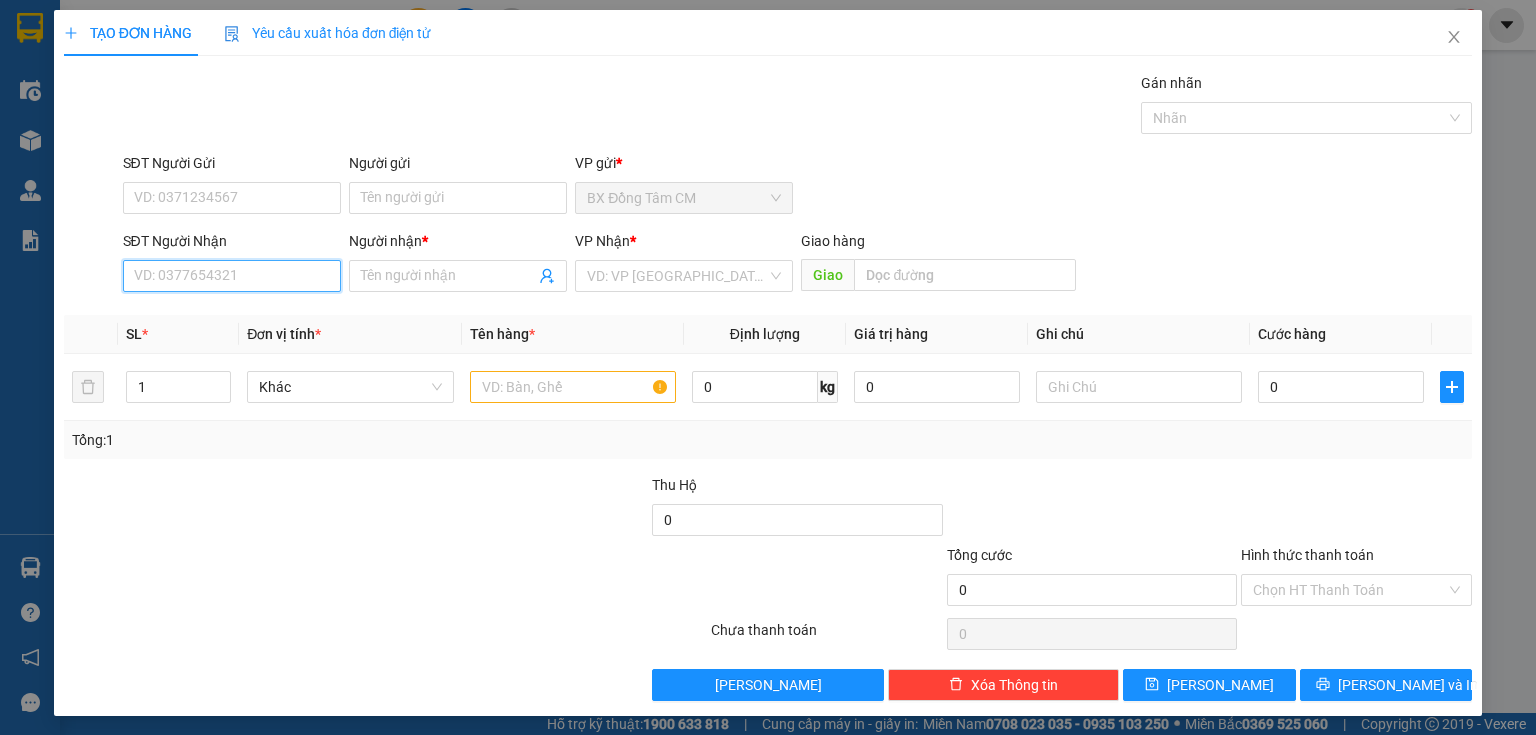 click on "SĐT Người Nhận" at bounding box center [232, 276] 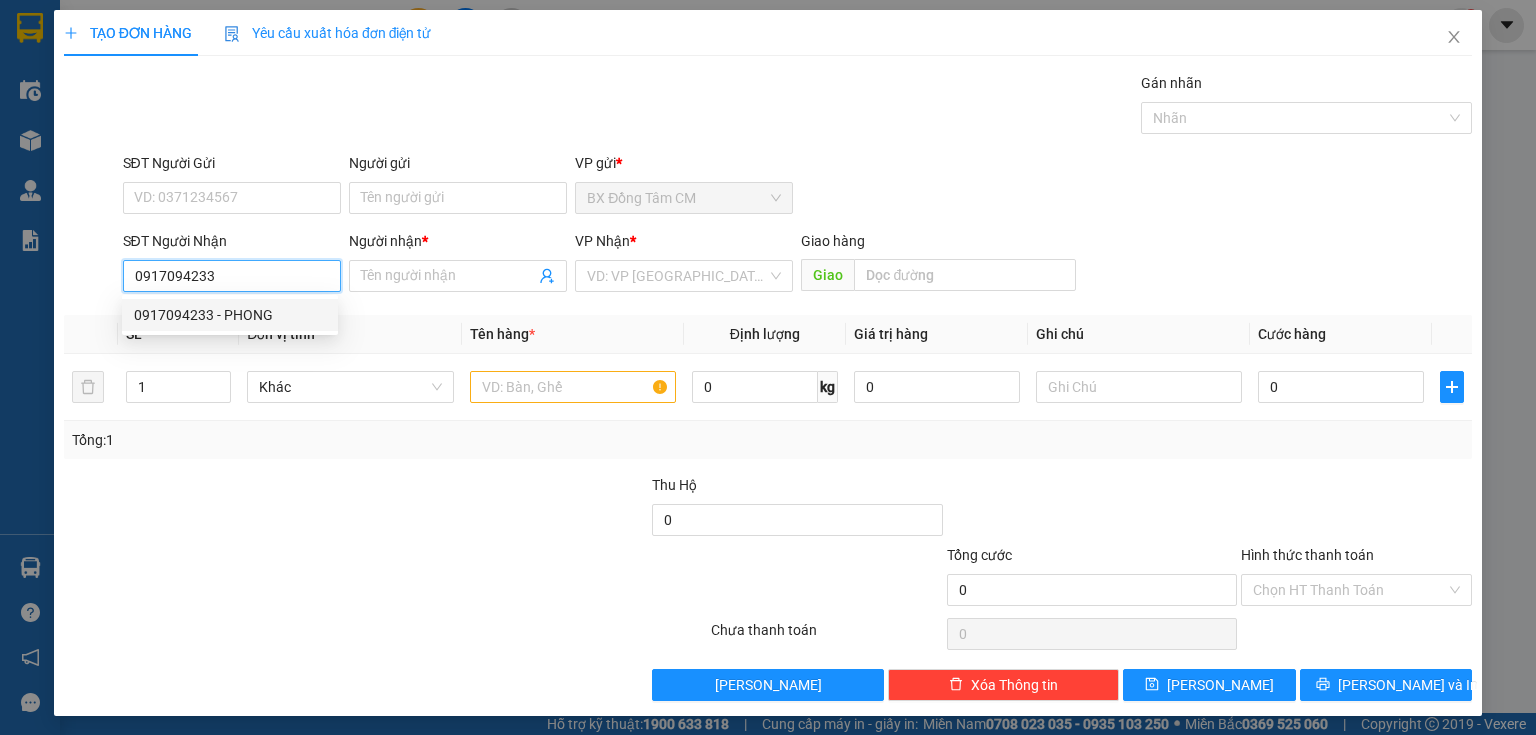 type on "0917094233" 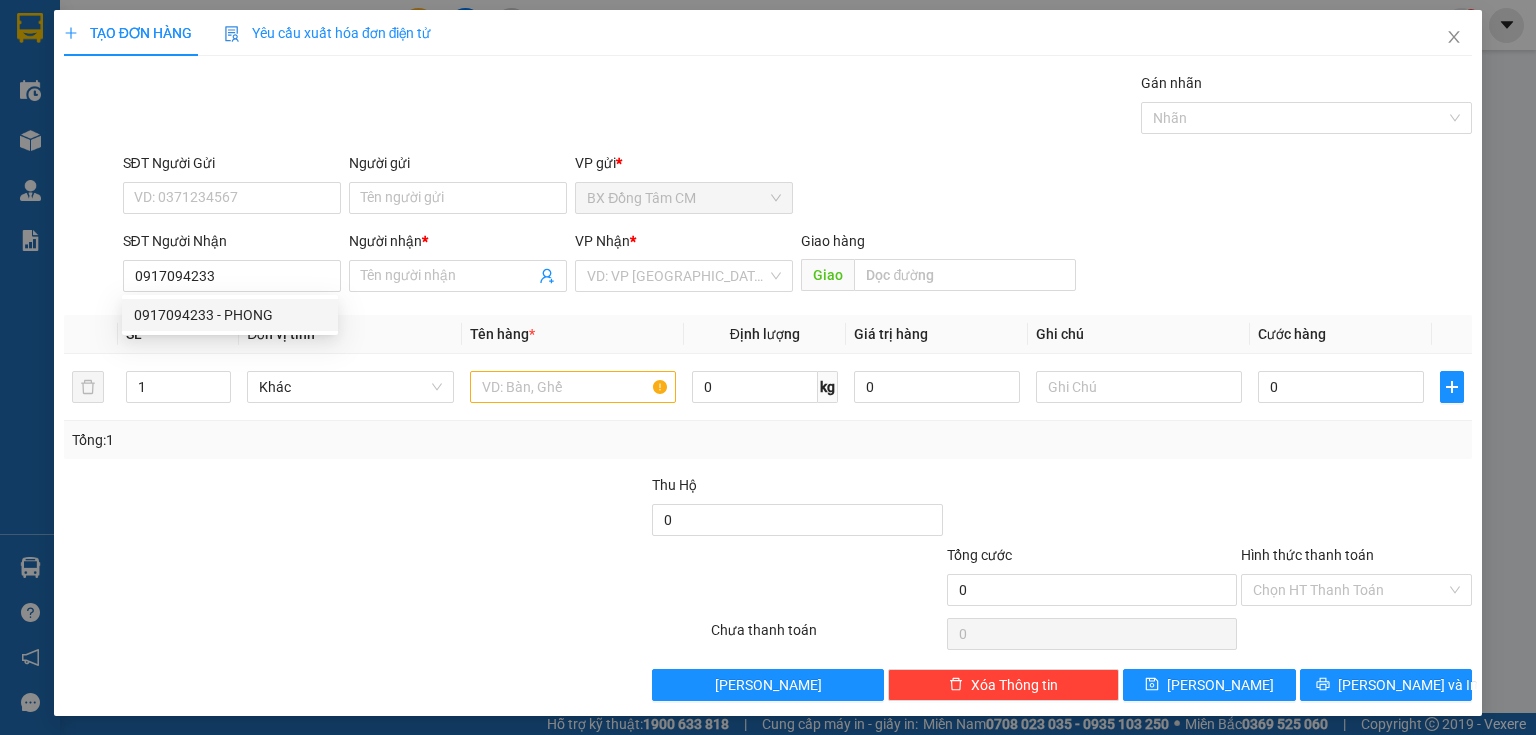 drag, startPoint x: 203, startPoint y: 293, endPoint x: 249, endPoint y: 306, distance: 47.801674 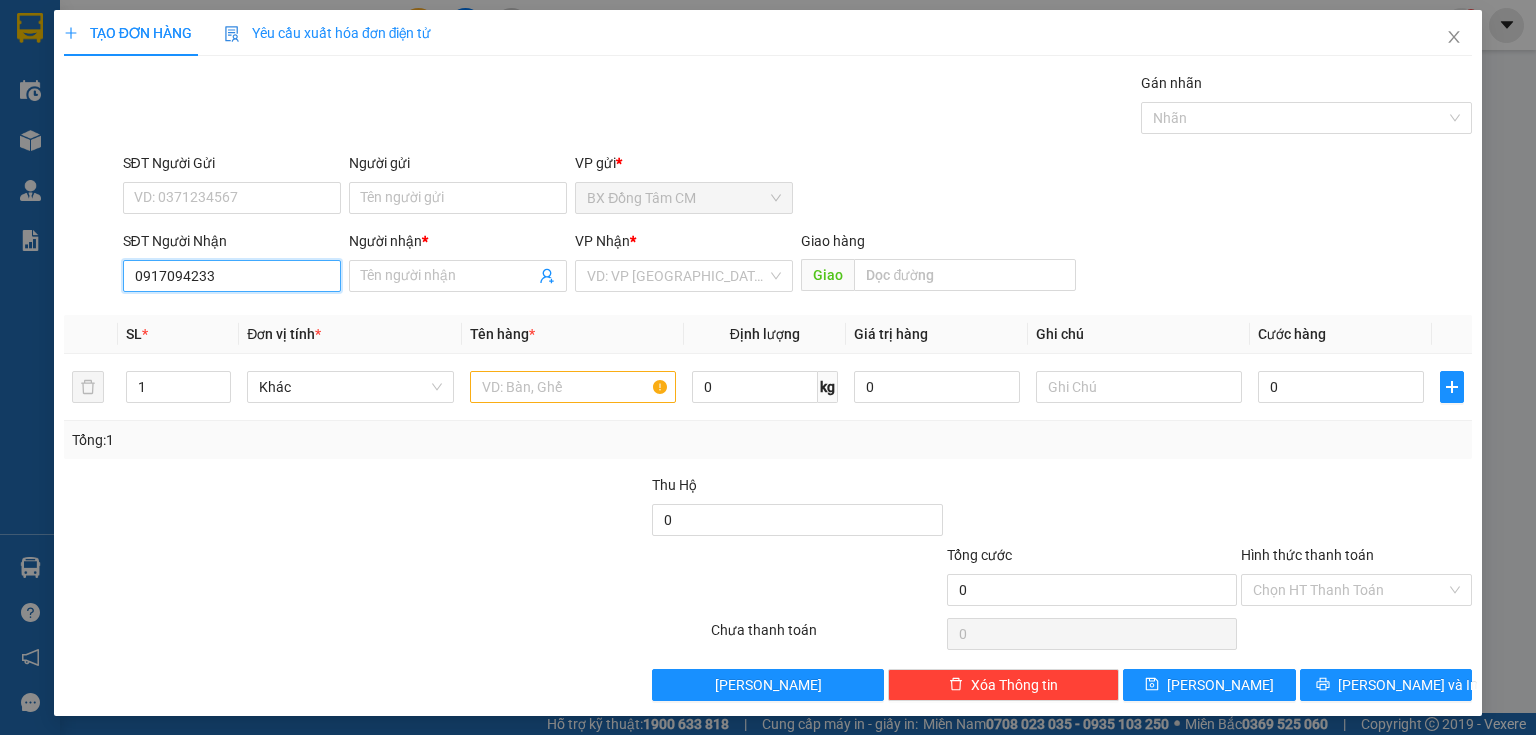 click on "0917094233" at bounding box center [232, 276] 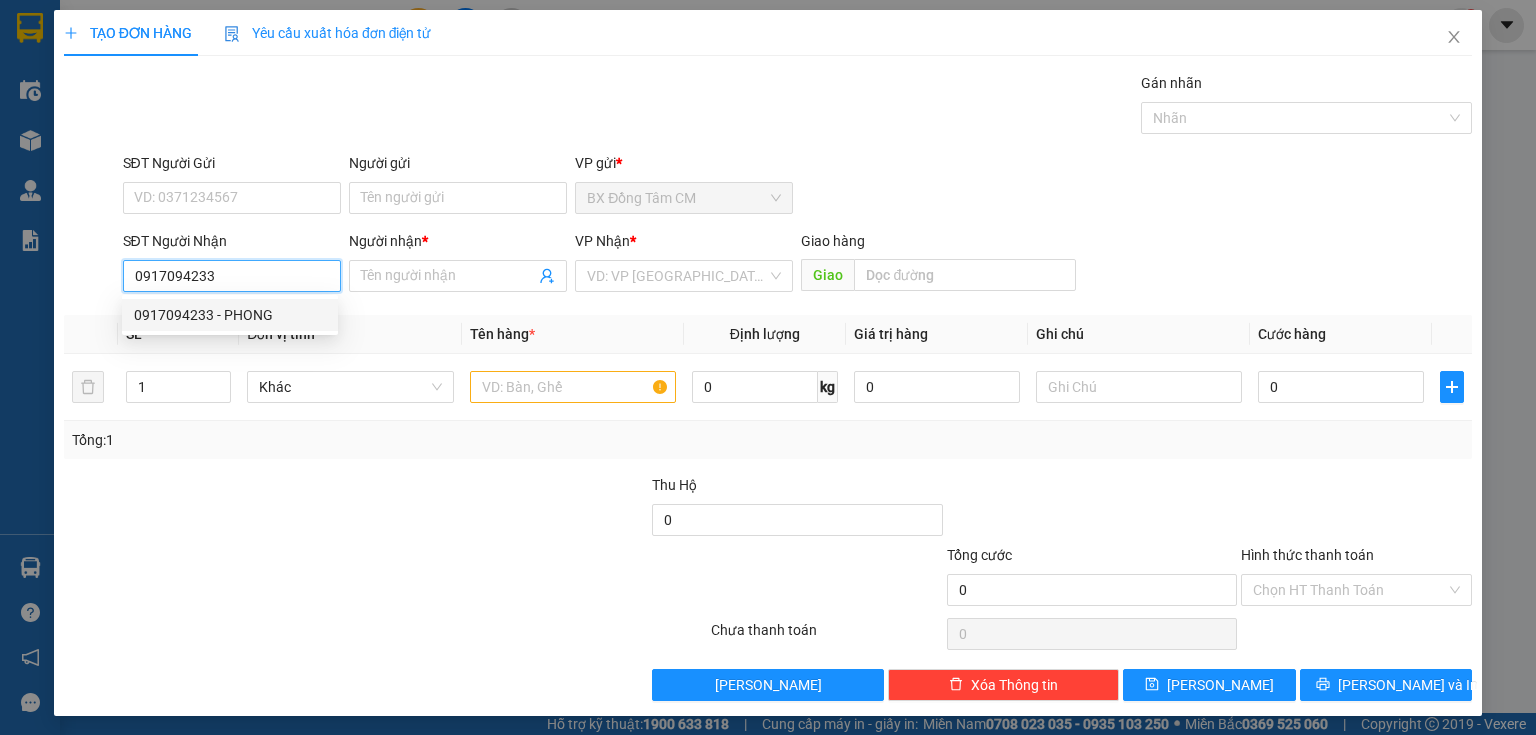 drag, startPoint x: 248, startPoint y: 316, endPoint x: 433, endPoint y: 316, distance: 185 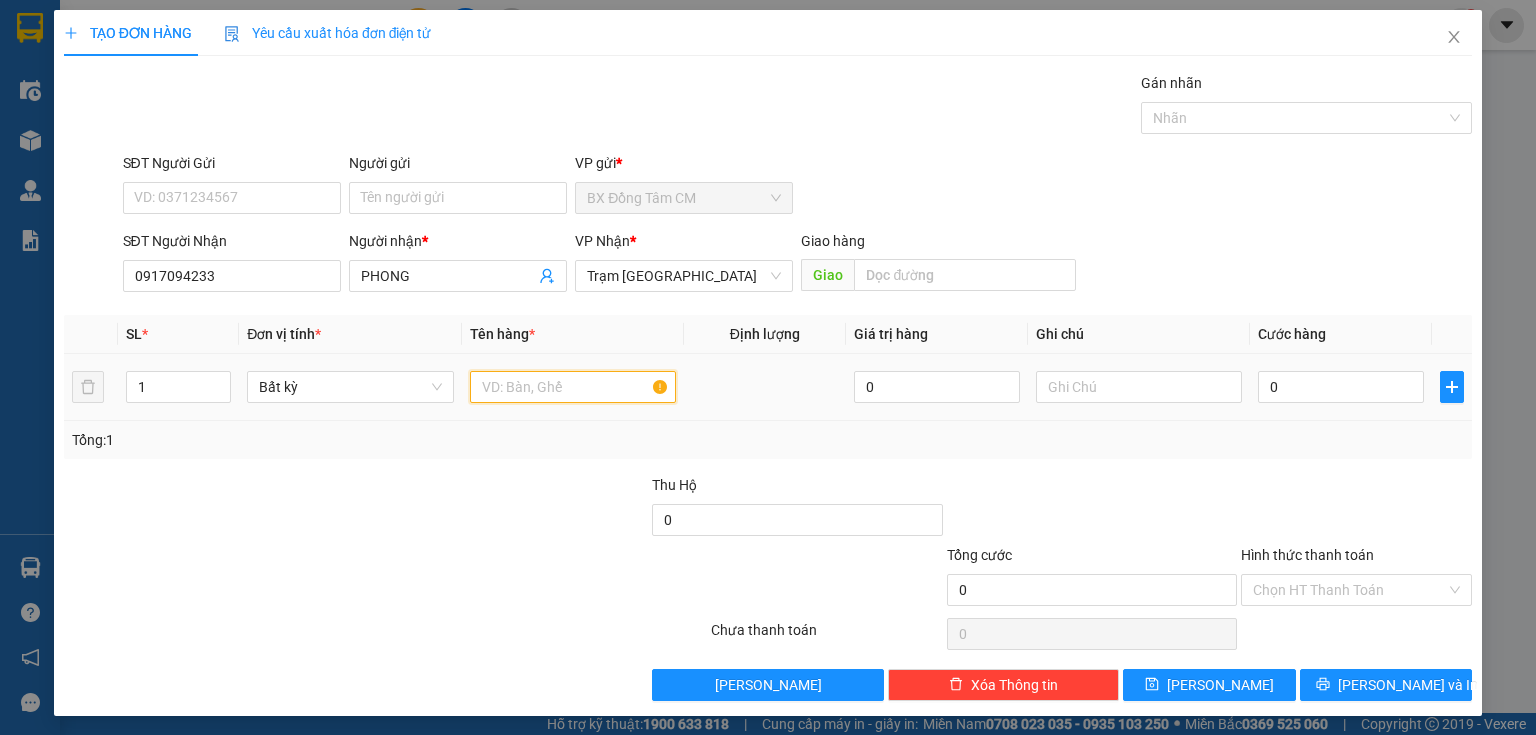 click at bounding box center (573, 387) 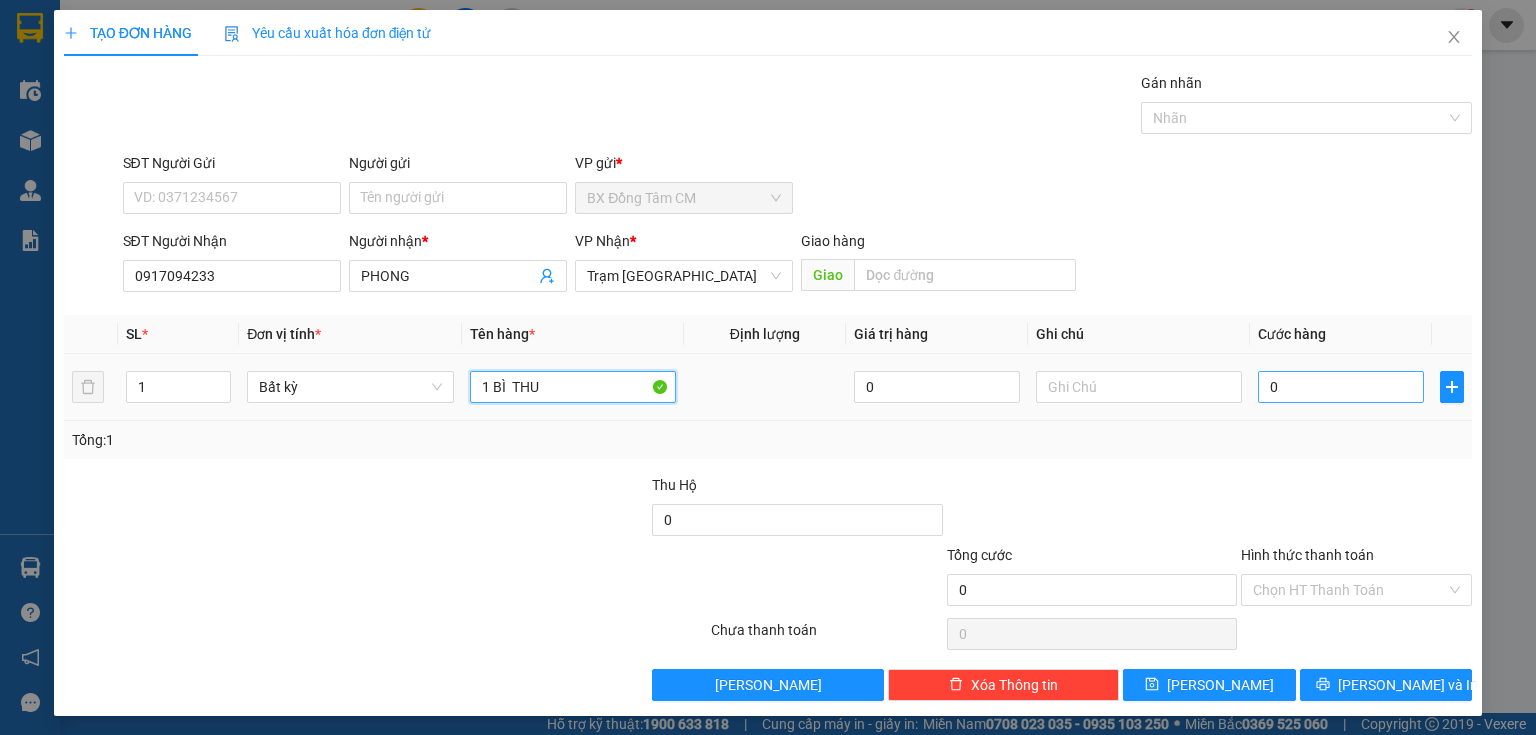 type on "1 BÌ  THU" 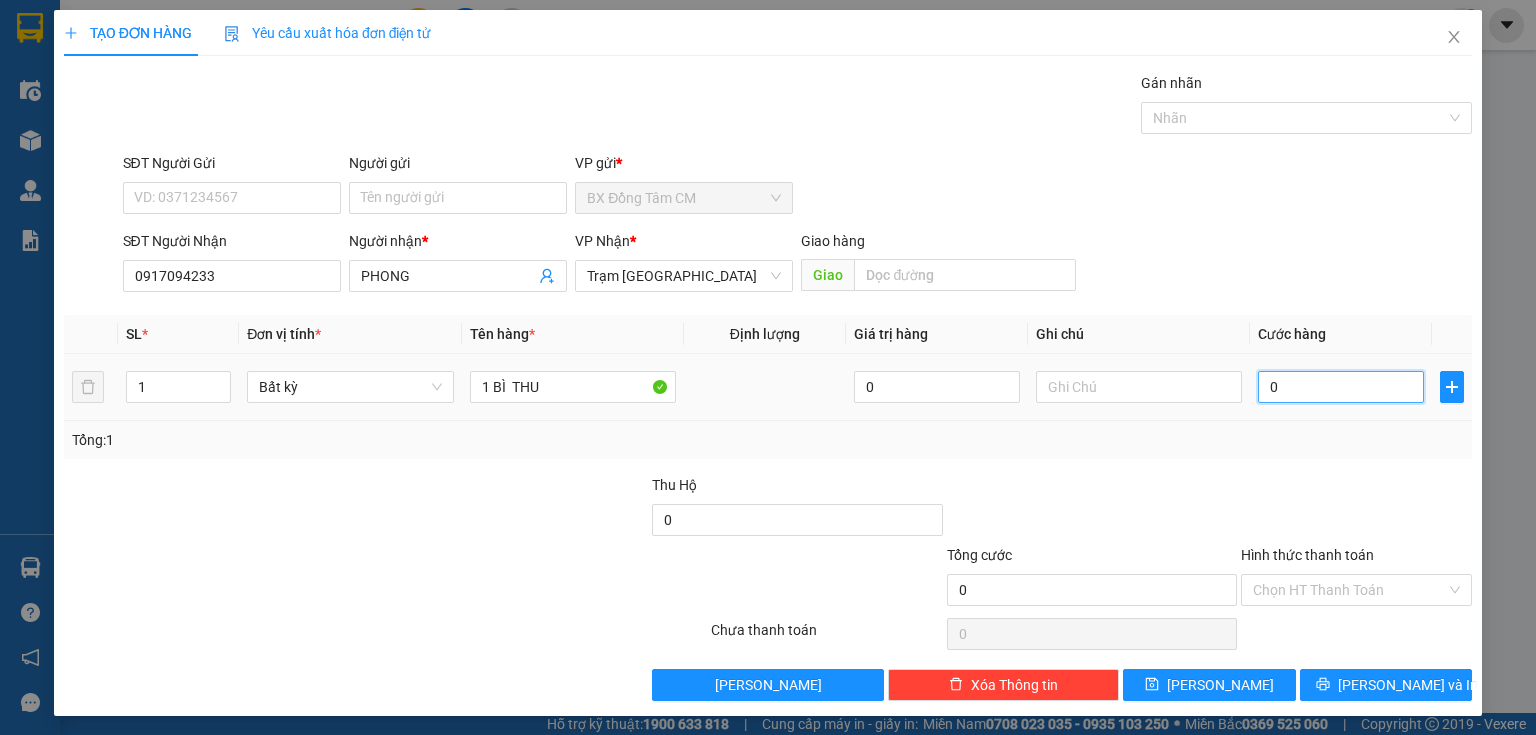 click on "0" at bounding box center [1341, 387] 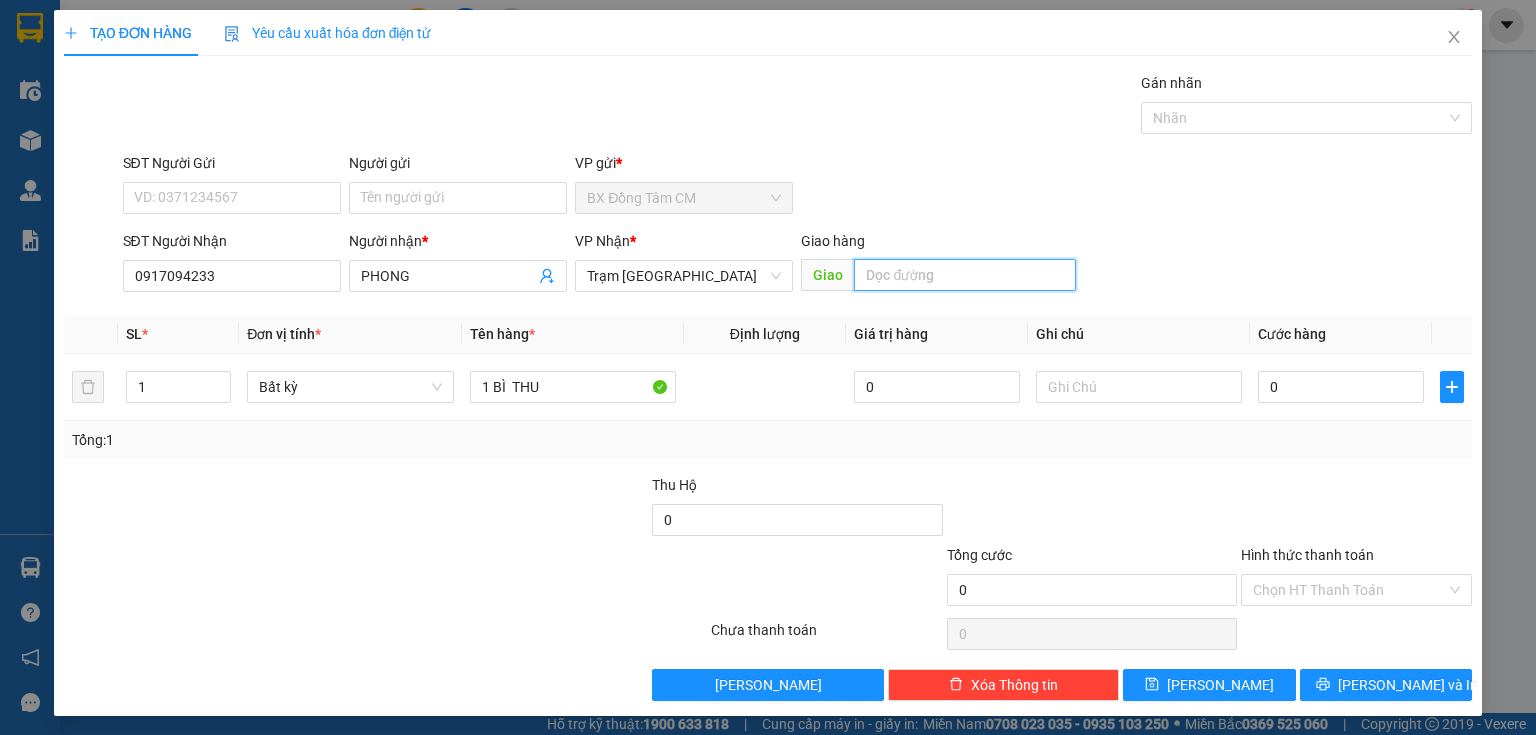 click at bounding box center (965, 275) 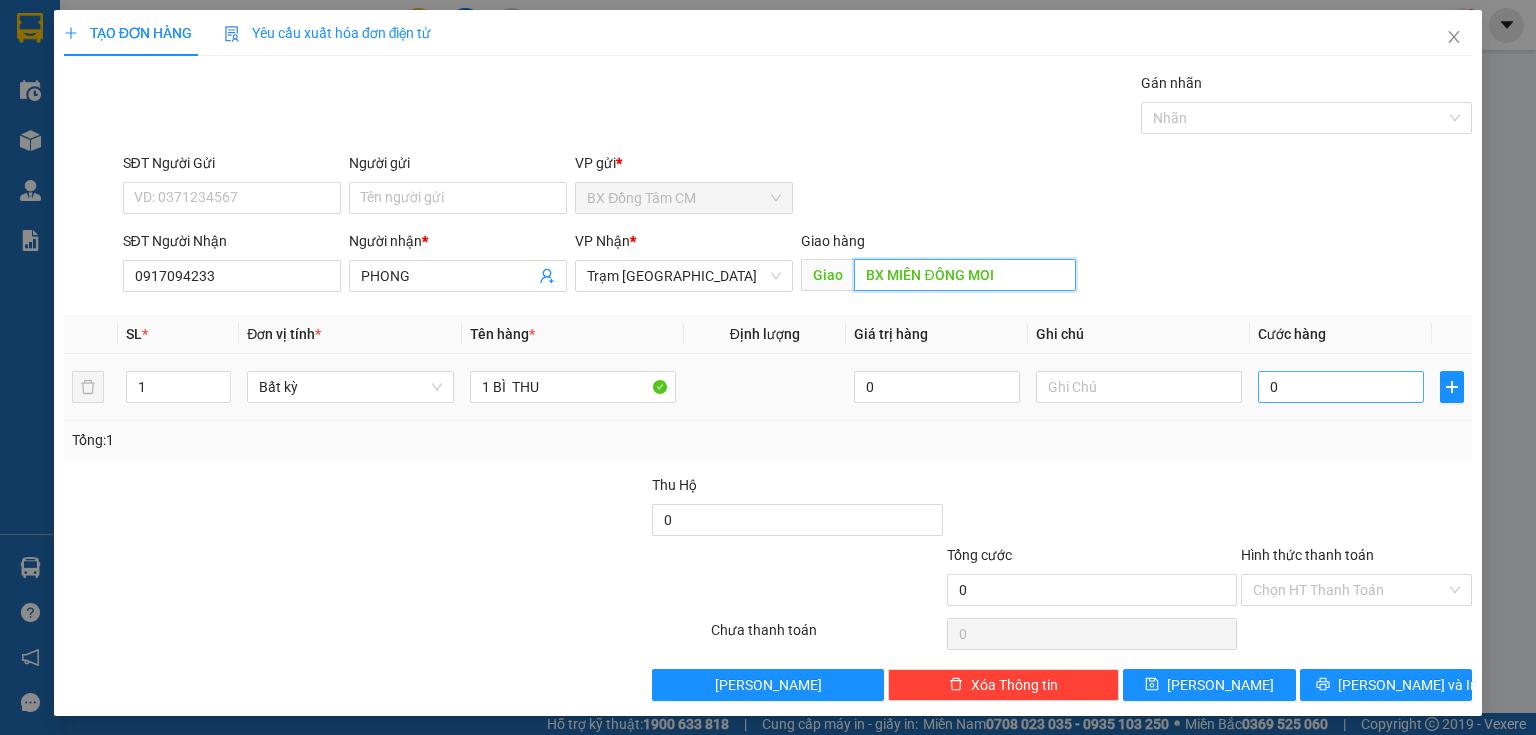 type on "BX MIỀN ĐÔNG MOI" 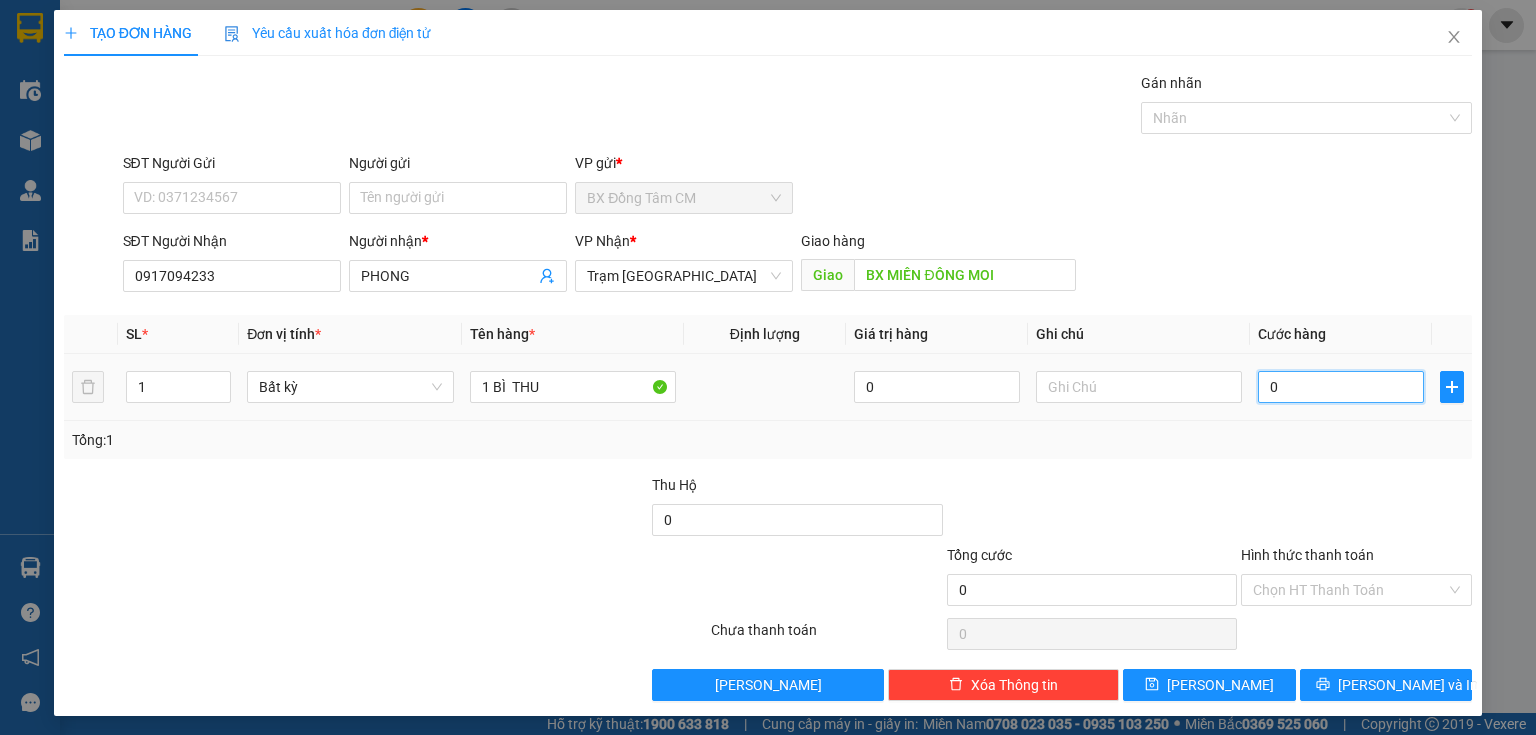 click on "0" at bounding box center [1341, 387] 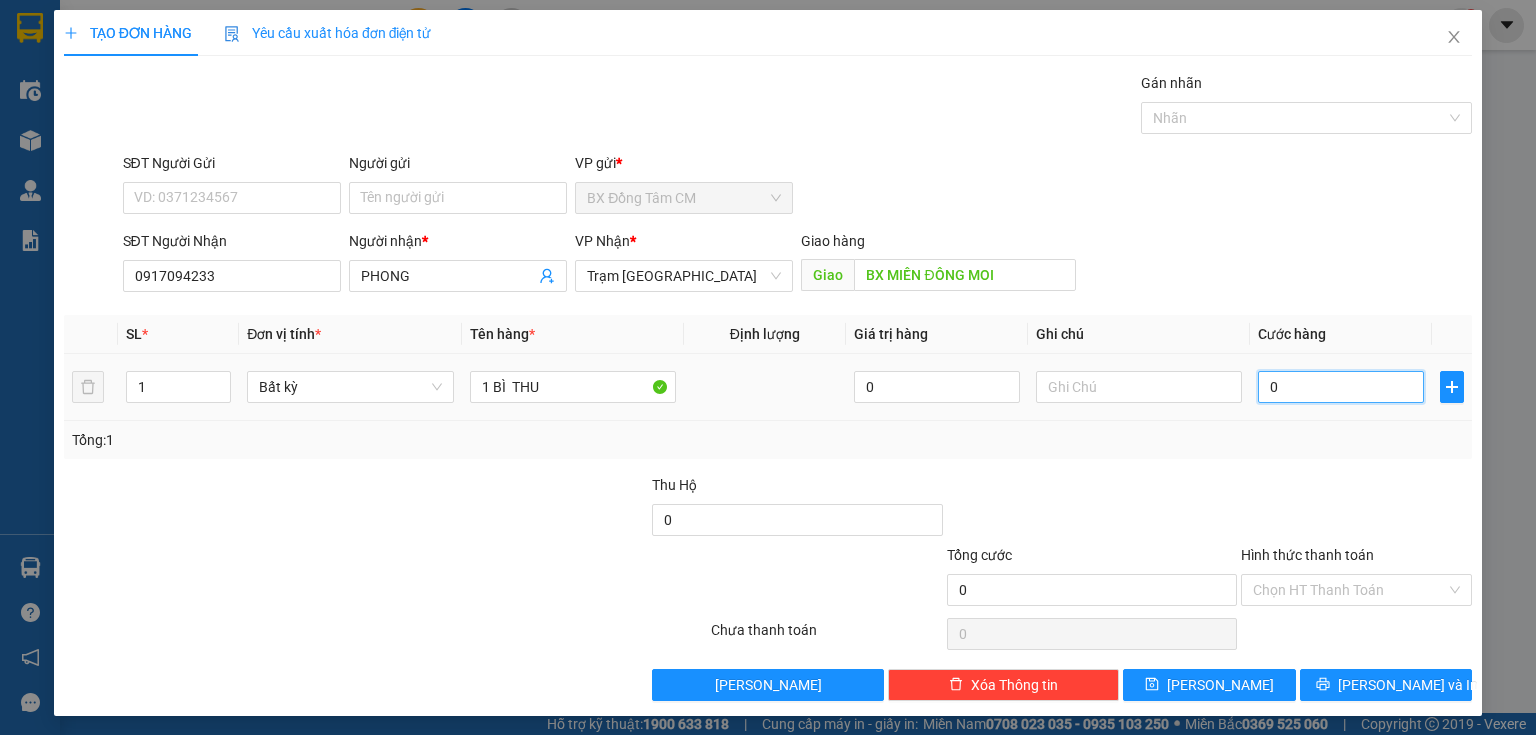 type on "4" 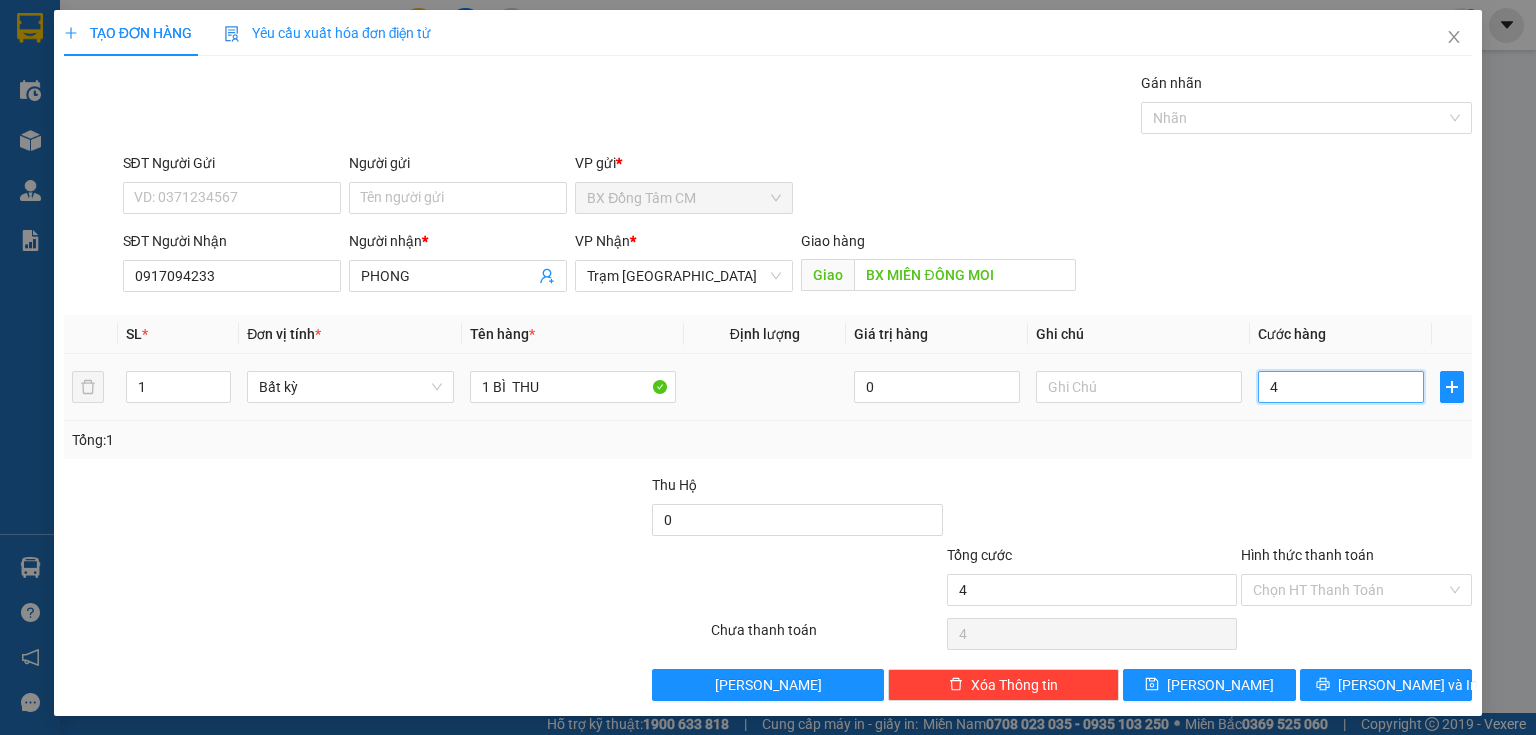 type on "40" 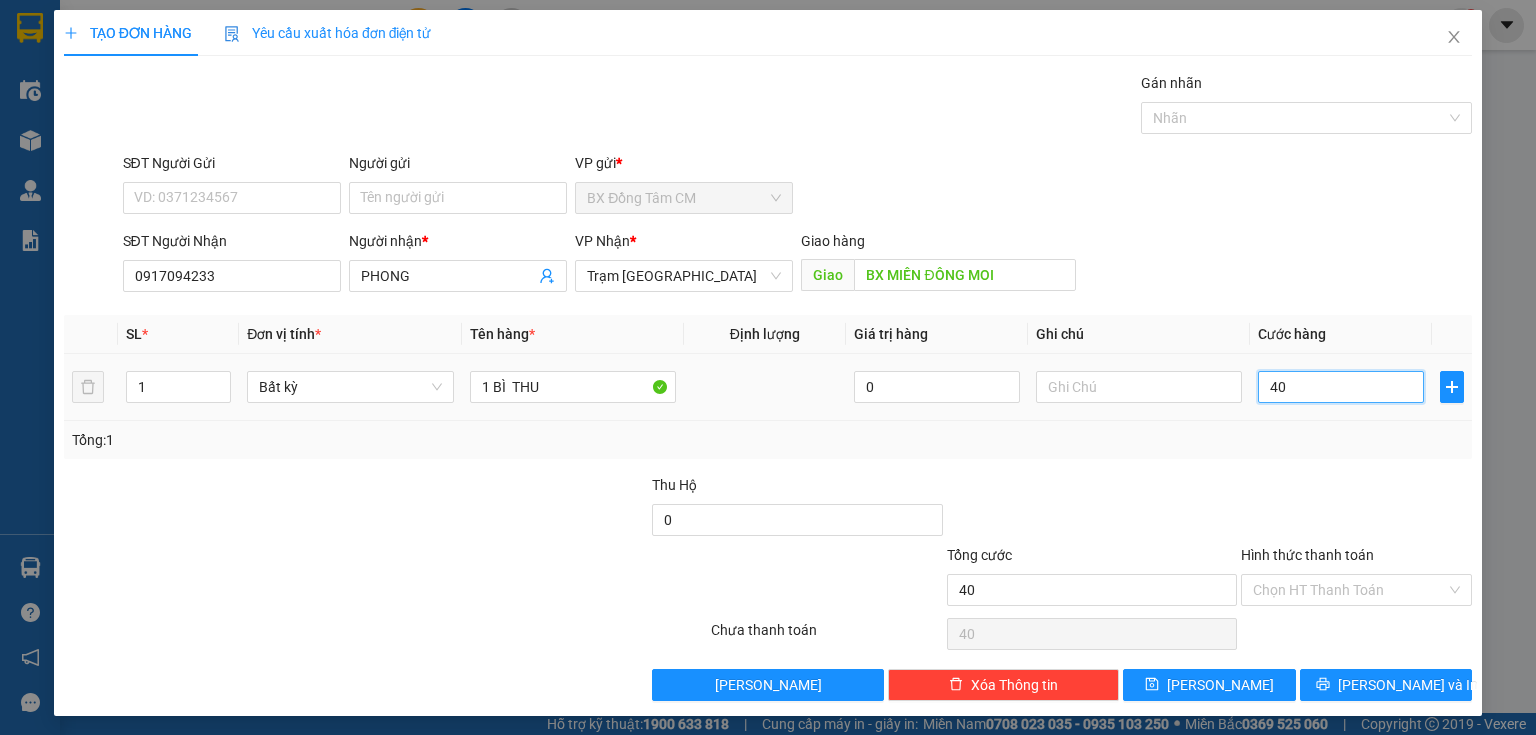 type on "400" 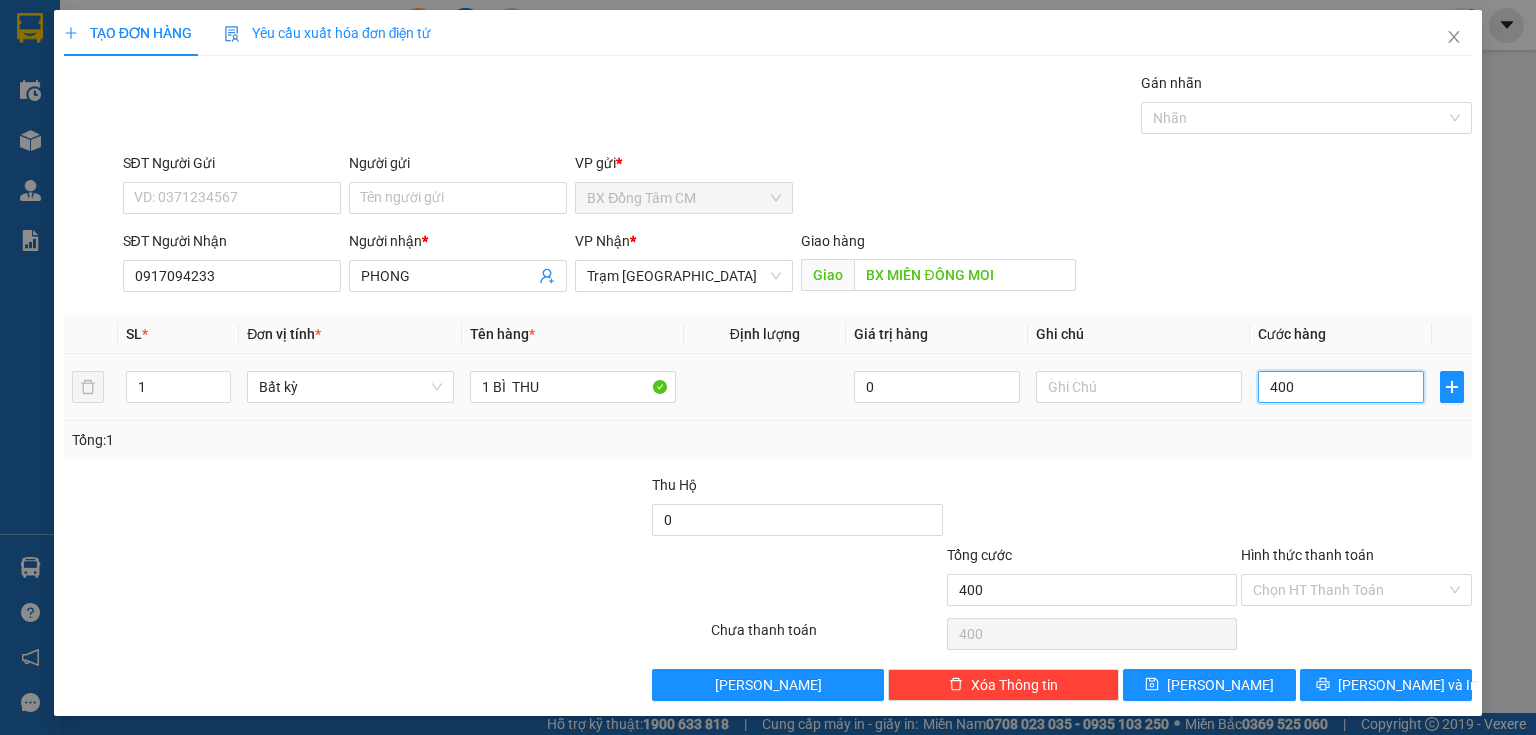 type on "4.000" 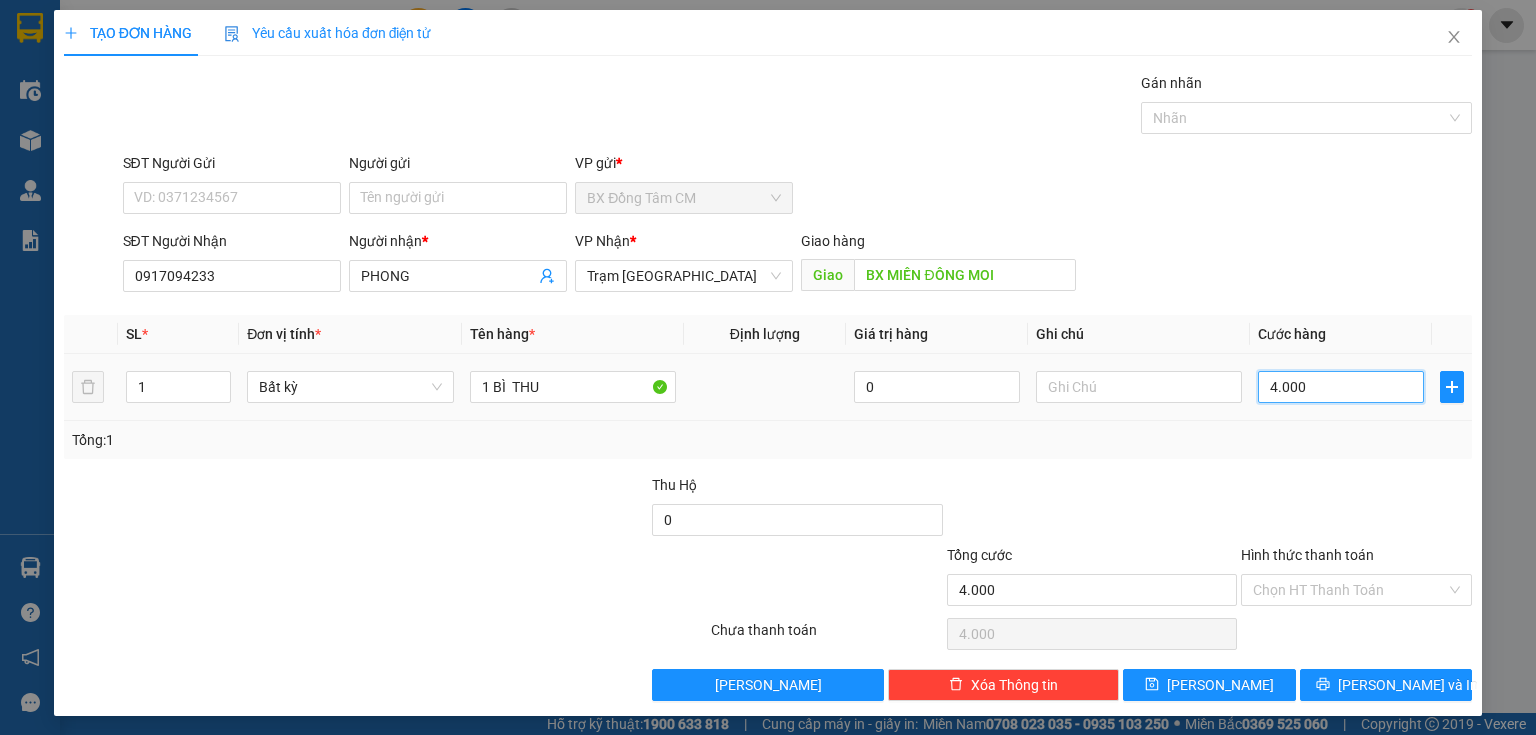 type on "40.000" 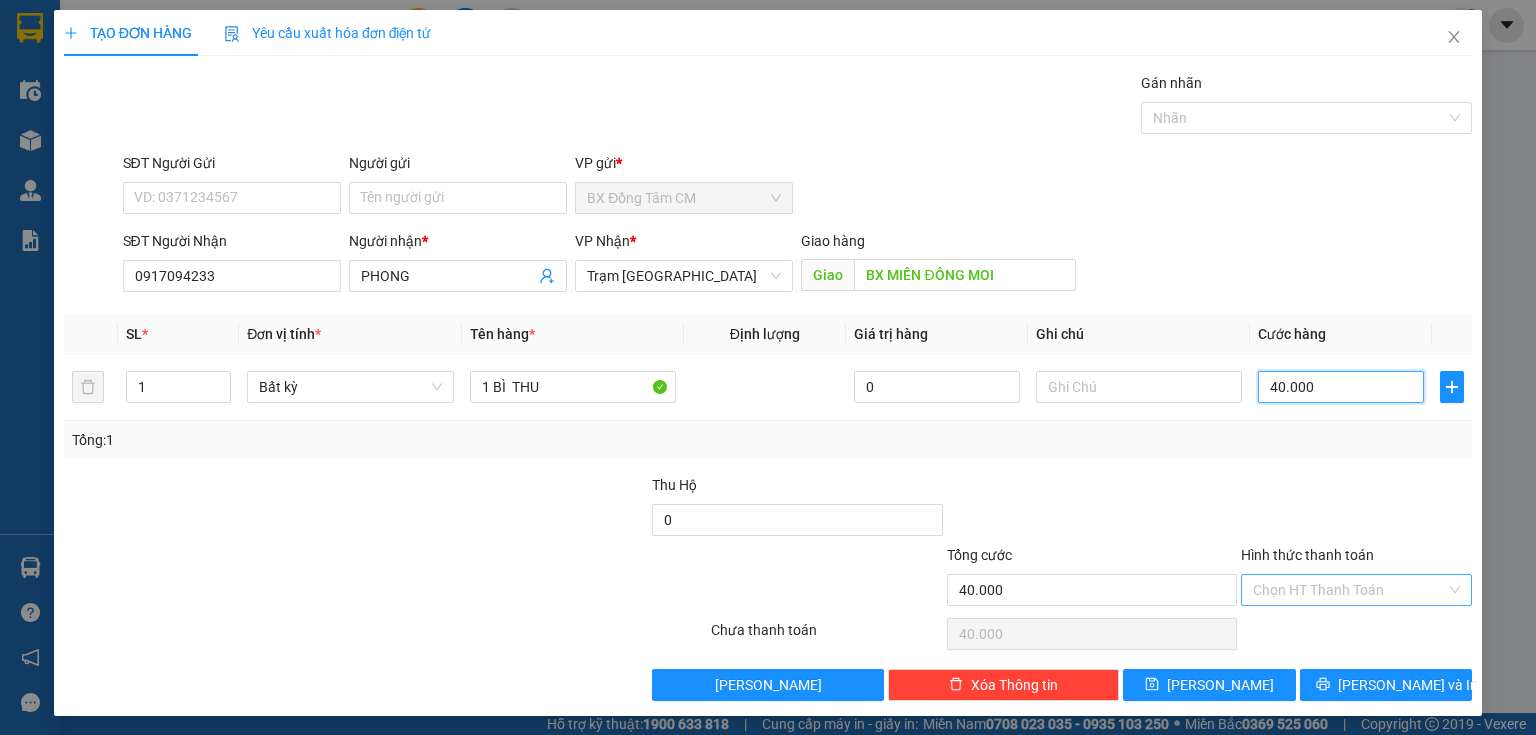 type on "40.000" 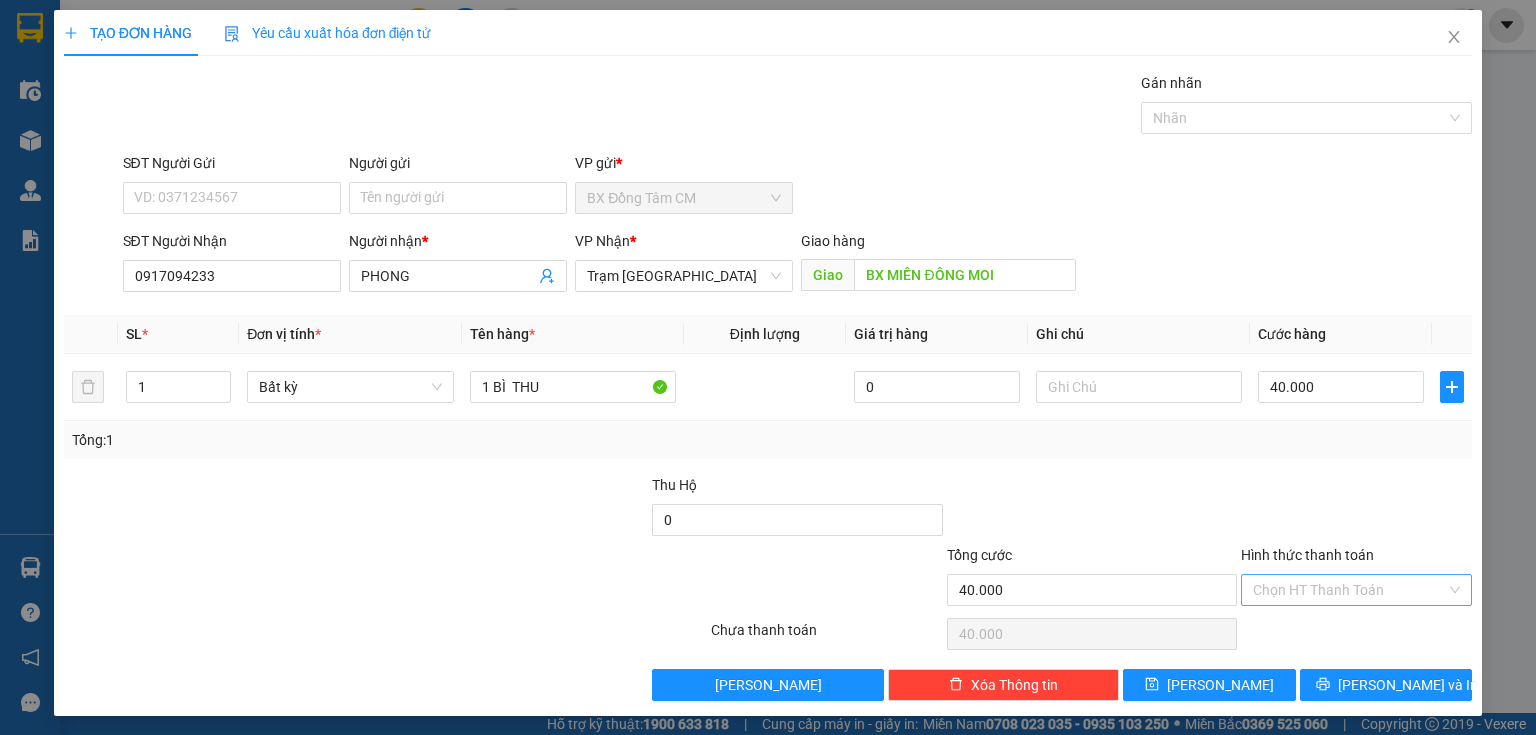 click on "Hình thức thanh toán" at bounding box center (1349, 590) 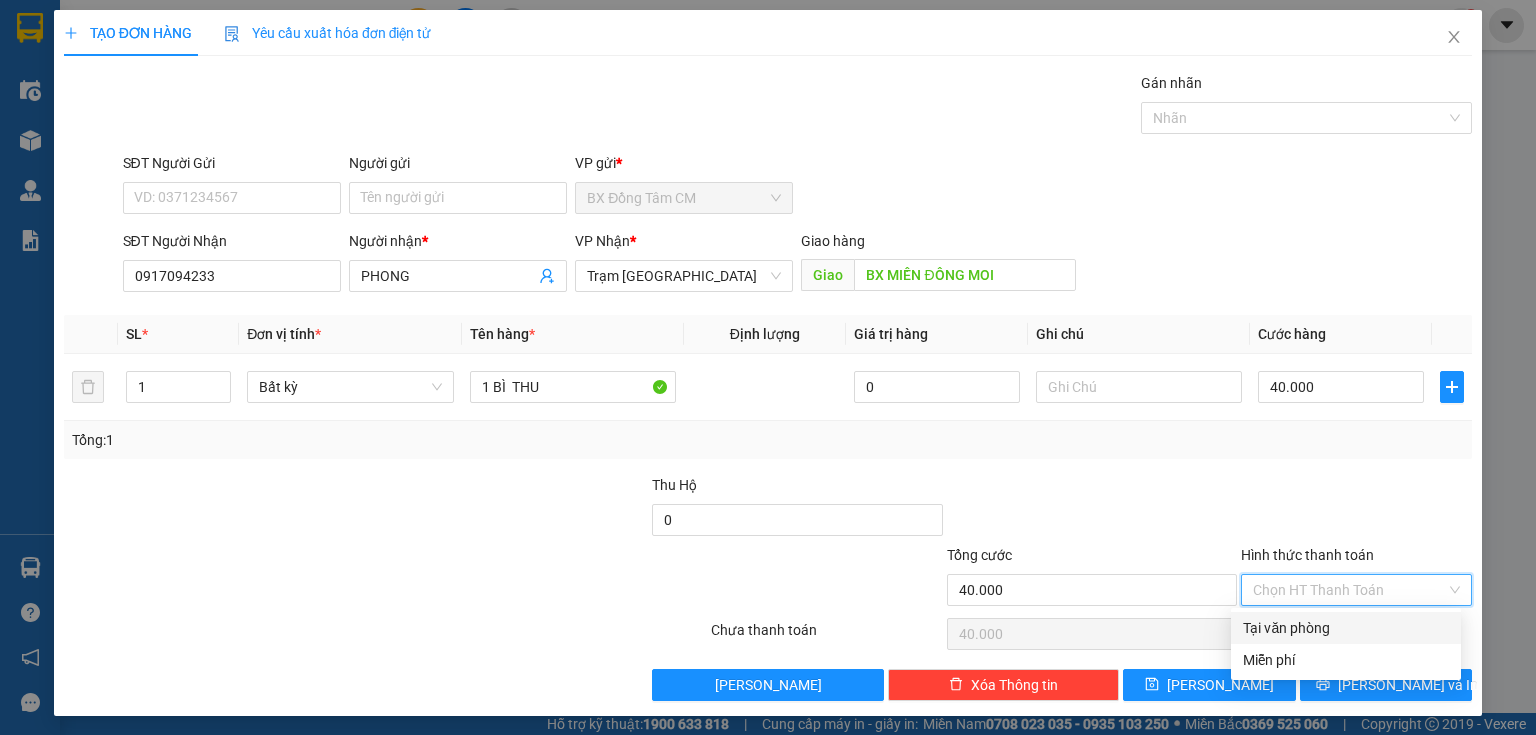 drag, startPoint x: 1316, startPoint y: 622, endPoint x: 1309, endPoint y: 653, distance: 31.780497 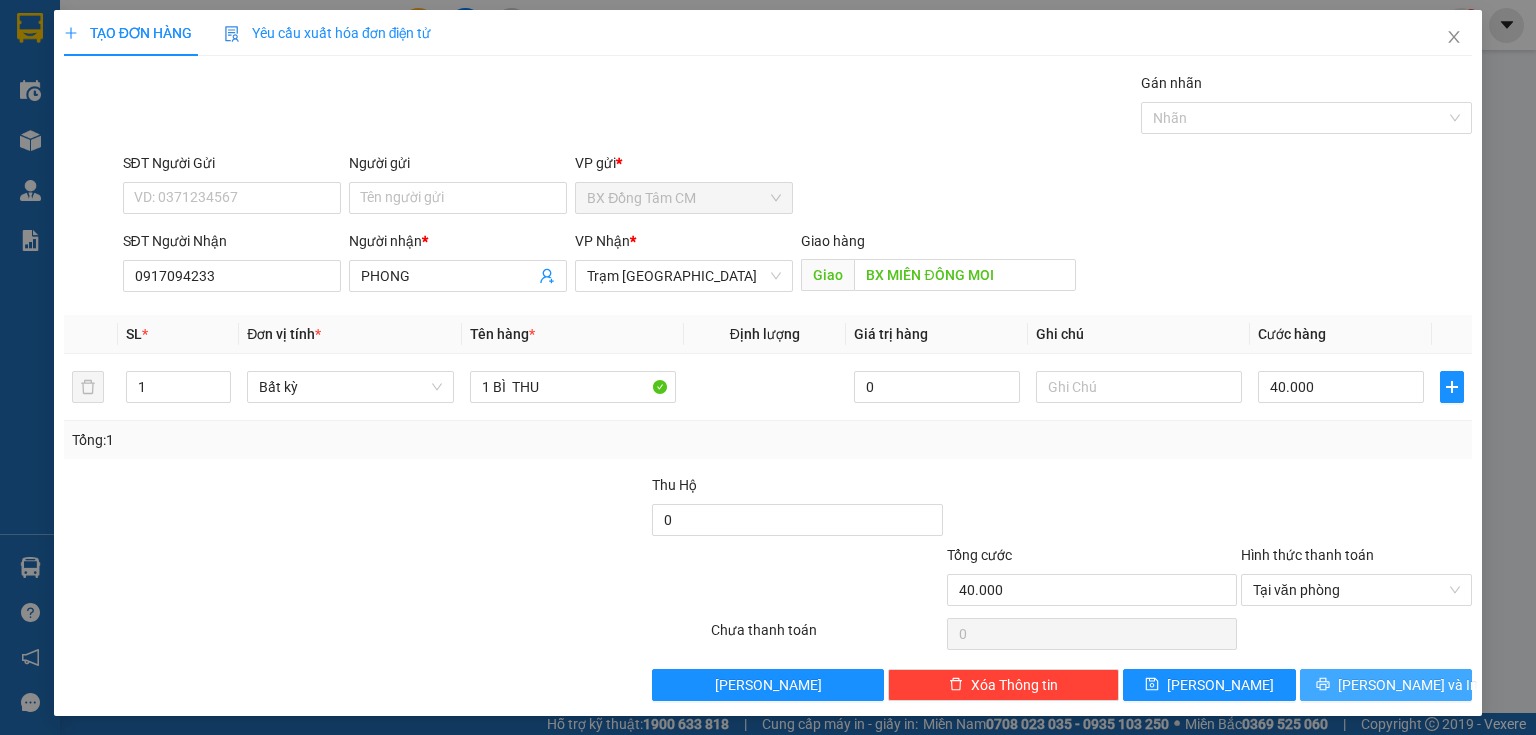 click on "[PERSON_NAME] và In" at bounding box center [1386, 685] 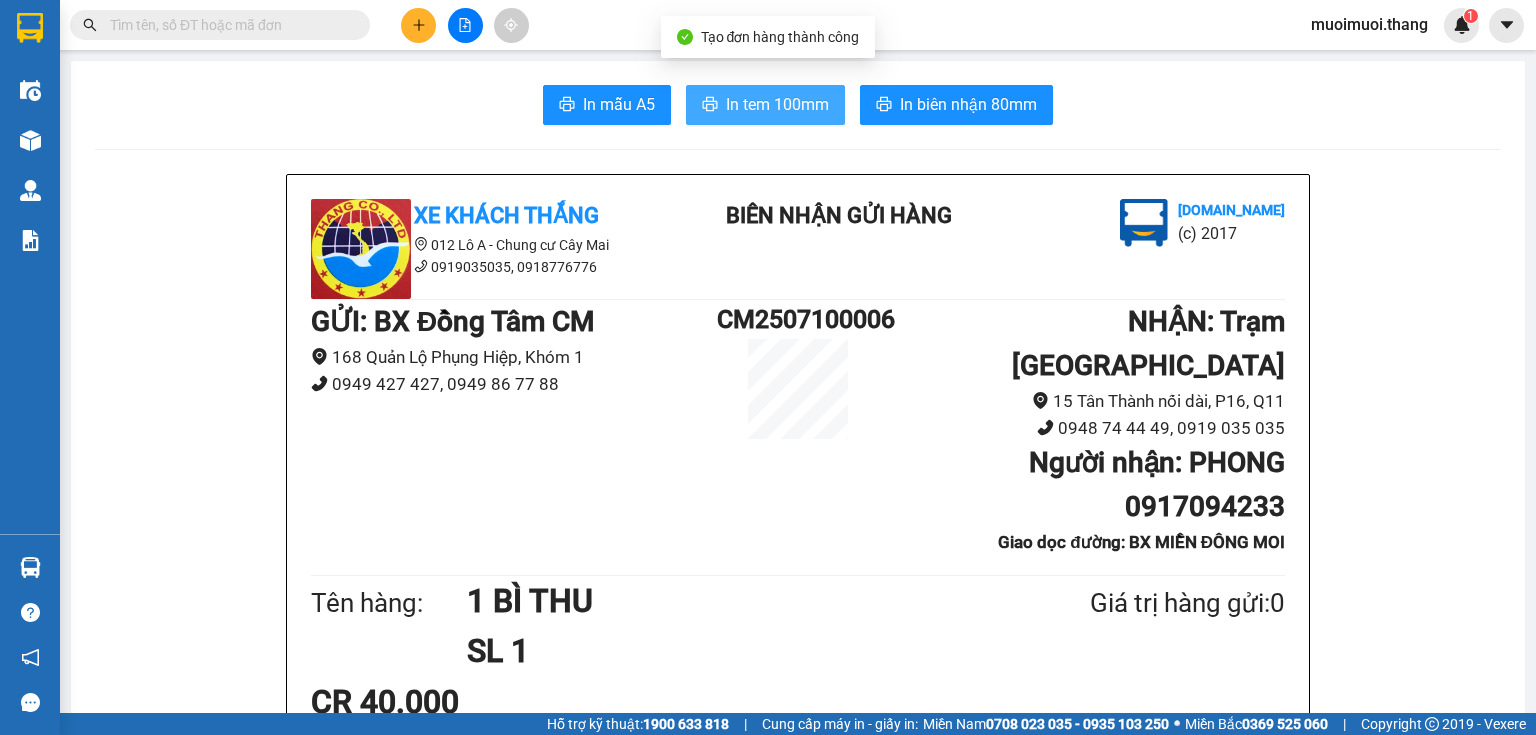 click on "In tem 100mm" at bounding box center [765, 105] 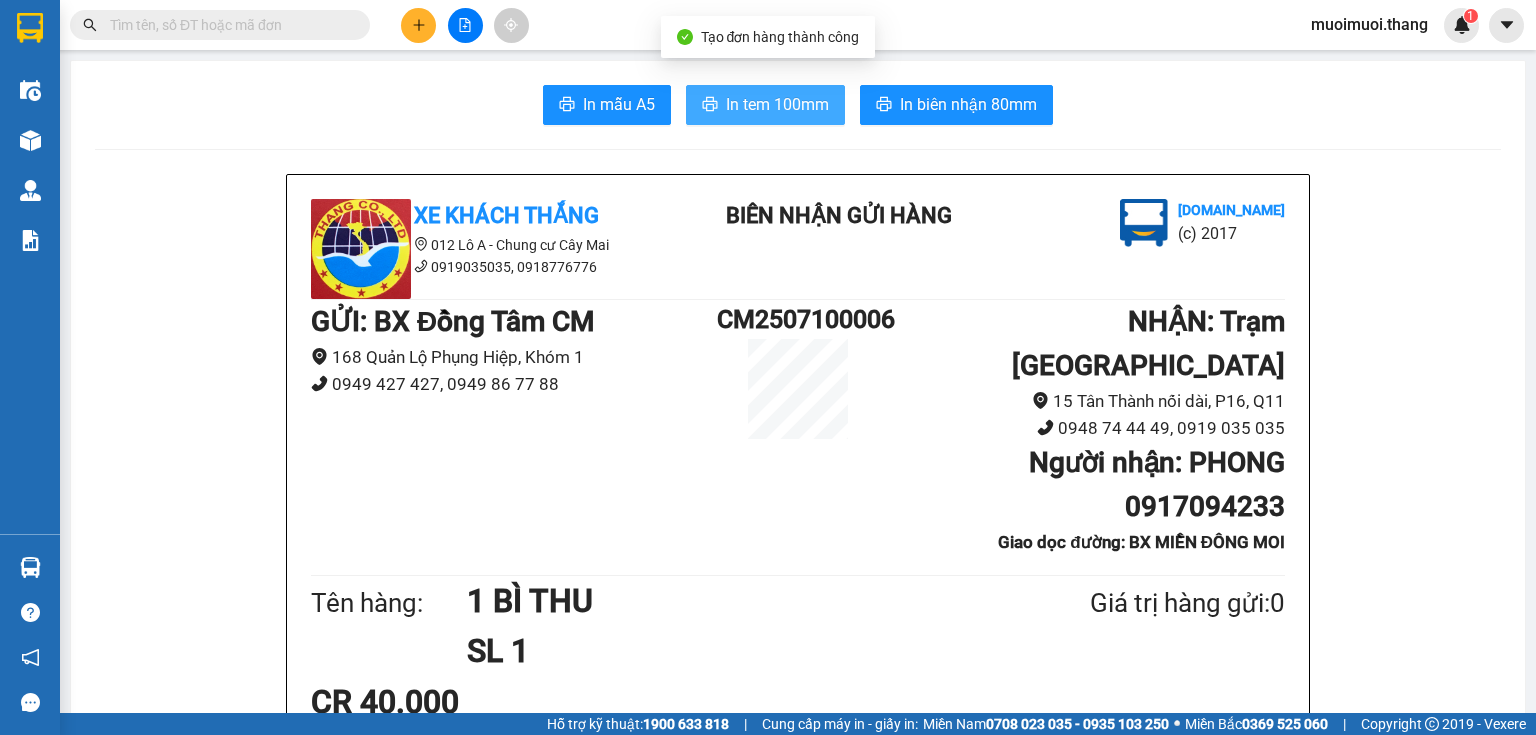 scroll, scrollTop: 0, scrollLeft: 0, axis: both 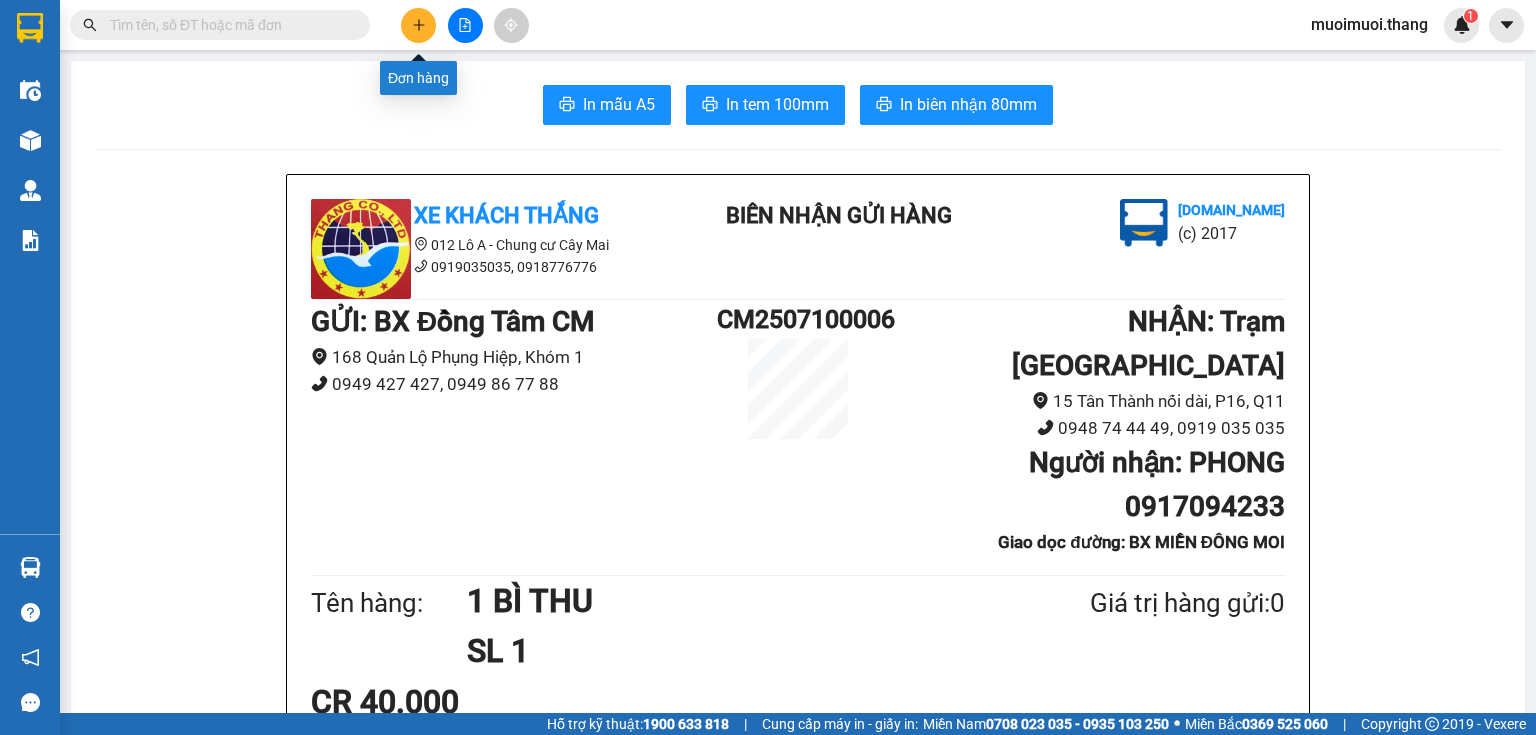 click 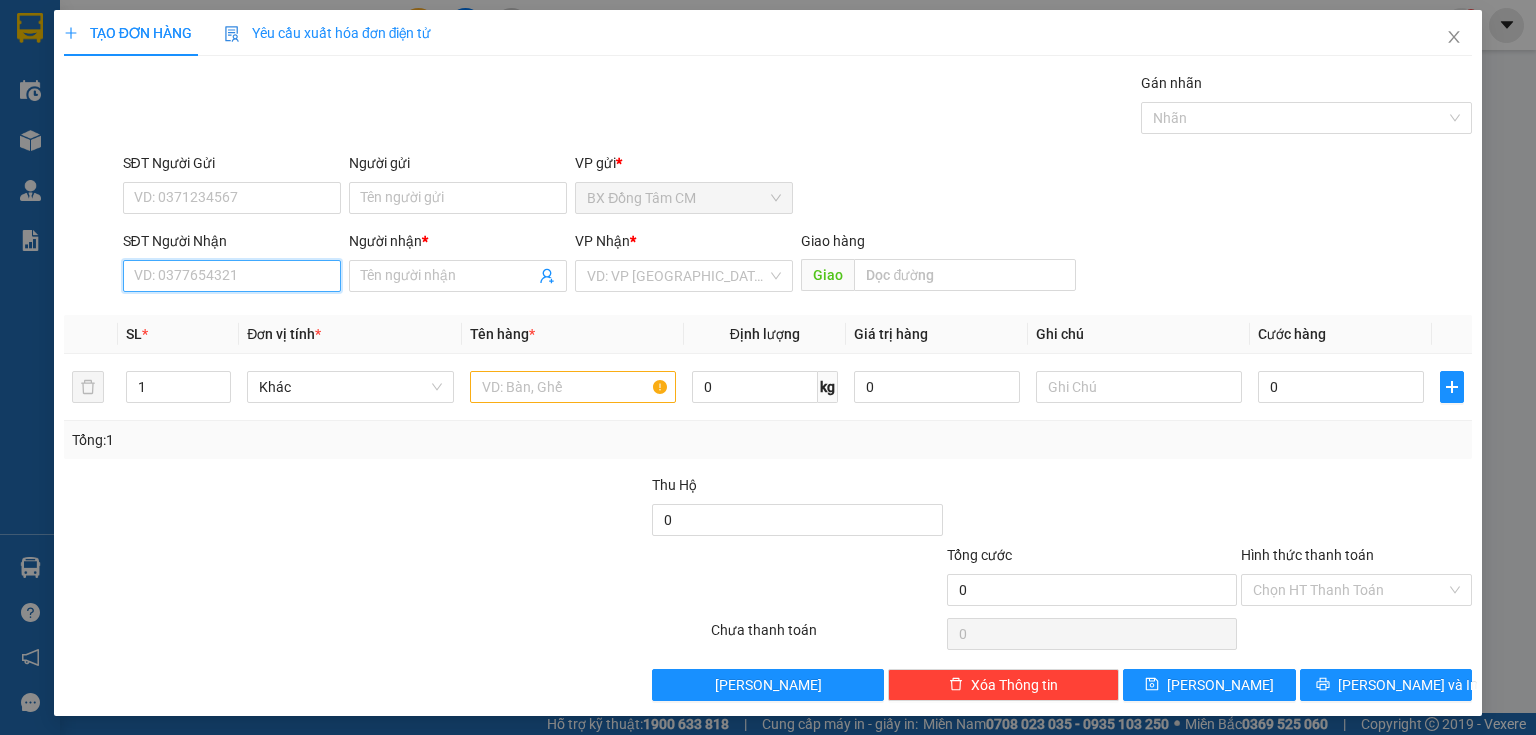 click on "SĐT Người Nhận" at bounding box center [232, 276] 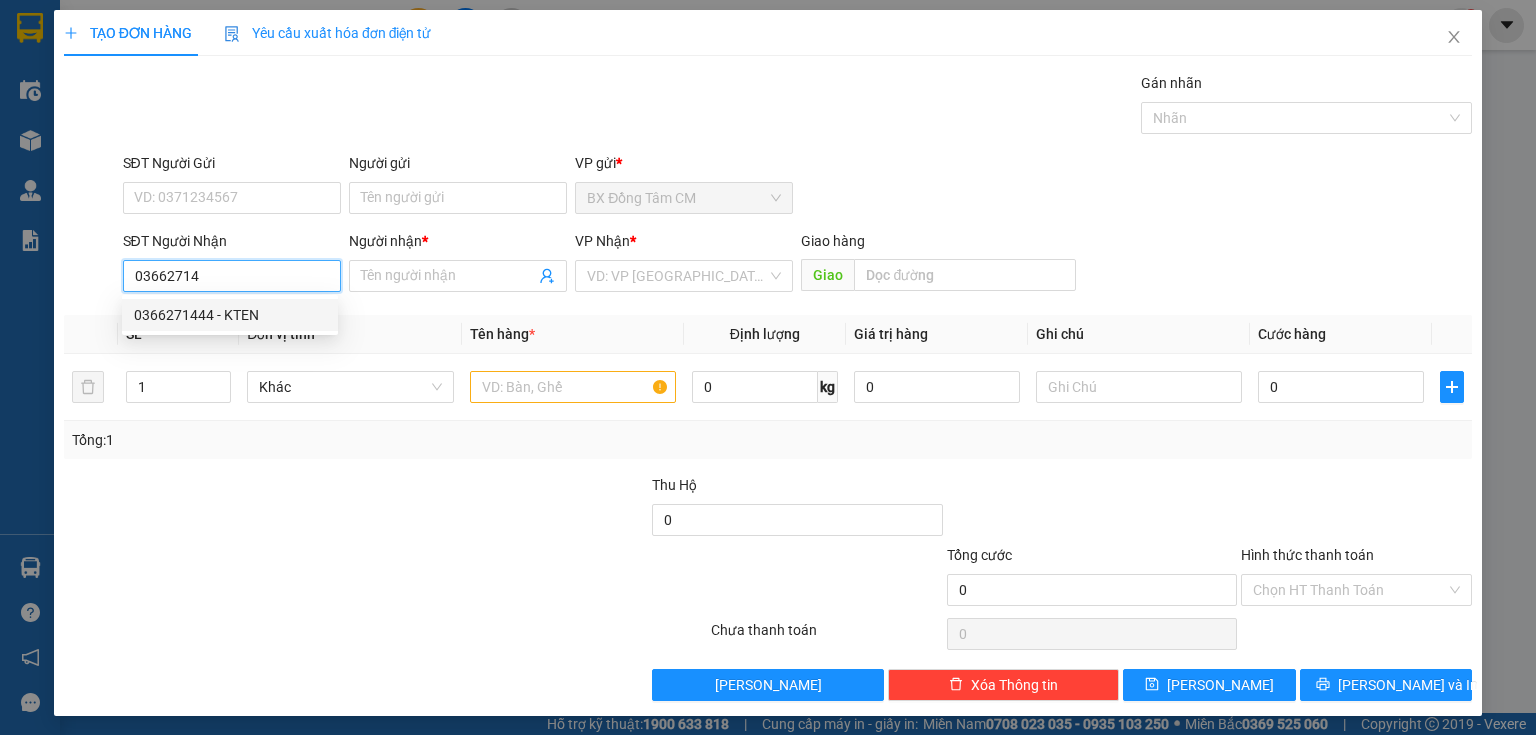 drag, startPoint x: 184, startPoint y: 305, endPoint x: 491, endPoint y: 346, distance: 309.72568 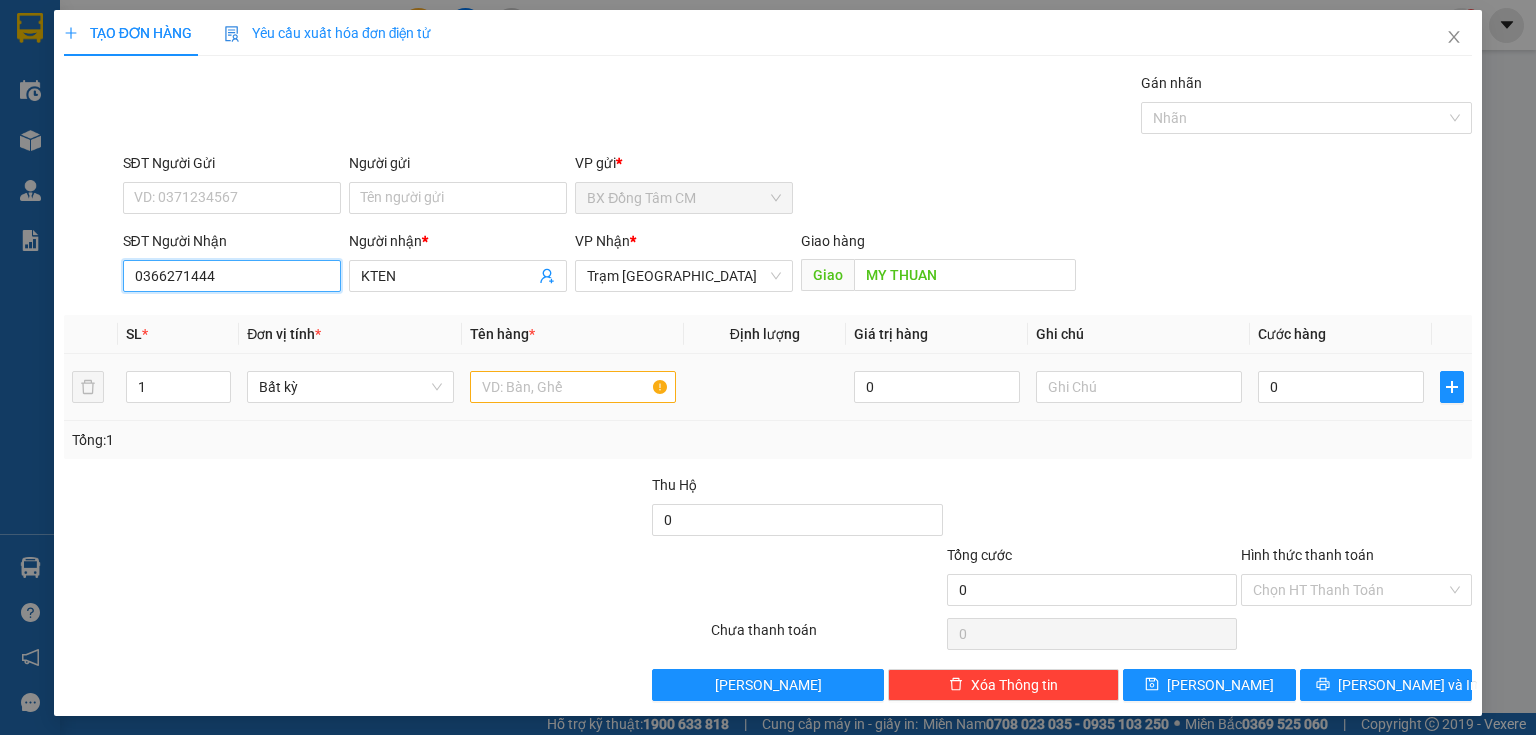 type on "0366271444" 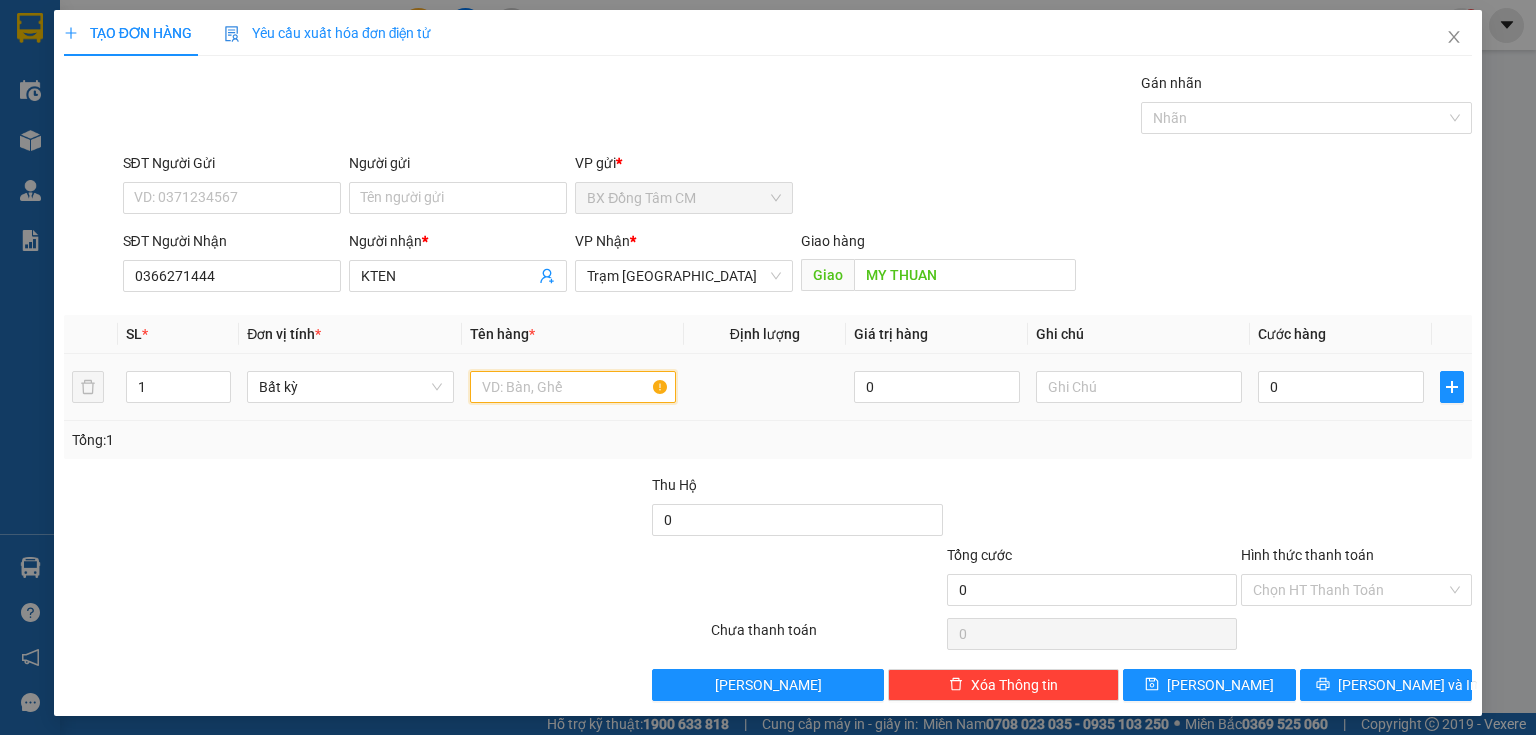 click at bounding box center [573, 387] 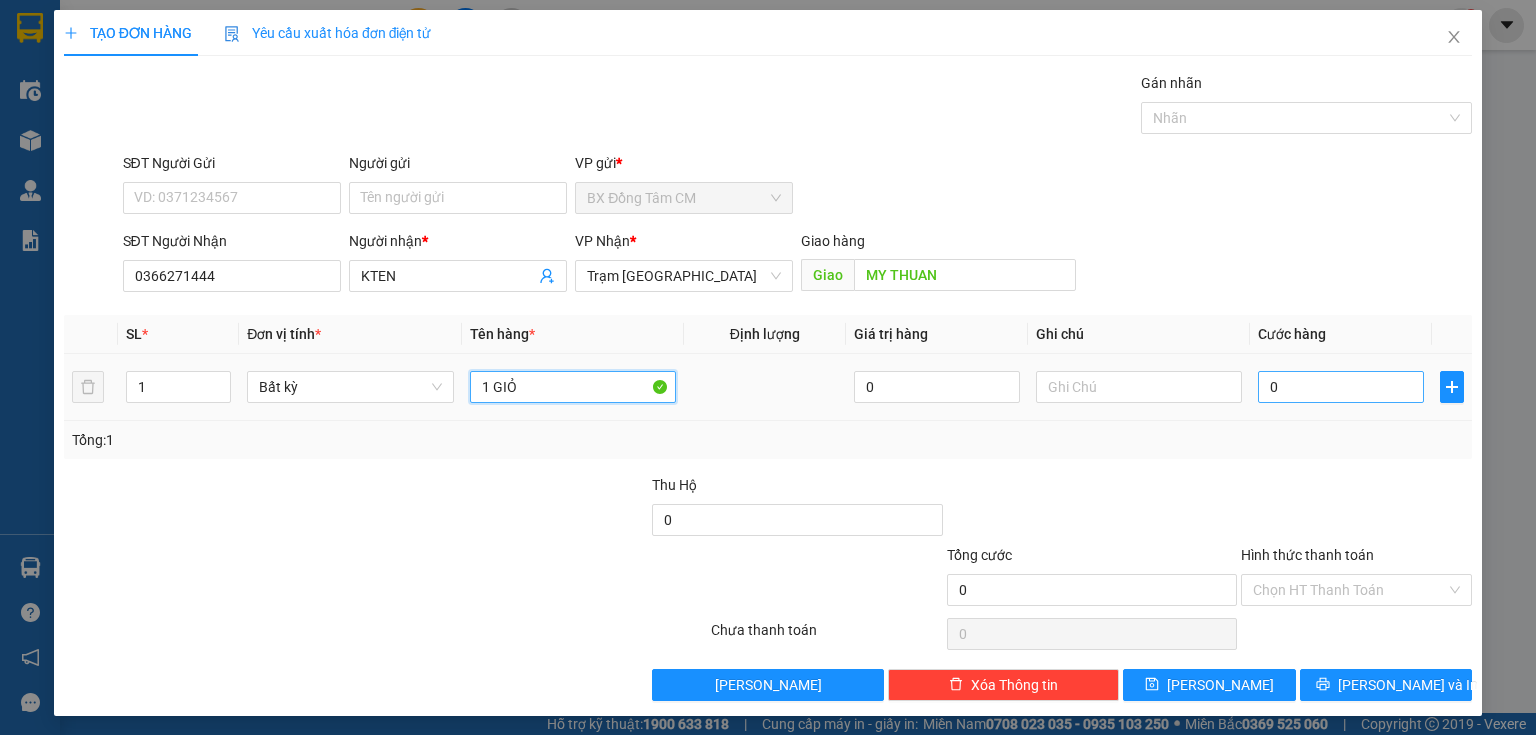 type on "1 GIỎ" 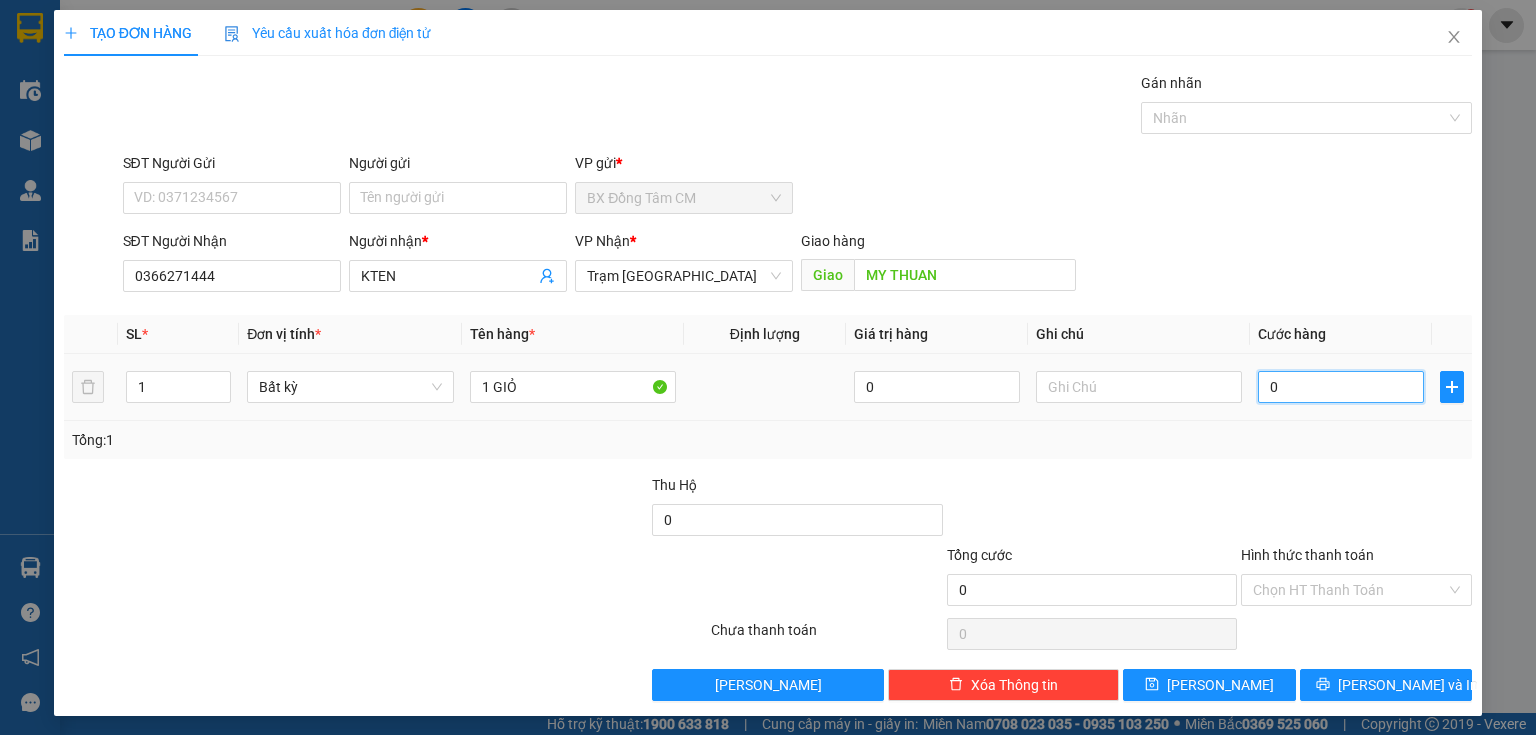 click on "0" at bounding box center [1341, 387] 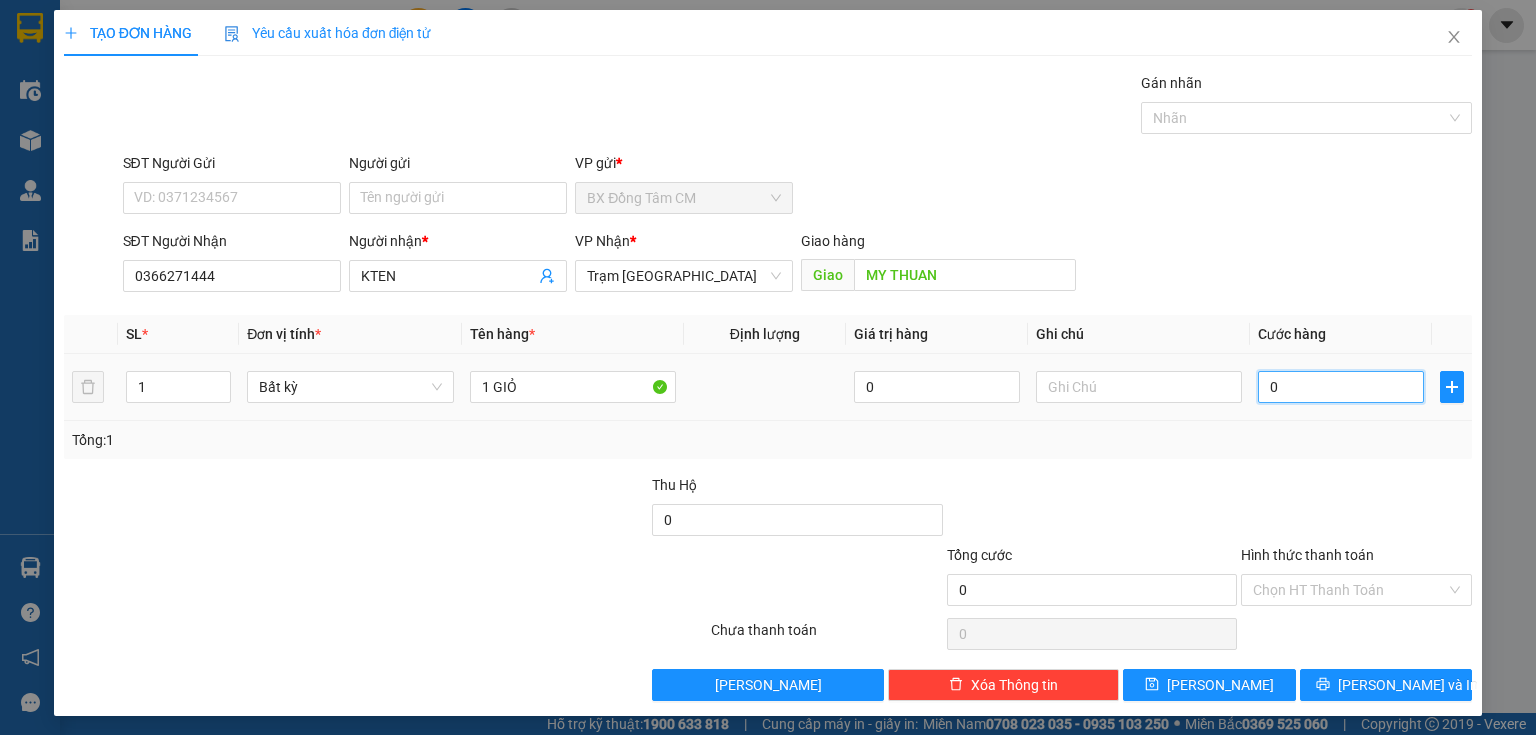 type on "2" 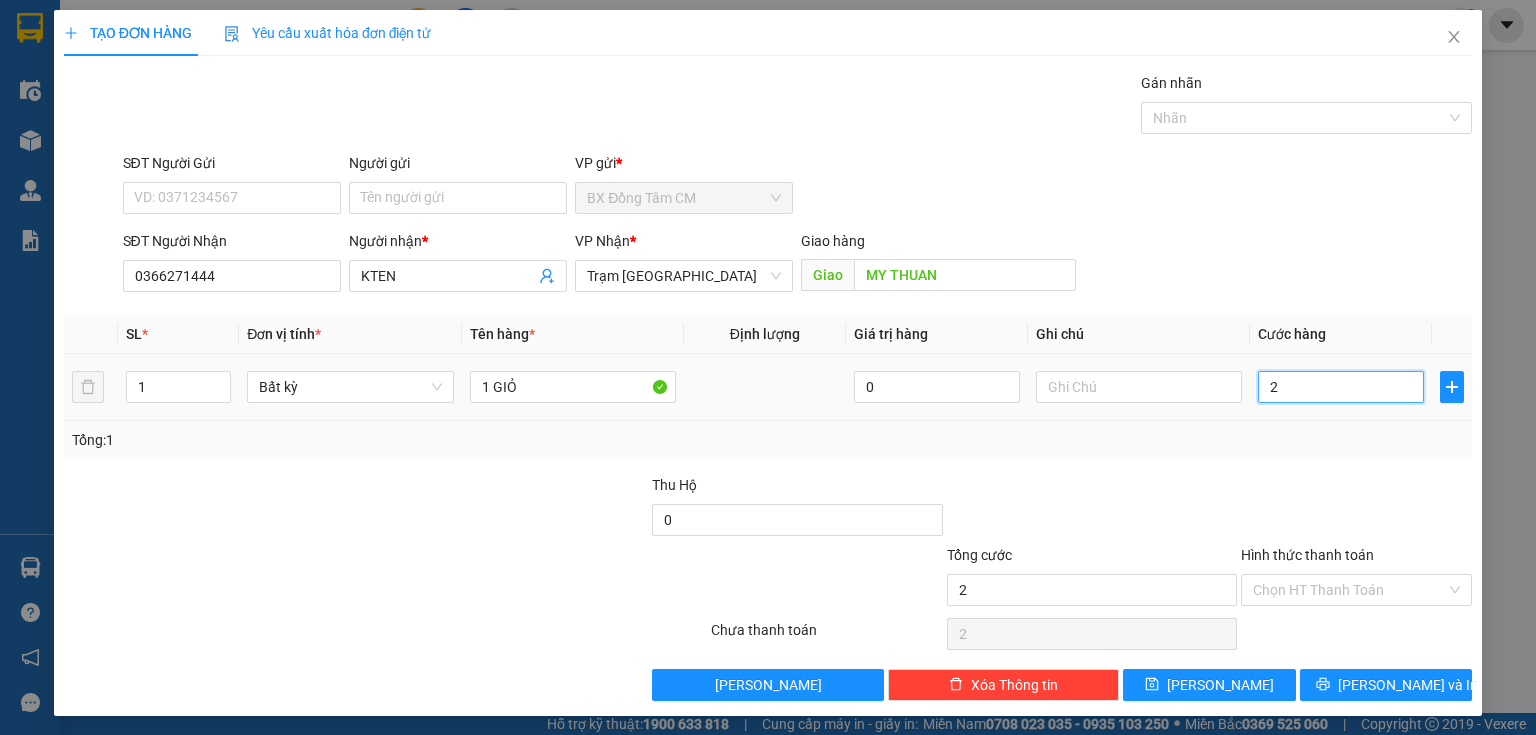 type on "20" 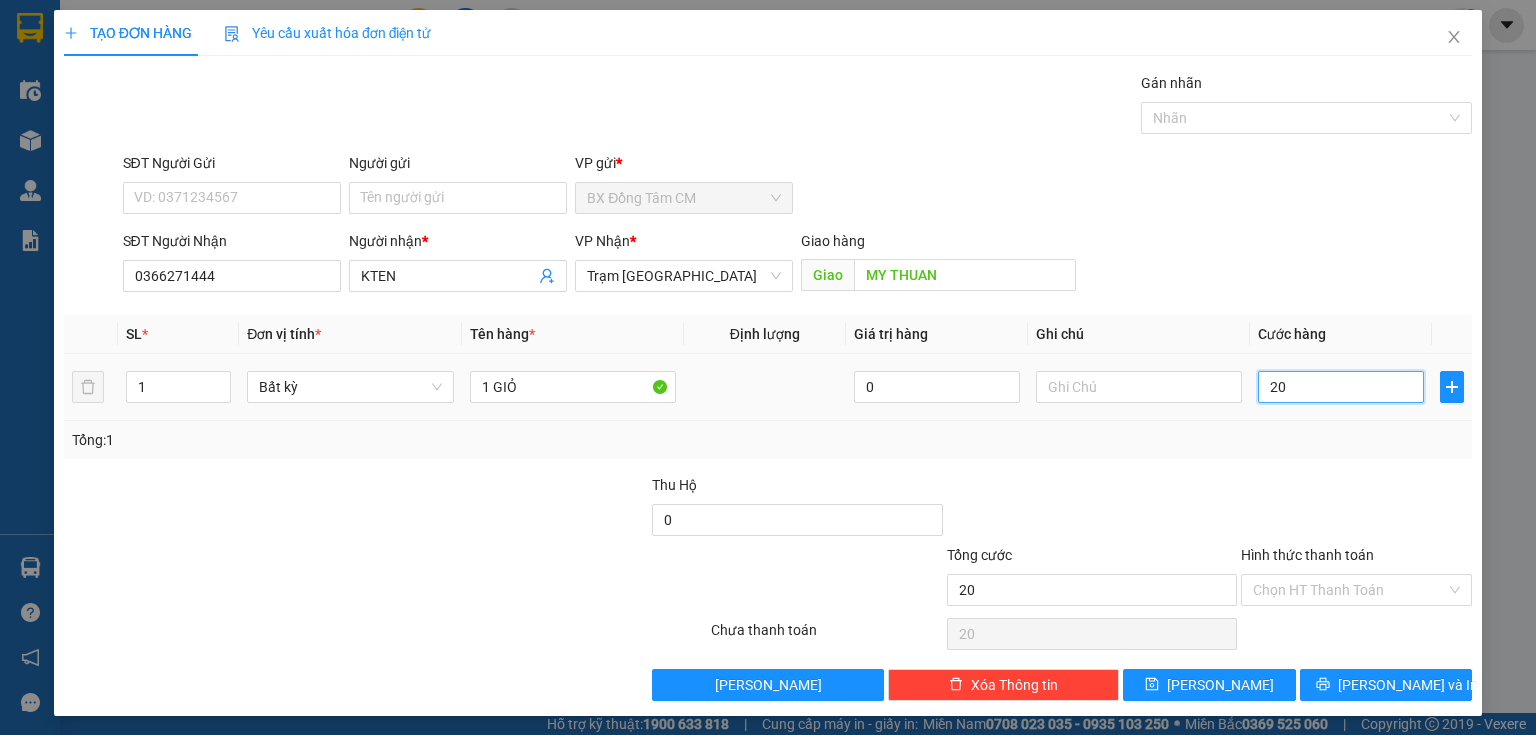 type on "200" 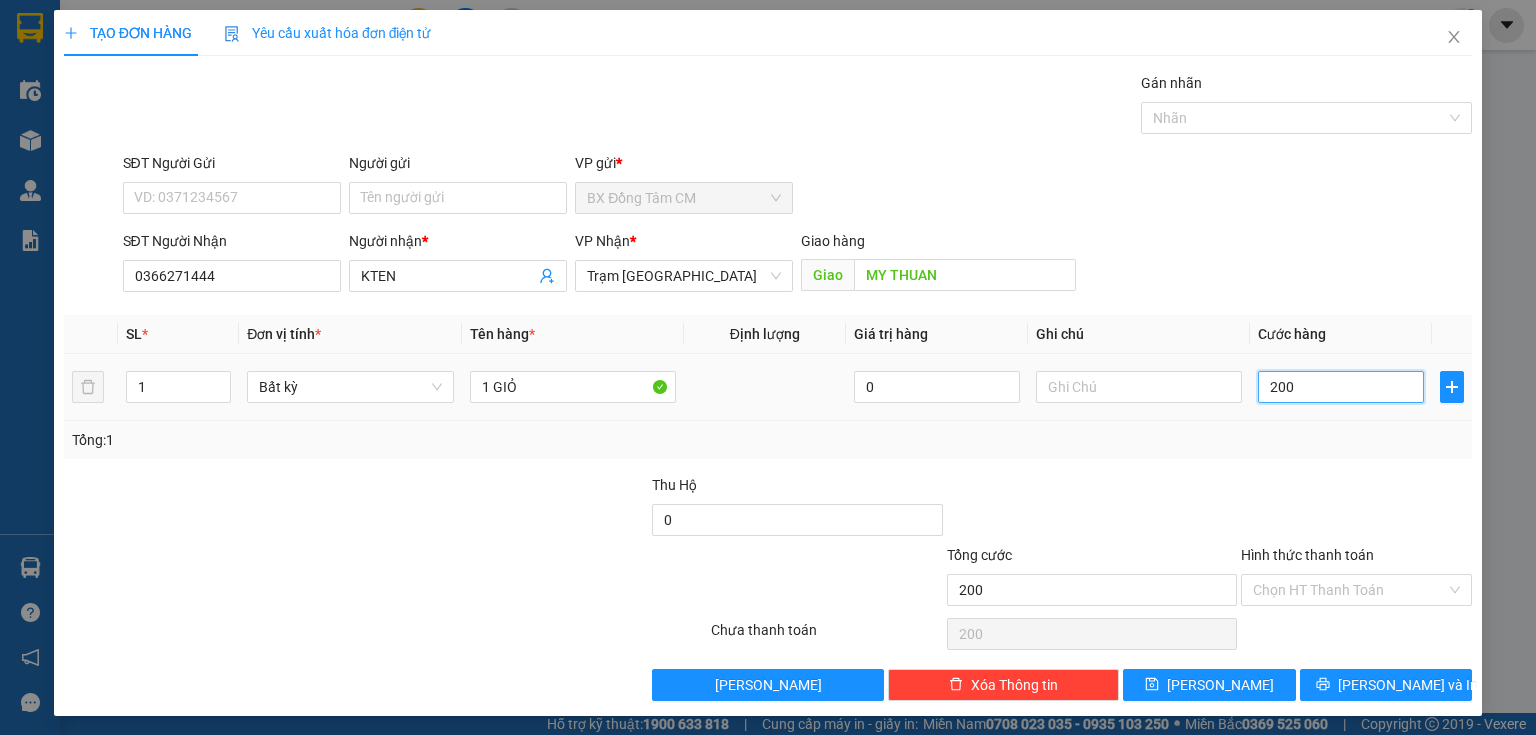 type on "2.000" 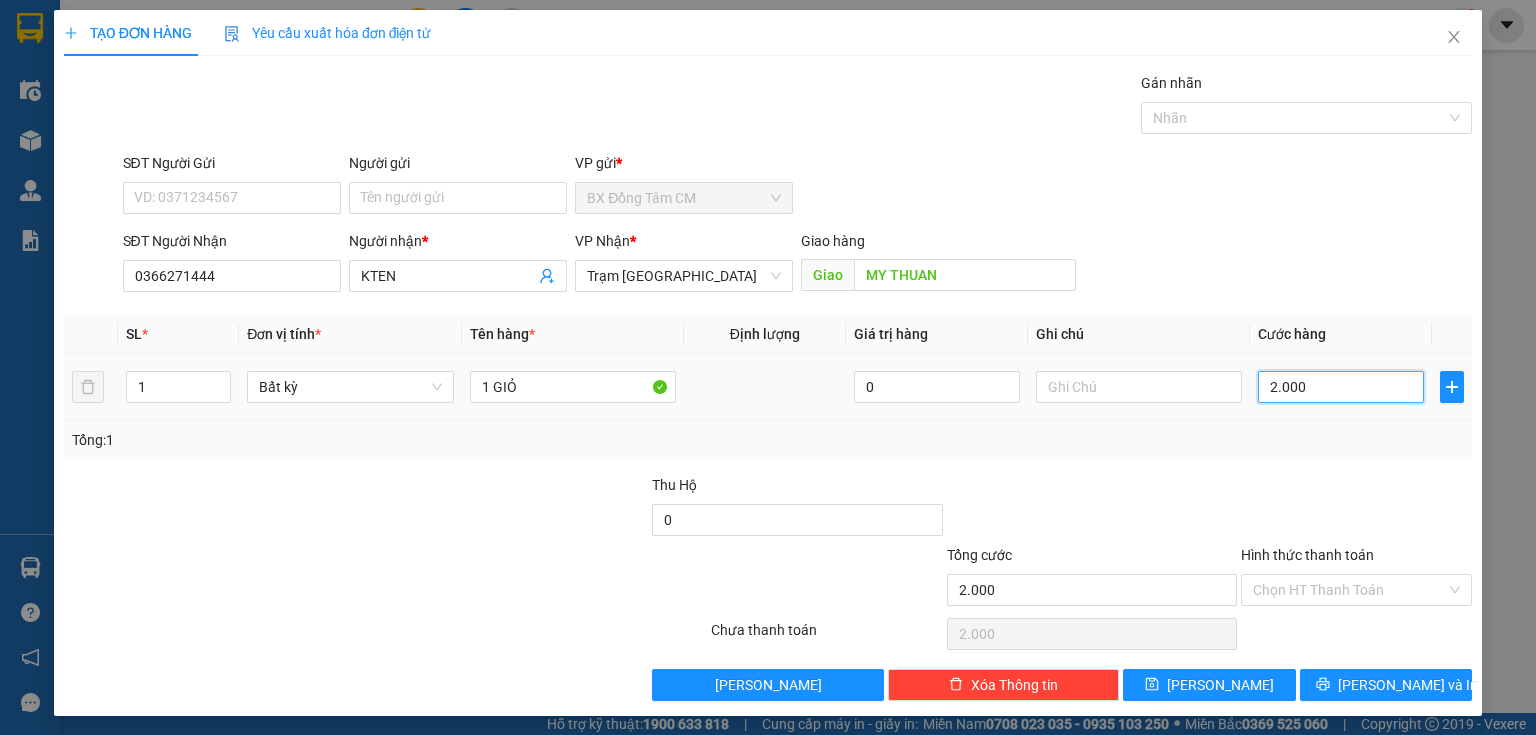 type on "20.000" 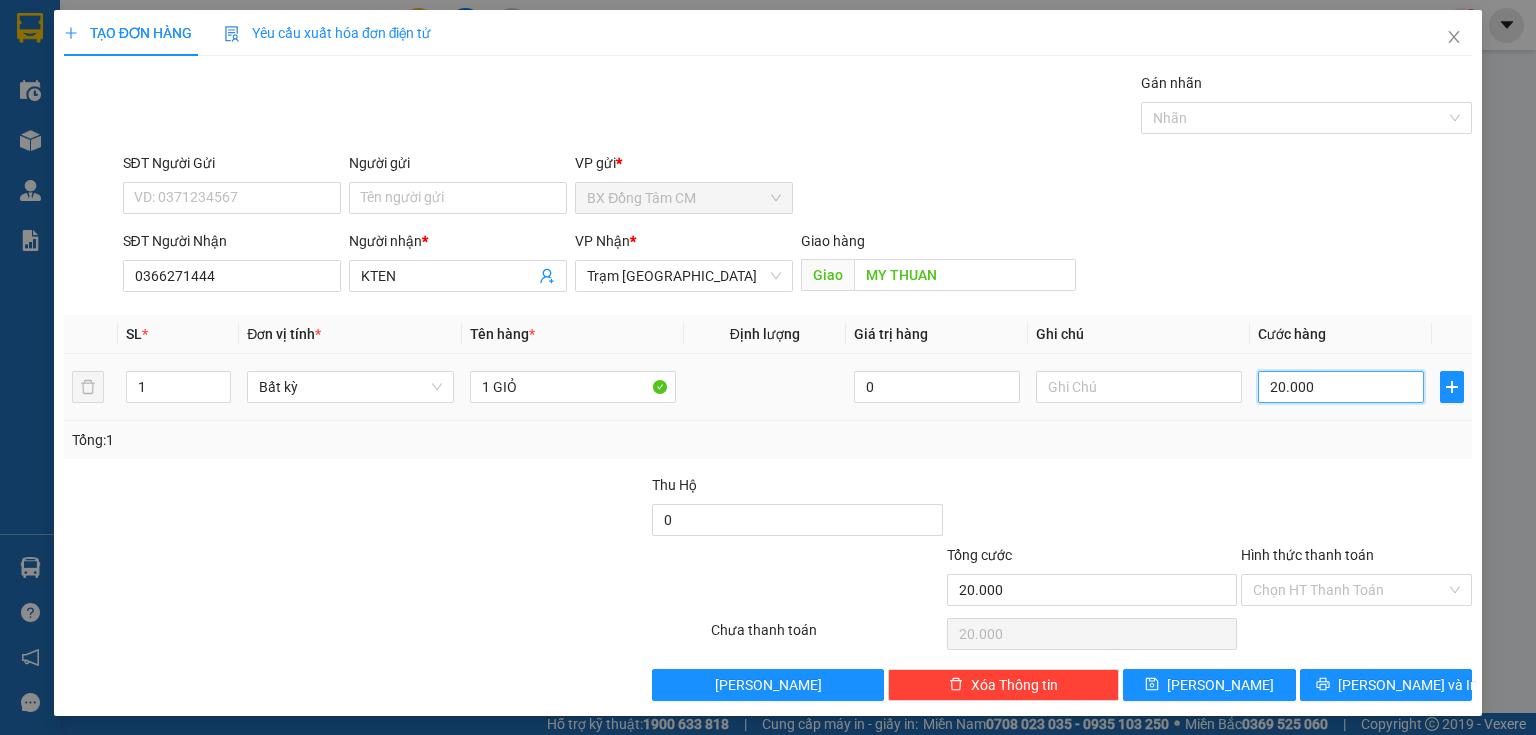 type on "2.000" 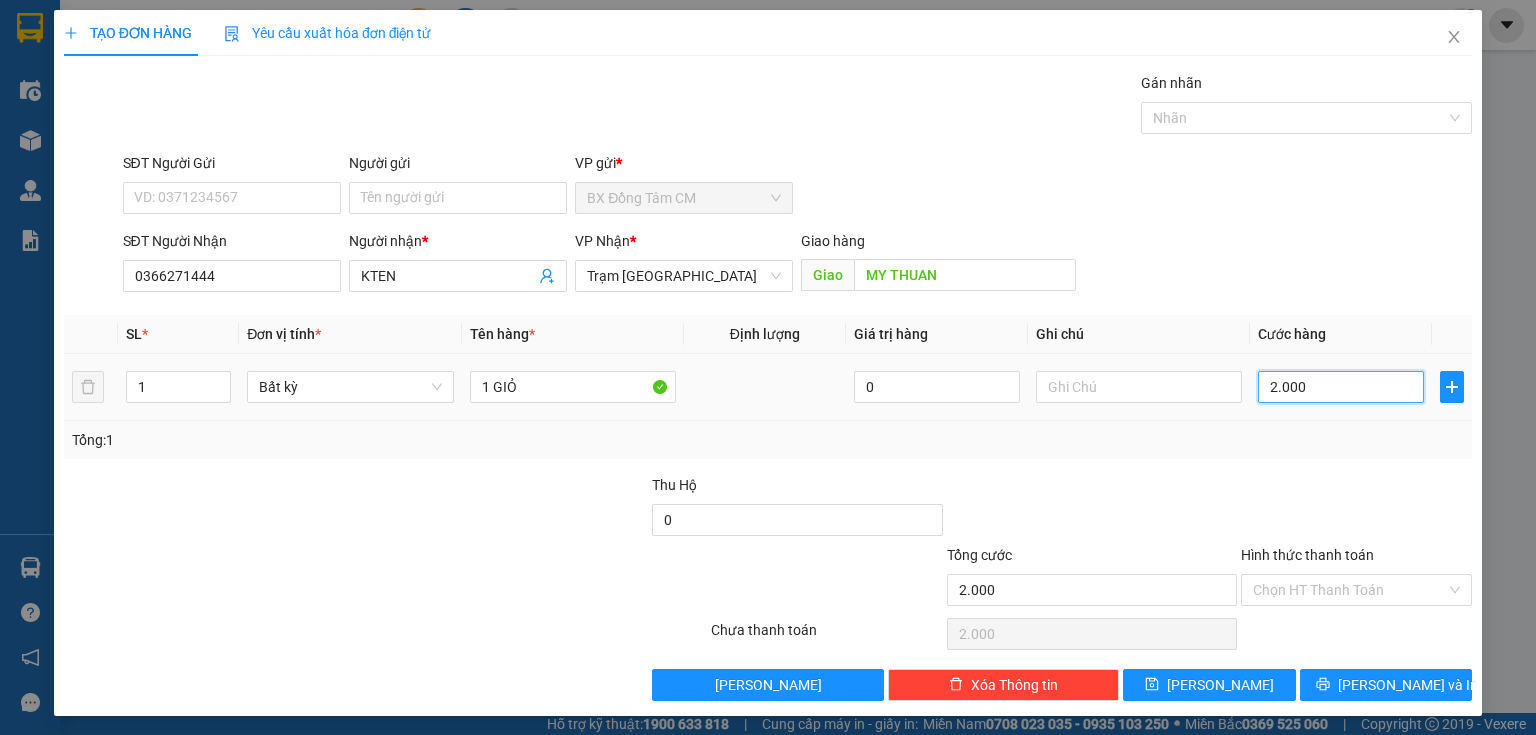 type on "200" 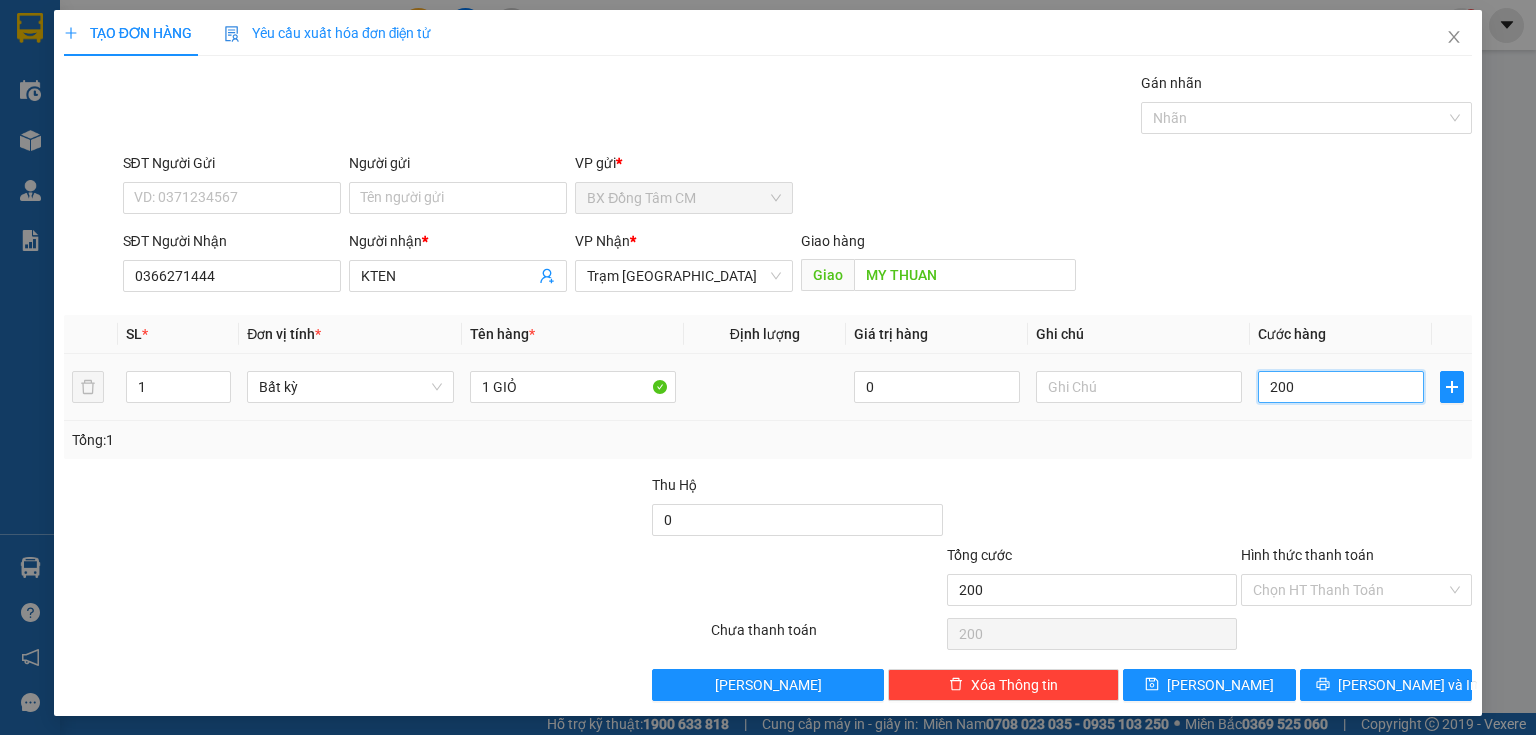 type on "20" 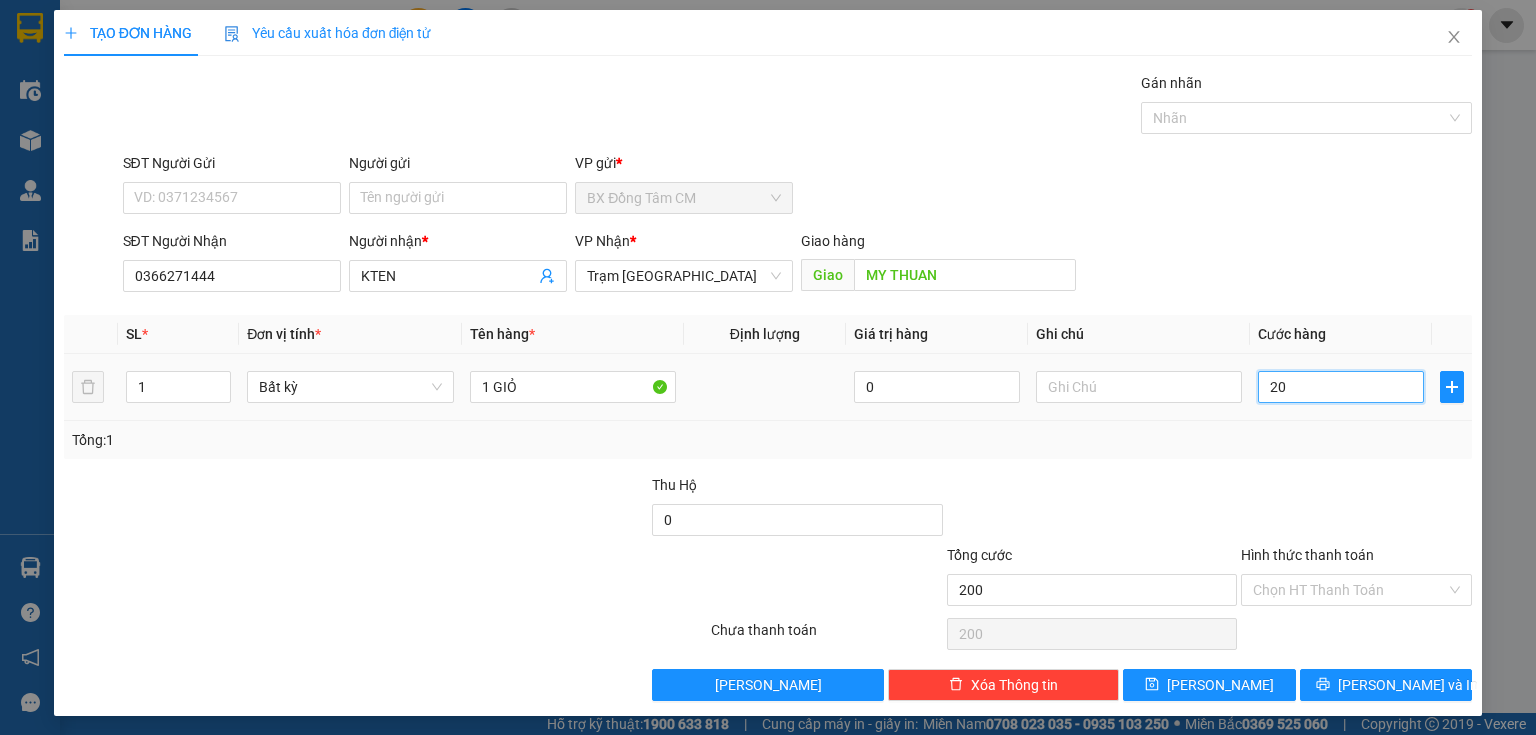 type on "20" 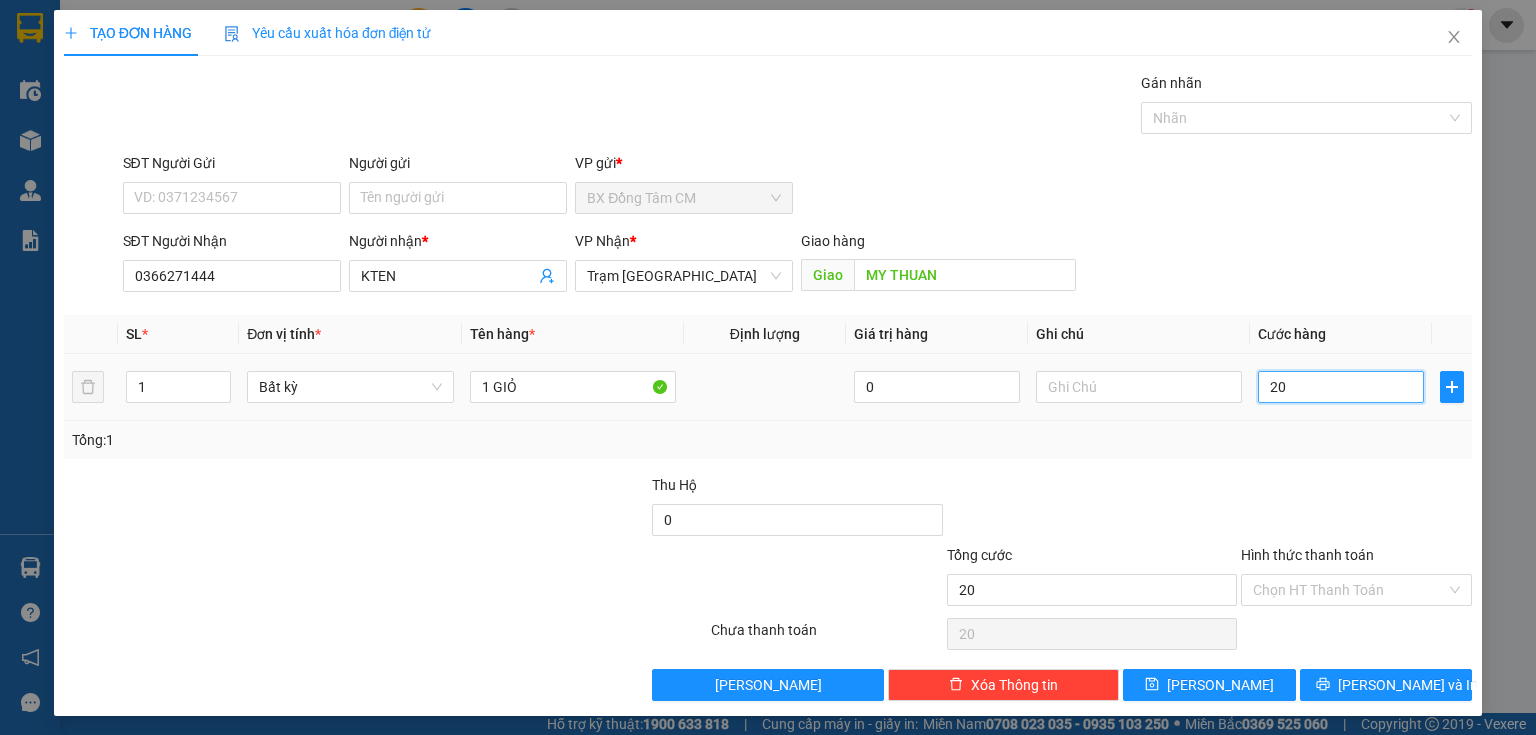 type on "2" 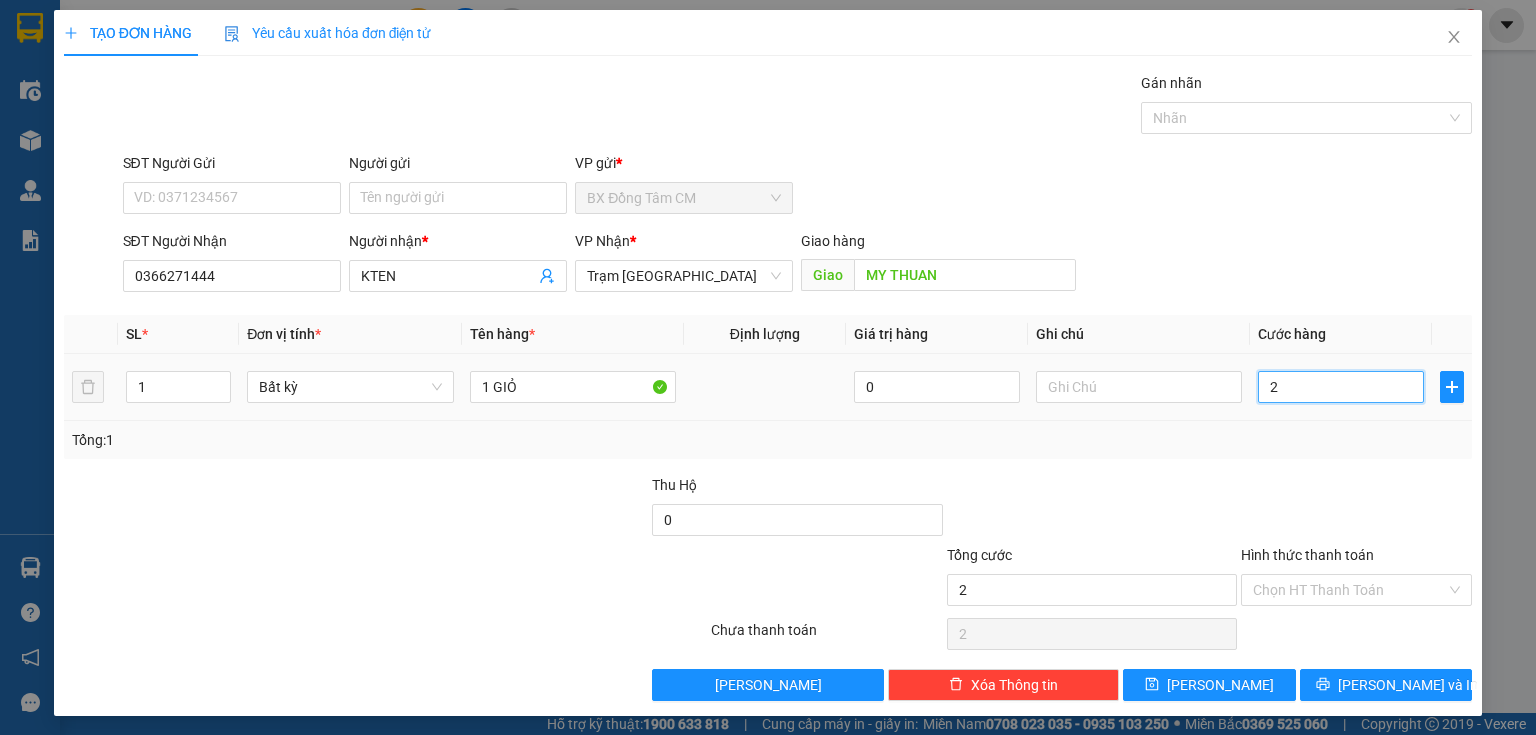 type on "0" 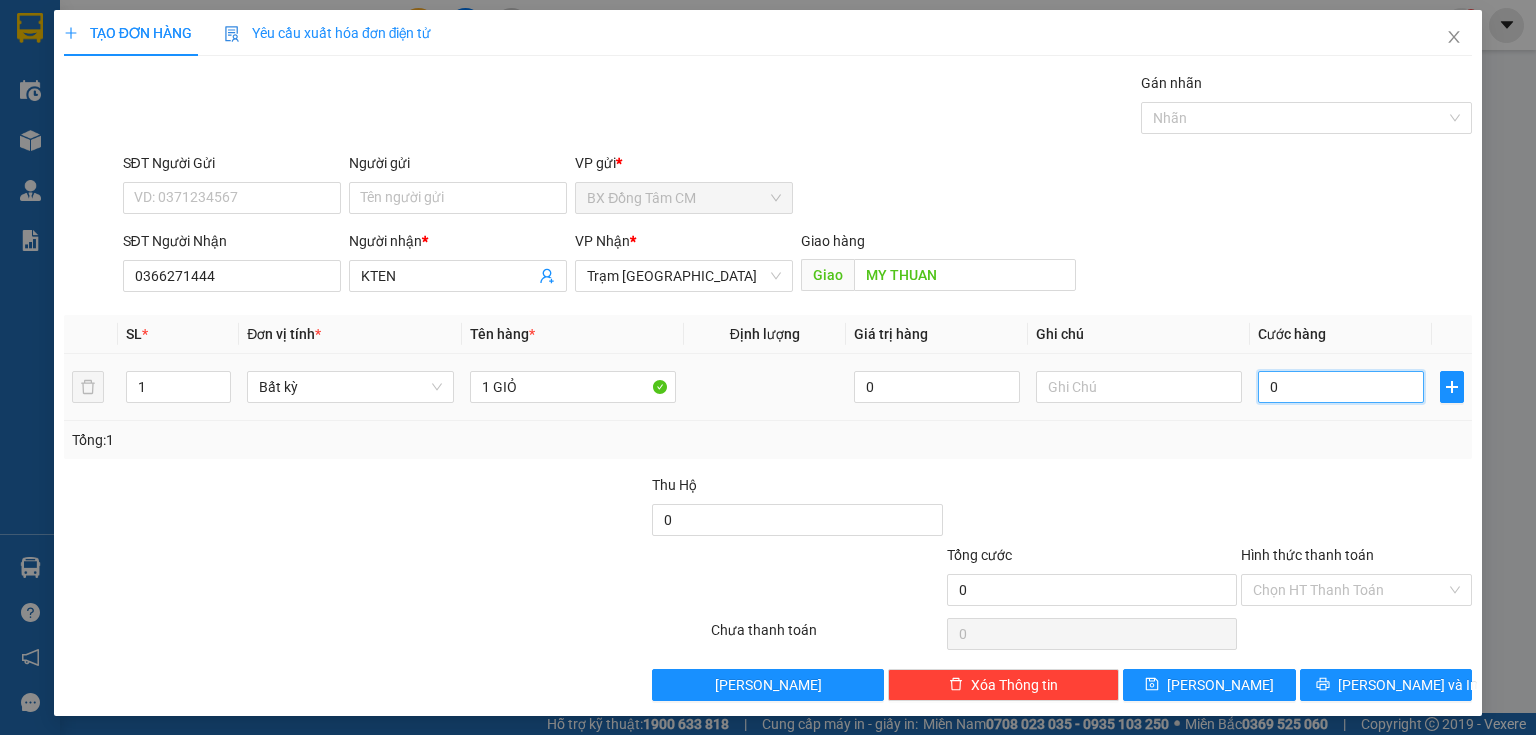 click on "0" at bounding box center [1341, 387] 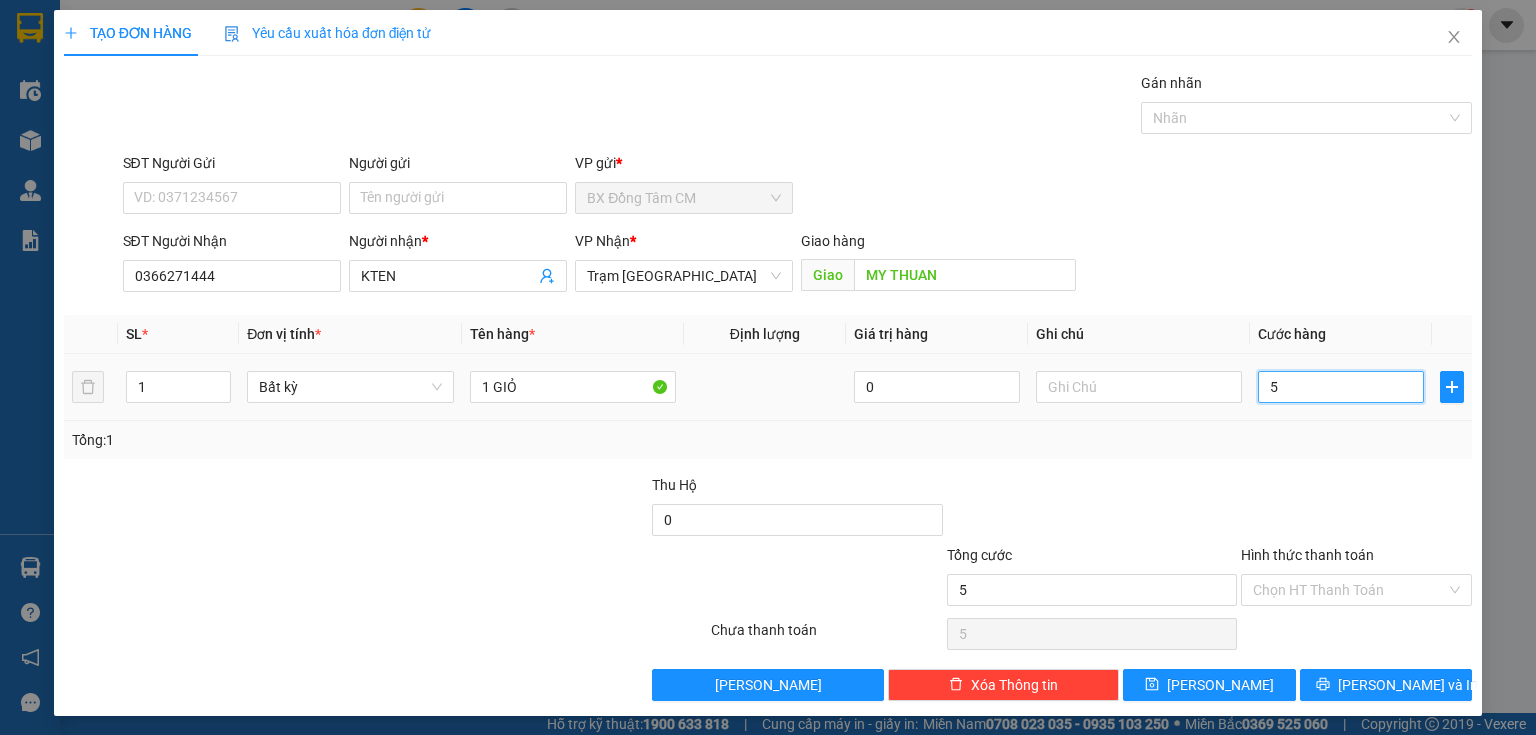 type on "50" 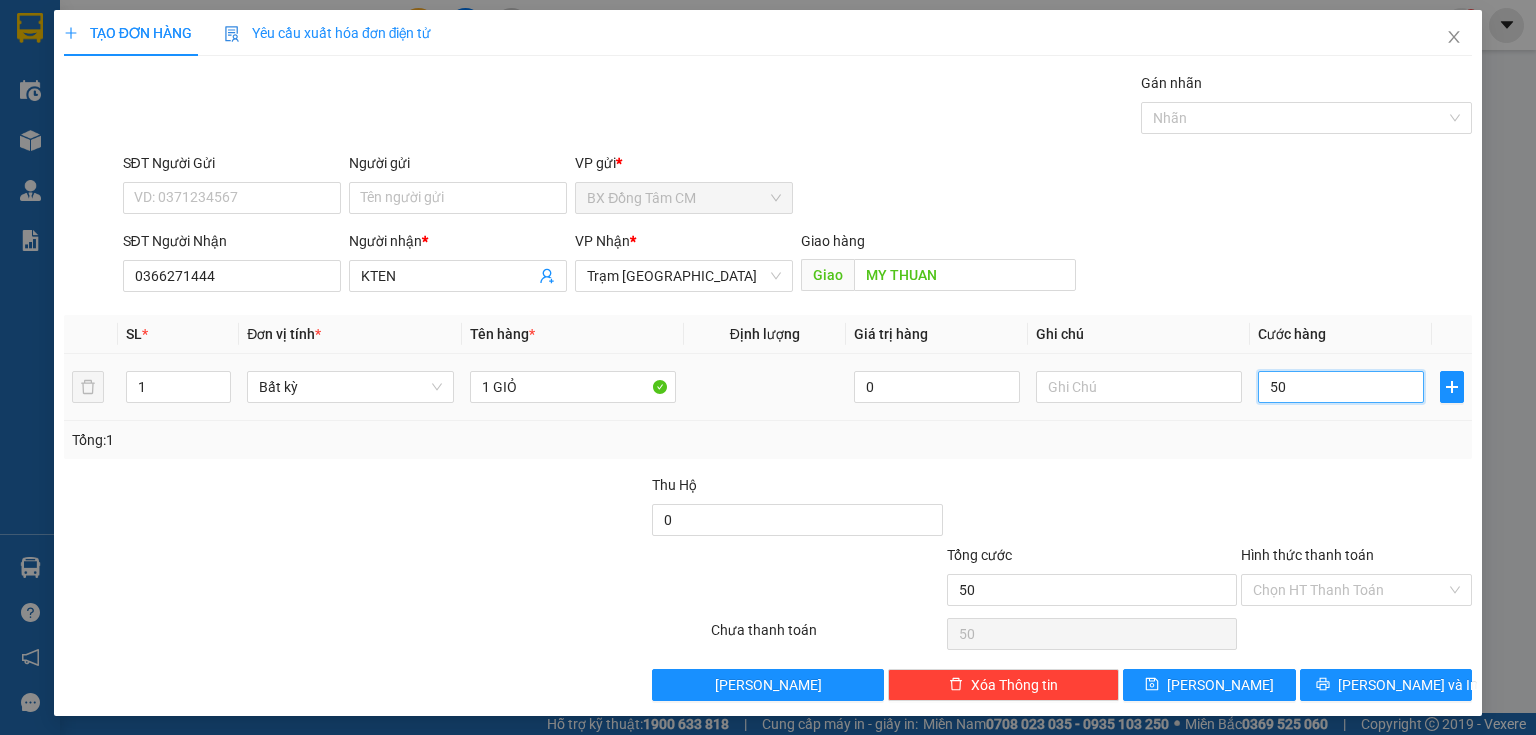 type on "500" 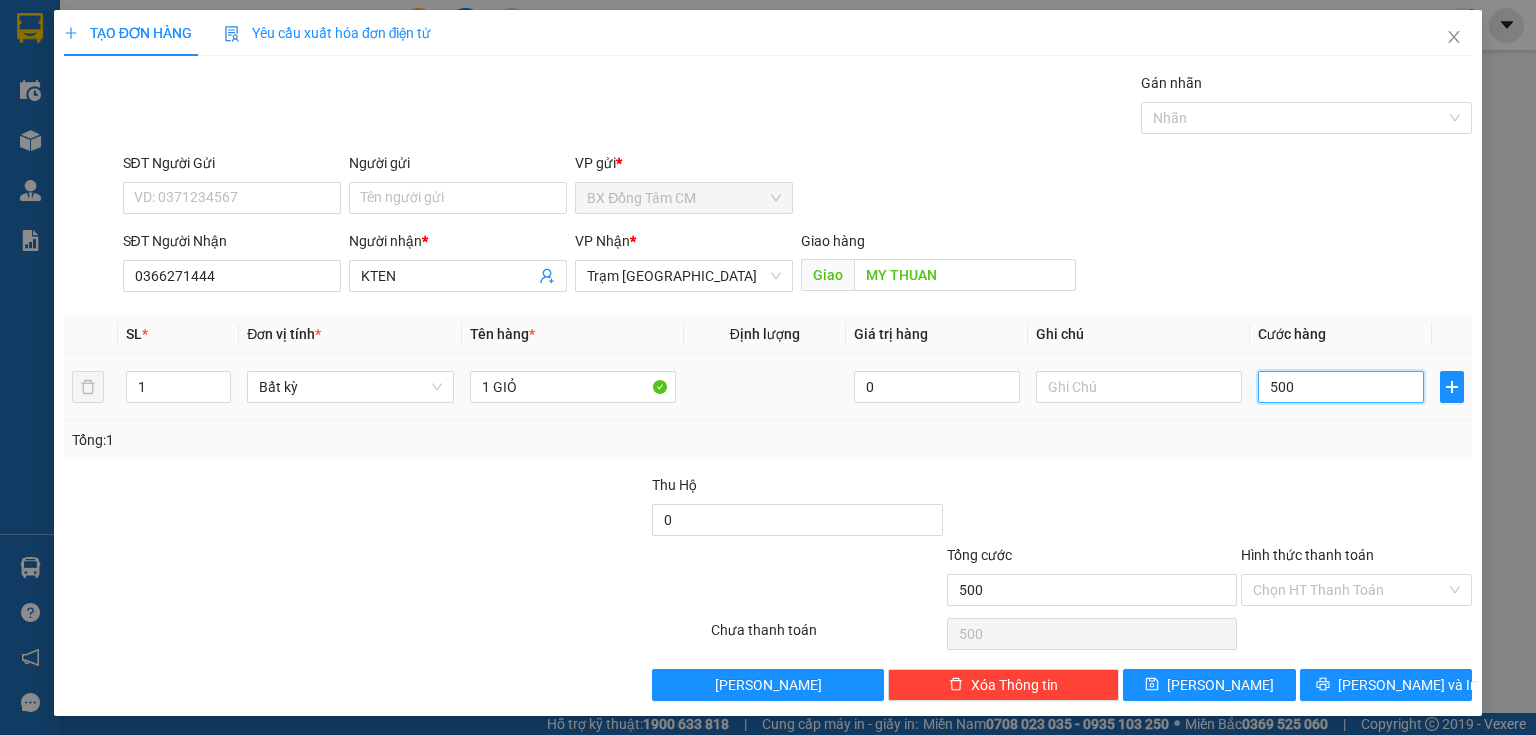 type on "5.000" 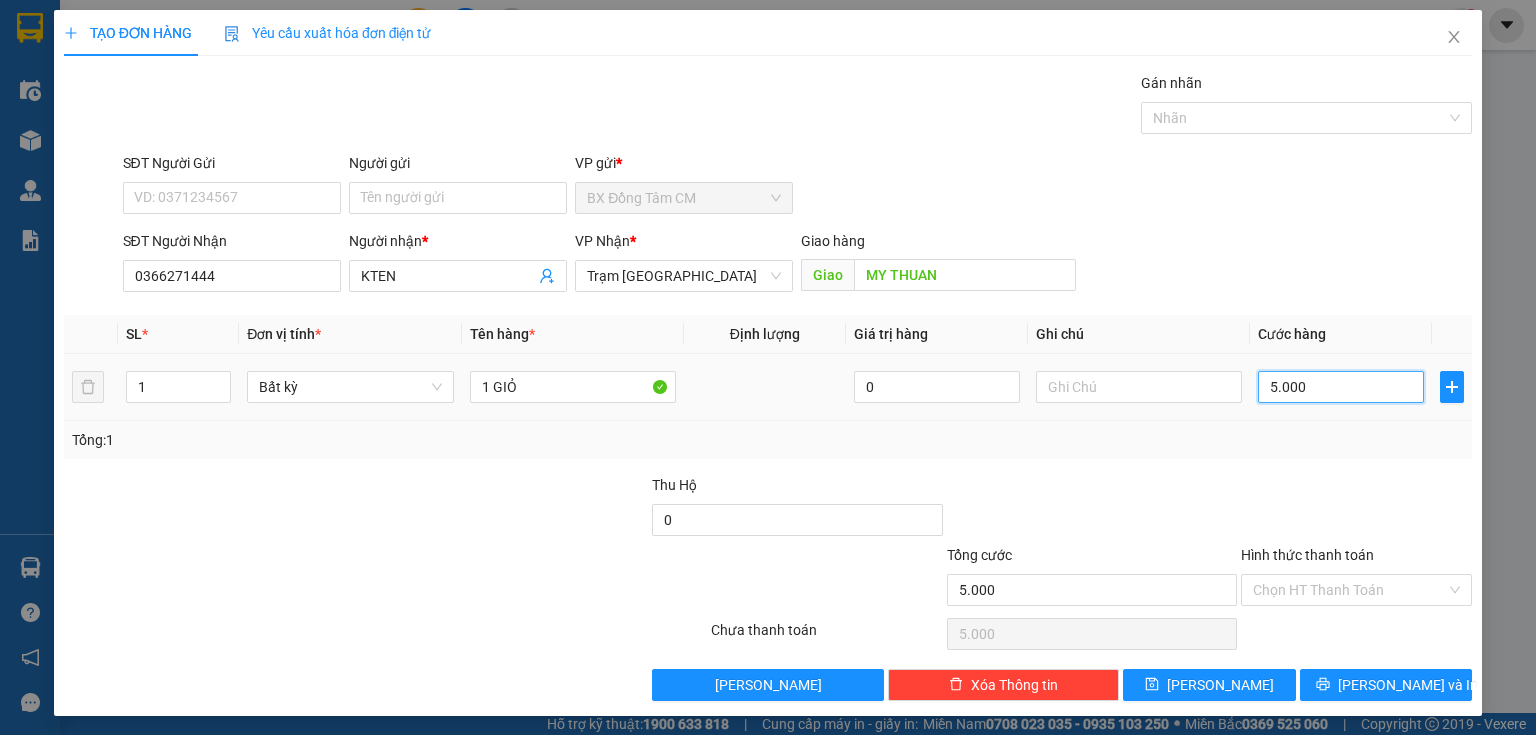 type on "50.000" 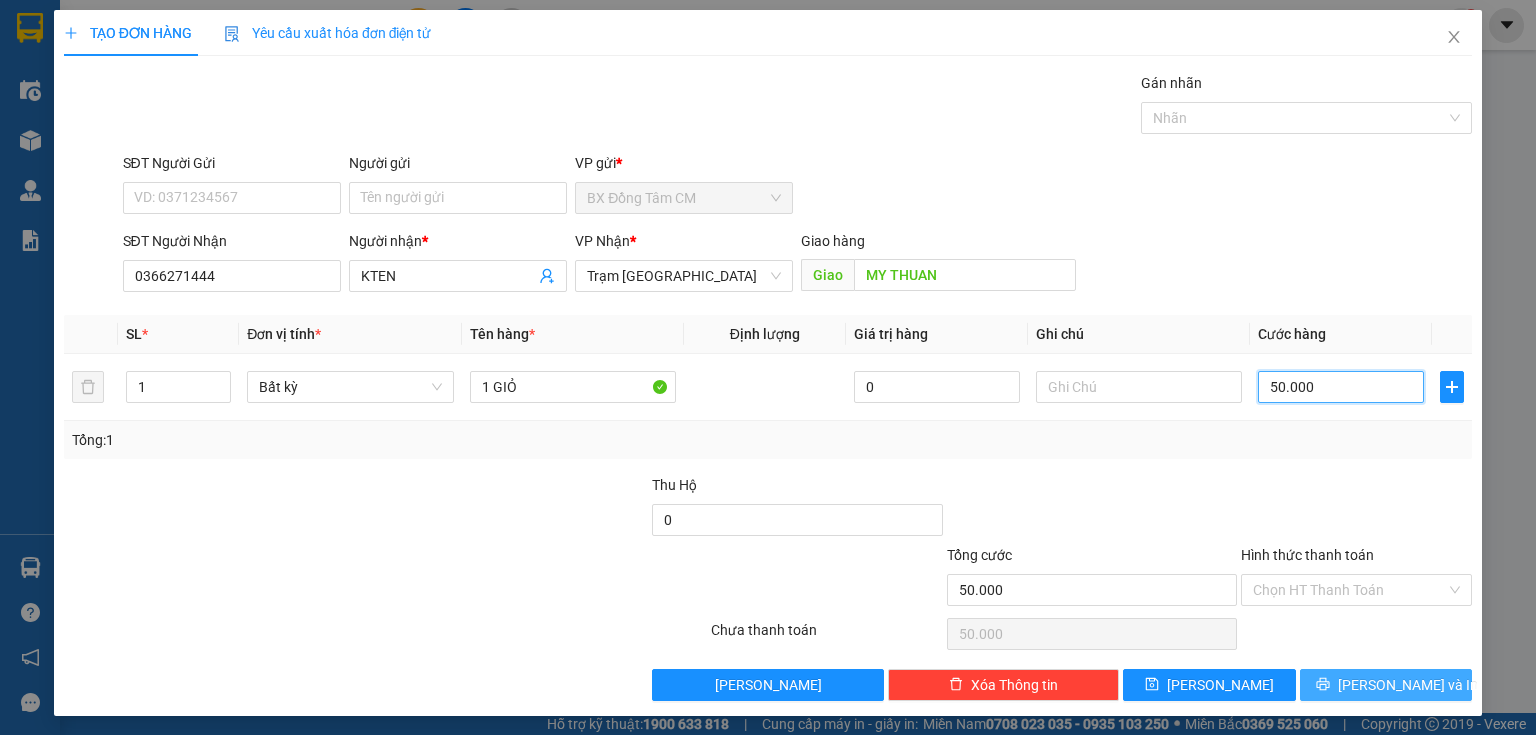 type on "50.000" 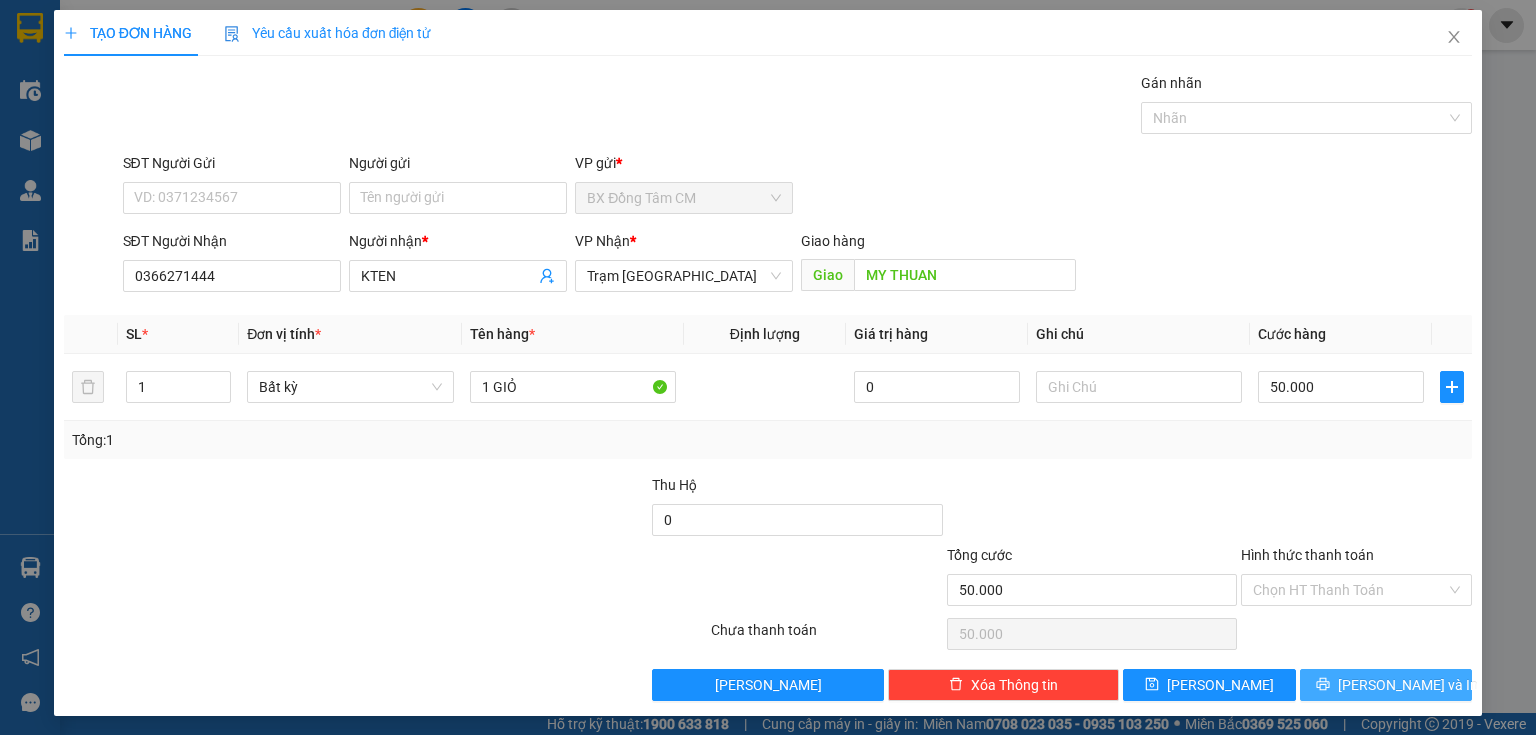 click on "[PERSON_NAME] và In" at bounding box center (1408, 685) 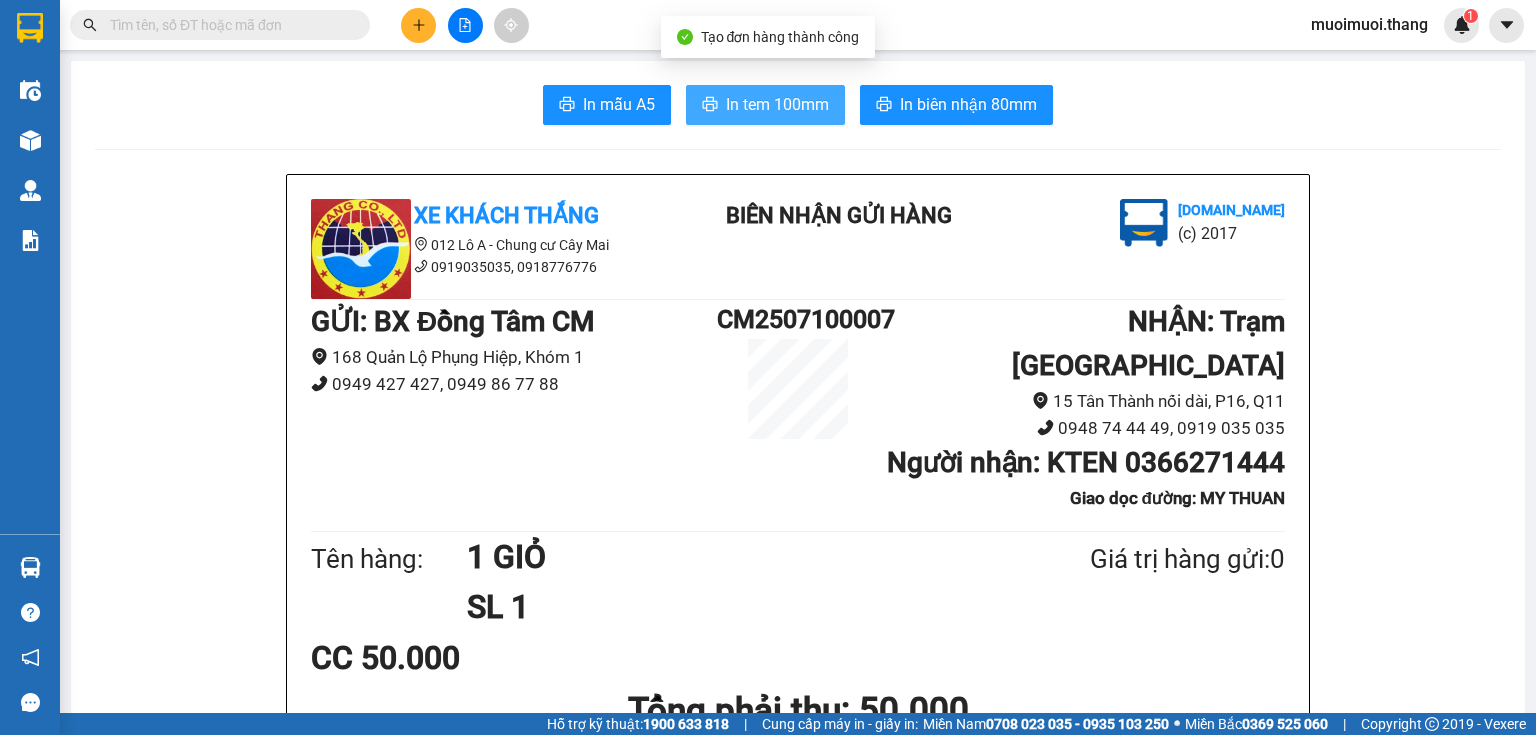 click on "In tem 100mm" at bounding box center (777, 104) 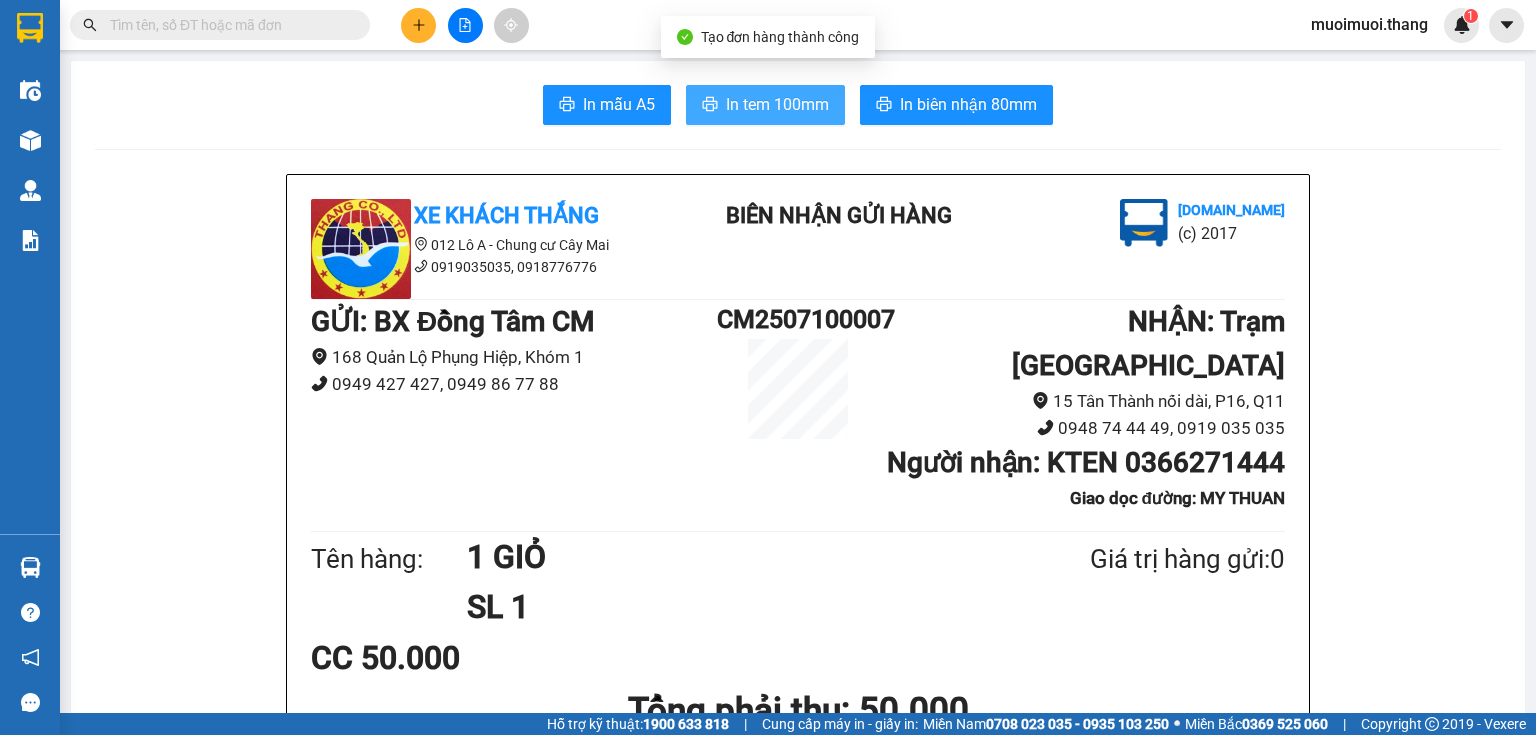 scroll, scrollTop: 0, scrollLeft: 0, axis: both 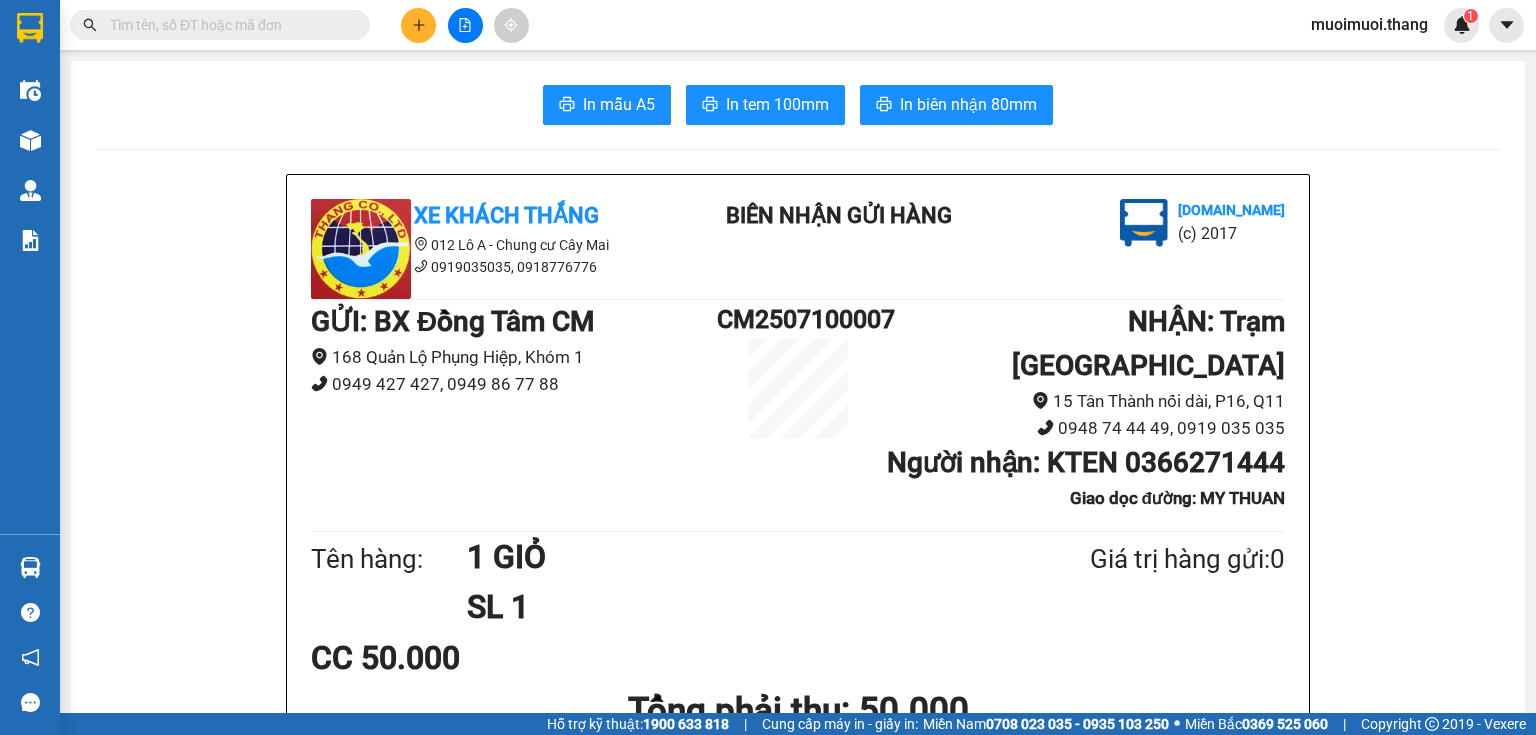 click 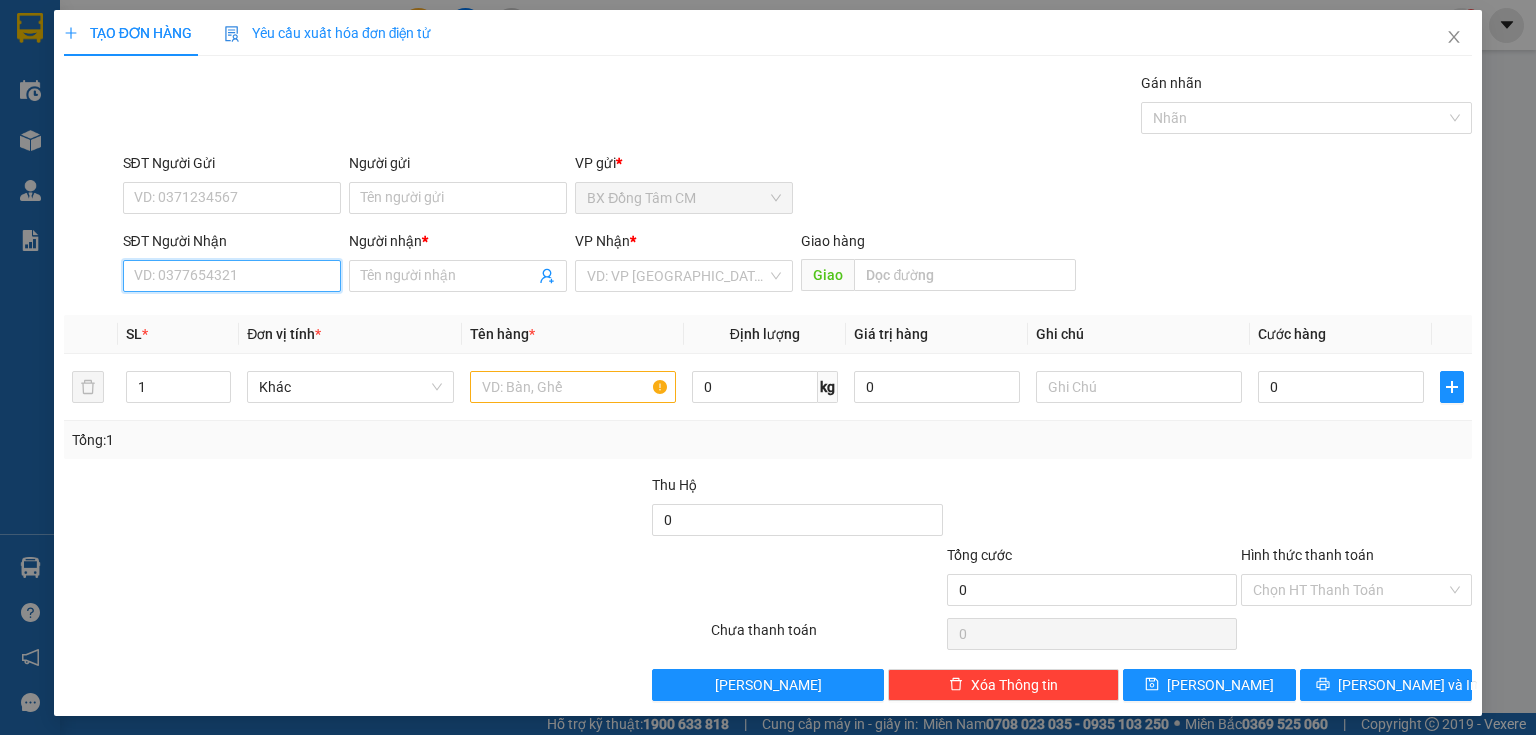 click on "SĐT Người Nhận" at bounding box center [232, 276] 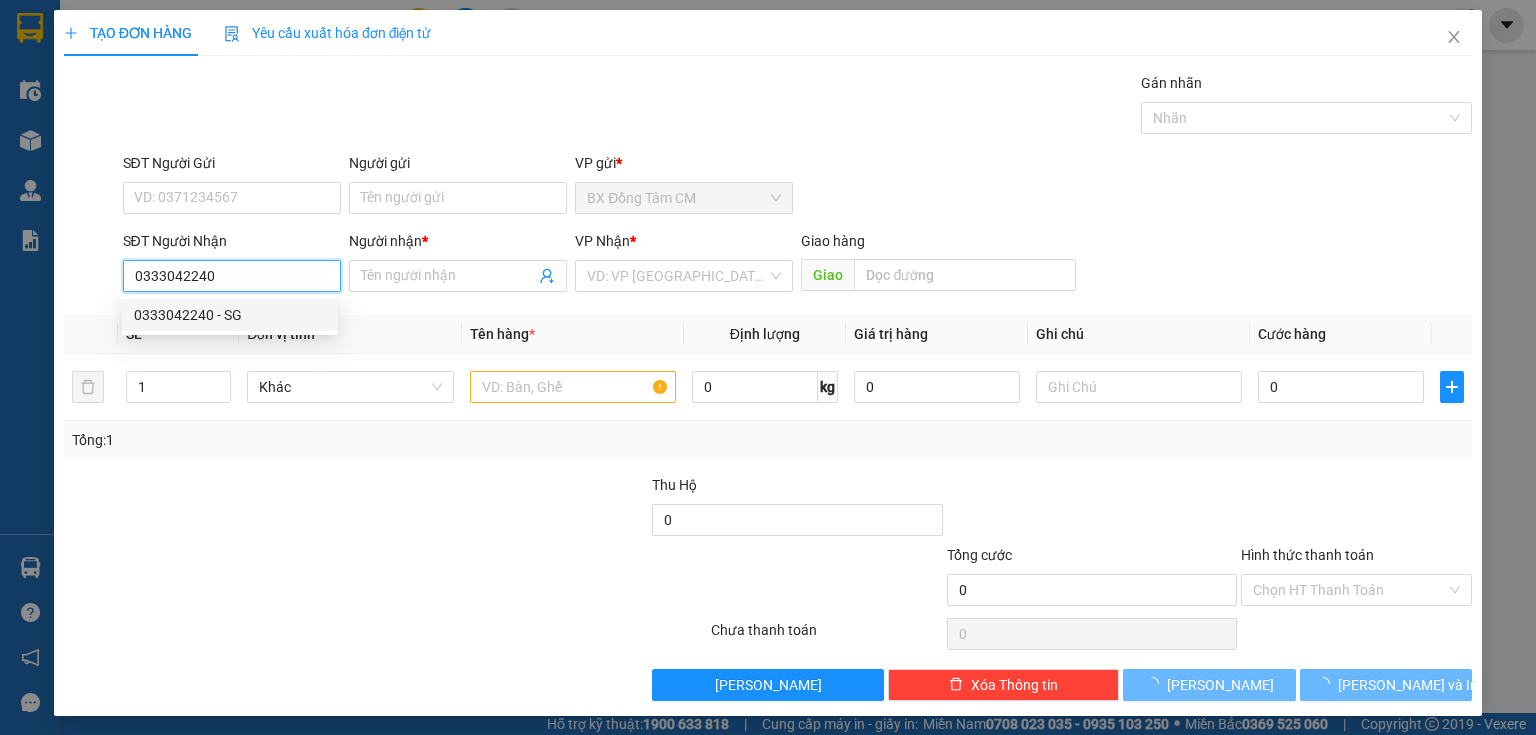 type on "0333042240" 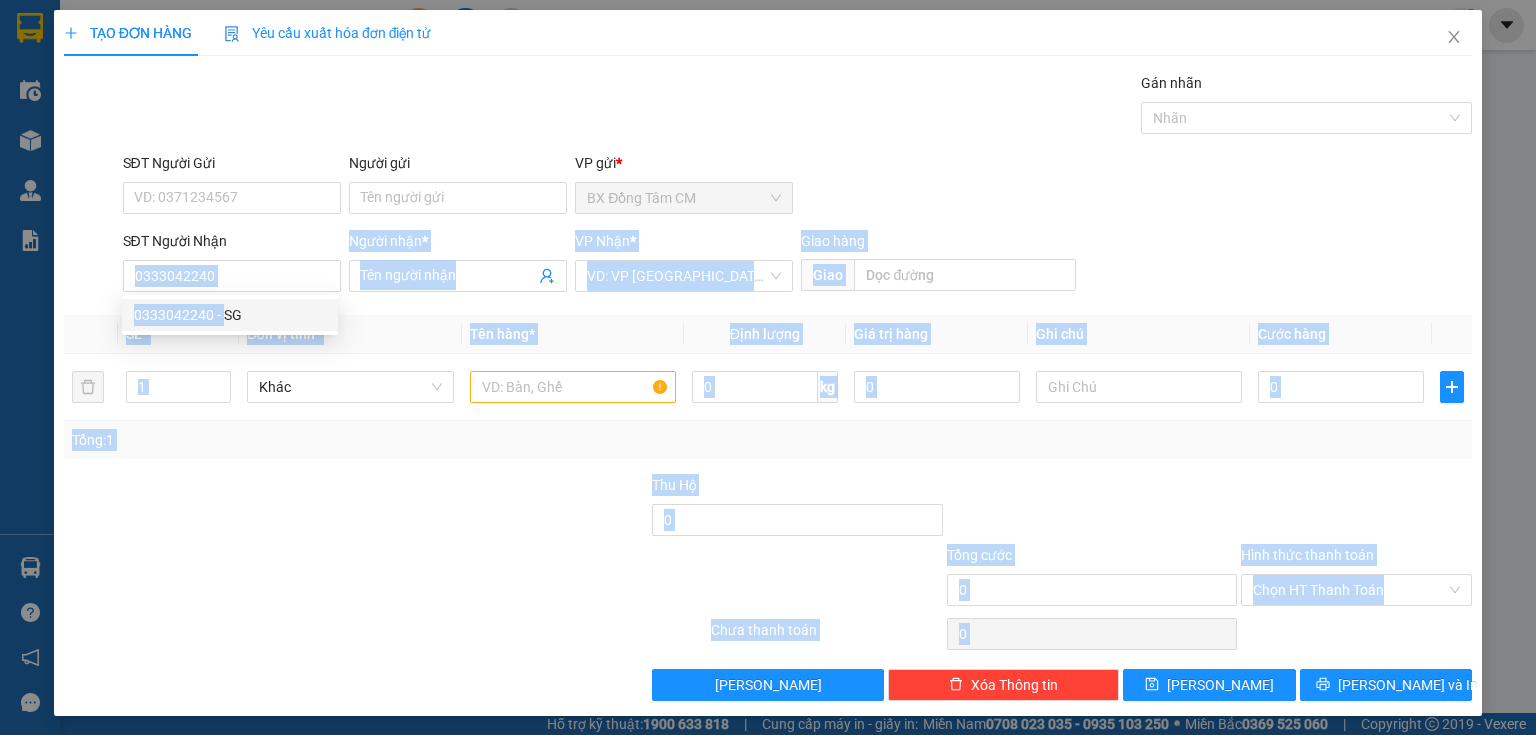 drag, startPoint x: 221, startPoint y: 292, endPoint x: 226, endPoint y: 307, distance: 15.811388 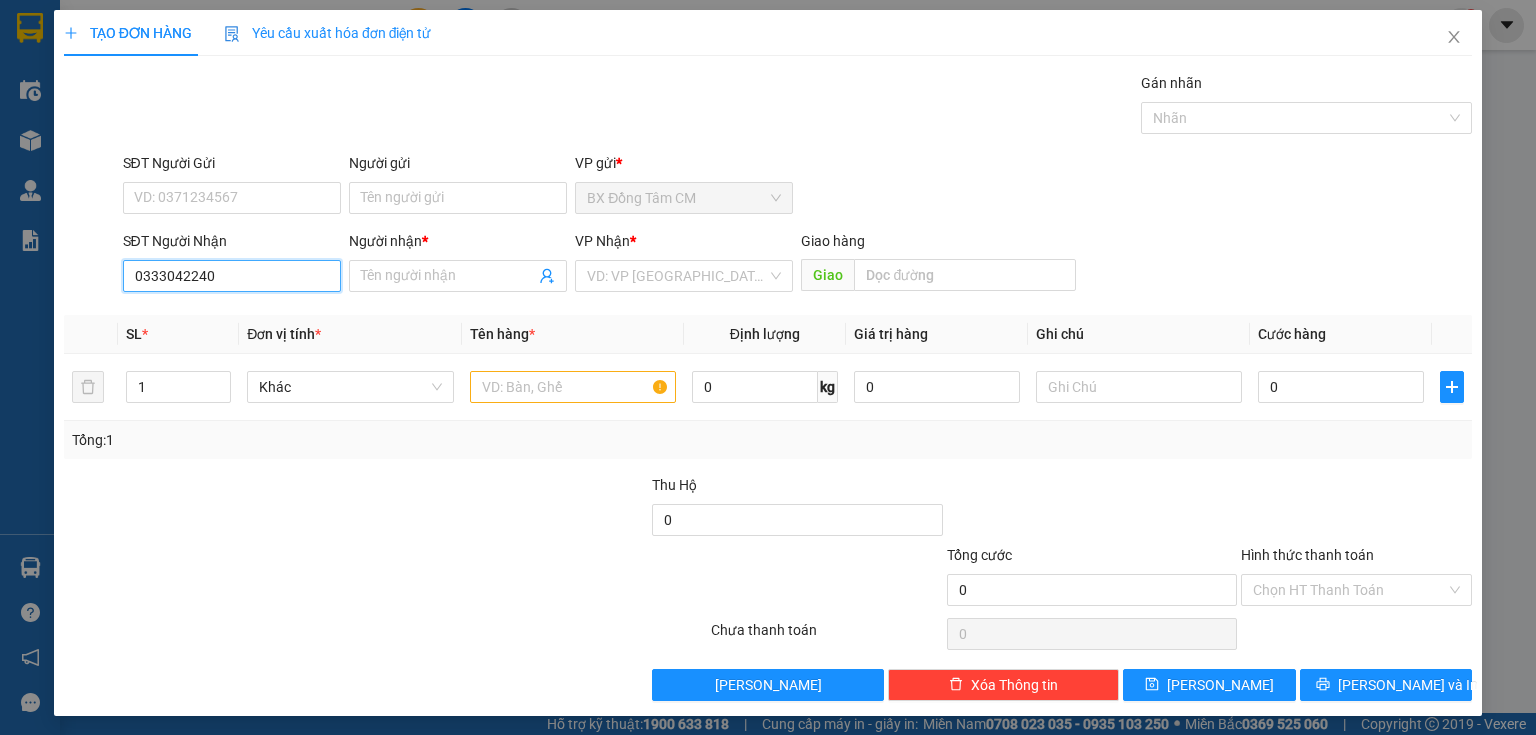click on "0333042240" at bounding box center [232, 276] 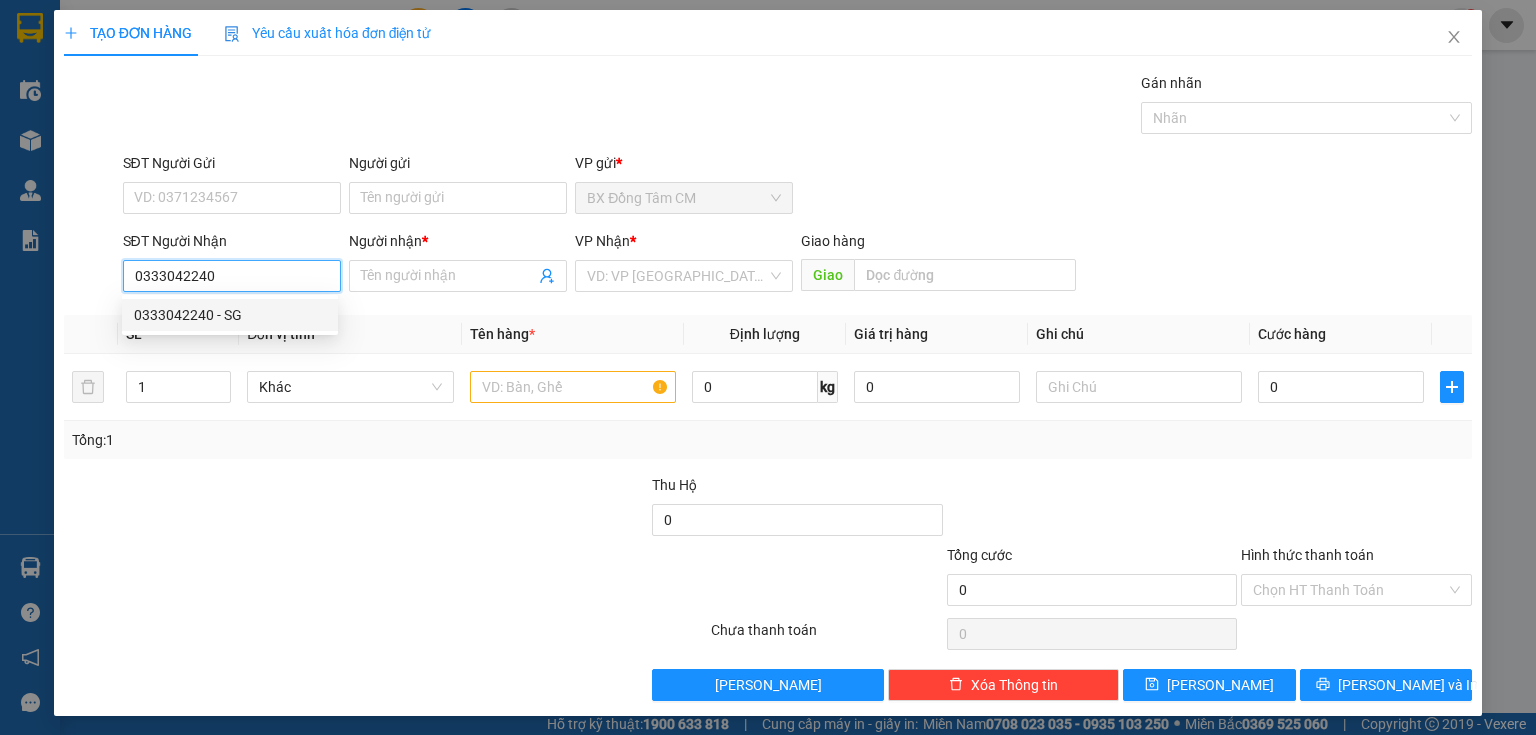drag, startPoint x: 232, startPoint y: 316, endPoint x: 334, endPoint y: 328, distance: 102.70345 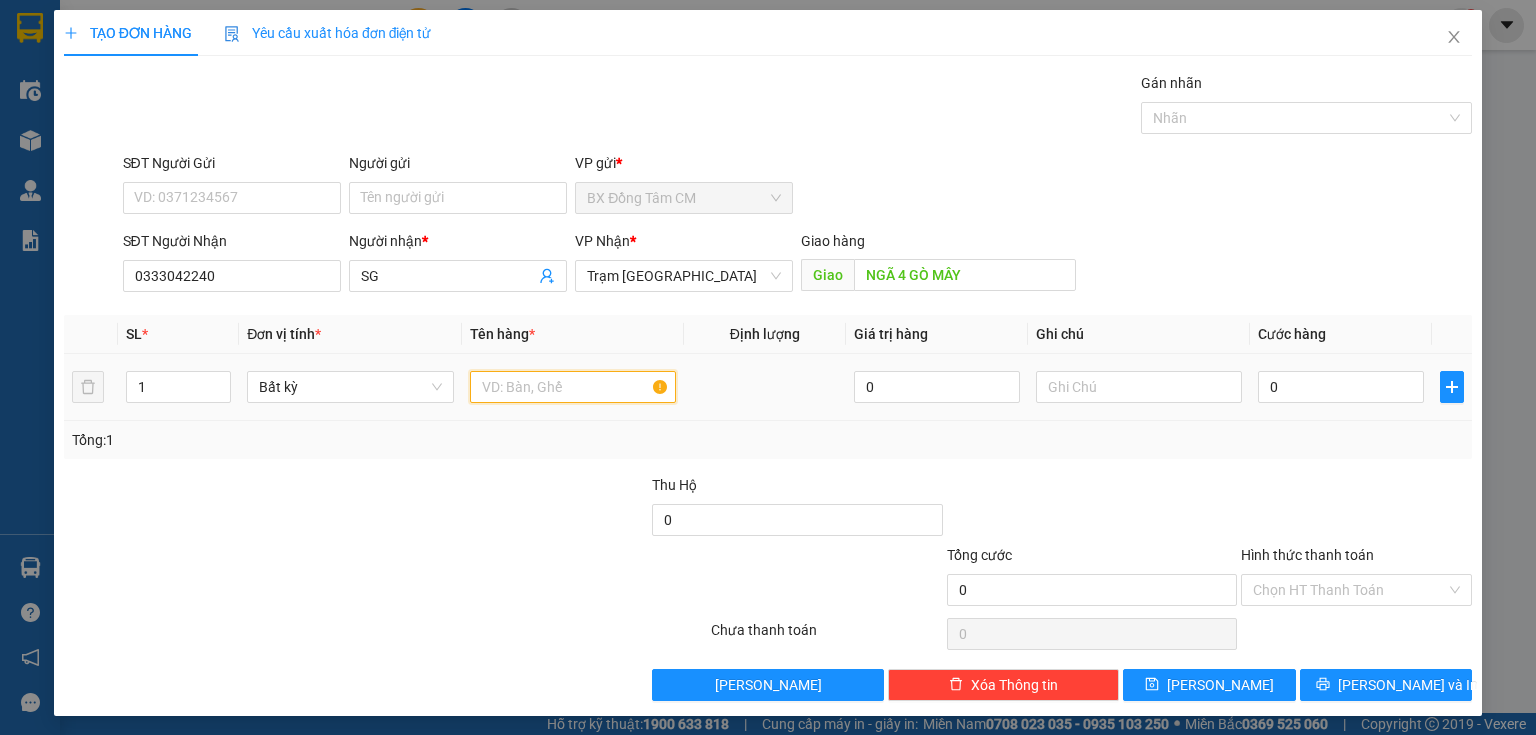 click at bounding box center (573, 387) 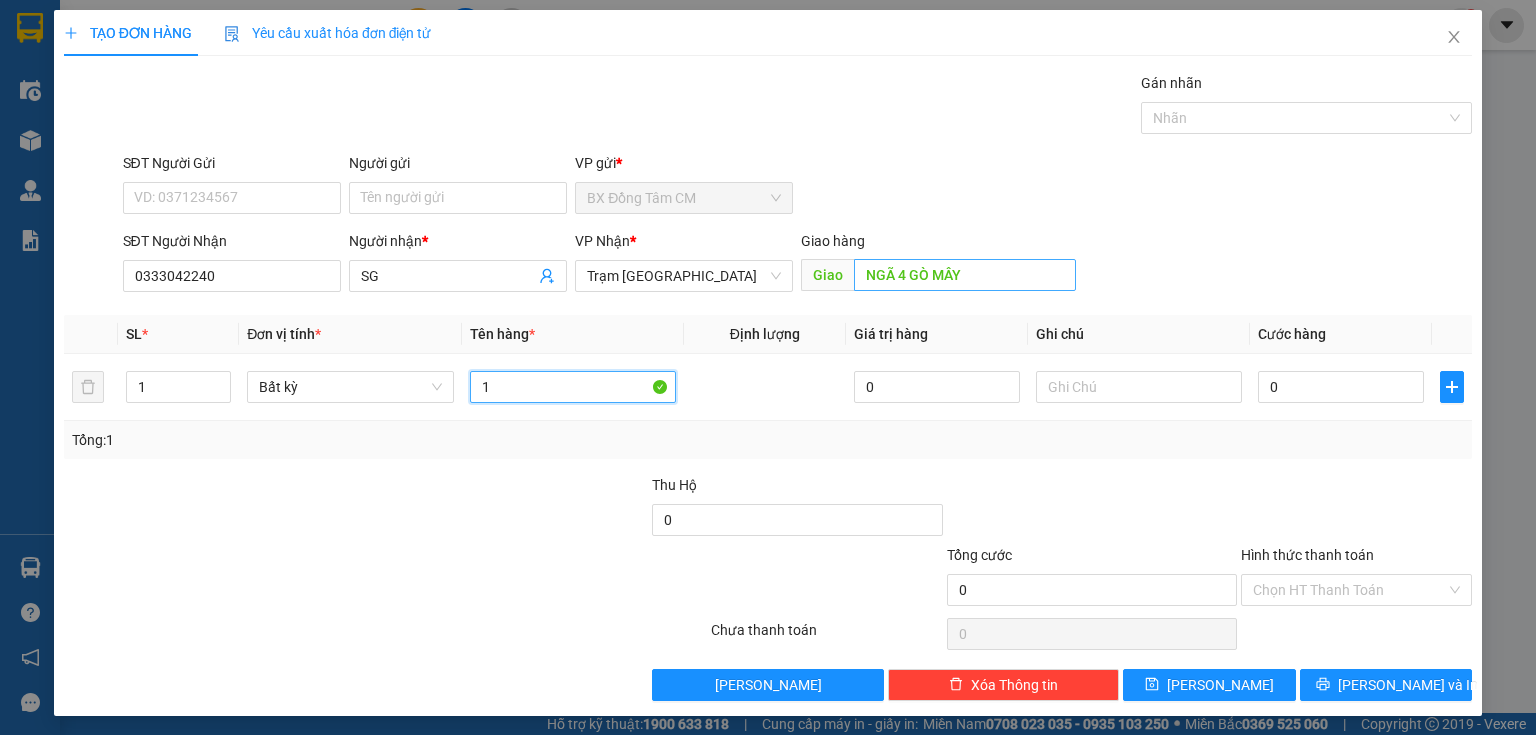 type on "1" 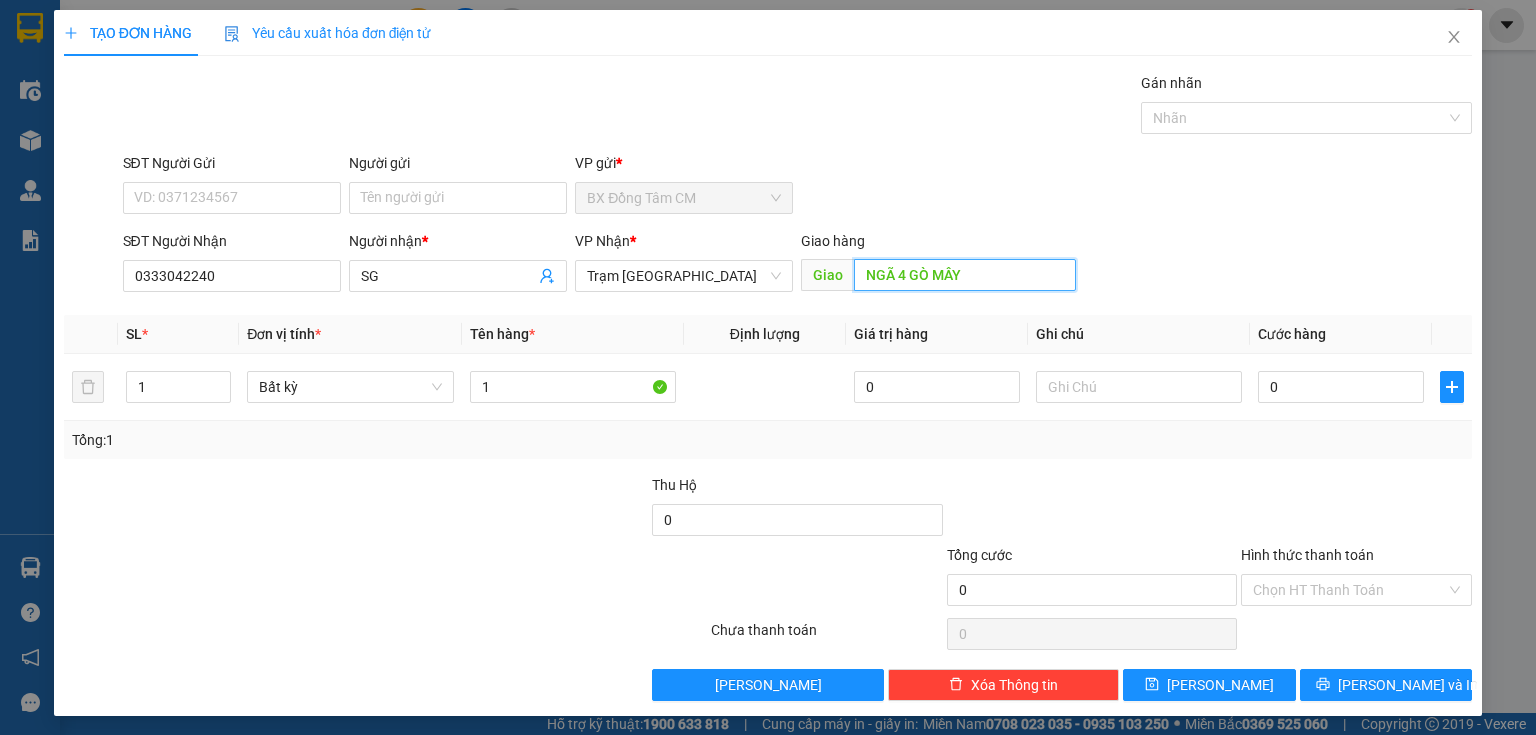 click on "NGÃ 4 GÒ MÂY" at bounding box center [965, 275] 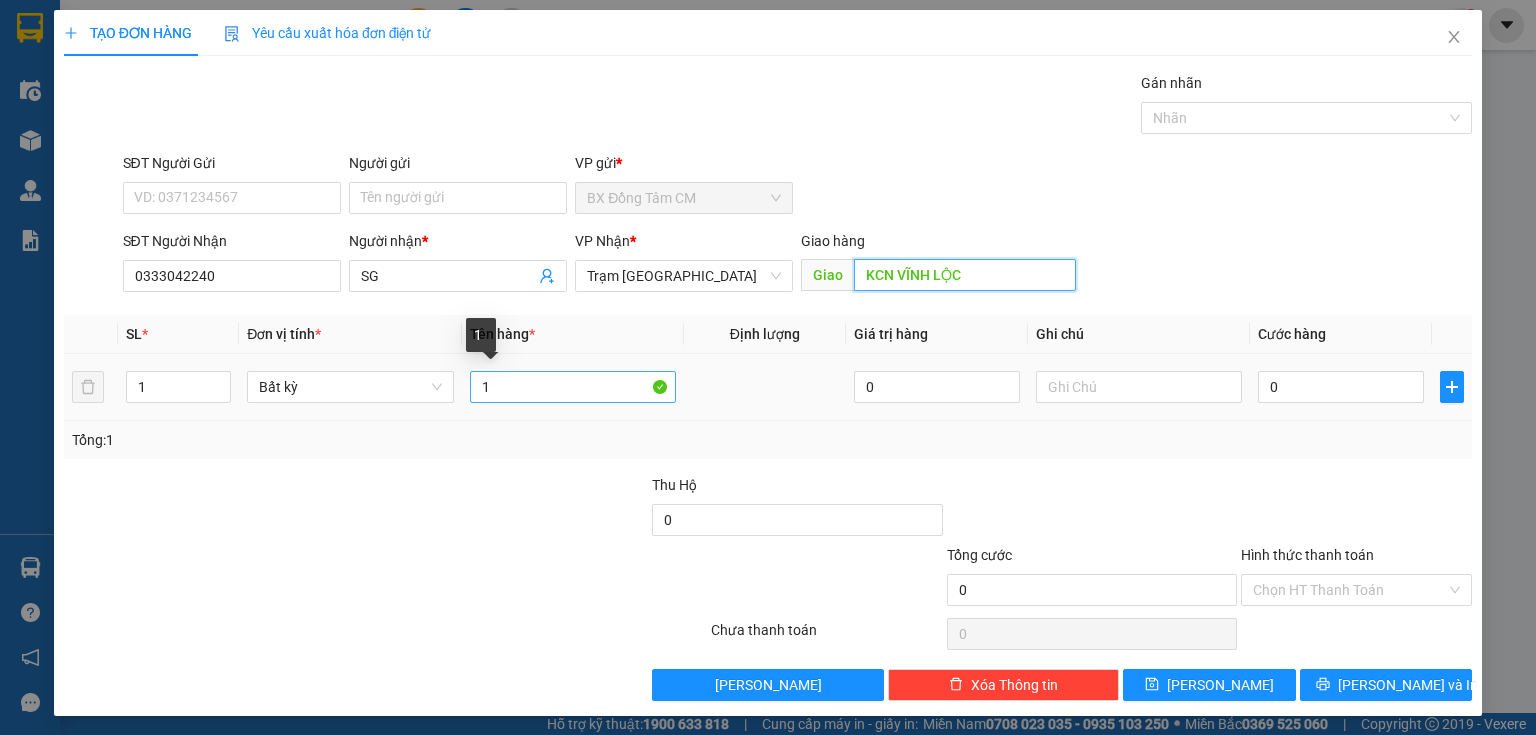 type on "KCN VĨNH LỘC" 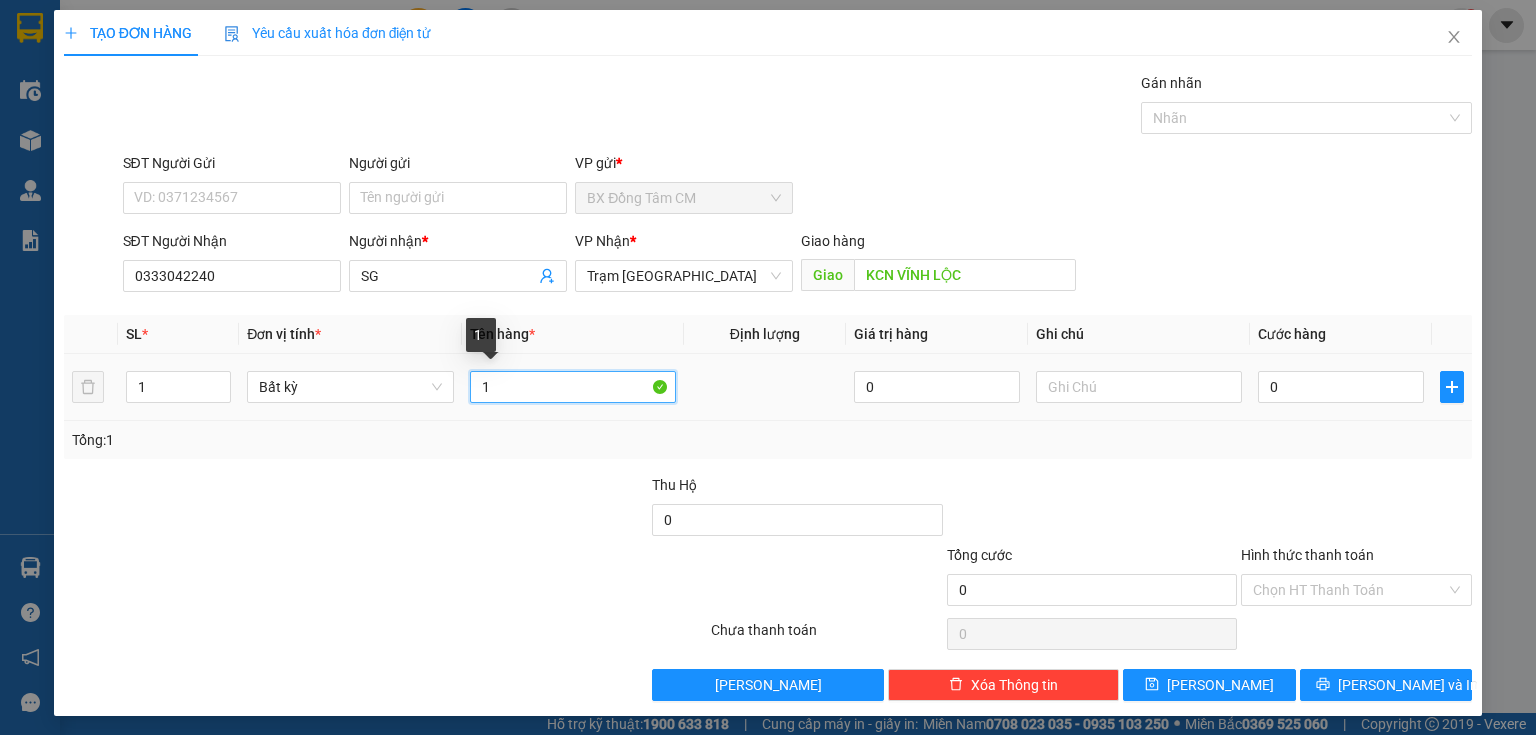 click on "1" at bounding box center [573, 387] 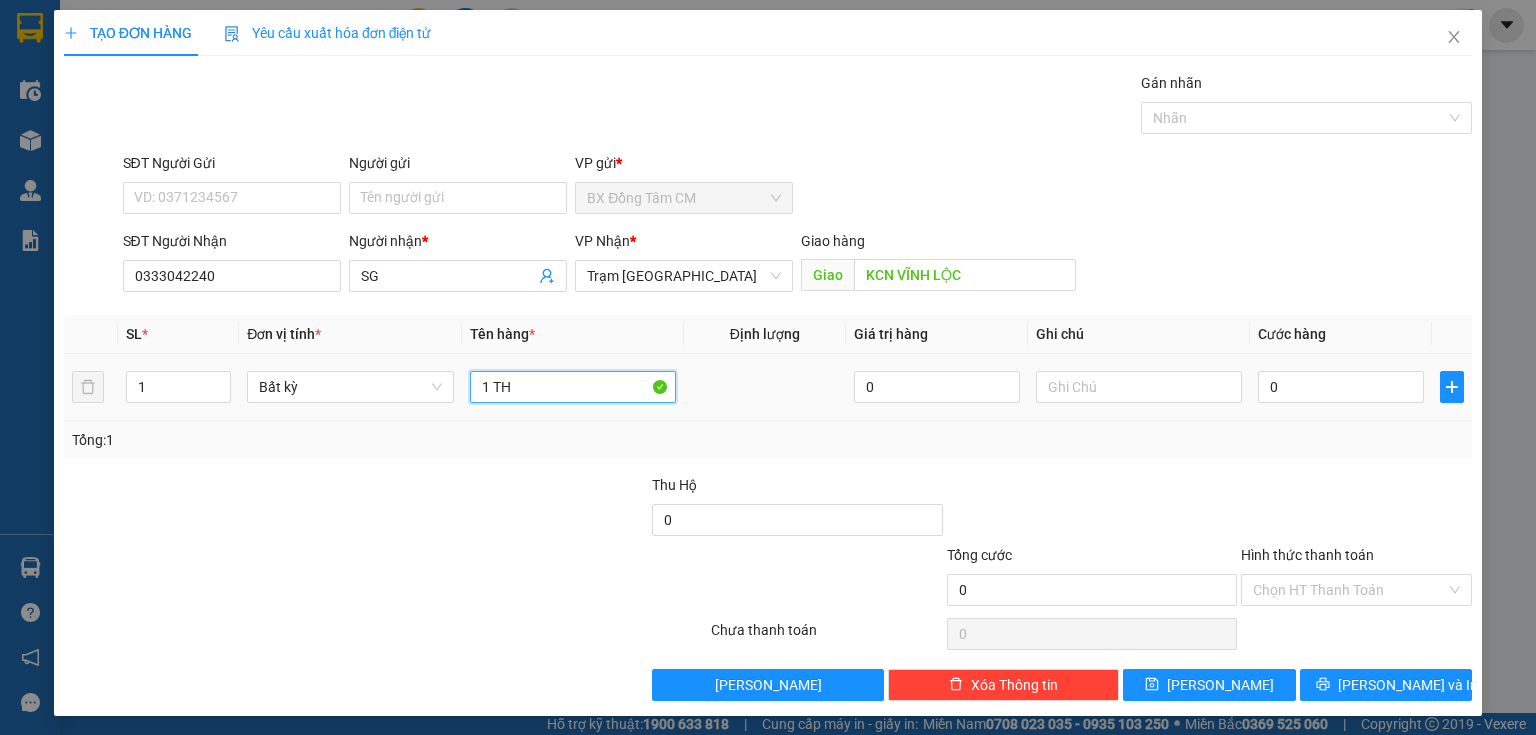 type on "1 TH" 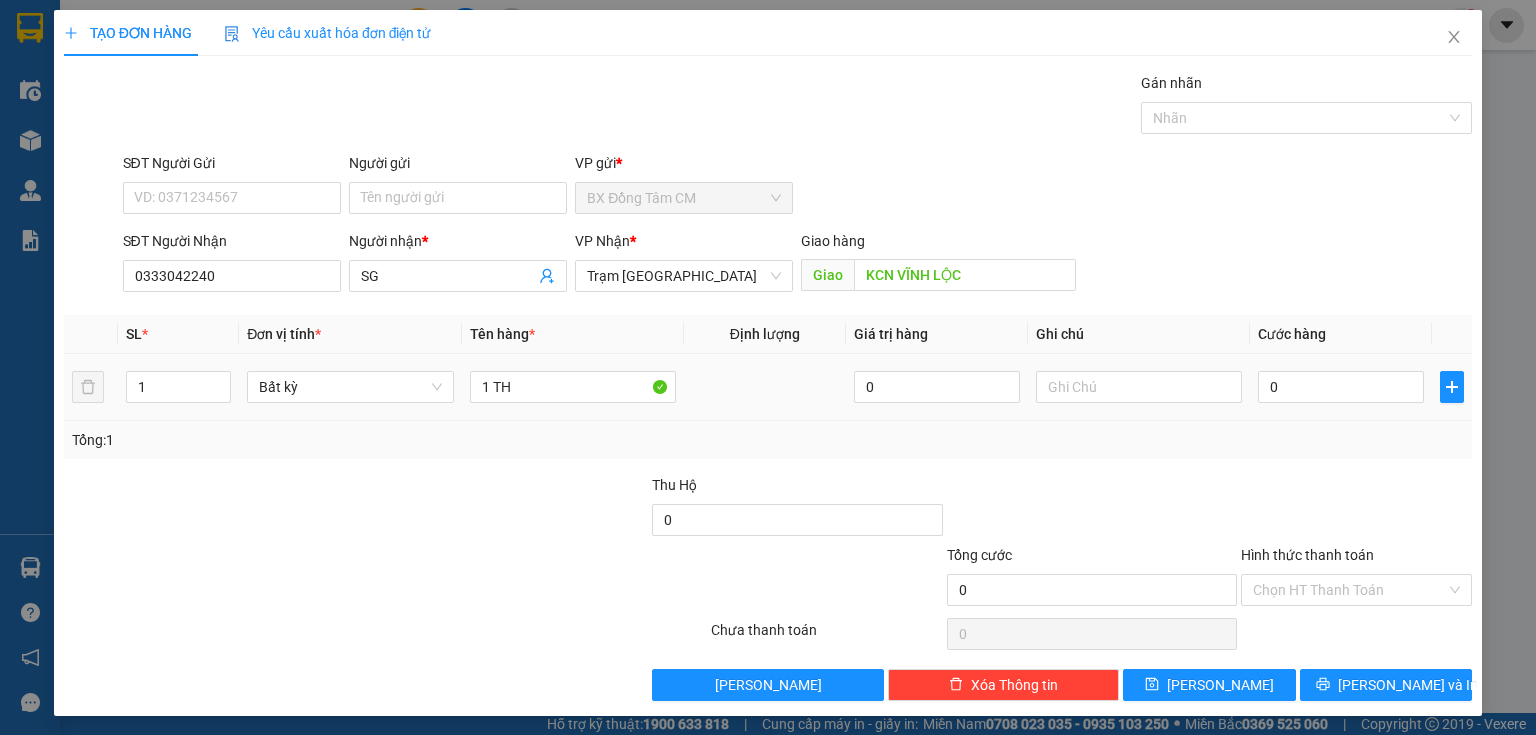 click on "0" at bounding box center [1341, 387] 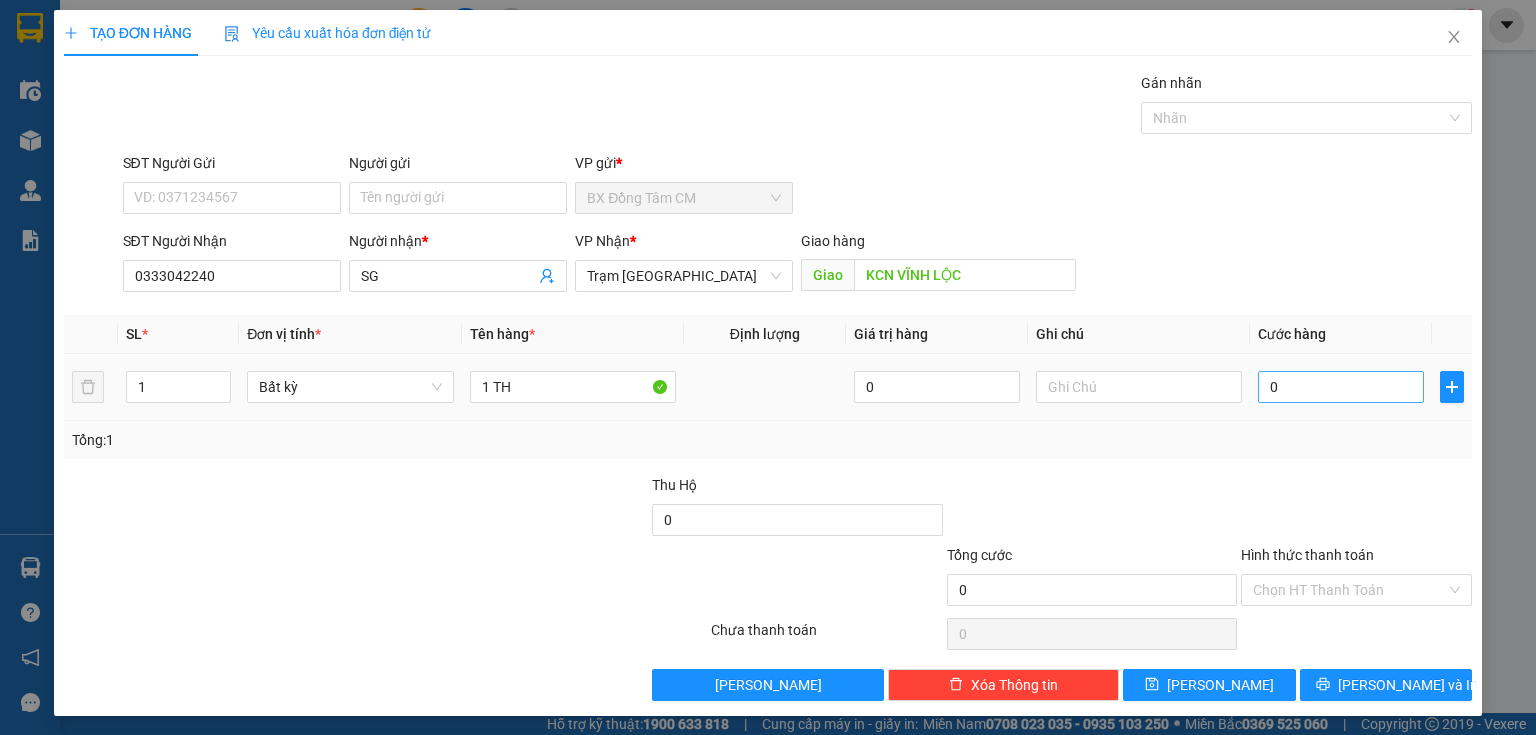drag, startPoint x: 1352, startPoint y: 351, endPoint x: 1327, endPoint y: 373, distance: 33.30165 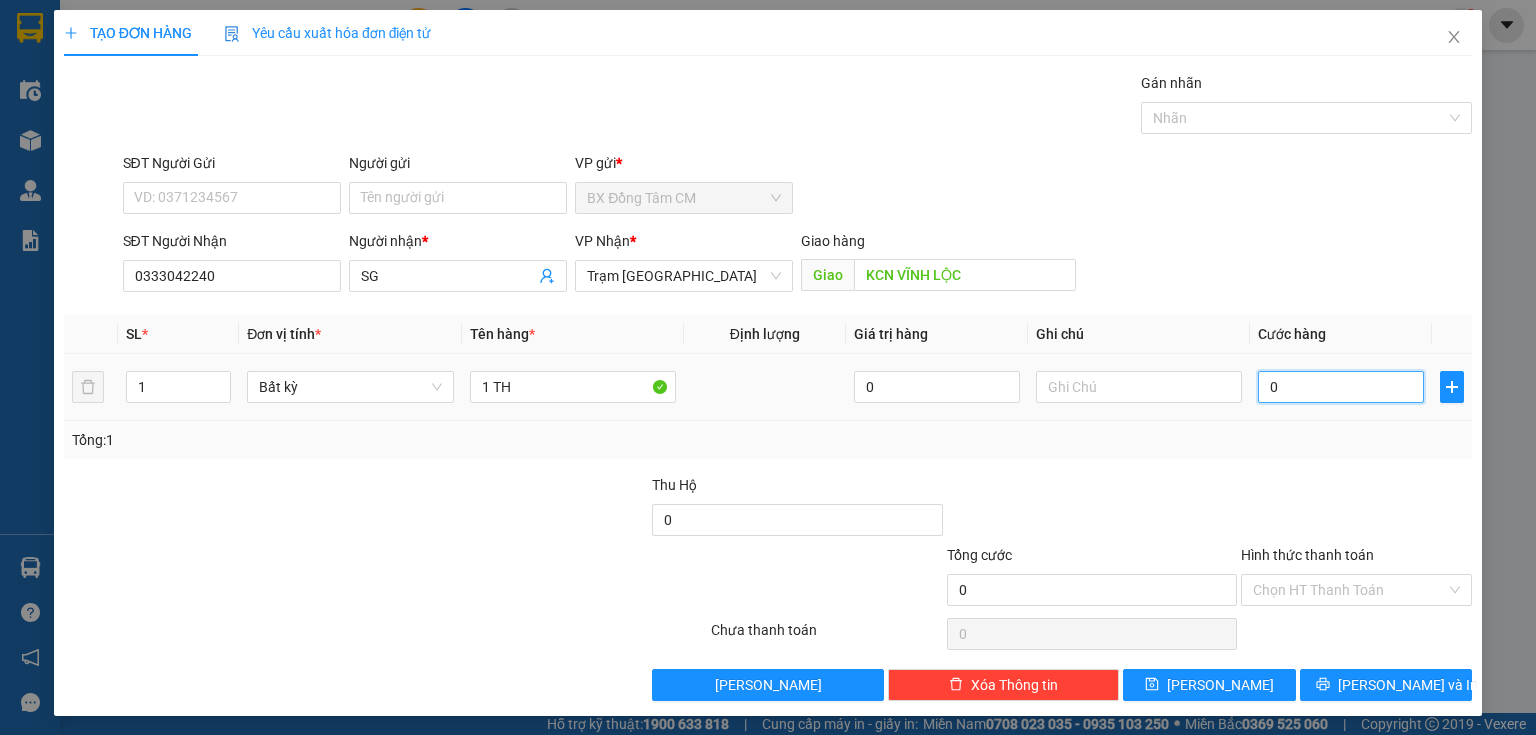 click on "0" at bounding box center [1341, 387] 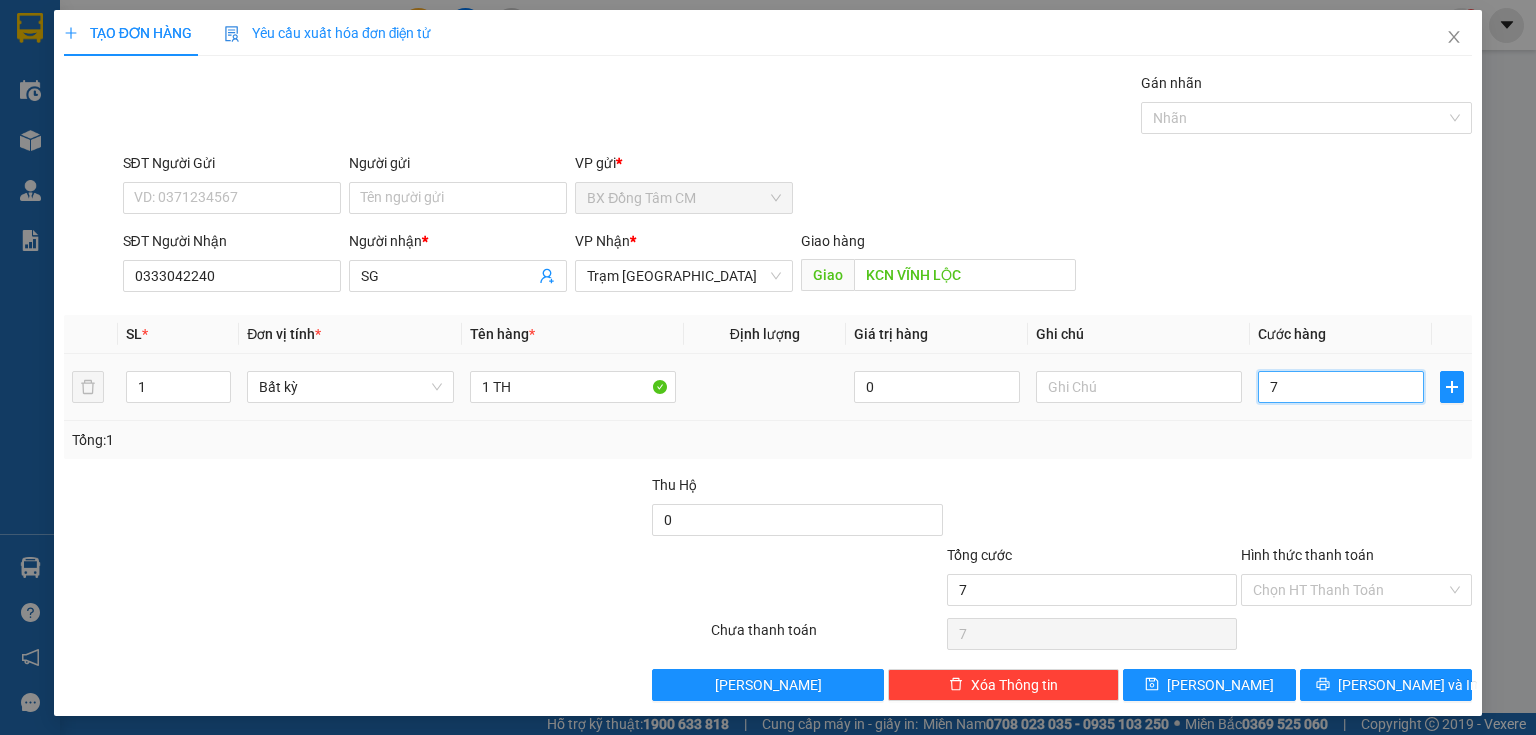 type on "70" 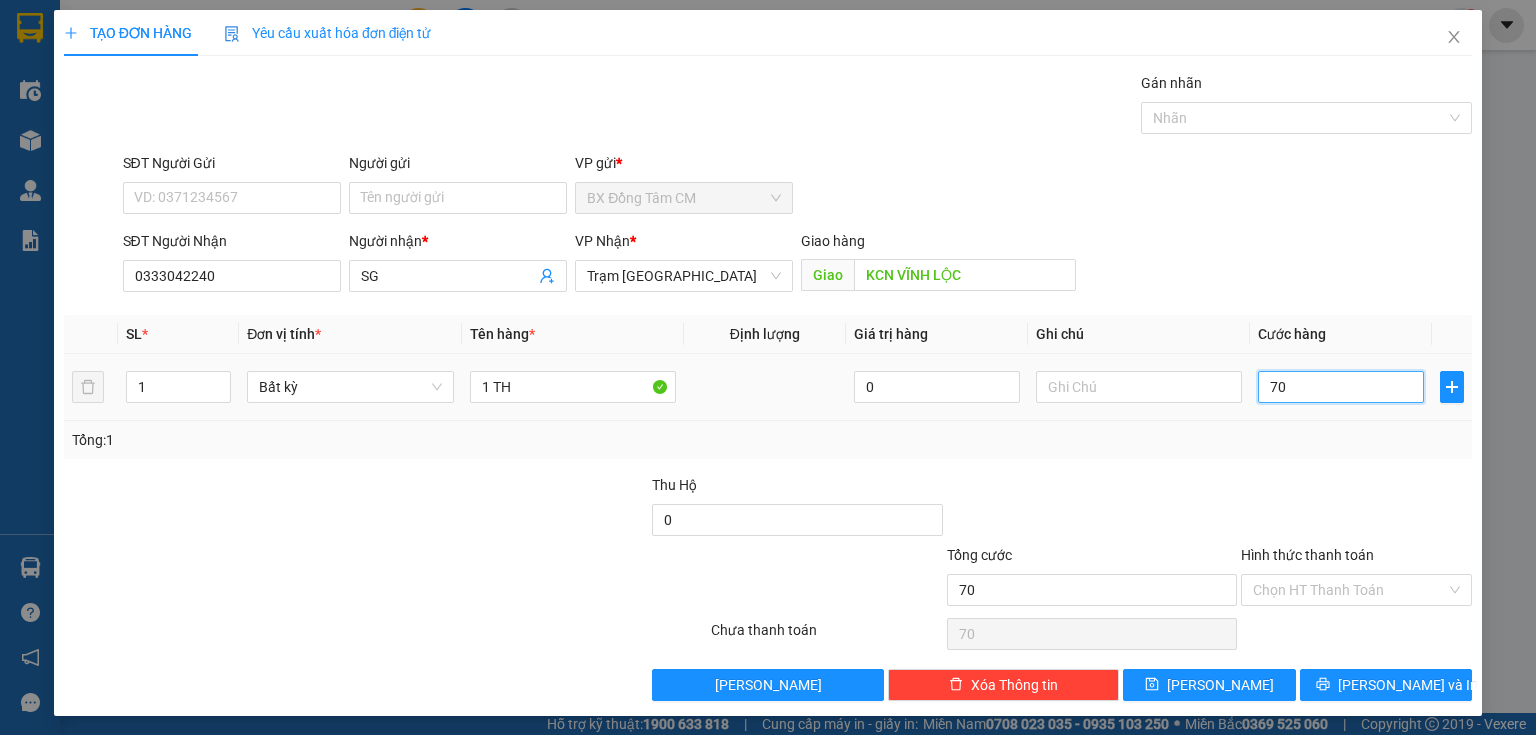 type on "700" 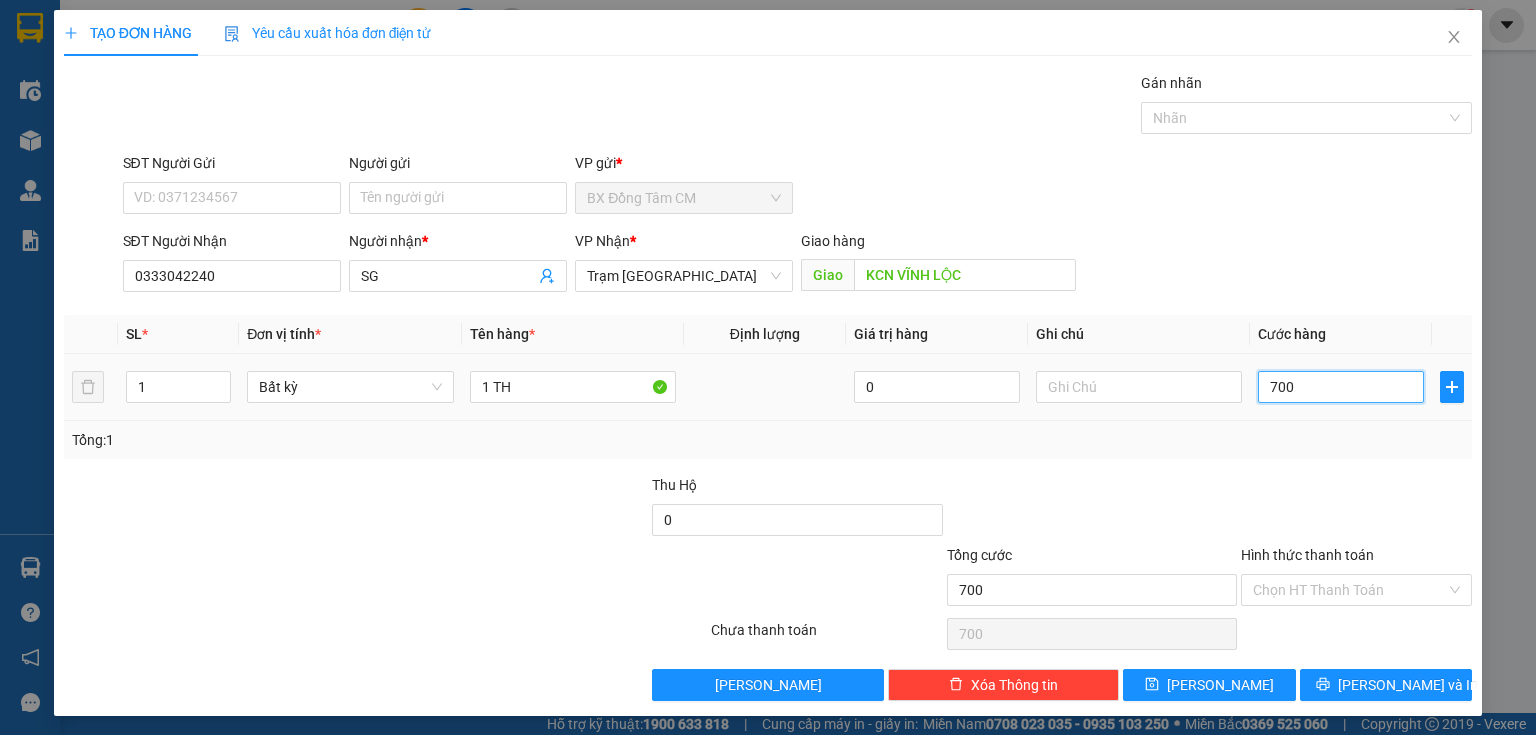 type 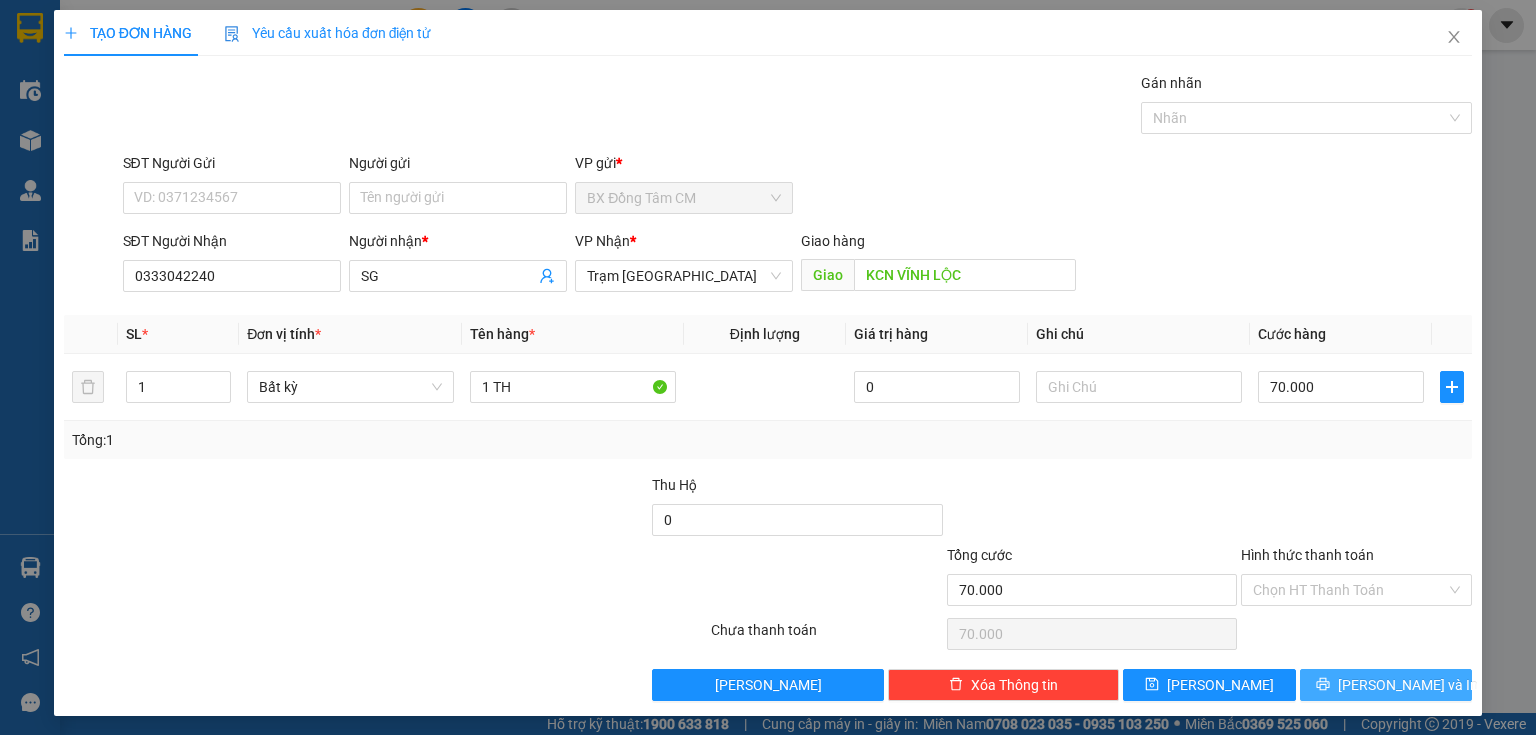 click on "[PERSON_NAME] và In" at bounding box center [1408, 685] 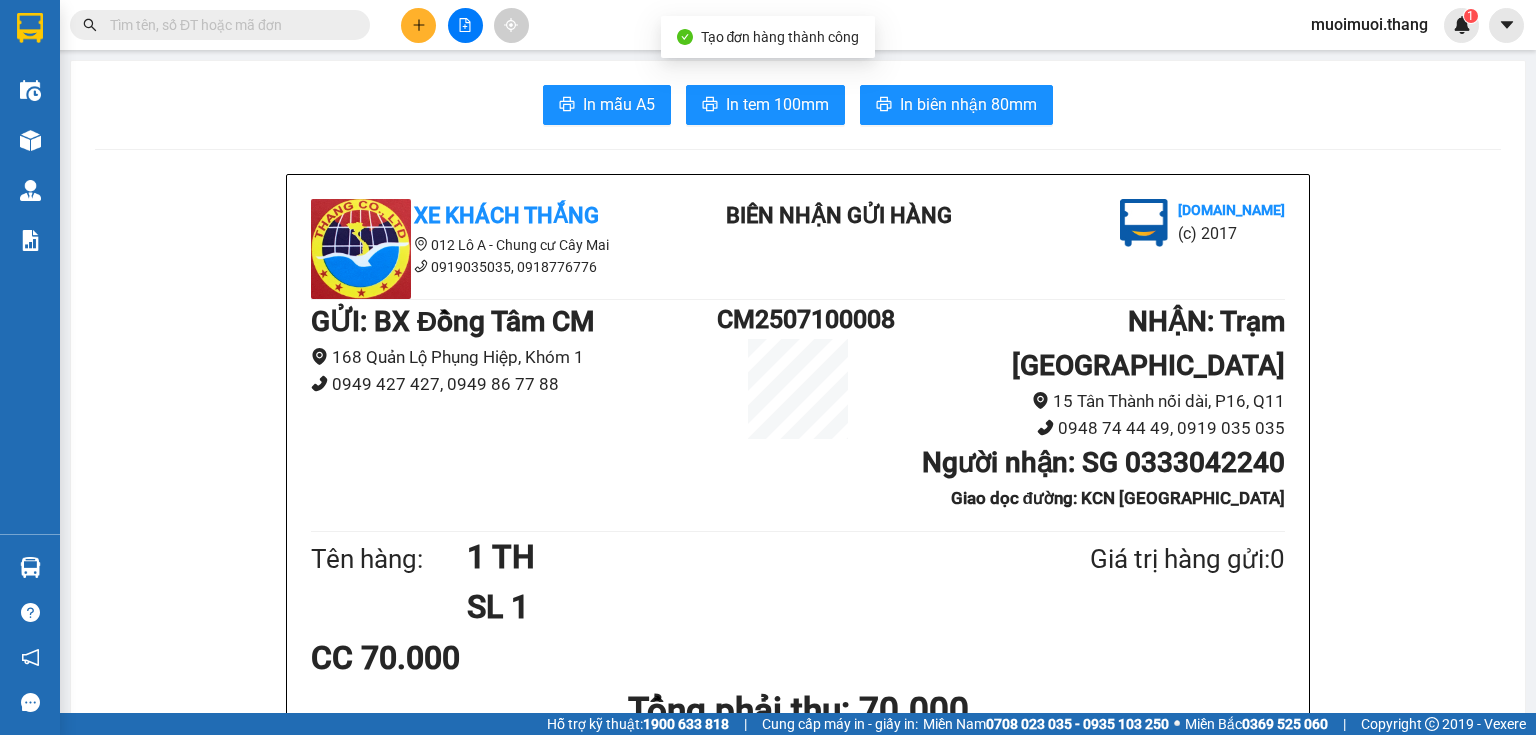 click on "In mẫu A5
In tem 100mm
In biên nhận 80mm Xe Khách THẮNG   012 Lô A - Chung cư Cây Mai   0919035035, 0918776776 BIÊN NHẬN GỬI HÀNG [DOMAIN_NAME] (c) 2017 GỬI :   BX Đồng Tâm CM   168 Quản Lộ [GEOGRAPHIC_DATA], [GEOGRAPHIC_DATA] 1   0949 427 427, 0949 86 77 88 CM2507100008 NHẬN :   Trạm [GEOGRAPHIC_DATA]   15 [GEOGRAPHIC_DATA] nối dài, P16, Q11   0948 74 44 49, 0919 035 035 Người nhận :   SG 0333042240 Giao dọc đường: [GEOGRAPHIC_DATA] Tên hàng: 1 TH SL 1 Giá trị hàng gửi:  0 CC   70.000 Tổng phải thu:   70.000 Quy định nhận/gửi hàng : Quý Khách phải báo mã số trên Biên Nhận Gửi Hàng khi nhận hàng, phải trình CMND và giấy giới thiệu đối với hàng gửi bảo đảm, hàng có giá trị. Hàng gửi phải được nhận trong vòng 05 ngày kể từ ngày gửi. Quá thời hạn trên, Công Ty không chịu trách nhiệm. Hàng Kính, Dễ Vỡ,...Công Ty không bồi thường. Tra cứu thông tin đơn hàng tại:" at bounding box center (798, 1371) 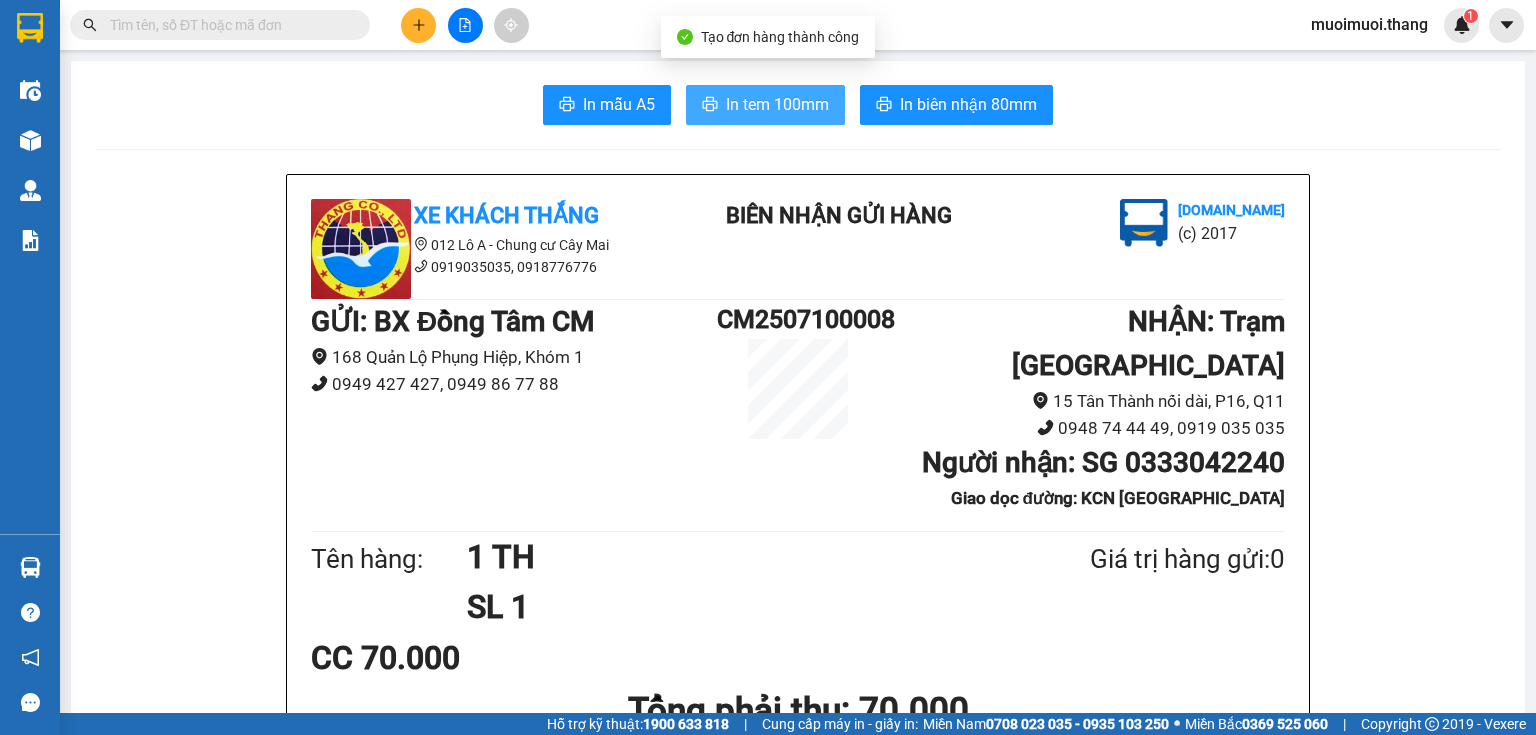 click on "In tem 100mm" at bounding box center (777, 104) 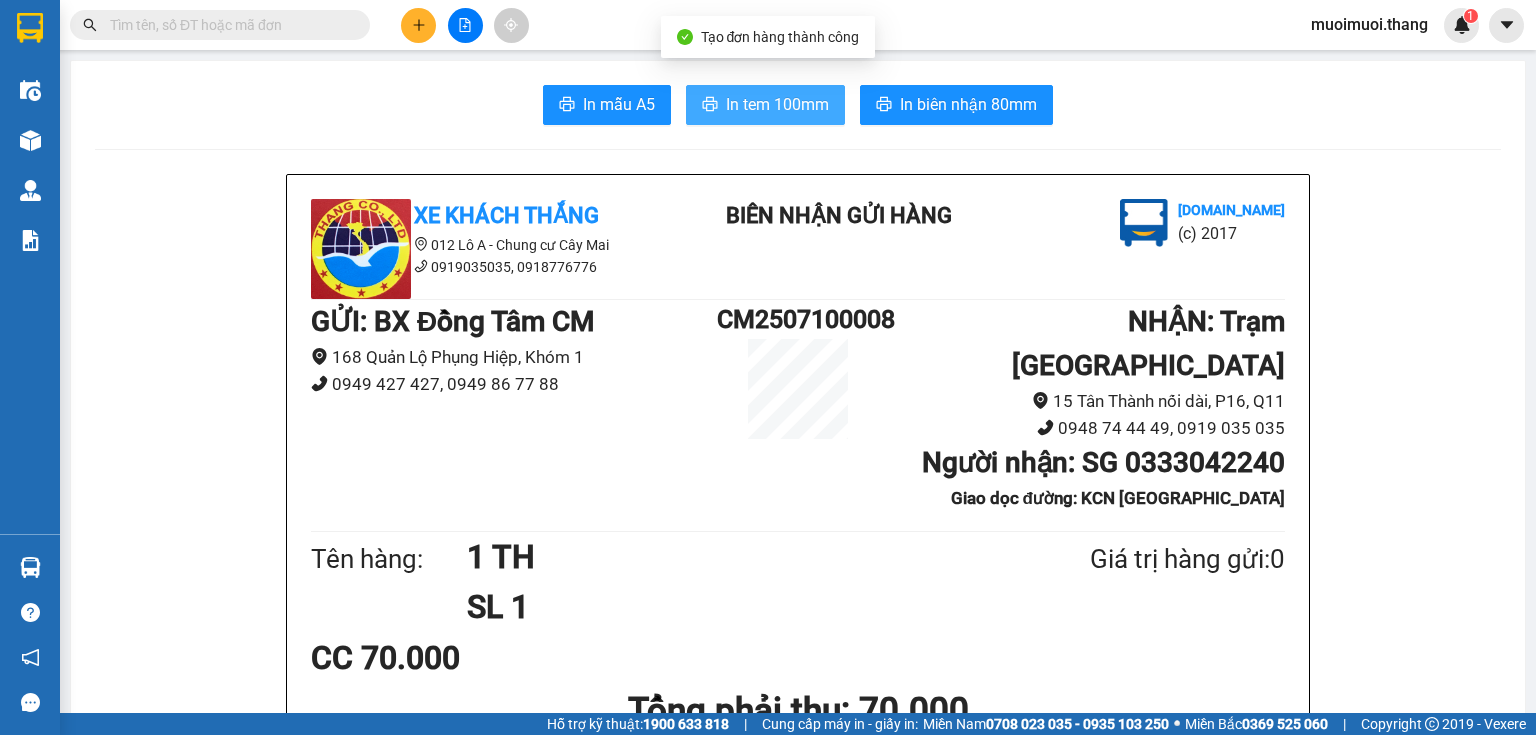 scroll, scrollTop: 0, scrollLeft: 0, axis: both 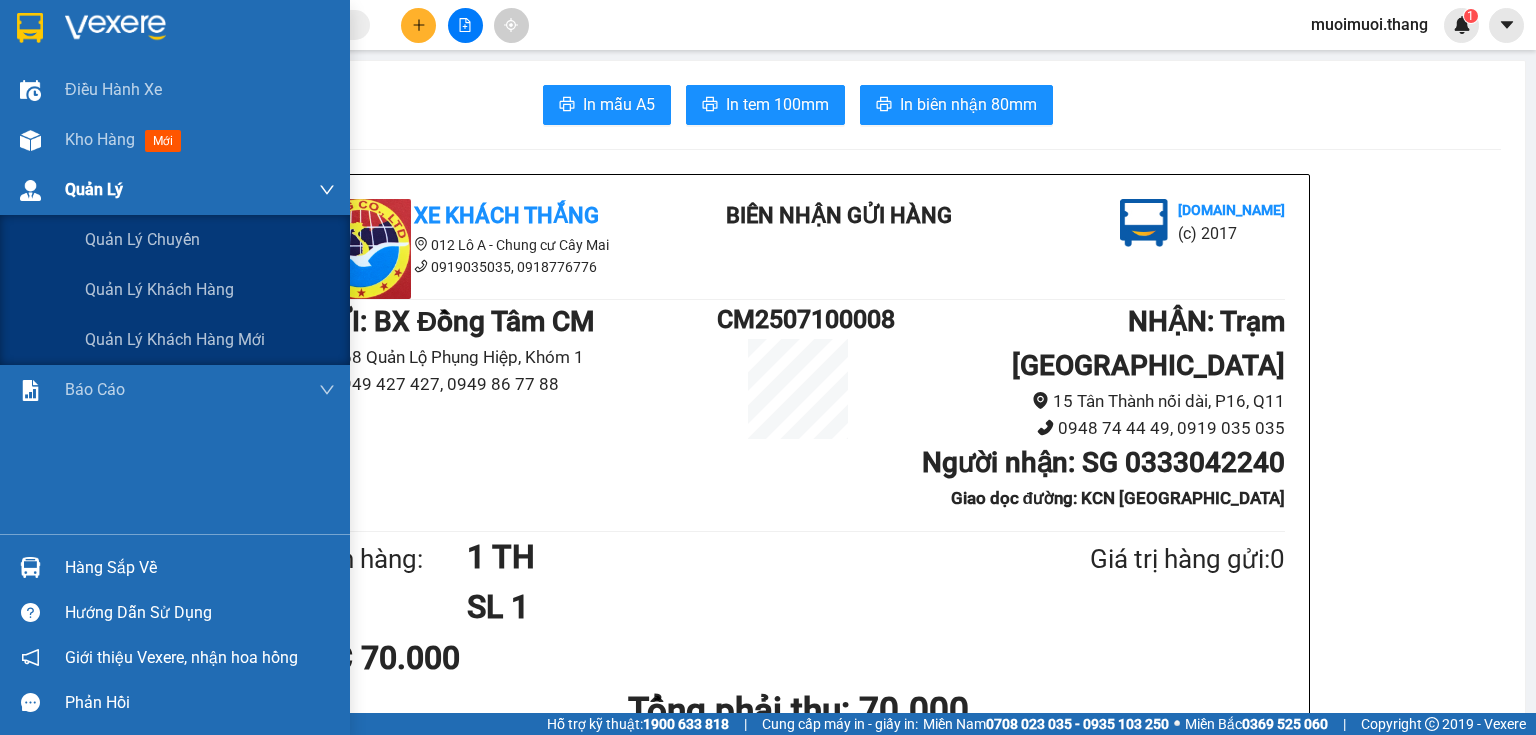 click on "Quản Lý" at bounding box center (200, 190) 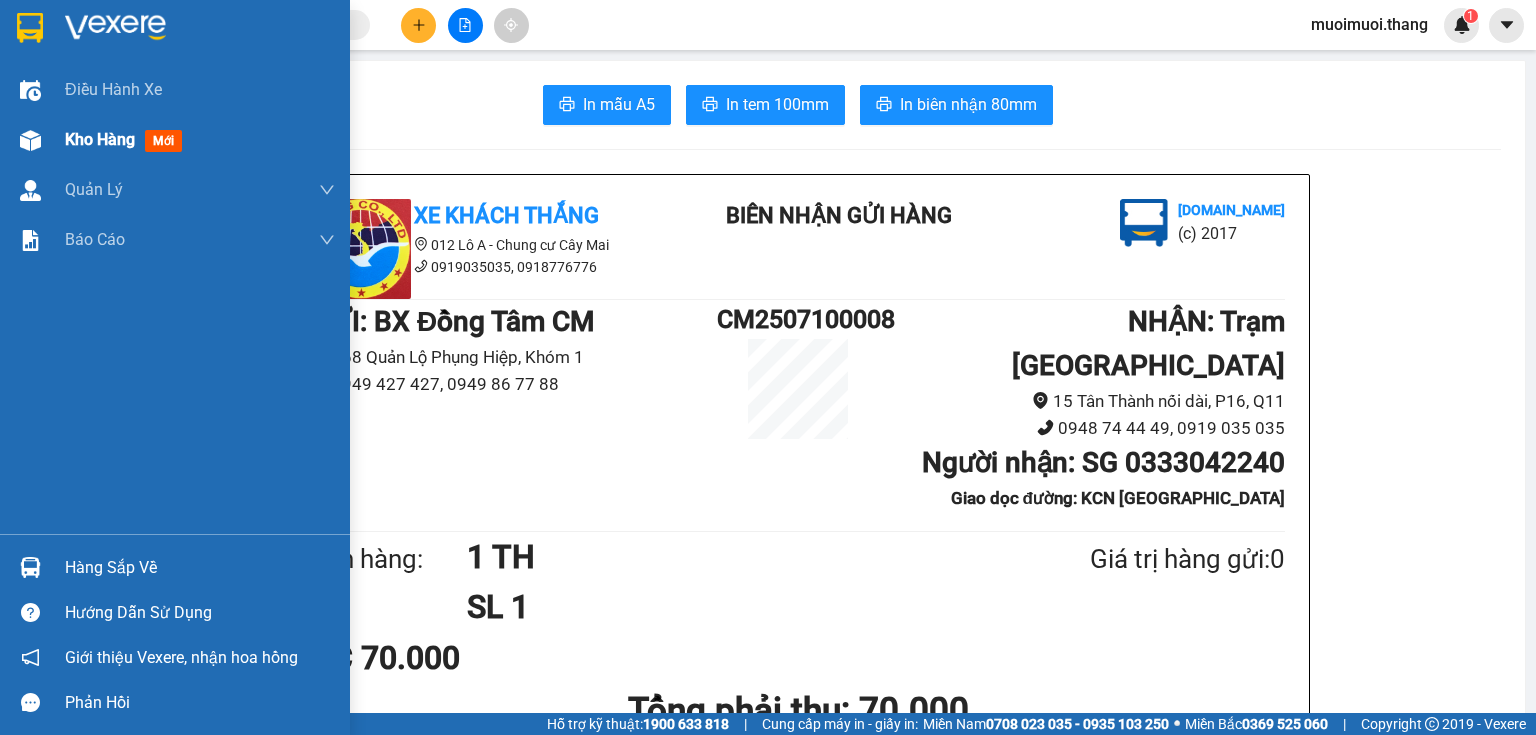 click on "Kho hàng" at bounding box center [100, 139] 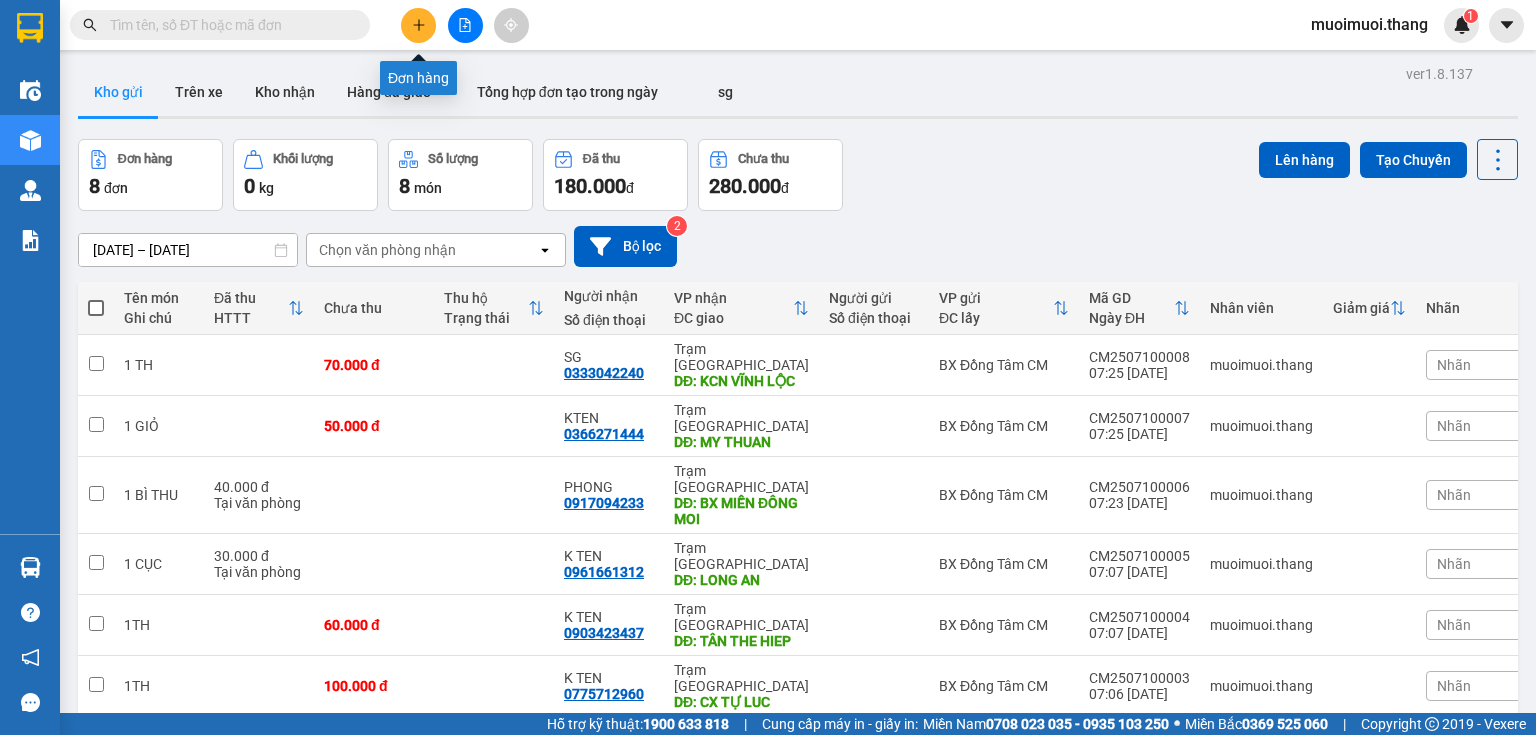 click at bounding box center [418, 25] 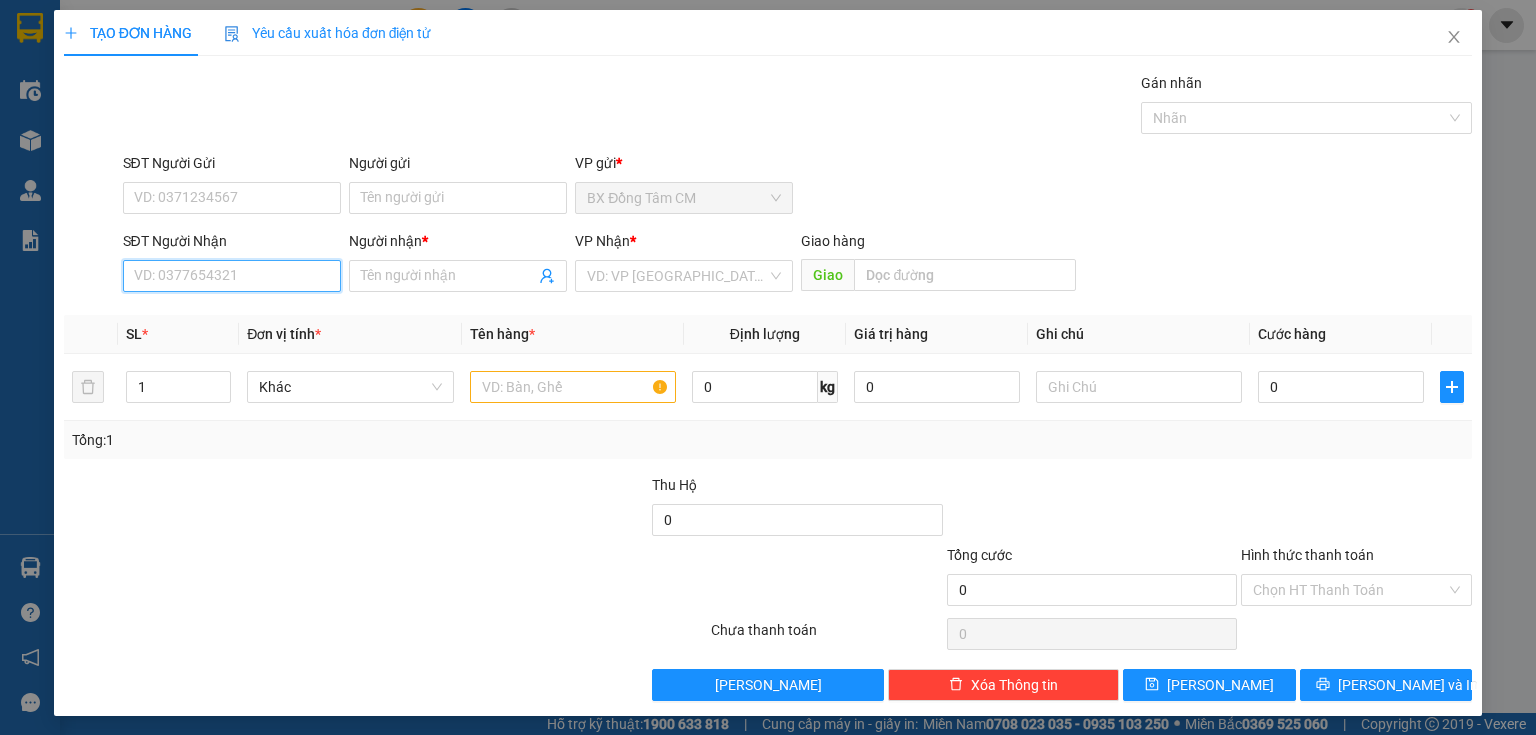 click on "SĐT Người Nhận" at bounding box center (232, 276) 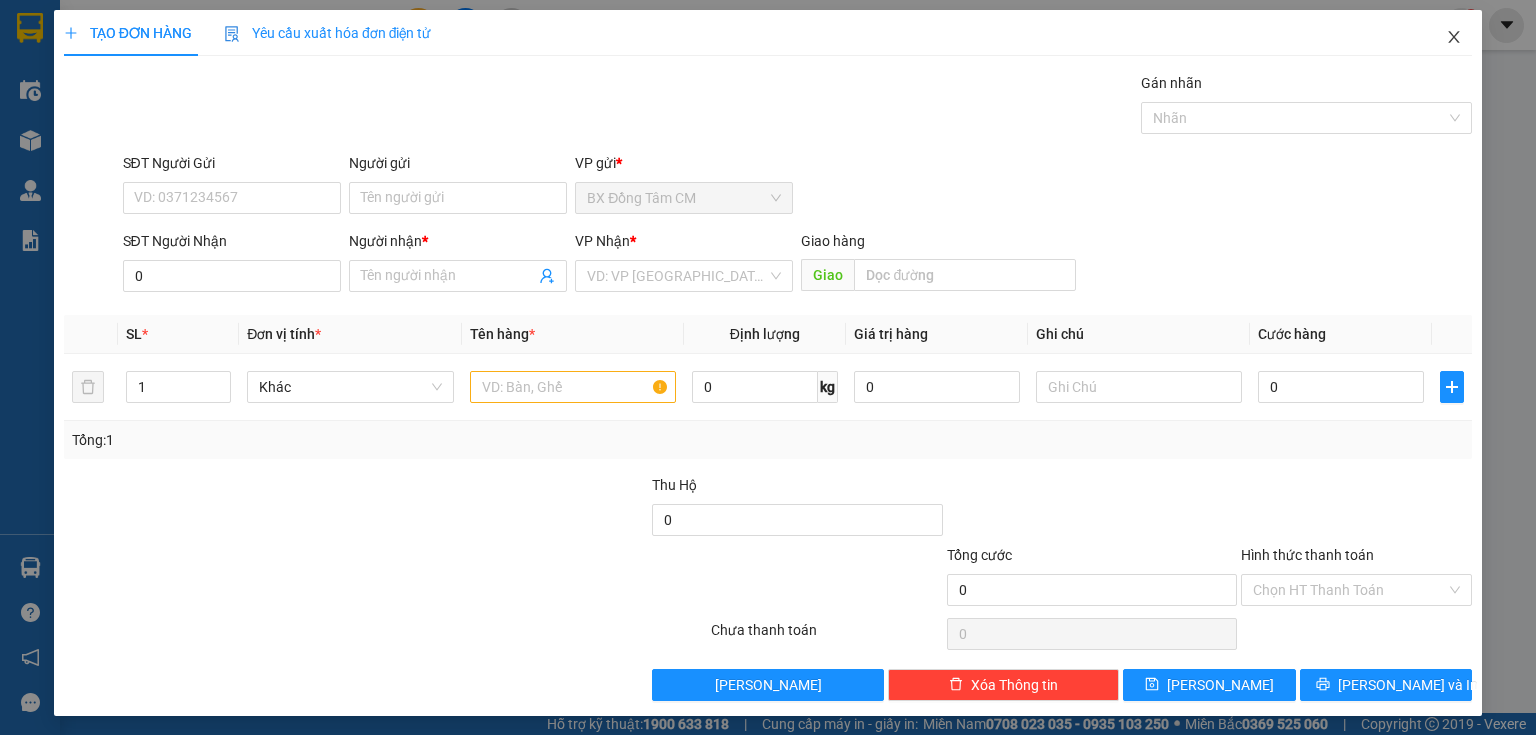 click at bounding box center (1454, 38) 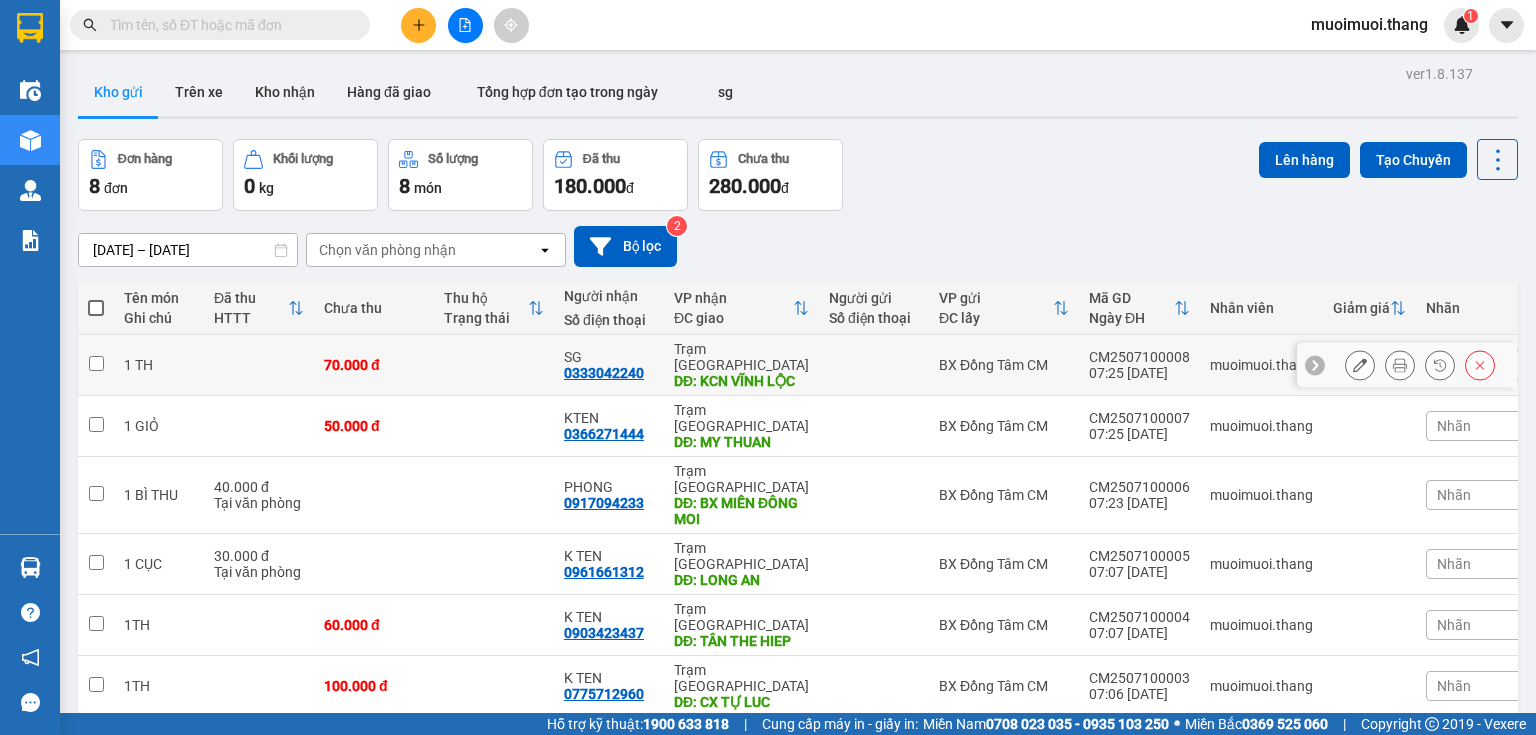 click on "Trạm Sài Gòn DĐ: KCN [GEOGRAPHIC_DATA]" at bounding box center [741, 365] 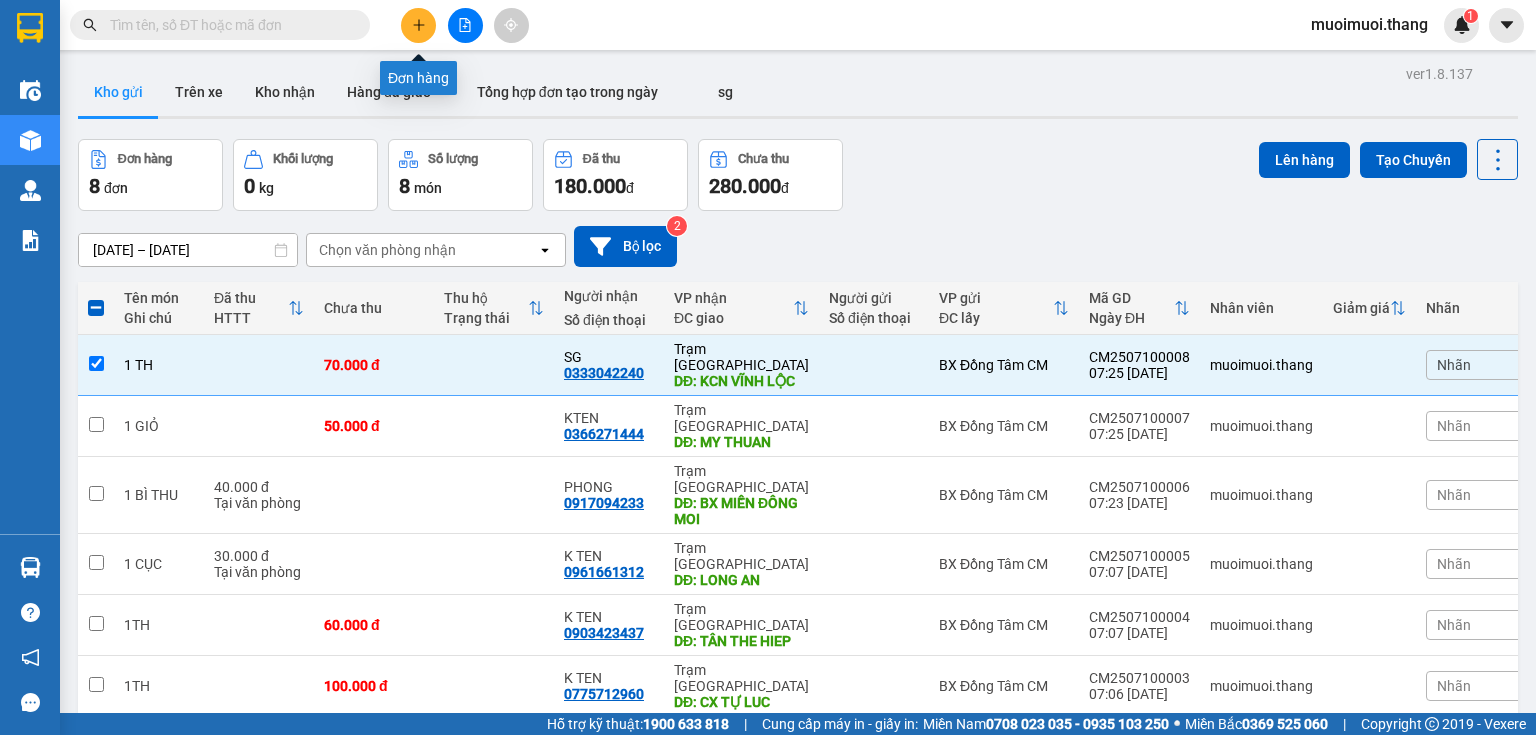 click 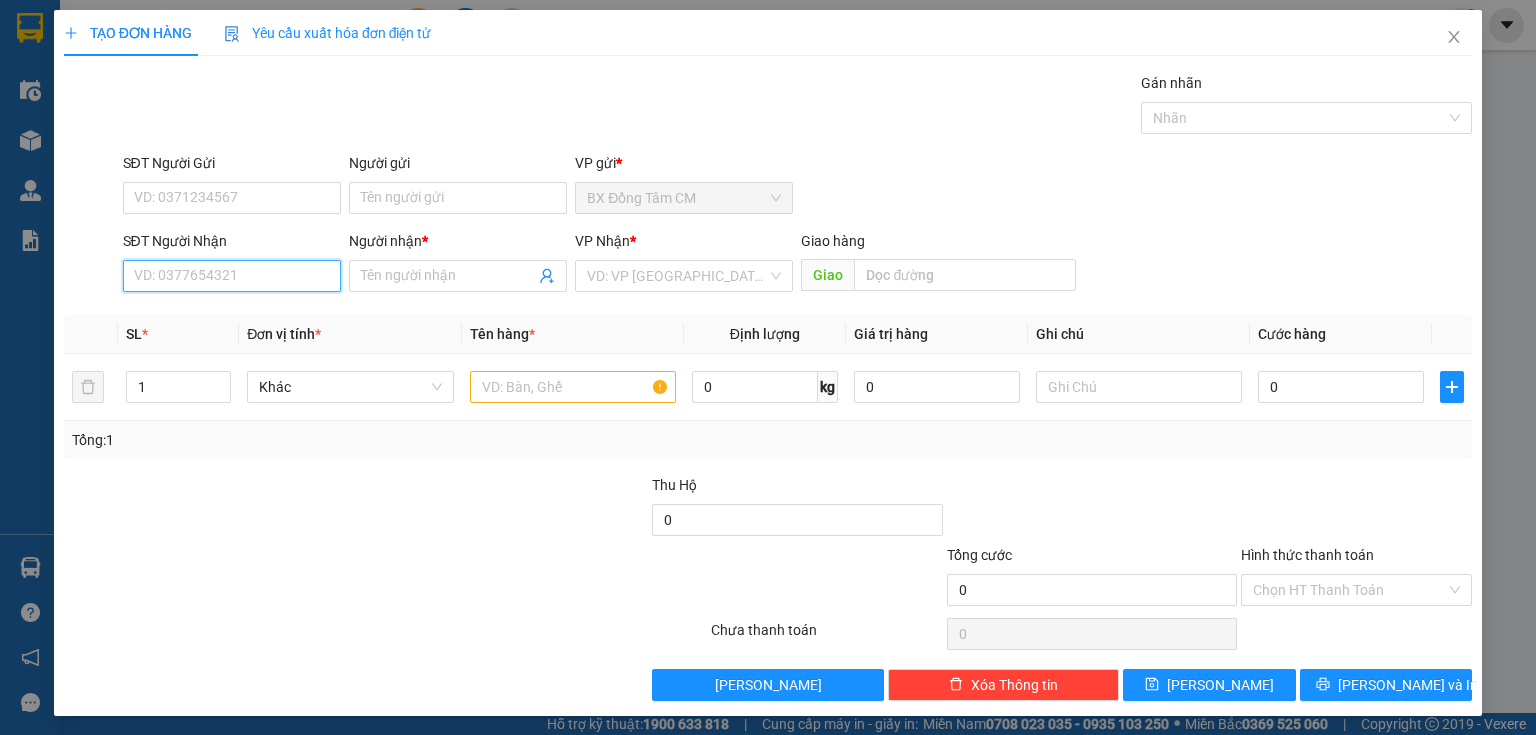 click on "SĐT Người Nhận" at bounding box center (232, 276) 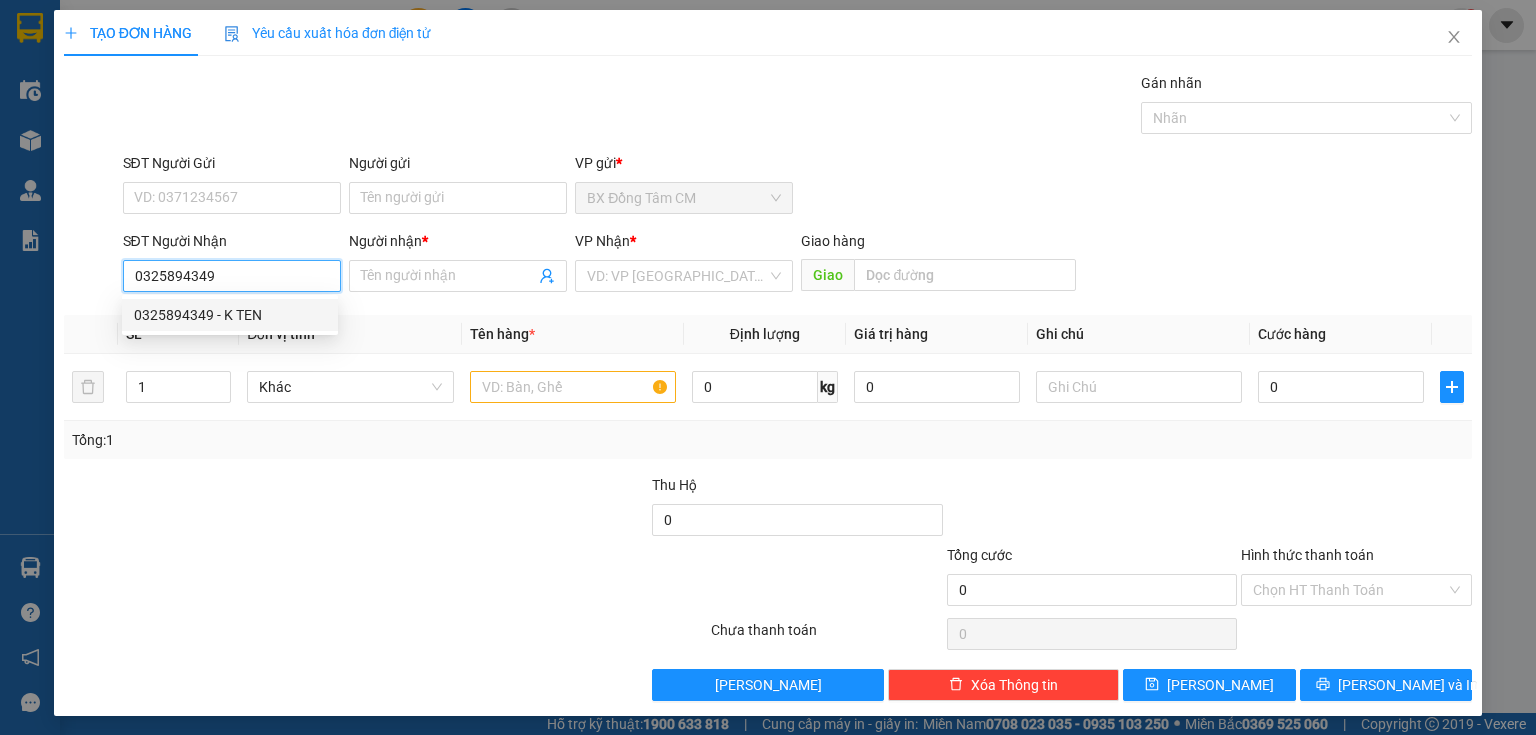 drag, startPoint x: 235, startPoint y: 322, endPoint x: 293, endPoint y: 322, distance: 58 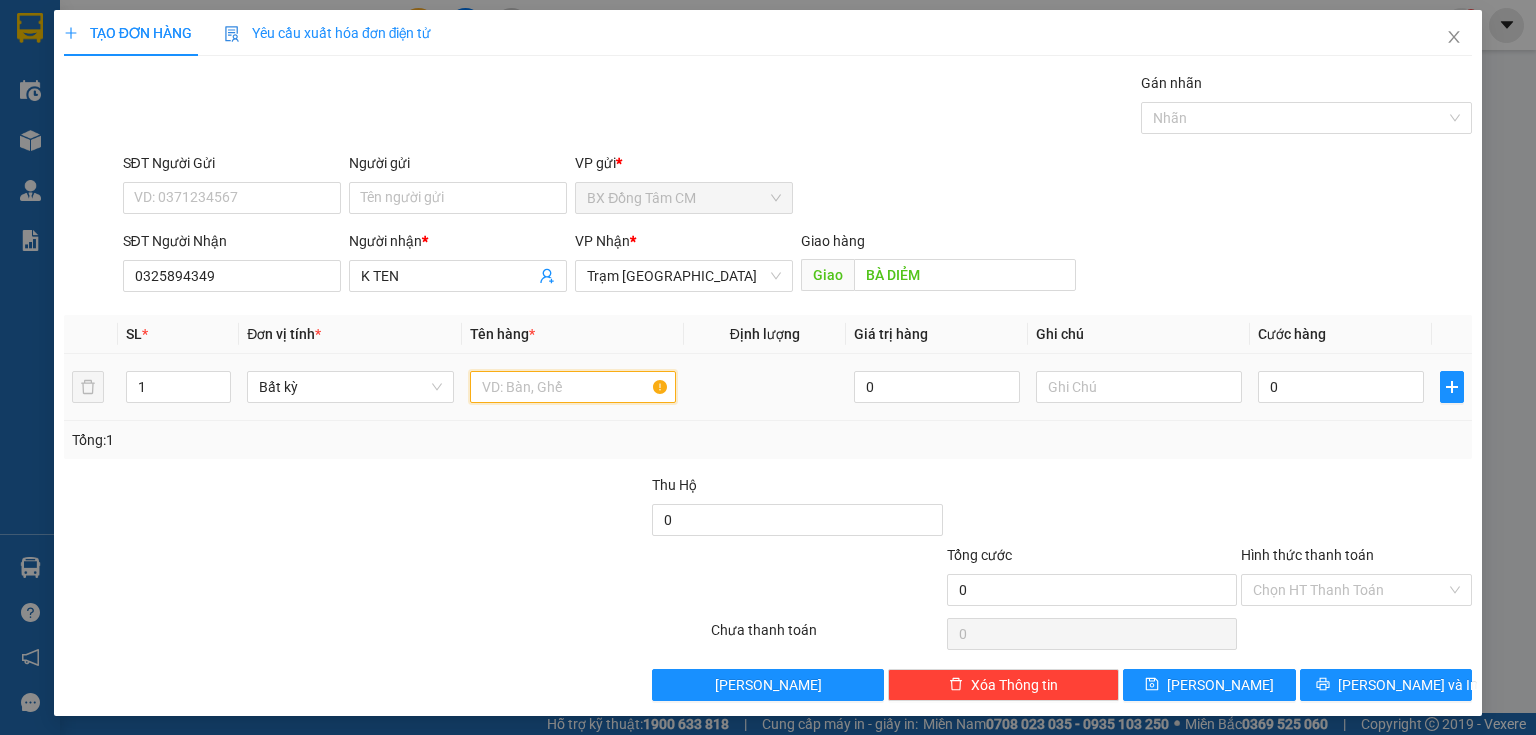 drag, startPoint x: 559, startPoint y: 381, endPoint x: 551, endPoint y: 371, distance: 12.806249 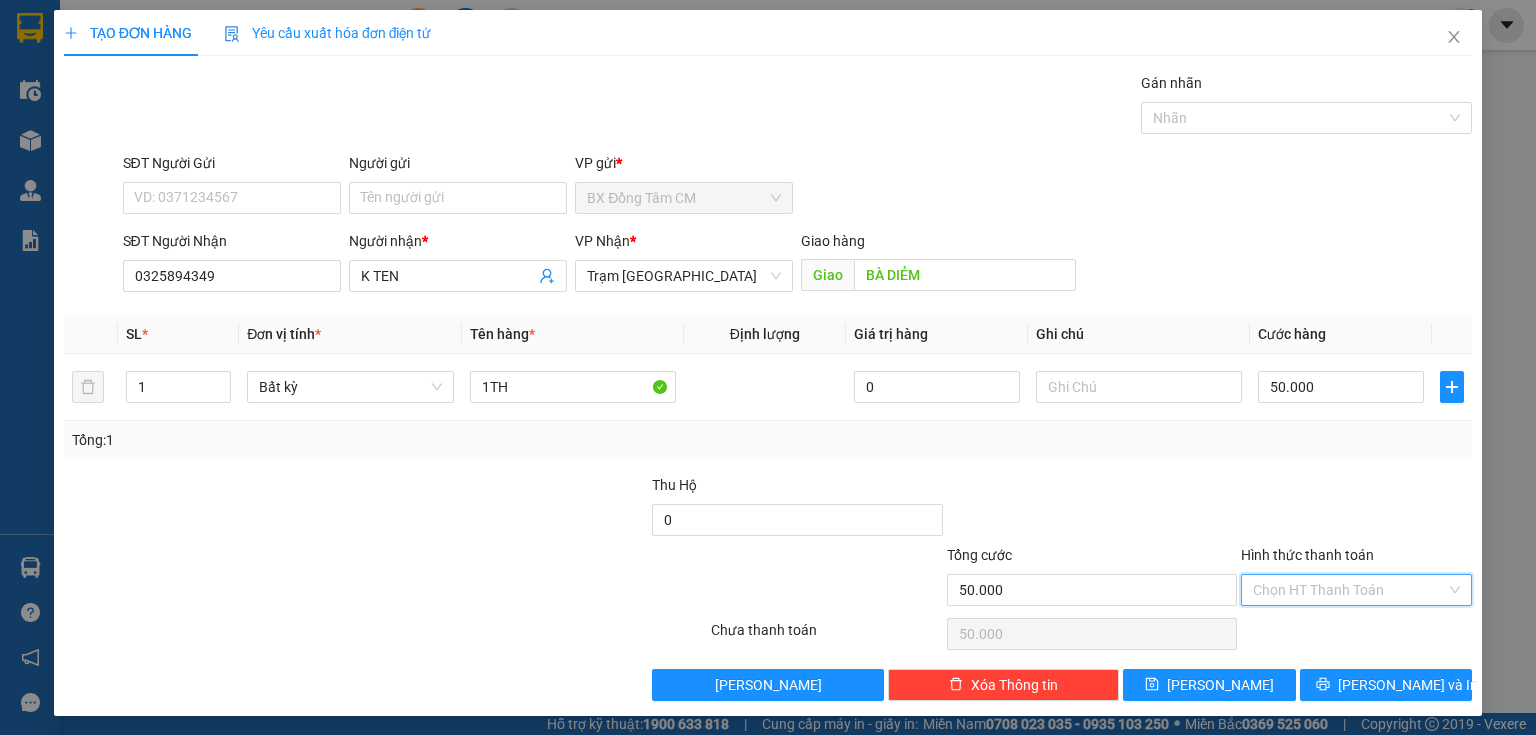 click on "Hình thức thanh toán" at bounding box center [1349, 590] 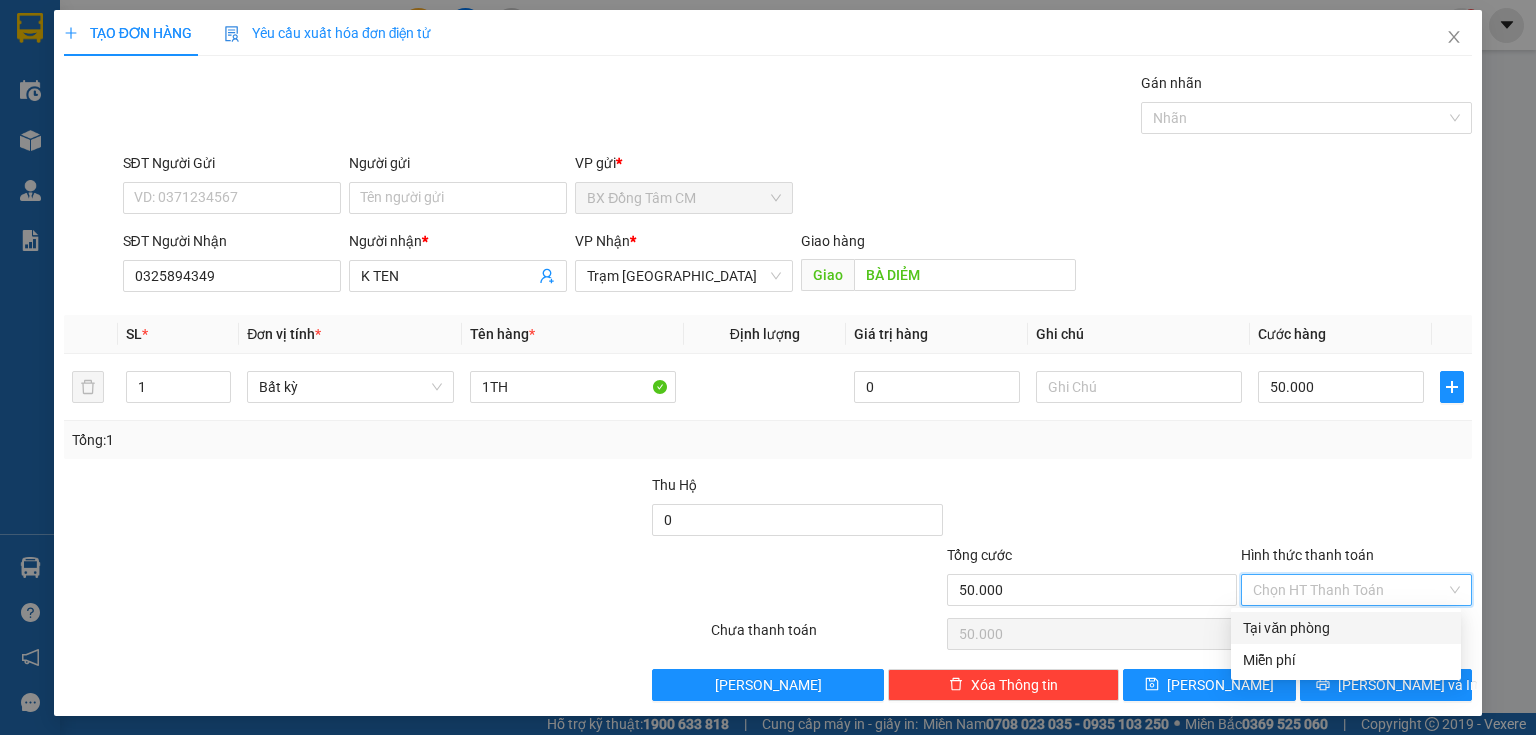 drag, startPoint x: 1308, startPoint y: 632, endPoint x: 1330, endPoint y: 680, distance: 52.801514 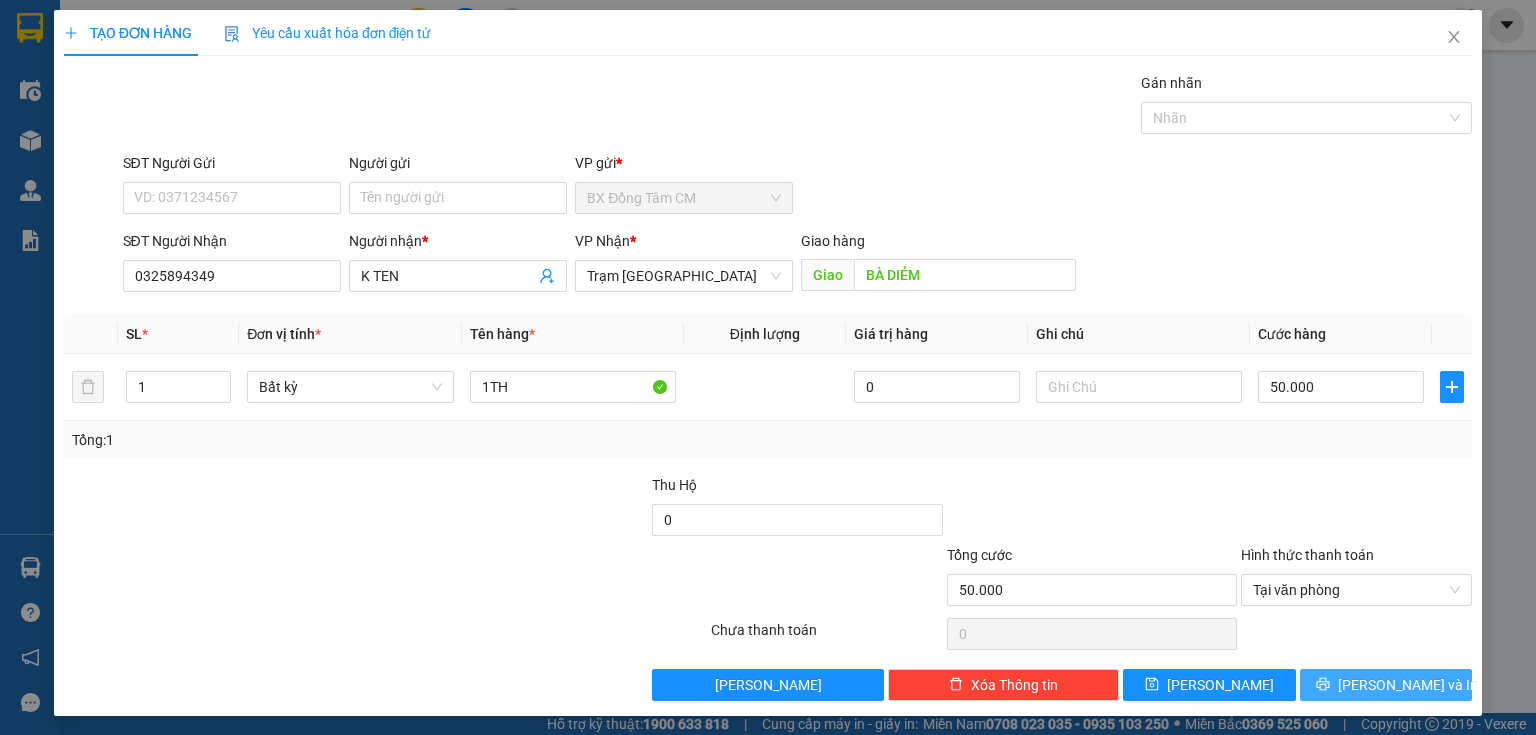 click on "[PERSON_NAME] và In" at bounding box center [1386, 685] 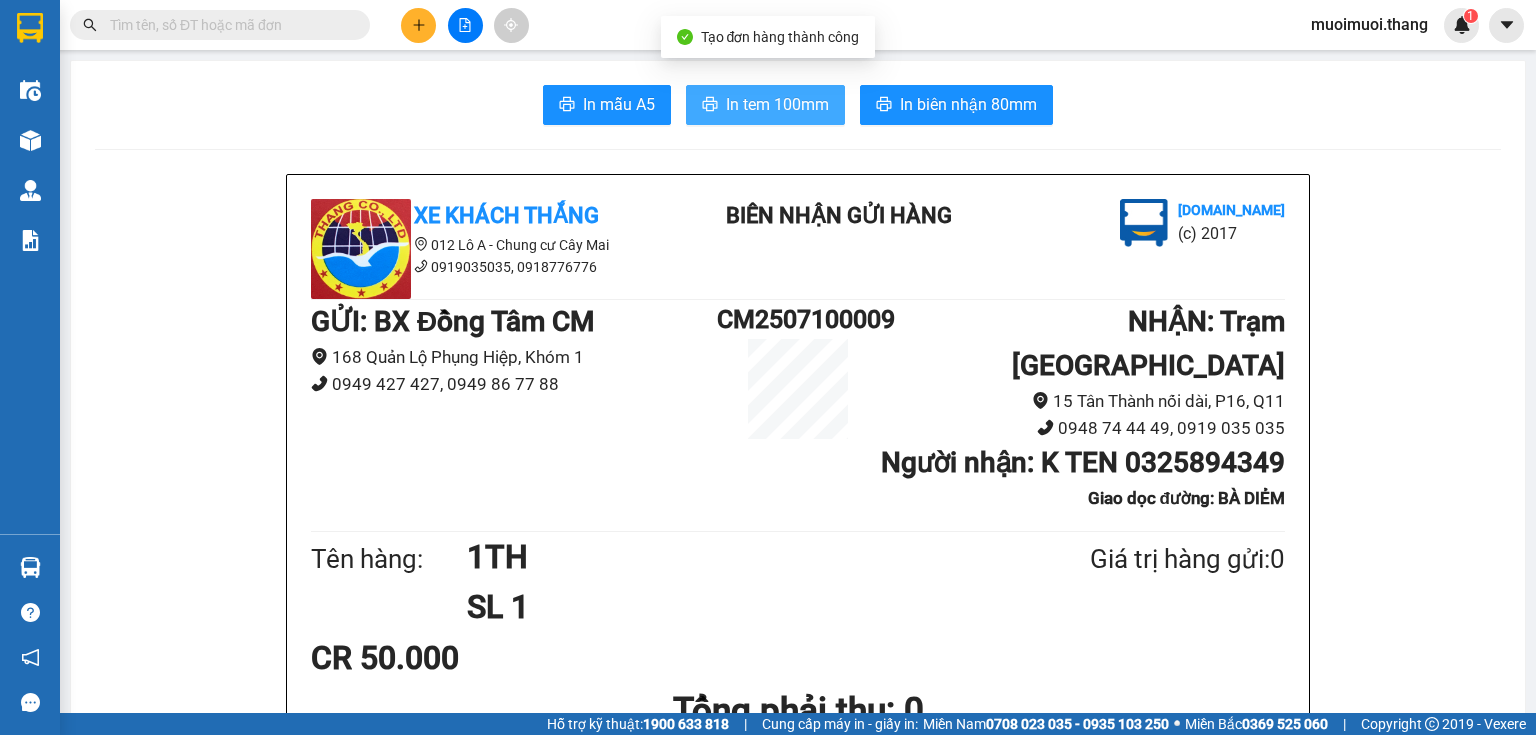 click on "In tem 100mm" at bounding box center (765, 105) 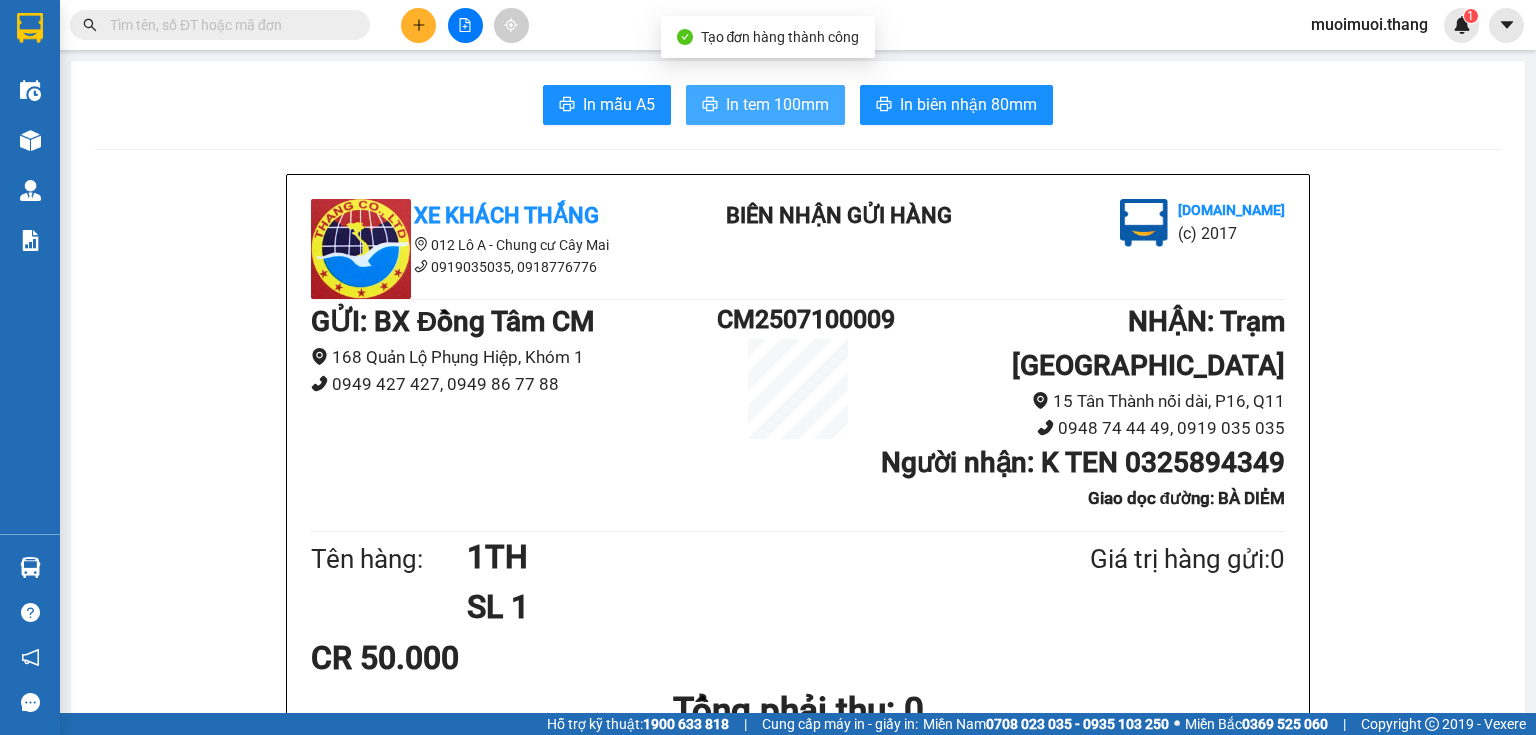 scroll, scrollTop: 0, scrollLeft: 0, axis: both 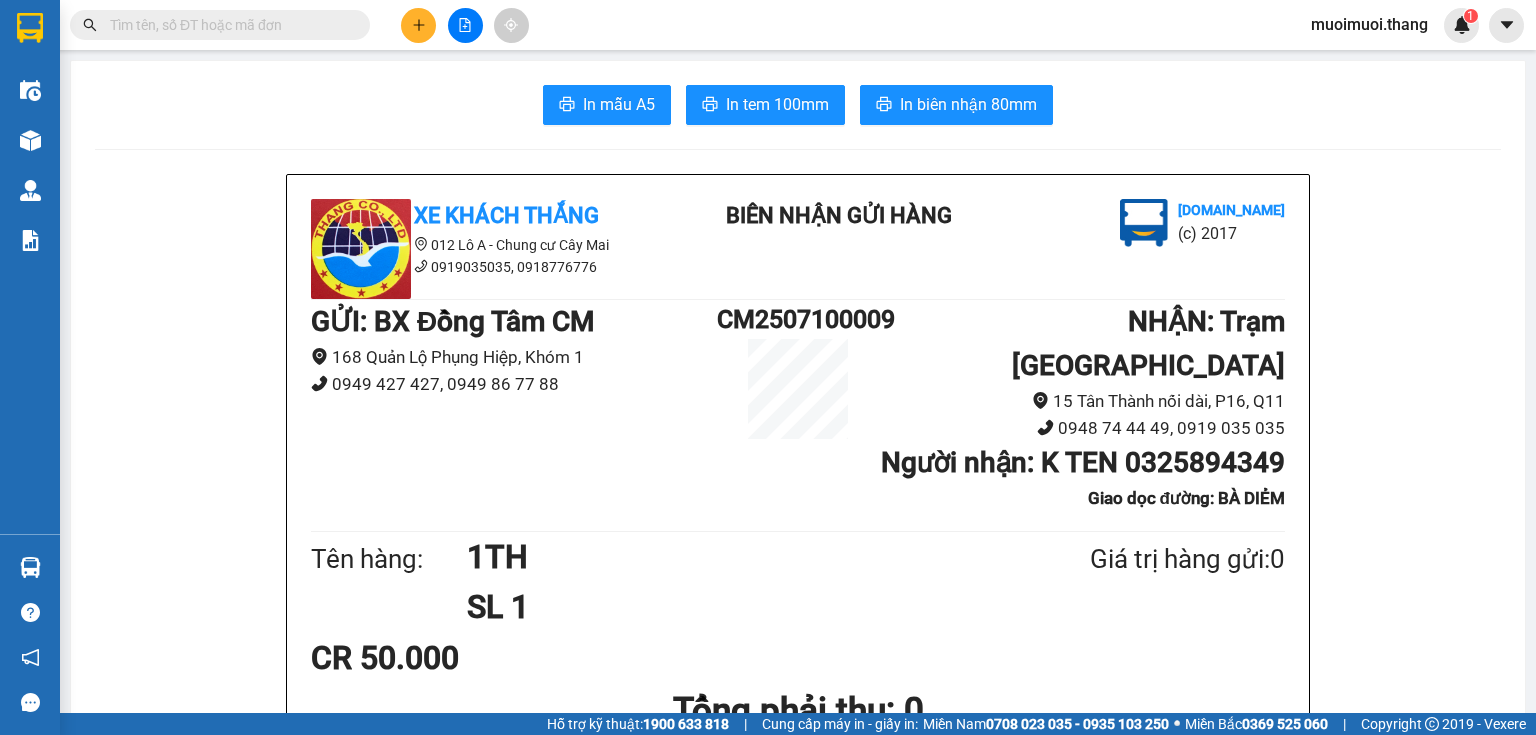 click at bounding box center (418, 25) 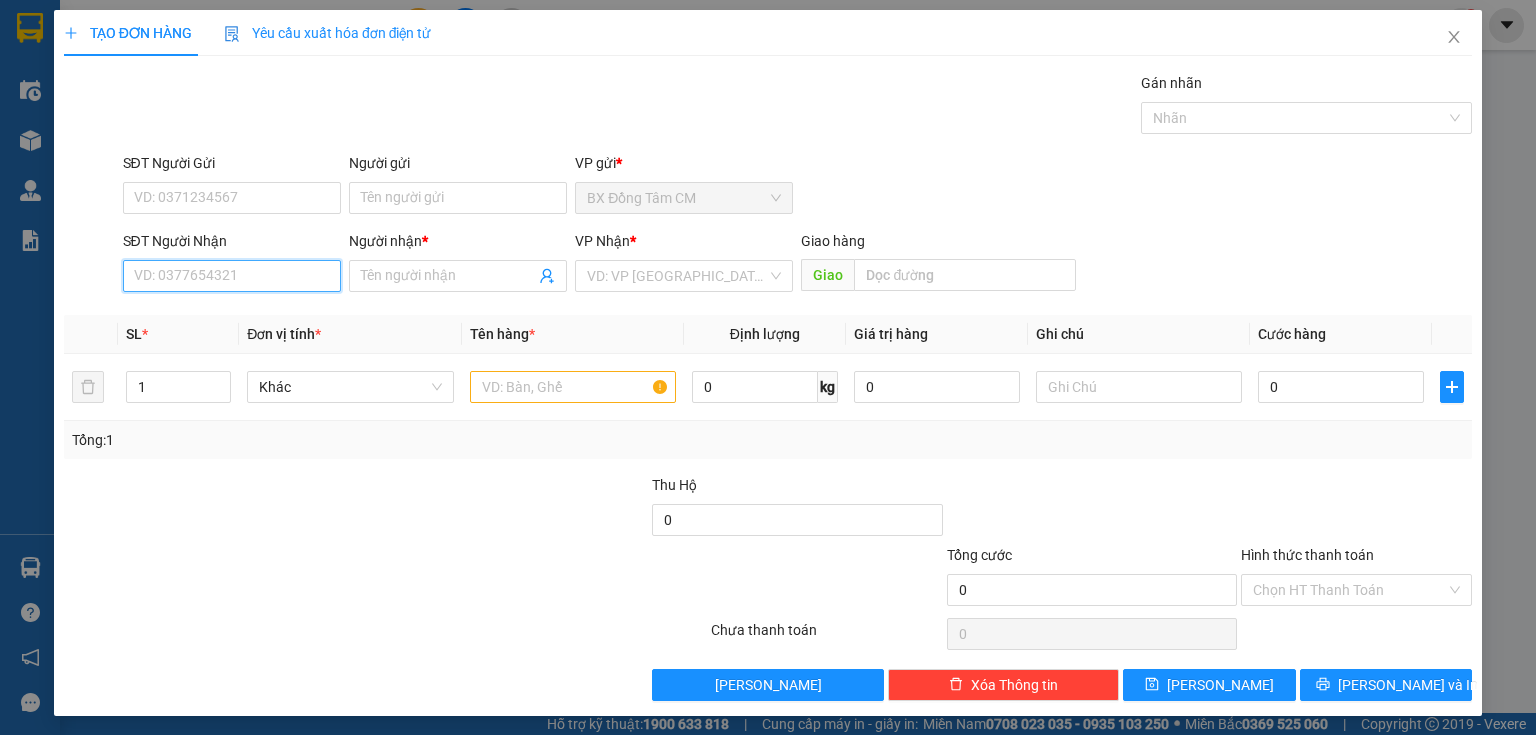 click on "SĐT Người Nhận" at bounding box center [232, 276] 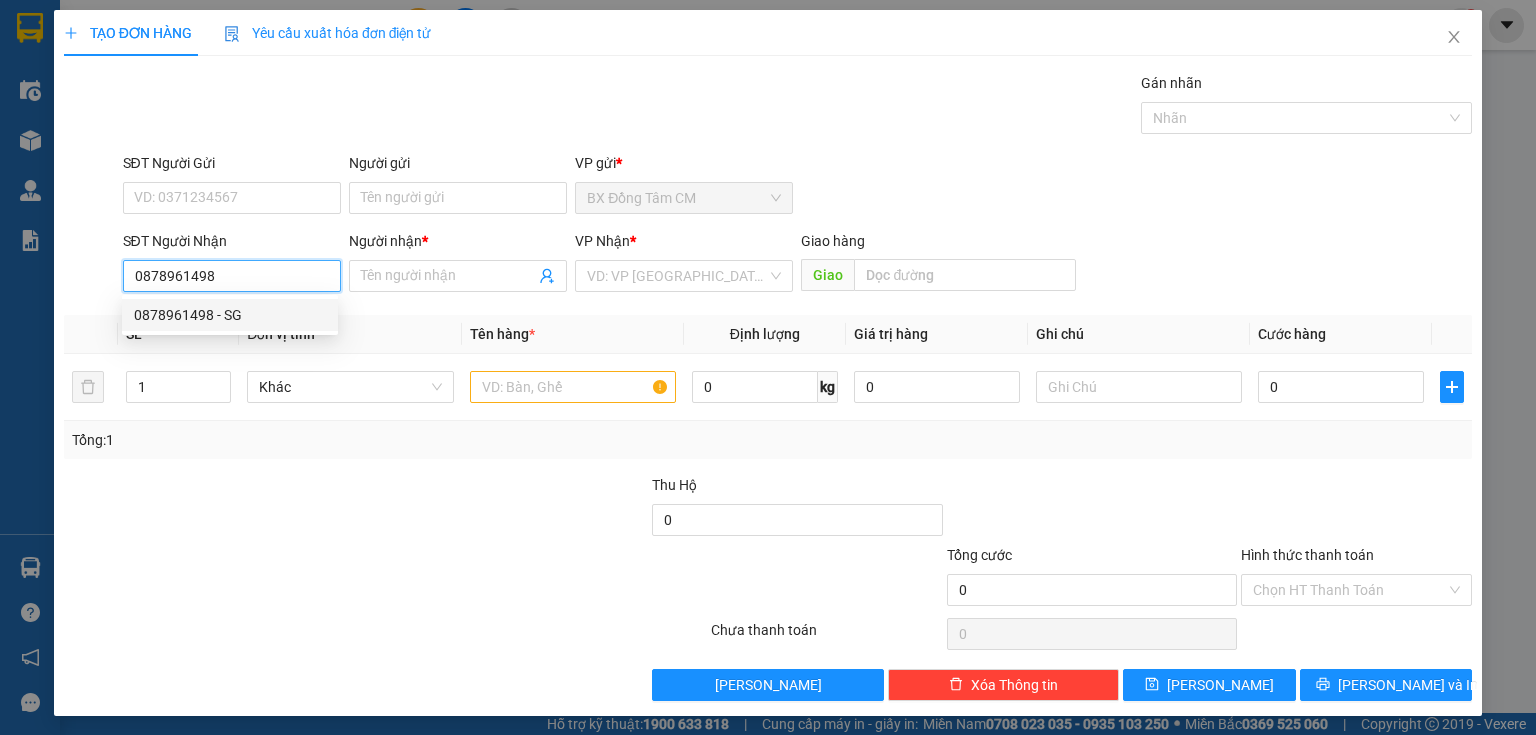 click on "0878961498 - SG" at bounding box center (230, 315) 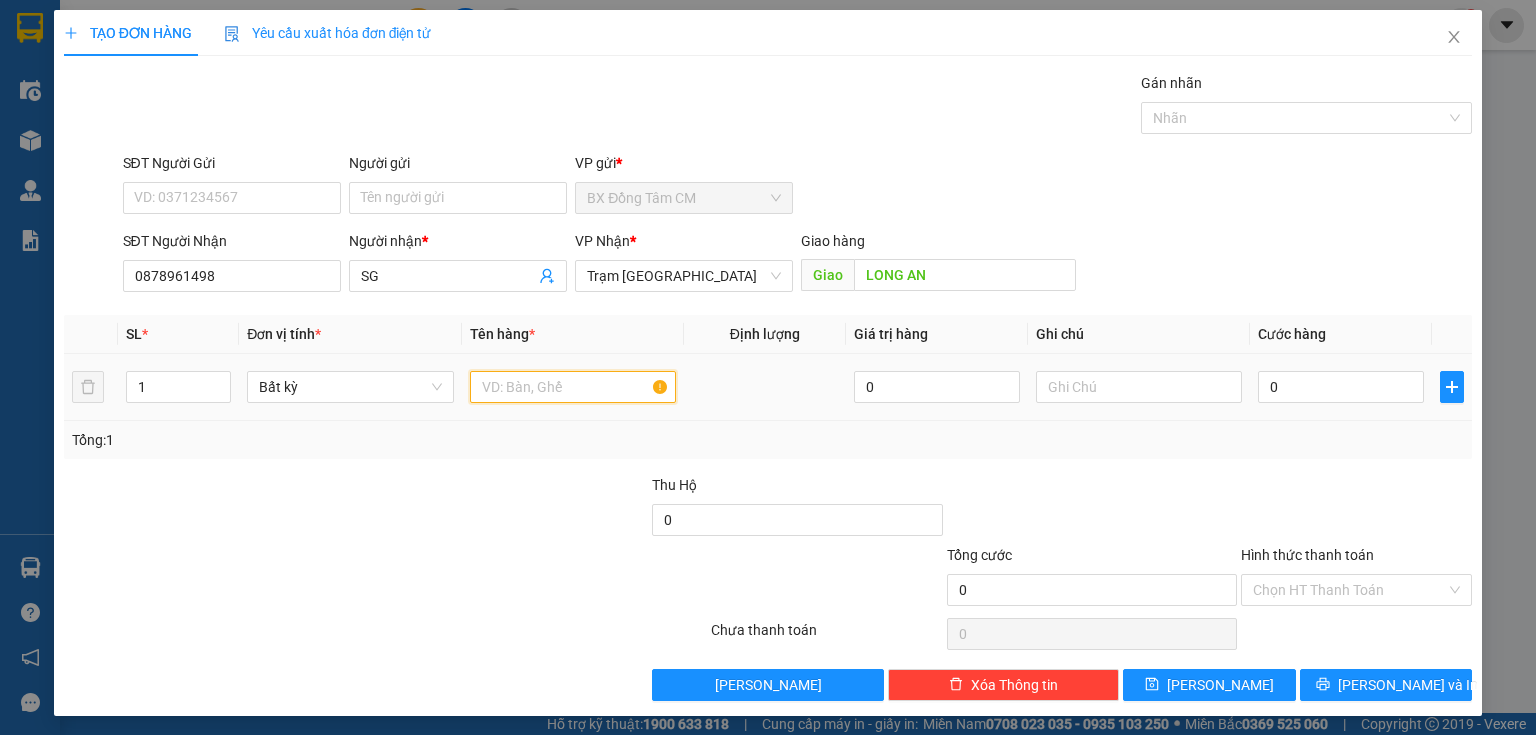 click at bounding box center [573, 387] 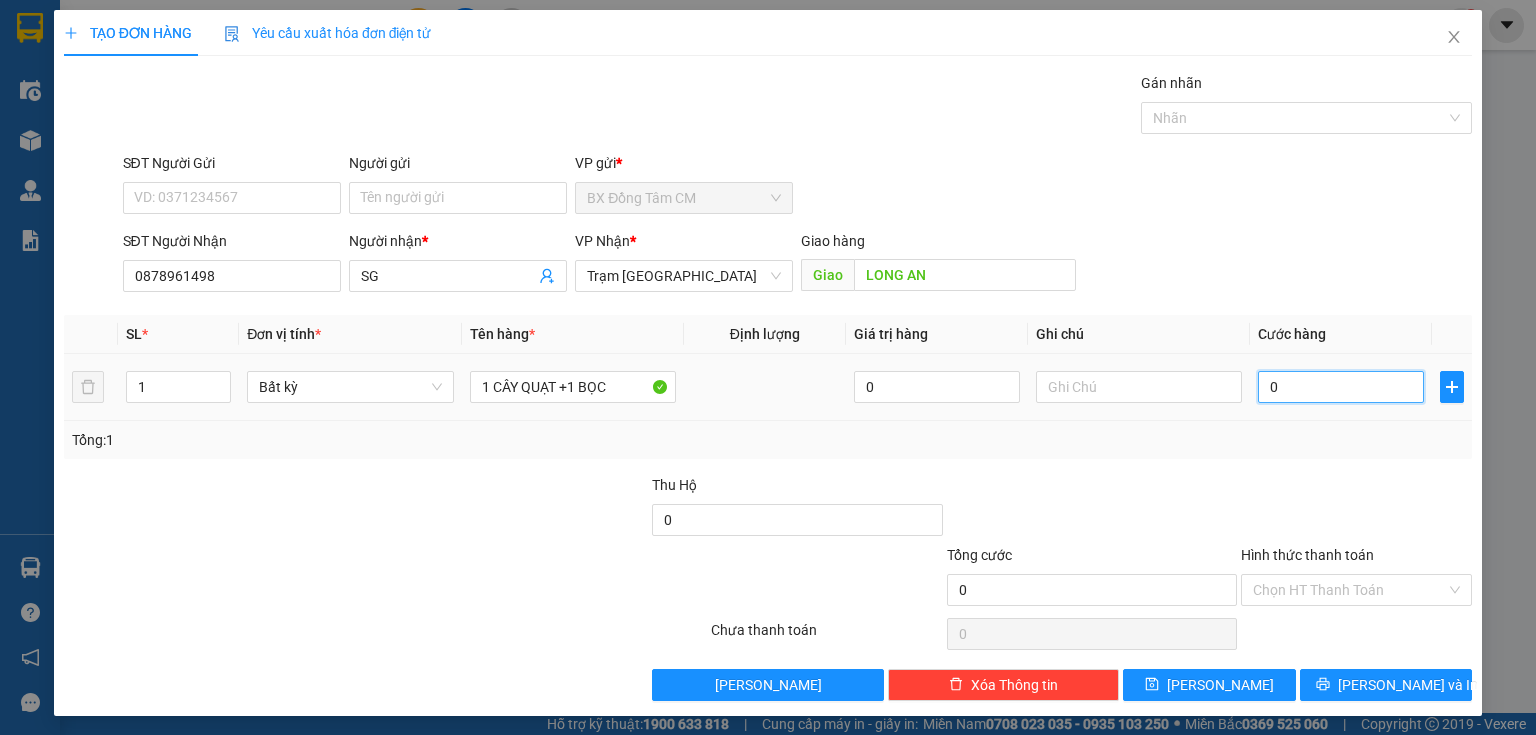 click on "0" at bounding box center (1341, 387) 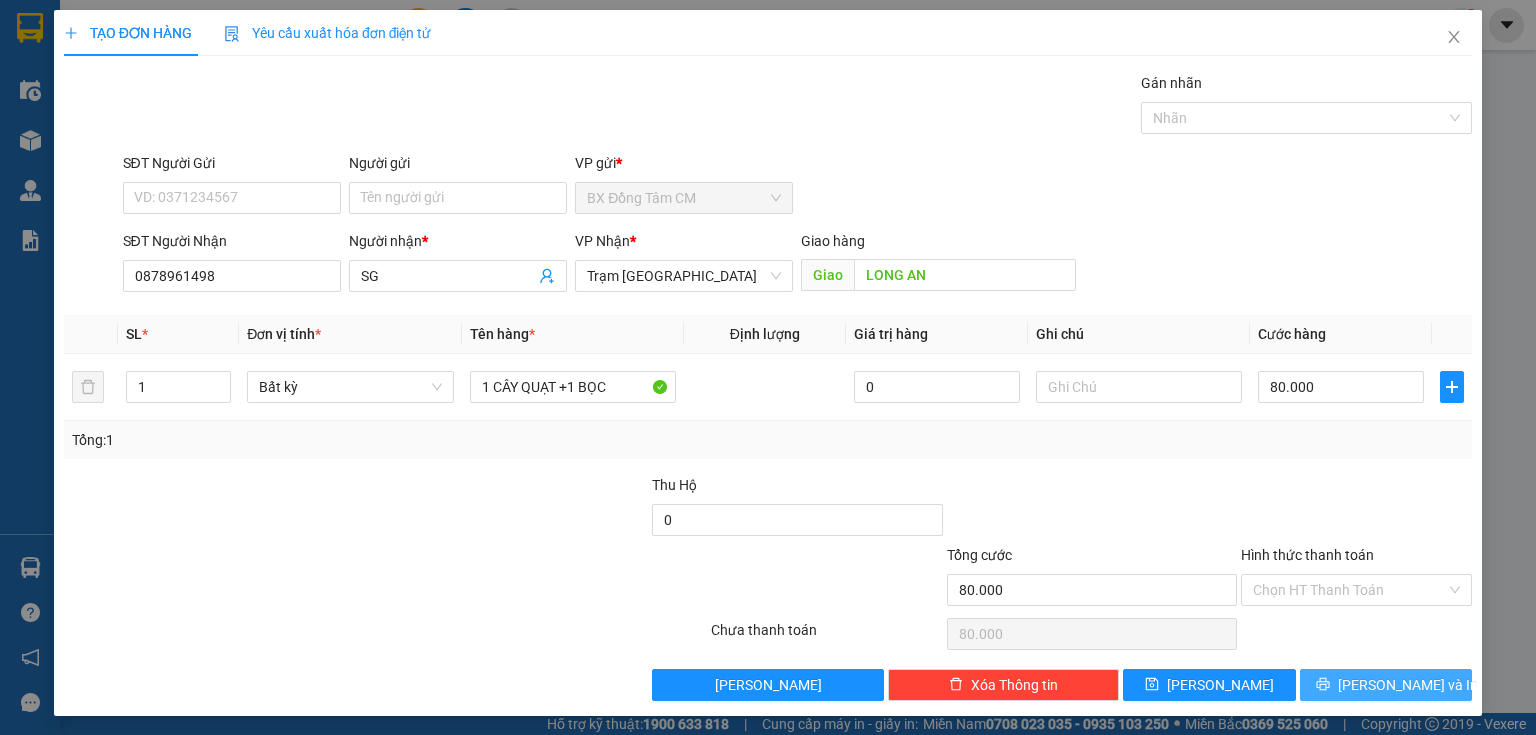 click on "[PERSON_NAME] và In" at bounding box center [1386, 685] 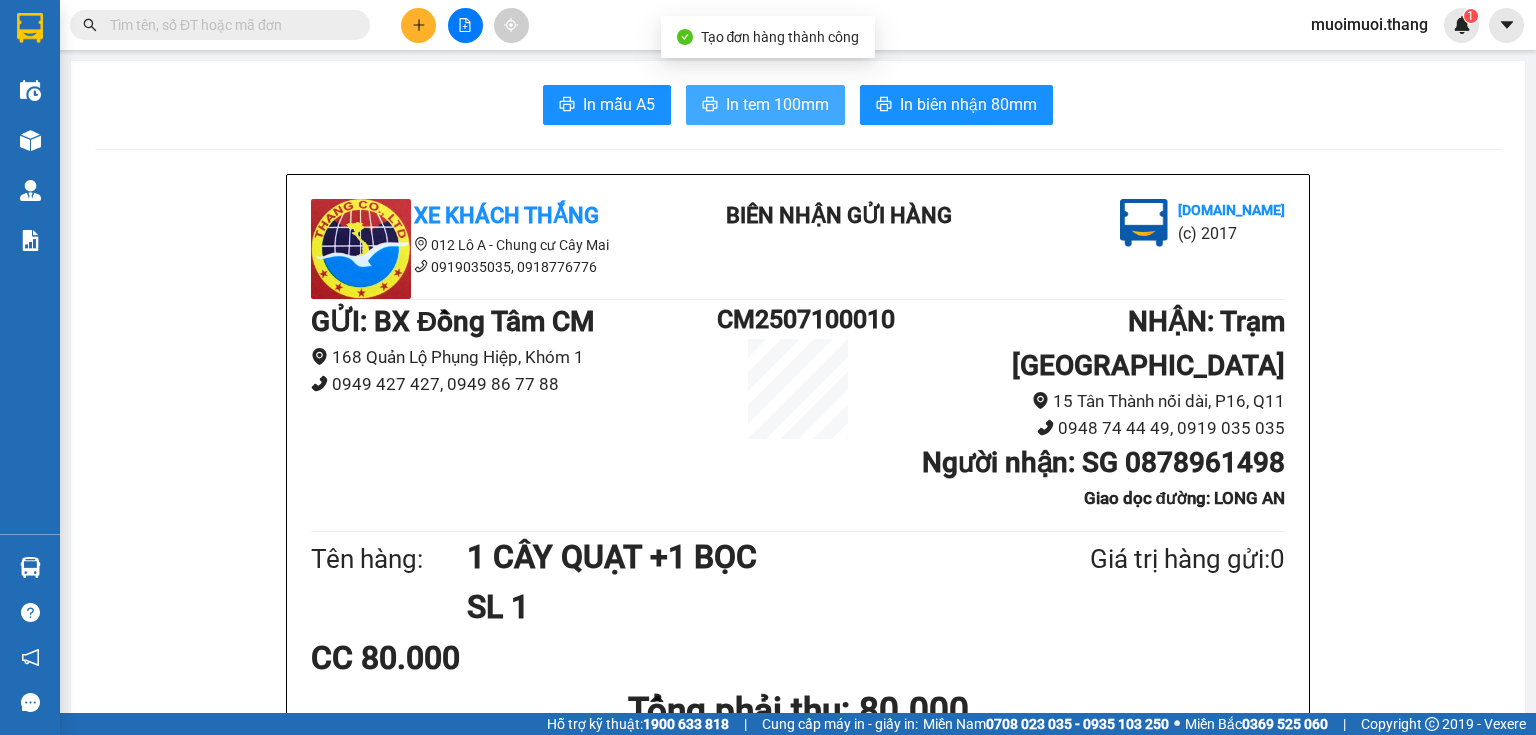 click on "In tem 100mm" at bounding box center [765, 105] 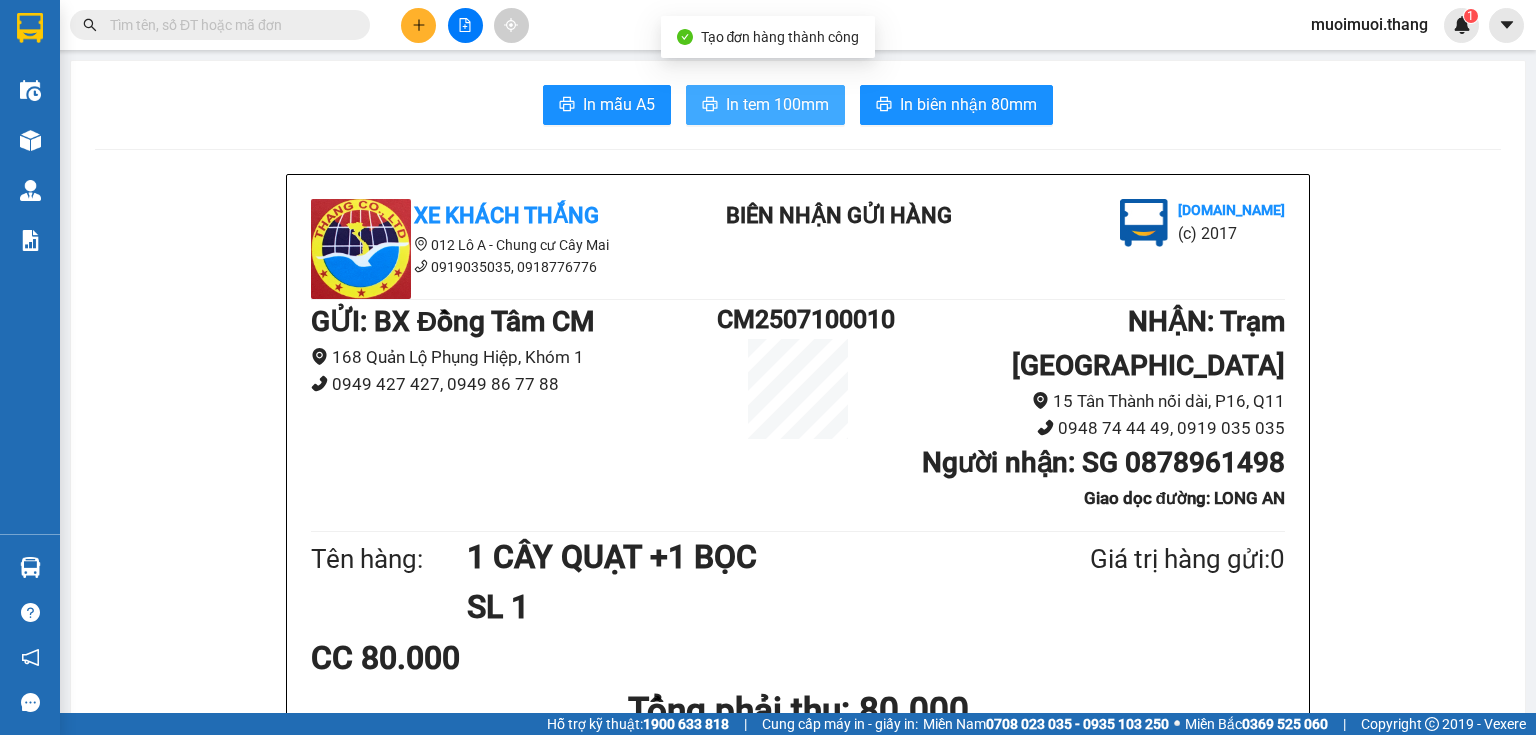 scroll, scrollTop: 0, scrollLeft: 0, axis: both 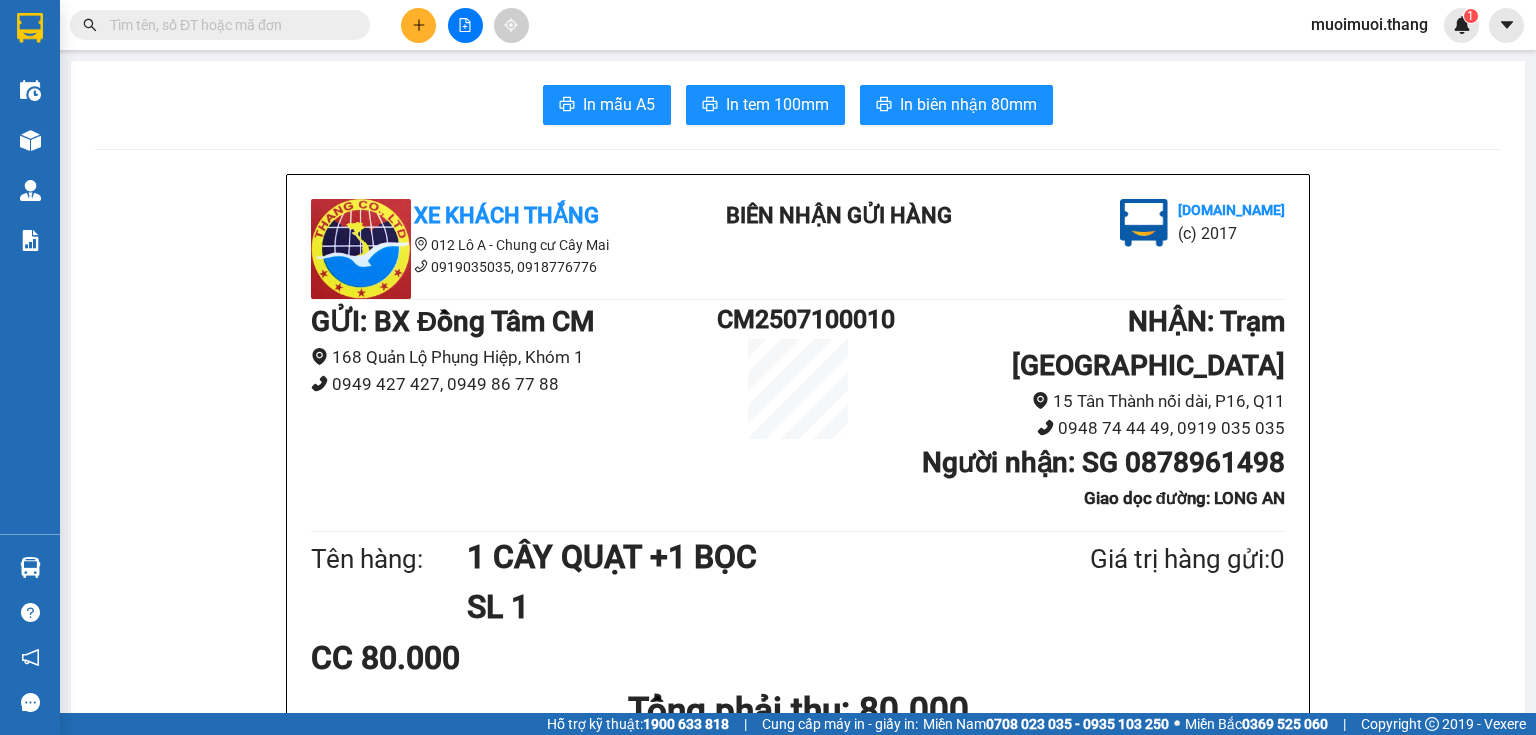 click 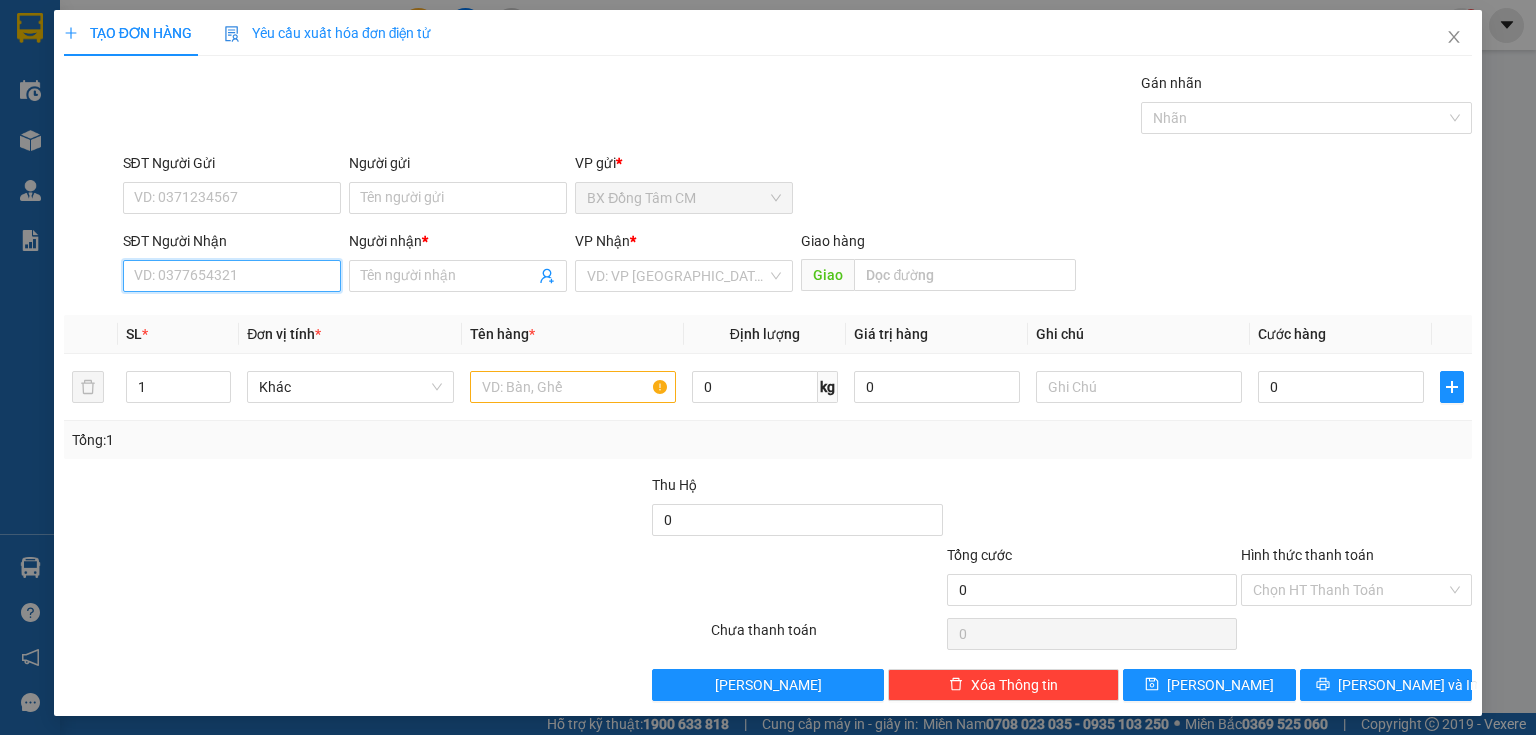 click on "SĐT Người Nhận" at bounding box center (232, 276) 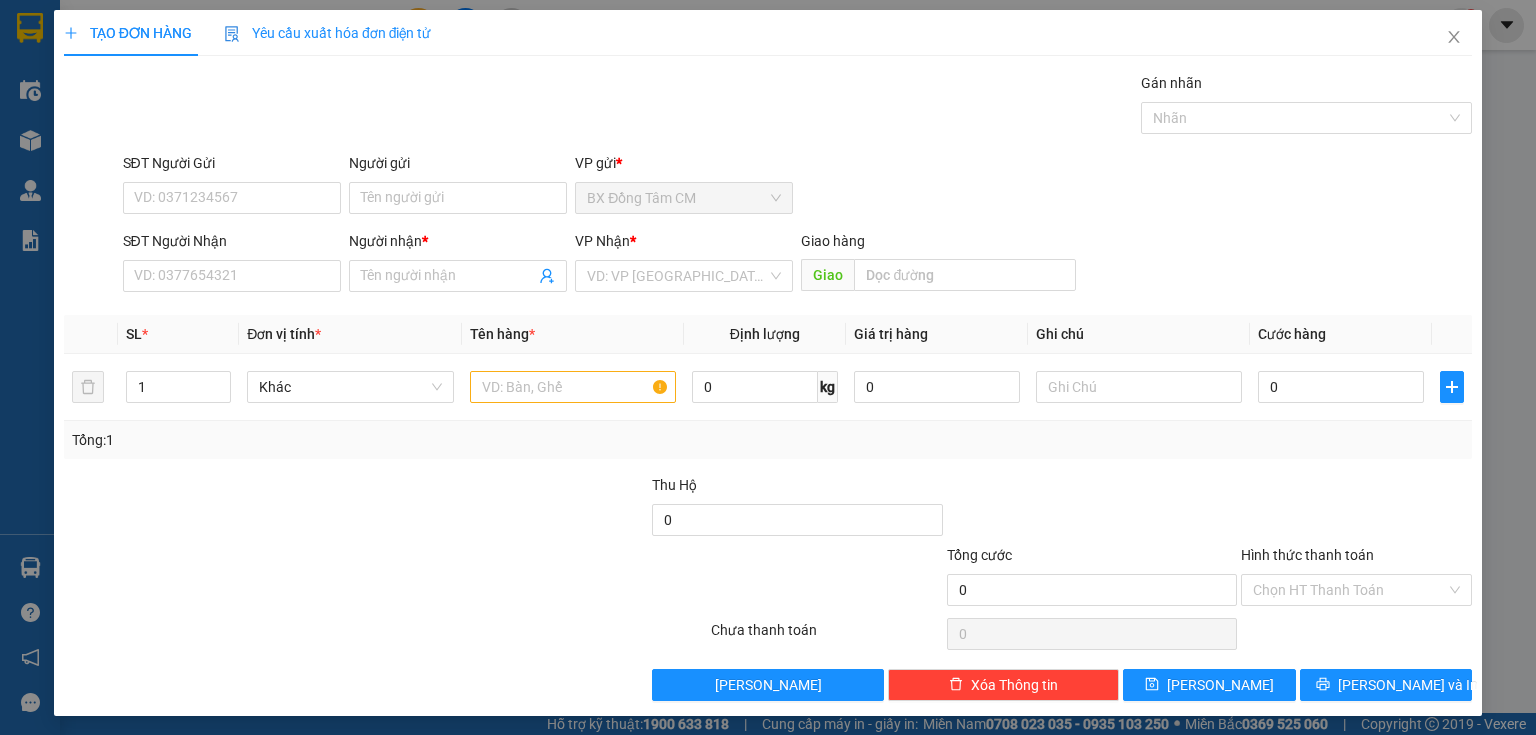 click on "SĐT Người Nhận" at bounding box center (232, 245) 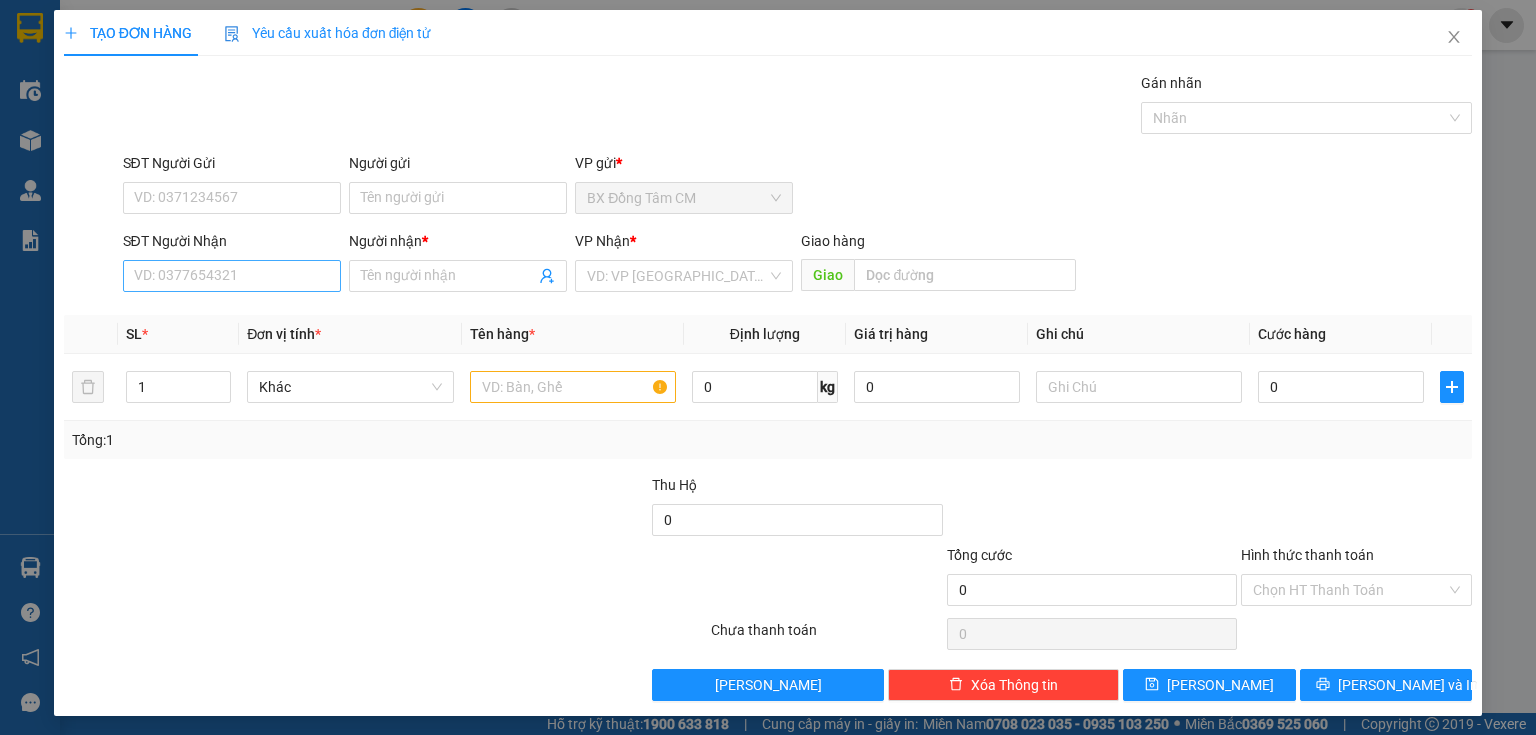 drag, startPoint x: 219, startPoint y: 256, endPoint x: 217, endPoint y: 271, distance: 15.132746 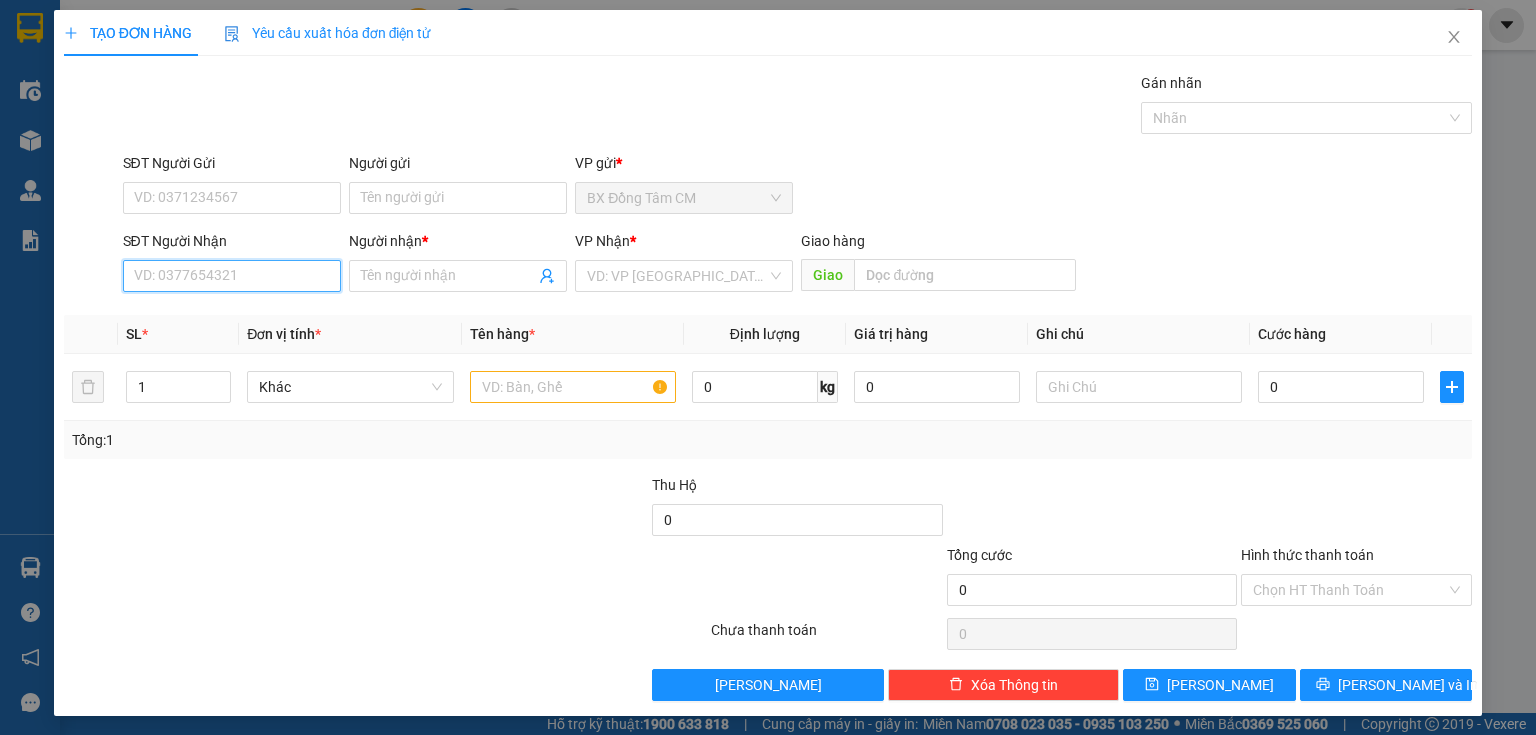 drag, startPoint x: 217, startPoint y: 271, endPoint x: 240, endPoint y: 251, distance: 30.479502 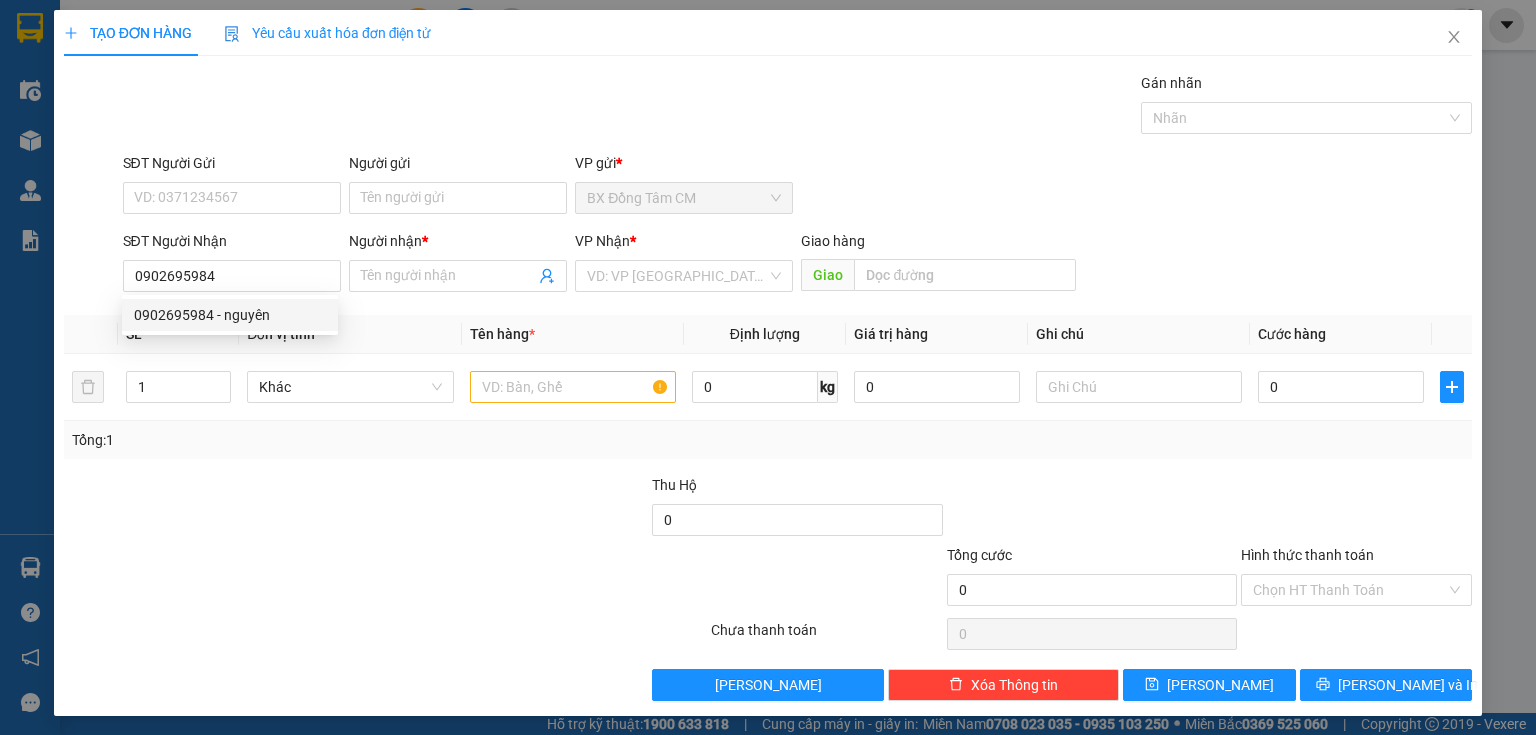 drag, startPoint x: 179, startPoint y: 336, endPoint x: 387, endPoint y: 336, distance: 208 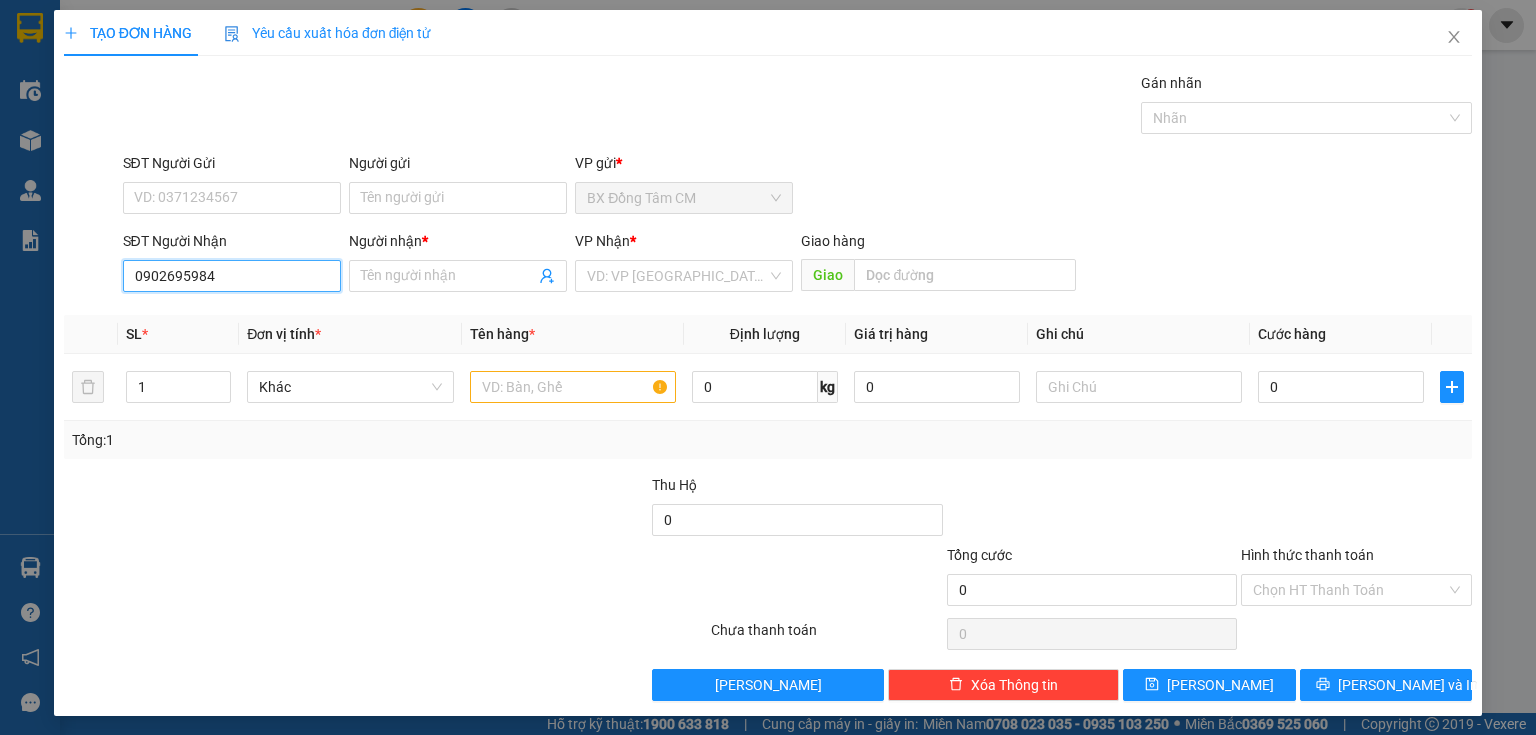 drag, startPoint x: 190, startPoint y: 265, endPoint x: 224, endPoint y: 287, distance: 40.496914 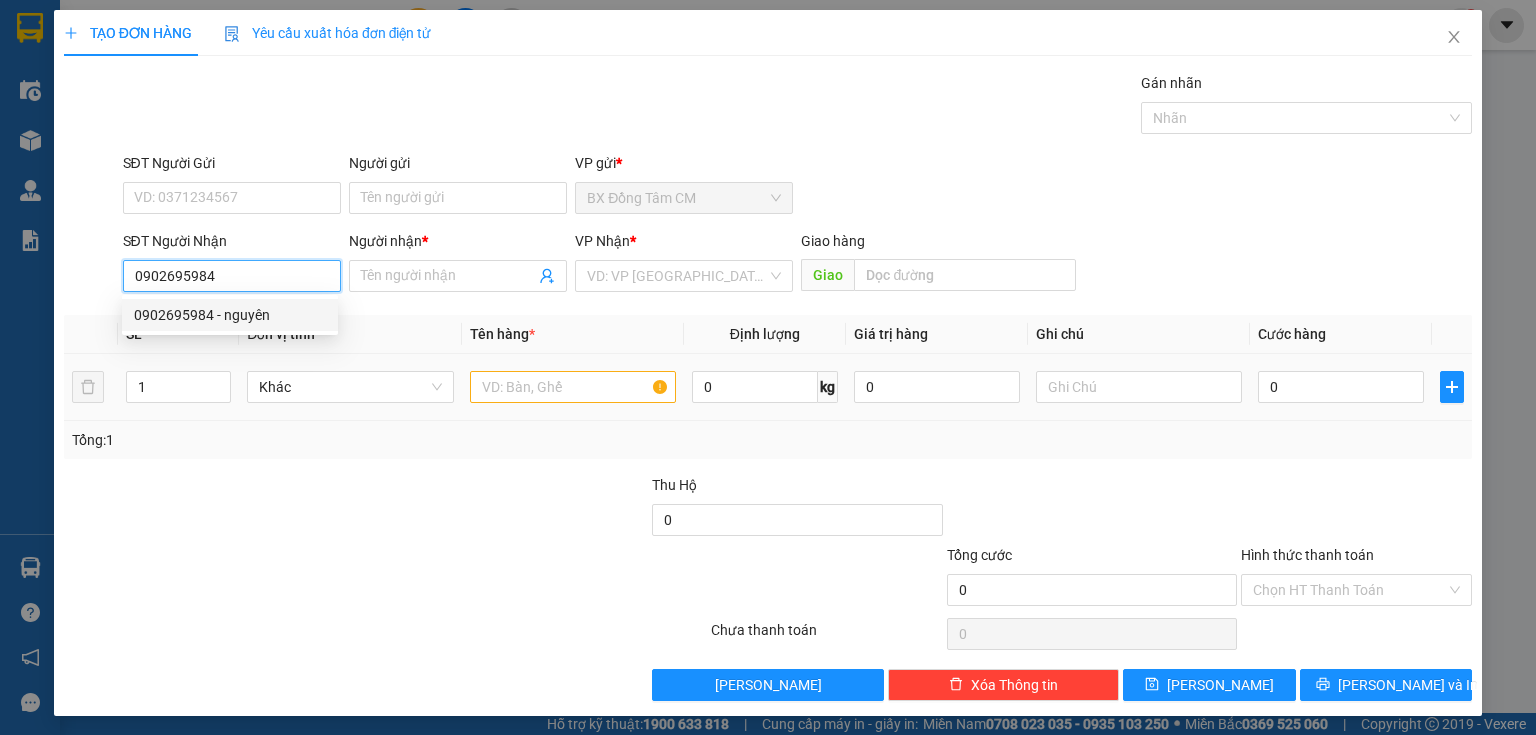drag, startPoint x: 251, startPoint y: 314, endPoint x: 496, endPoint y: 369, distance: 251.0976 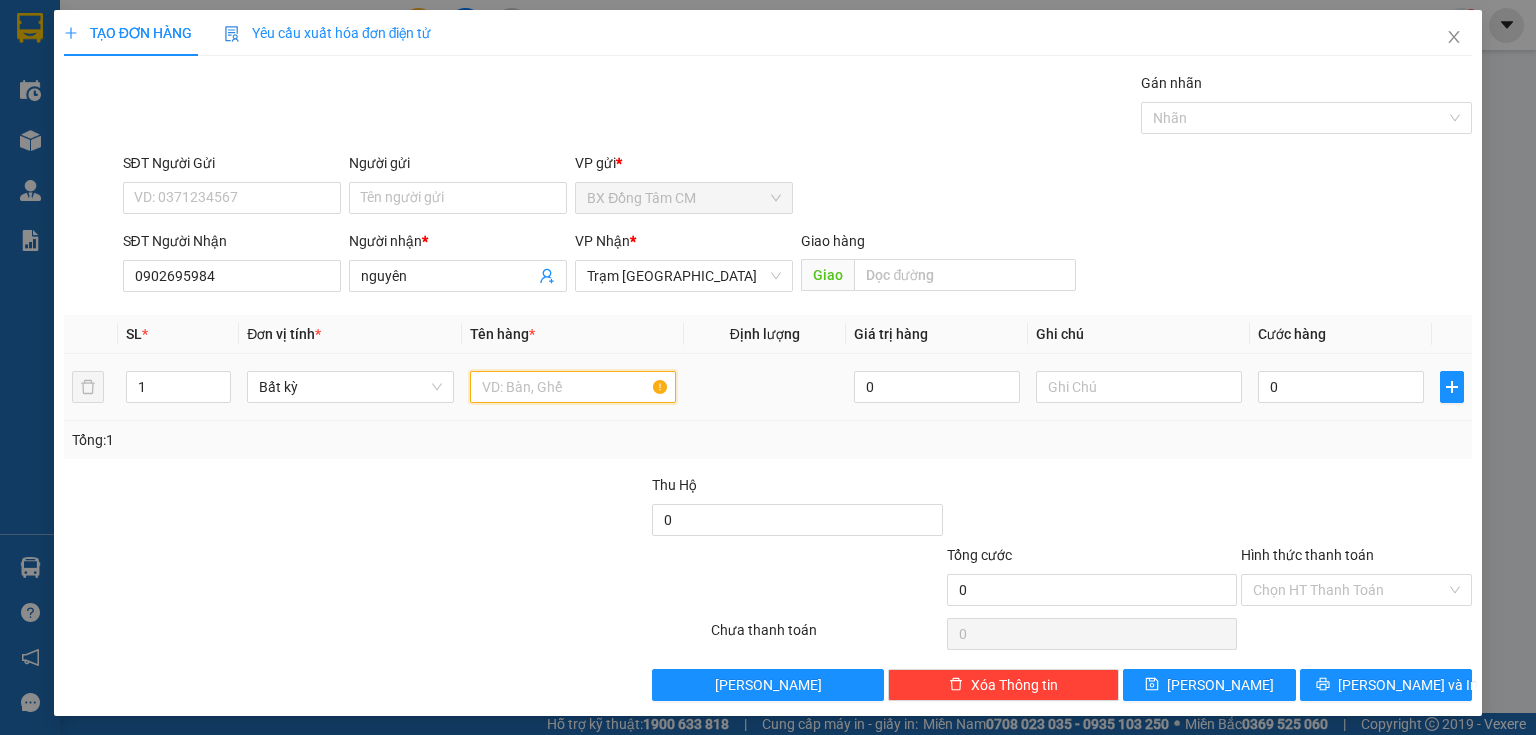 click at bounding box center [573, 387] 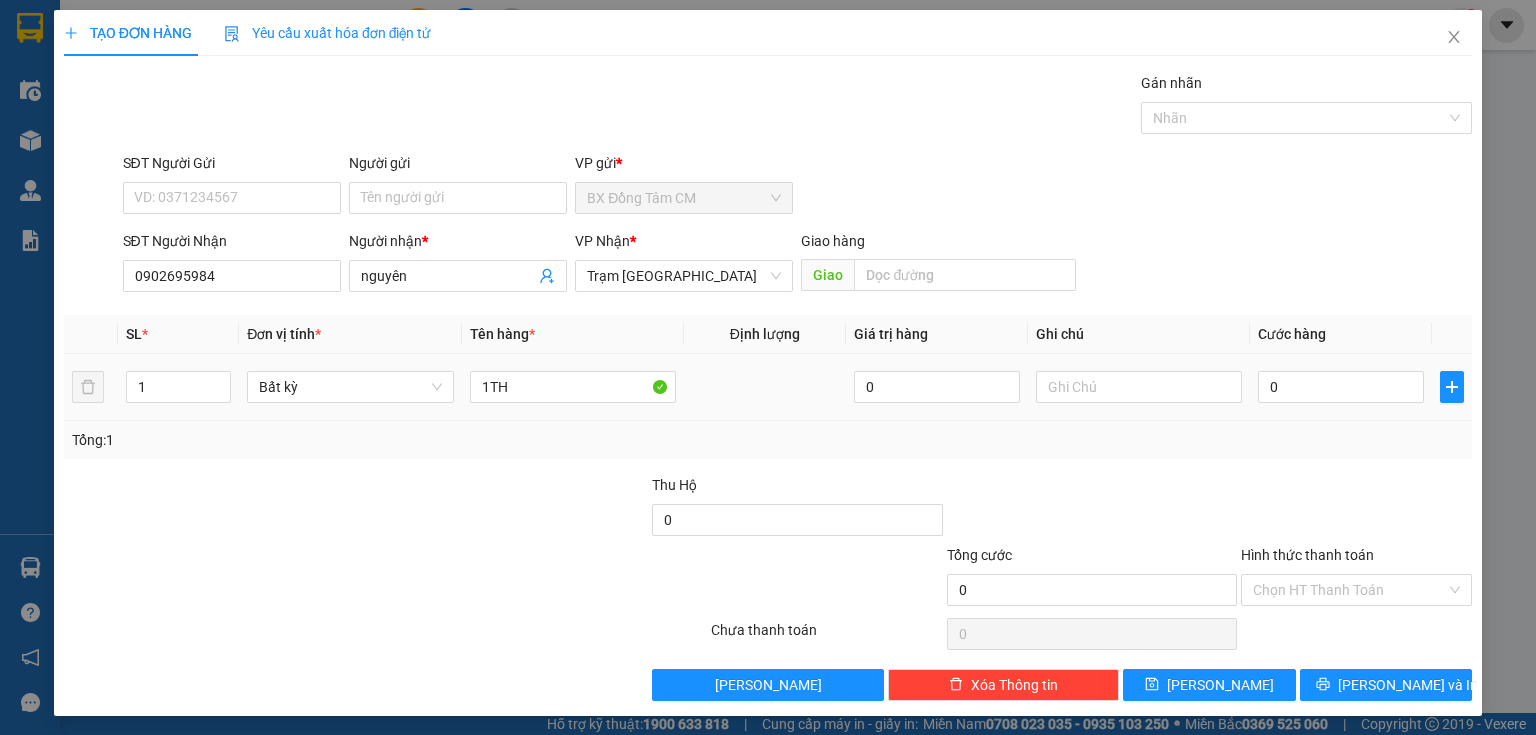 click at bounding box center [1139, 387] 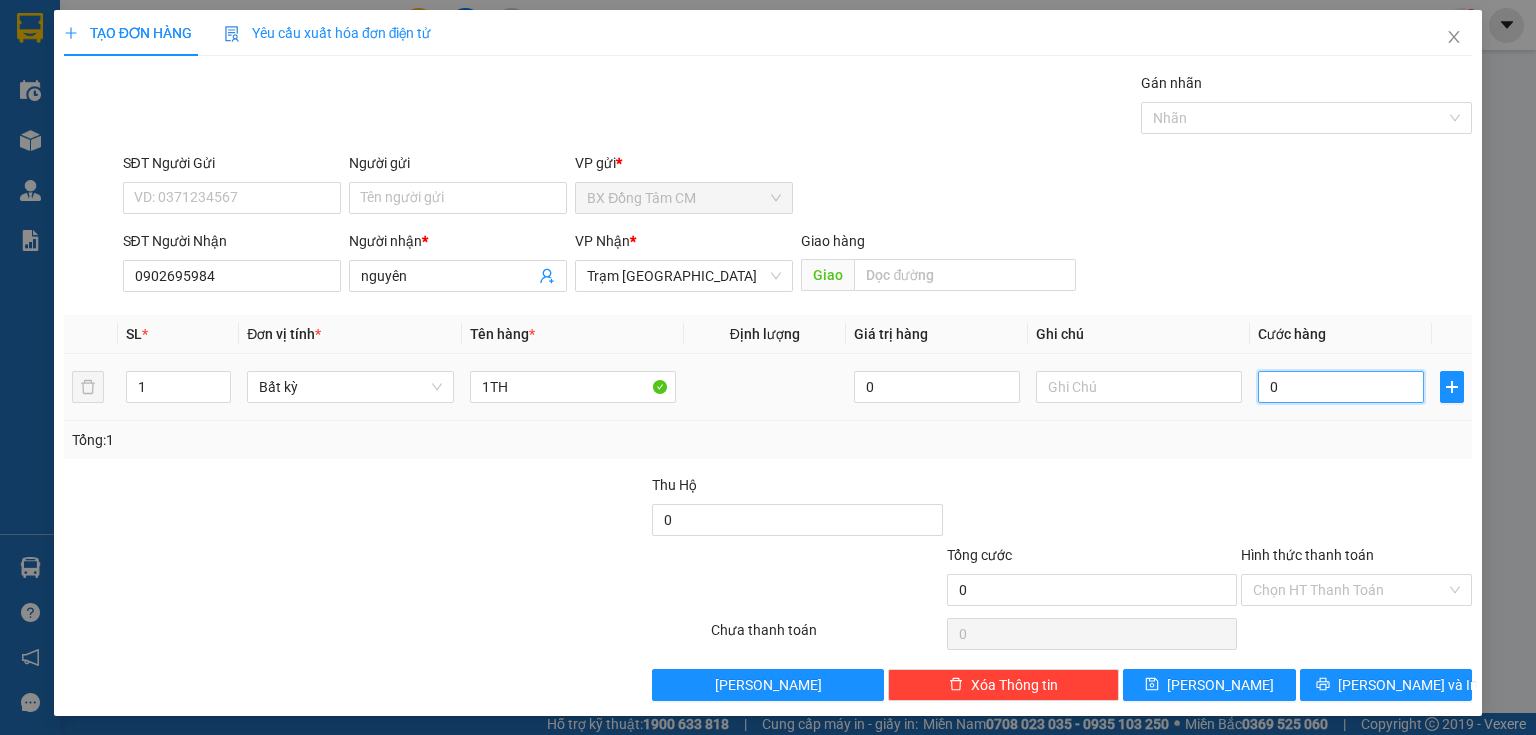 click on "0" at bounding box center [1341, 387] 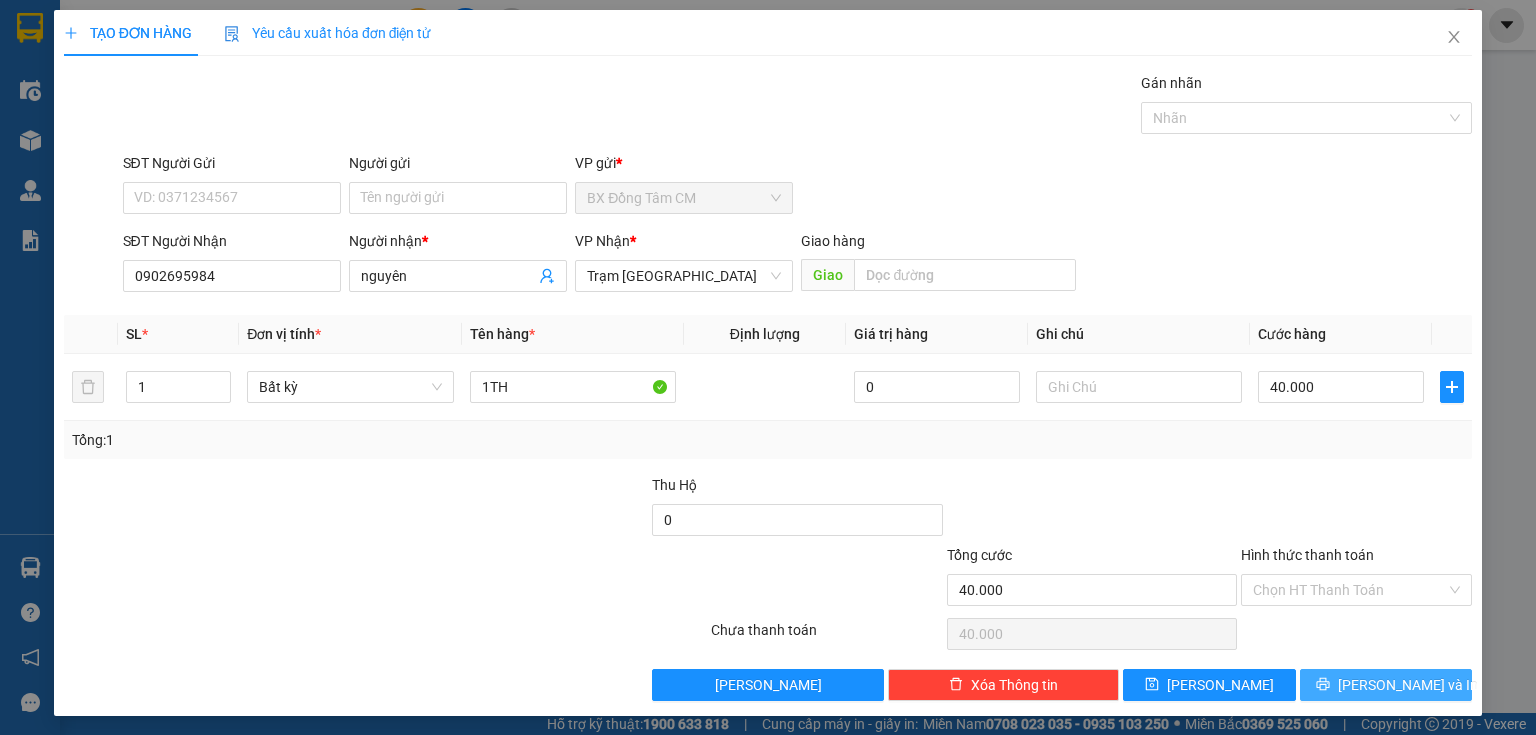 click on "[PERSON_NAME] và In" at bounding box center [1386, 685] 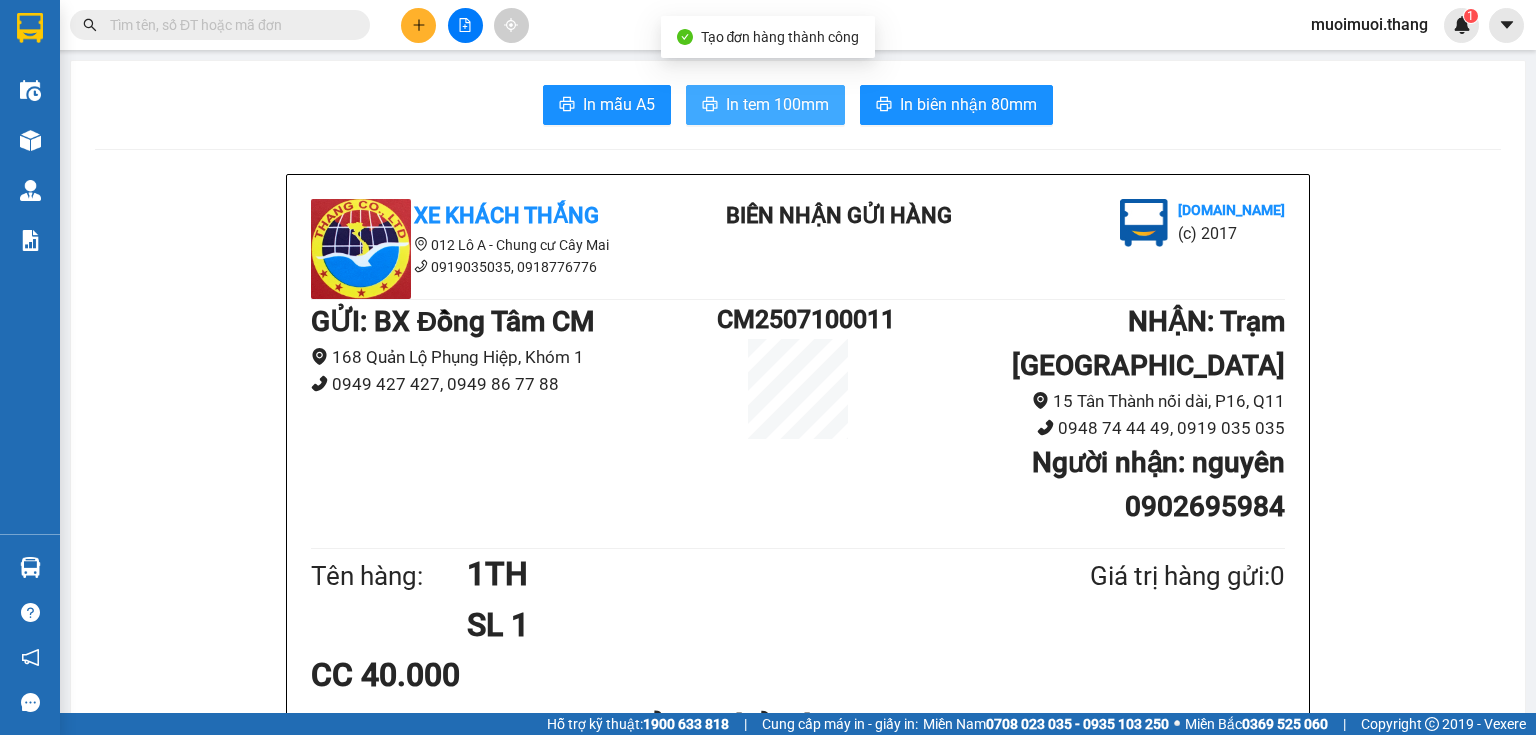 click on "In tem 100mm" at bounding box center (777, 104) 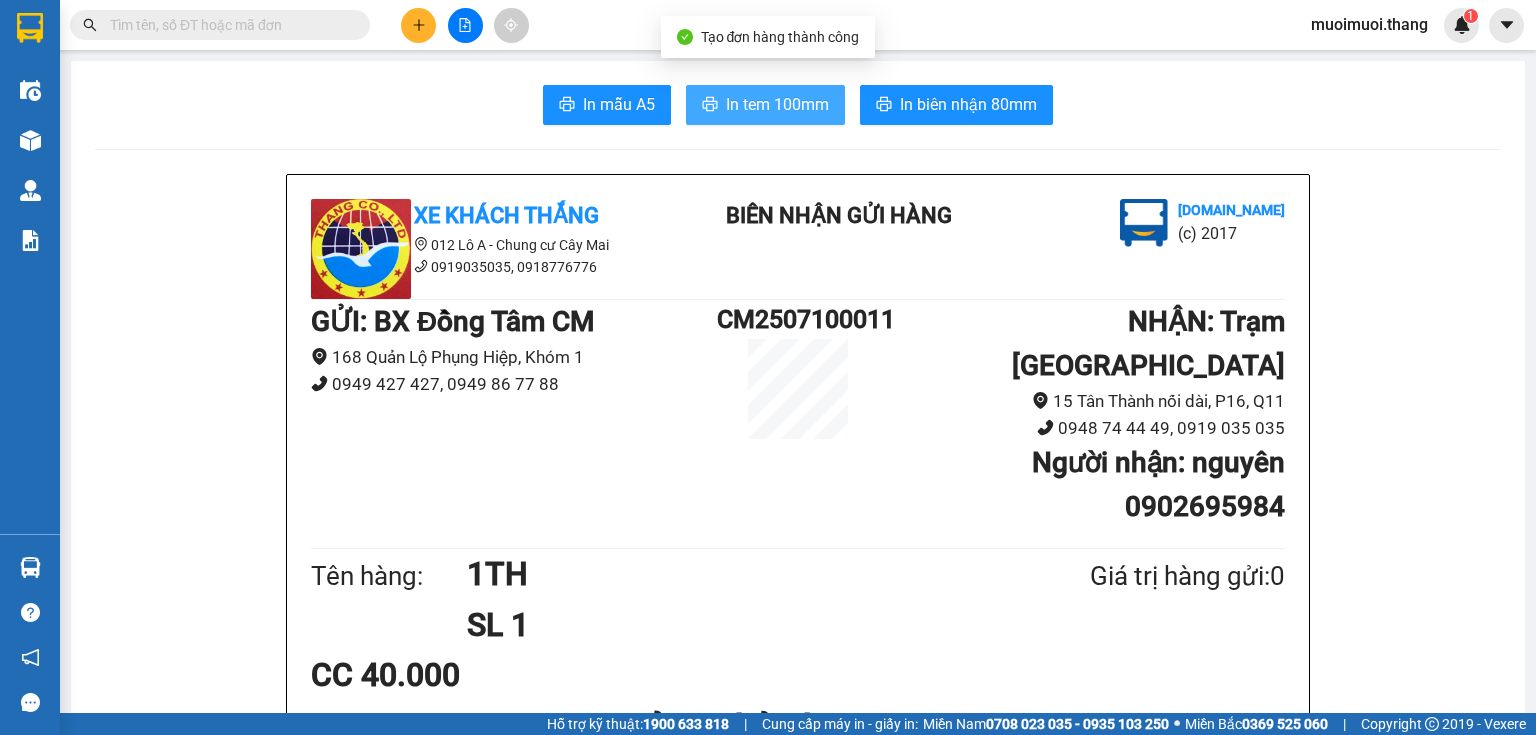 scroll, scrollTop: 0, scrollLeft: 0, axis: both 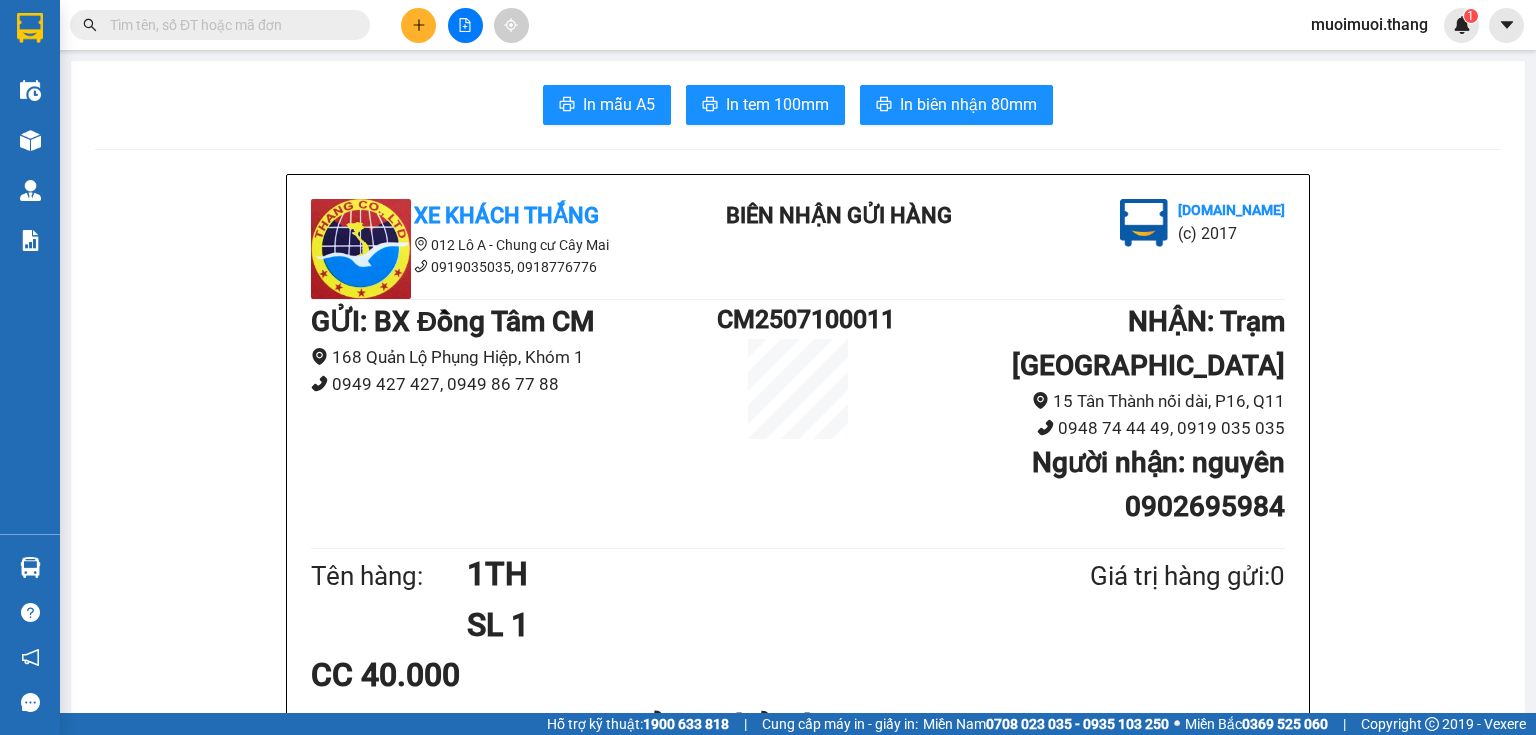 click at bounding box center [418, 25] 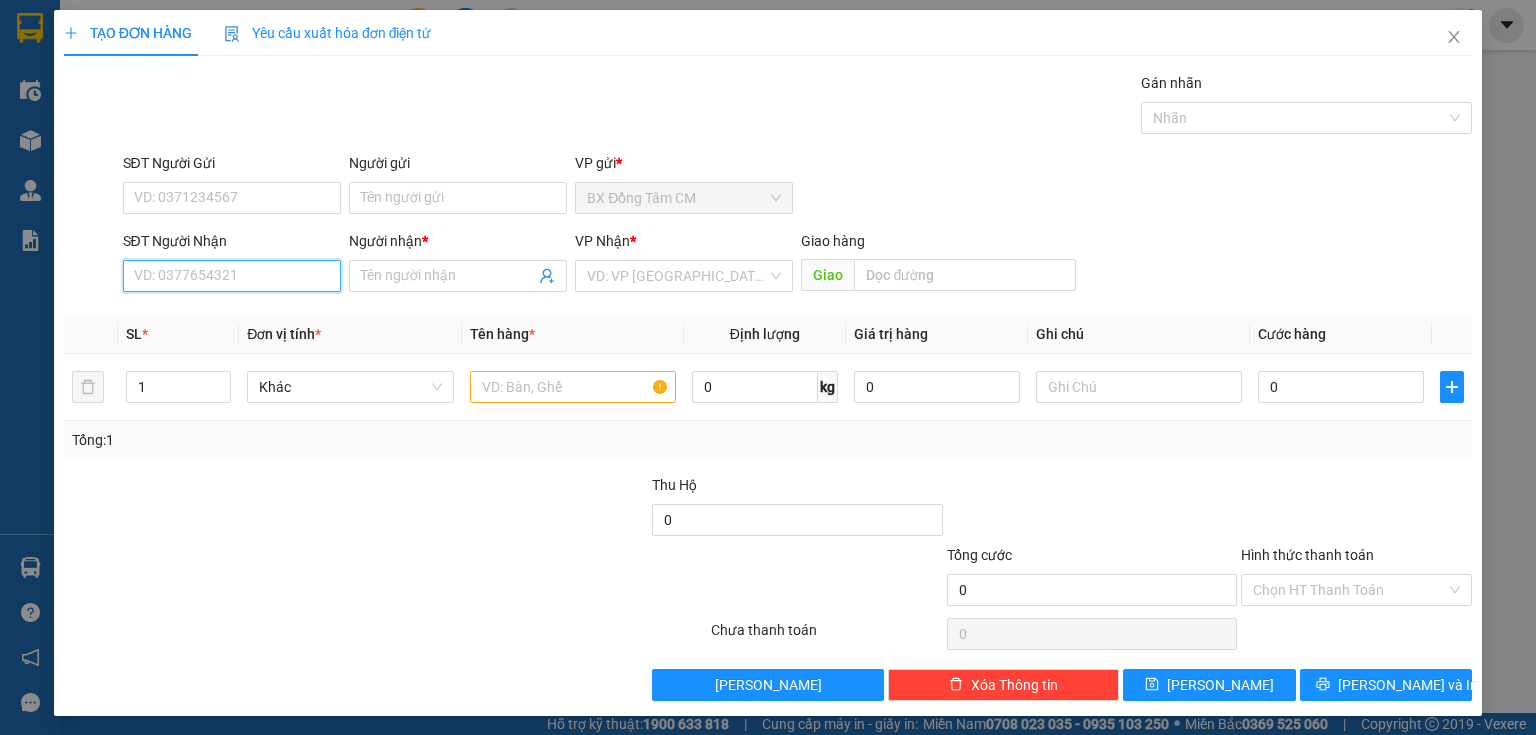 click on "SĐT Người Nhận" at bounding box center [232, 276] 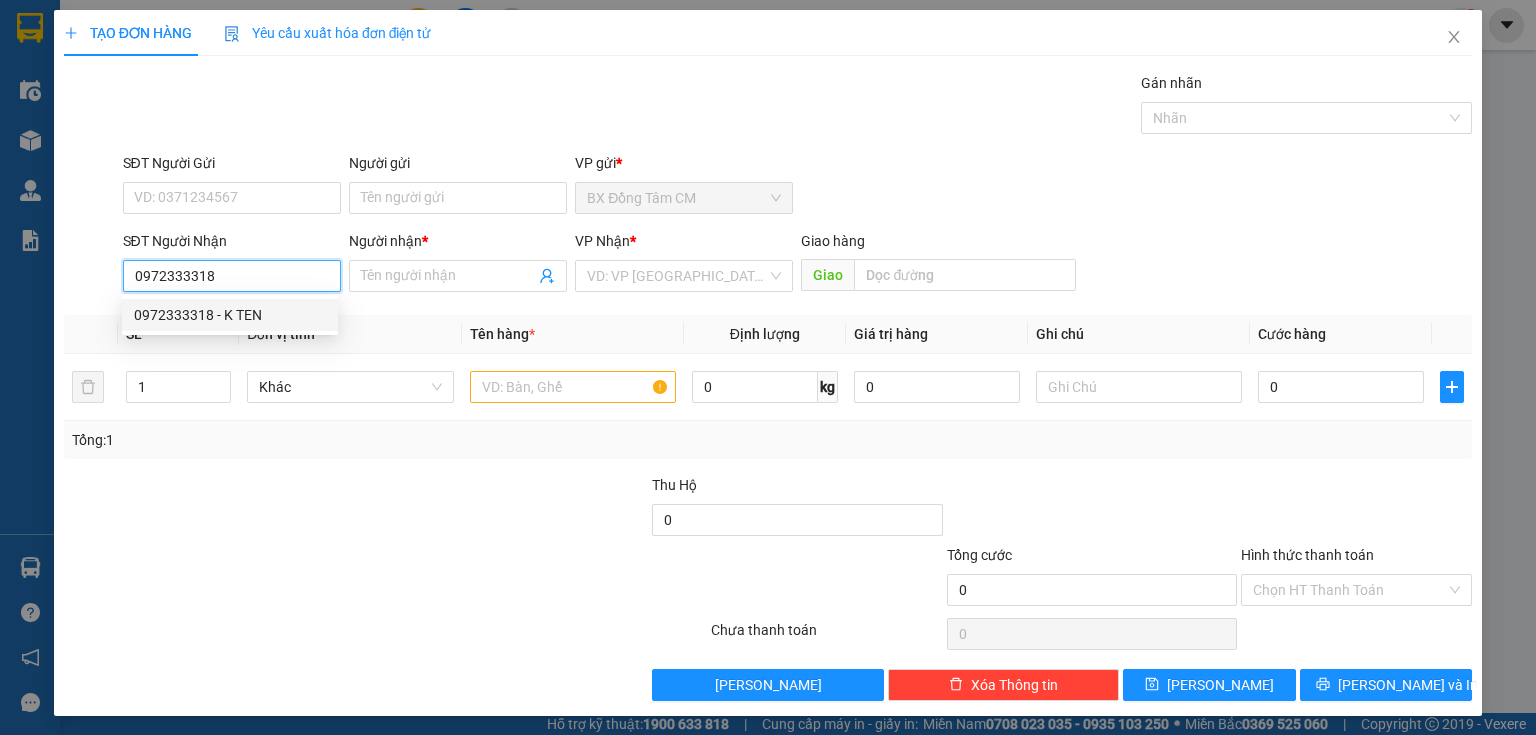 click on "0972333318 - K TEN" at bounding box center (230, 315) 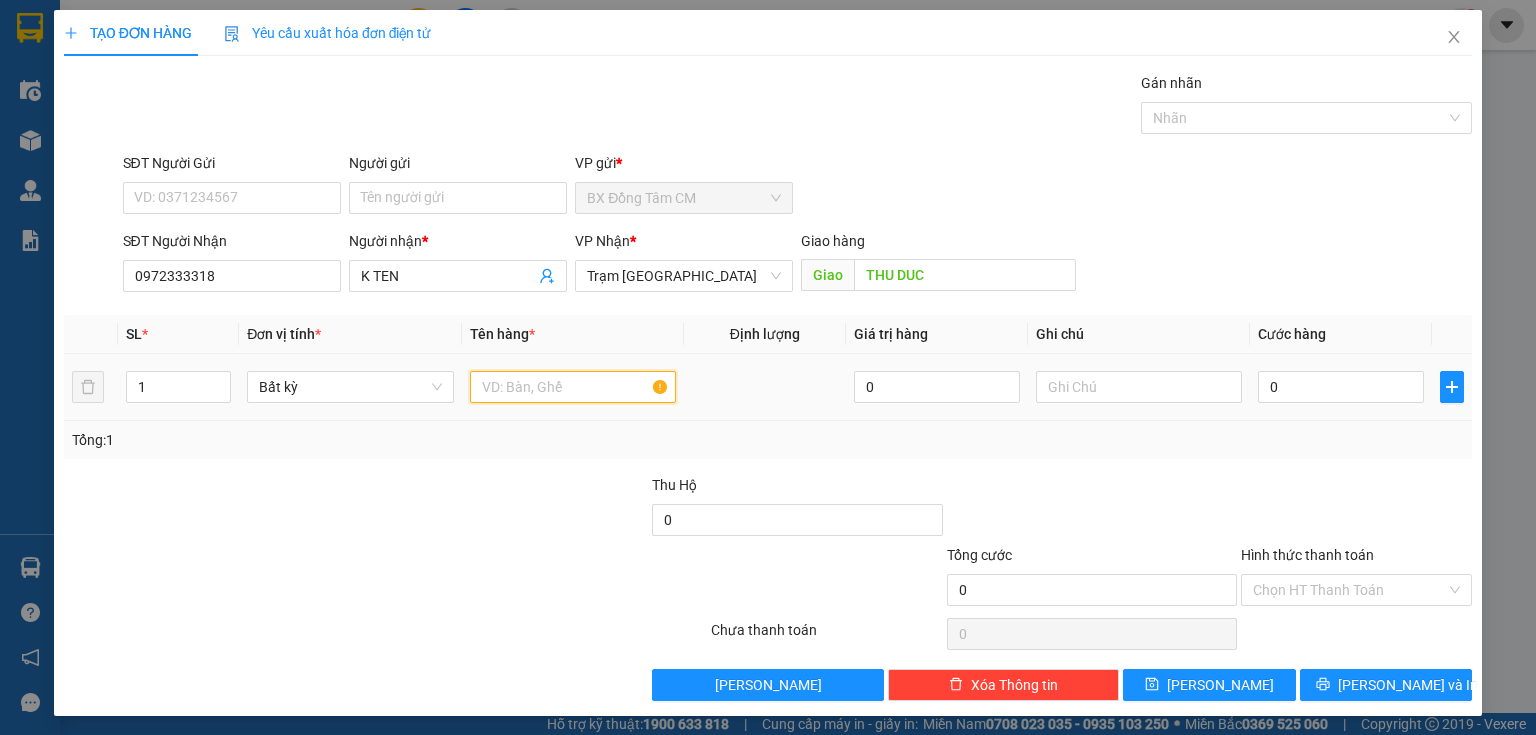 click at bounding box center [573, 387] 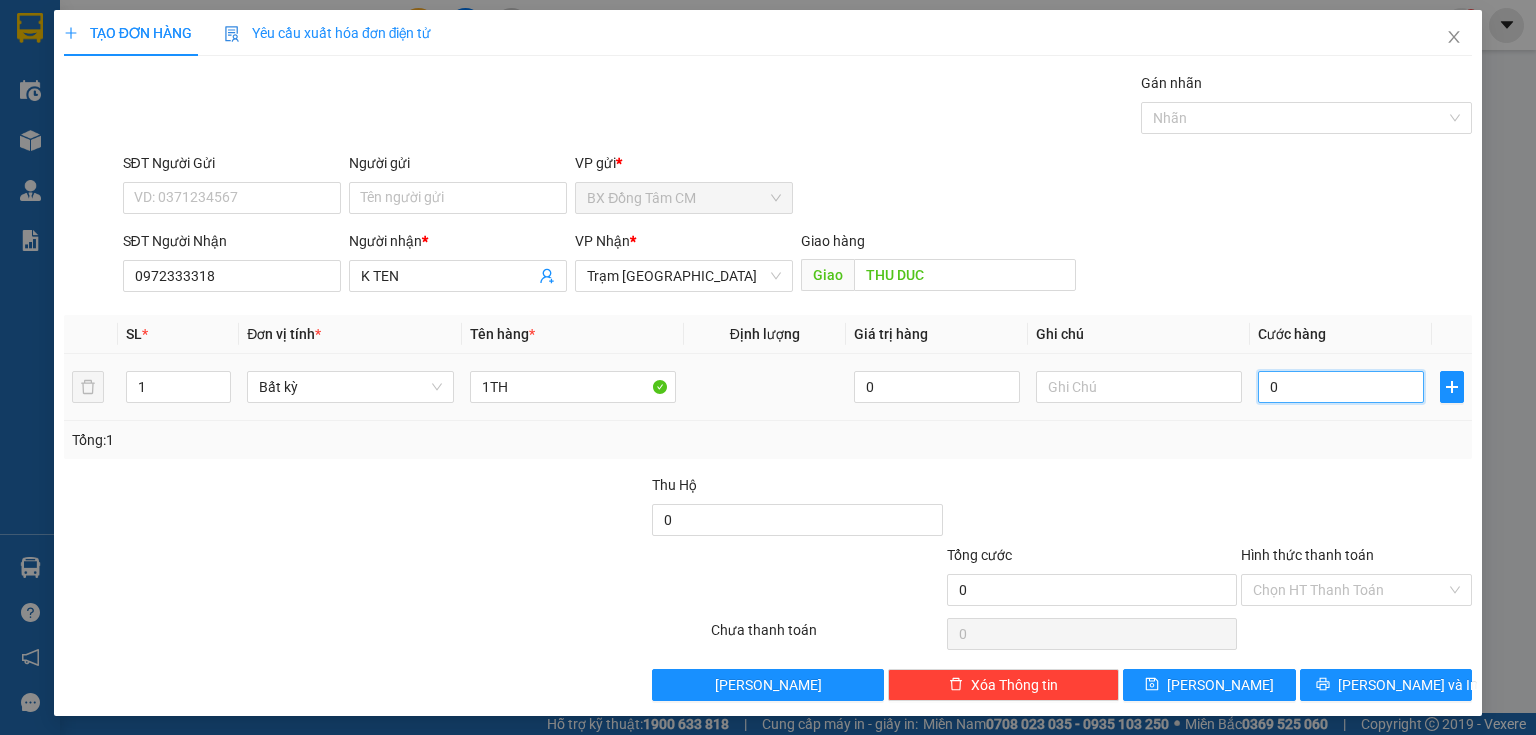 click on "0" at bounding box center [1341, 387] 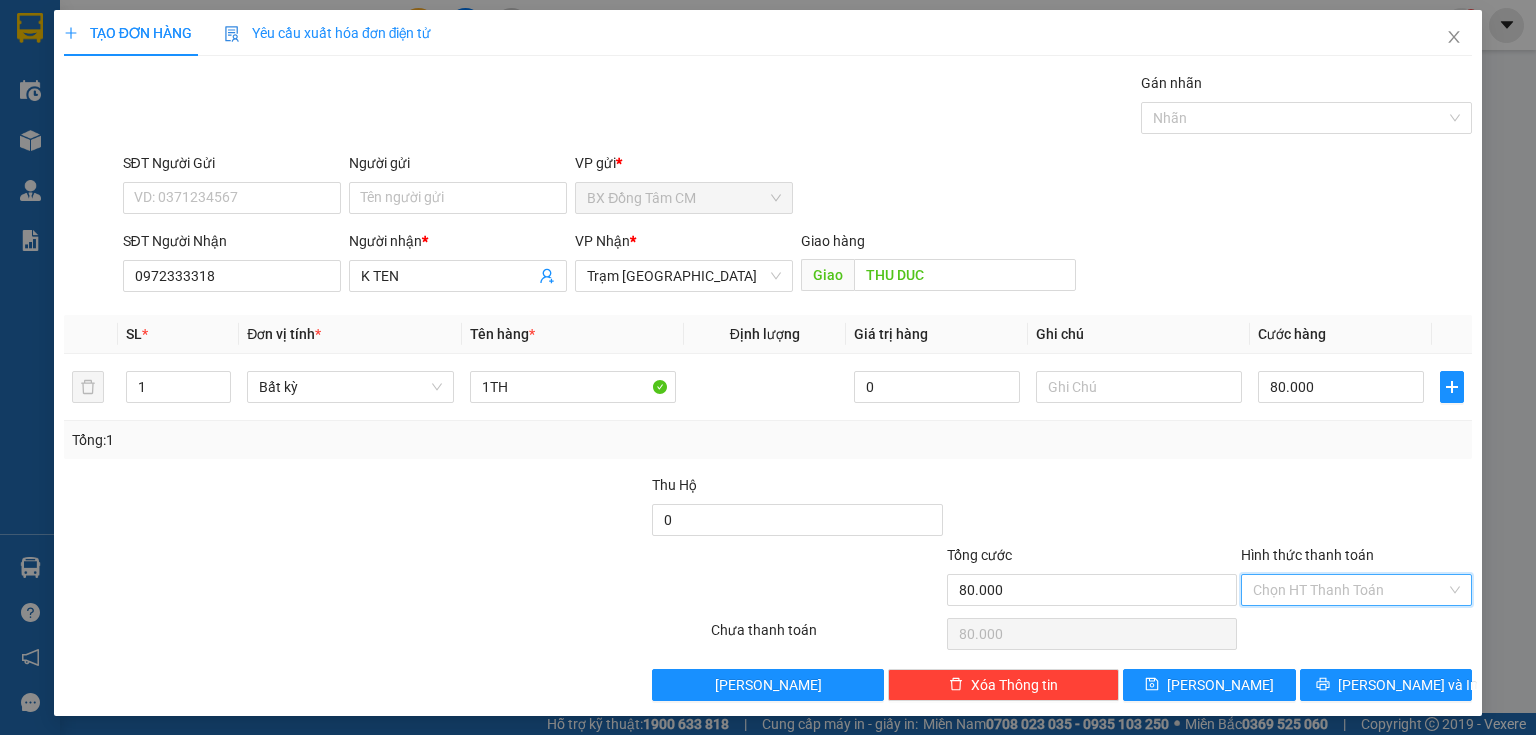 click on "Hình thức thanh toán" at bounding box center [1349, 590] 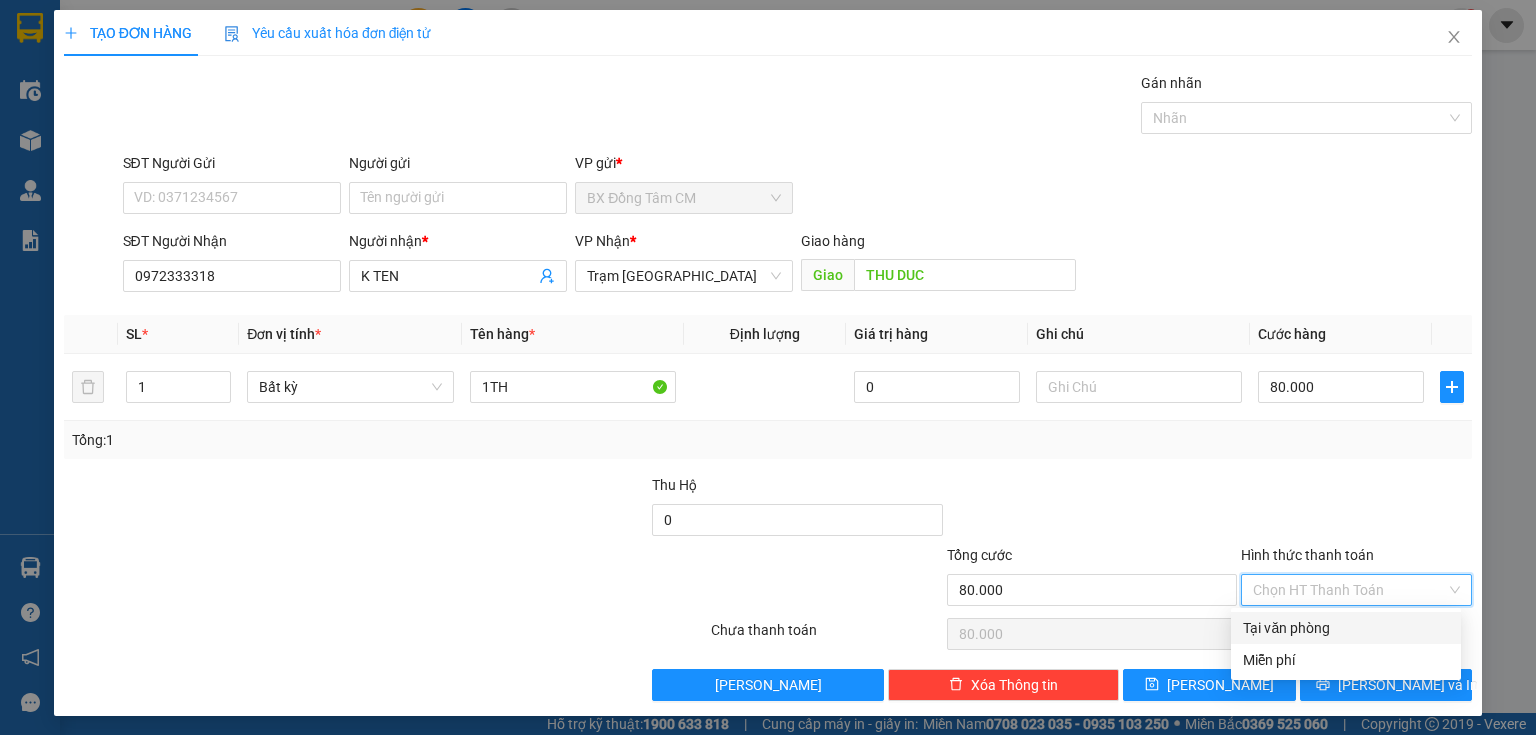 click on "Tại văn phòng" at bounding box center (1346, 628) 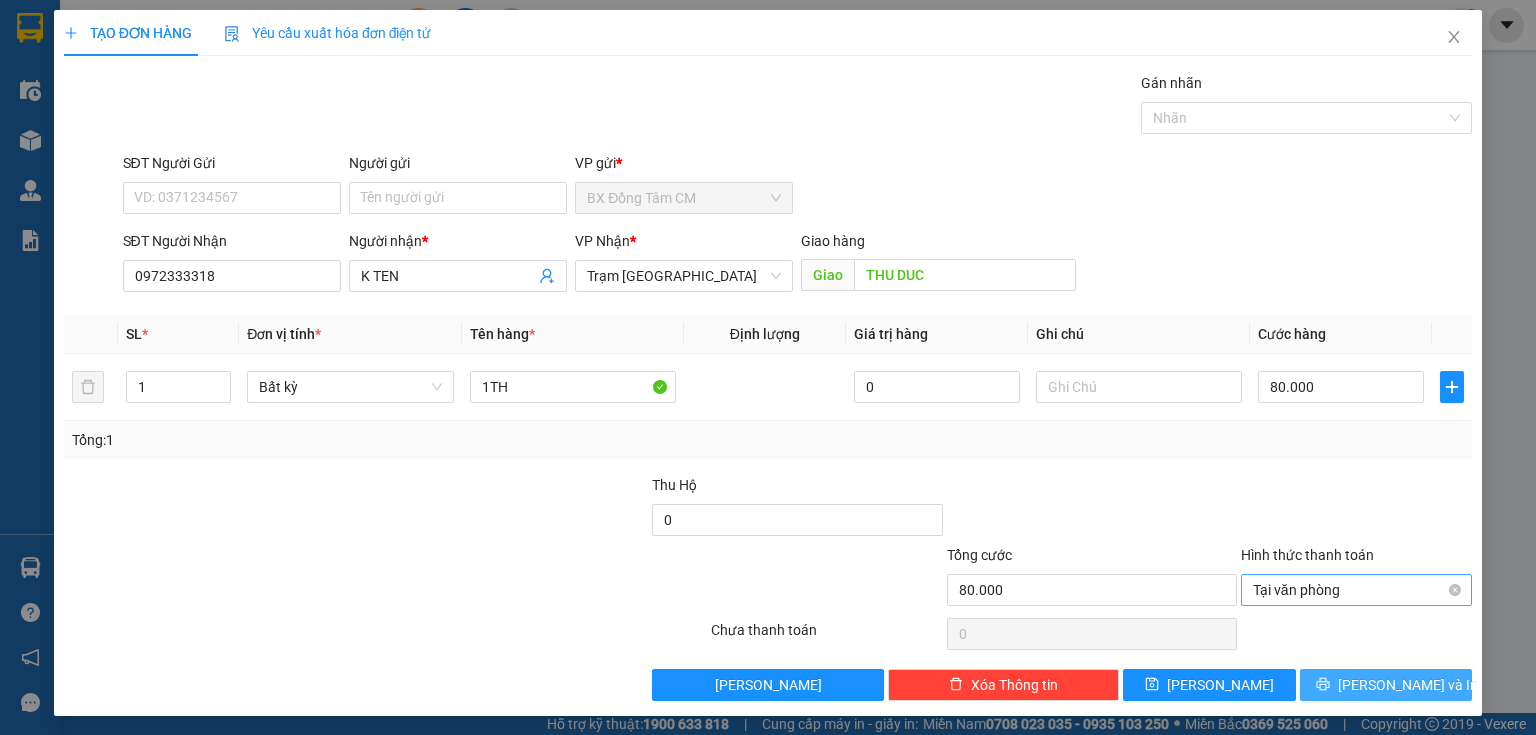 drag, startPoint x: 1334, startPoint y: 684, endPoint x: 1312, endPoint y: 599, distance: 87.80091 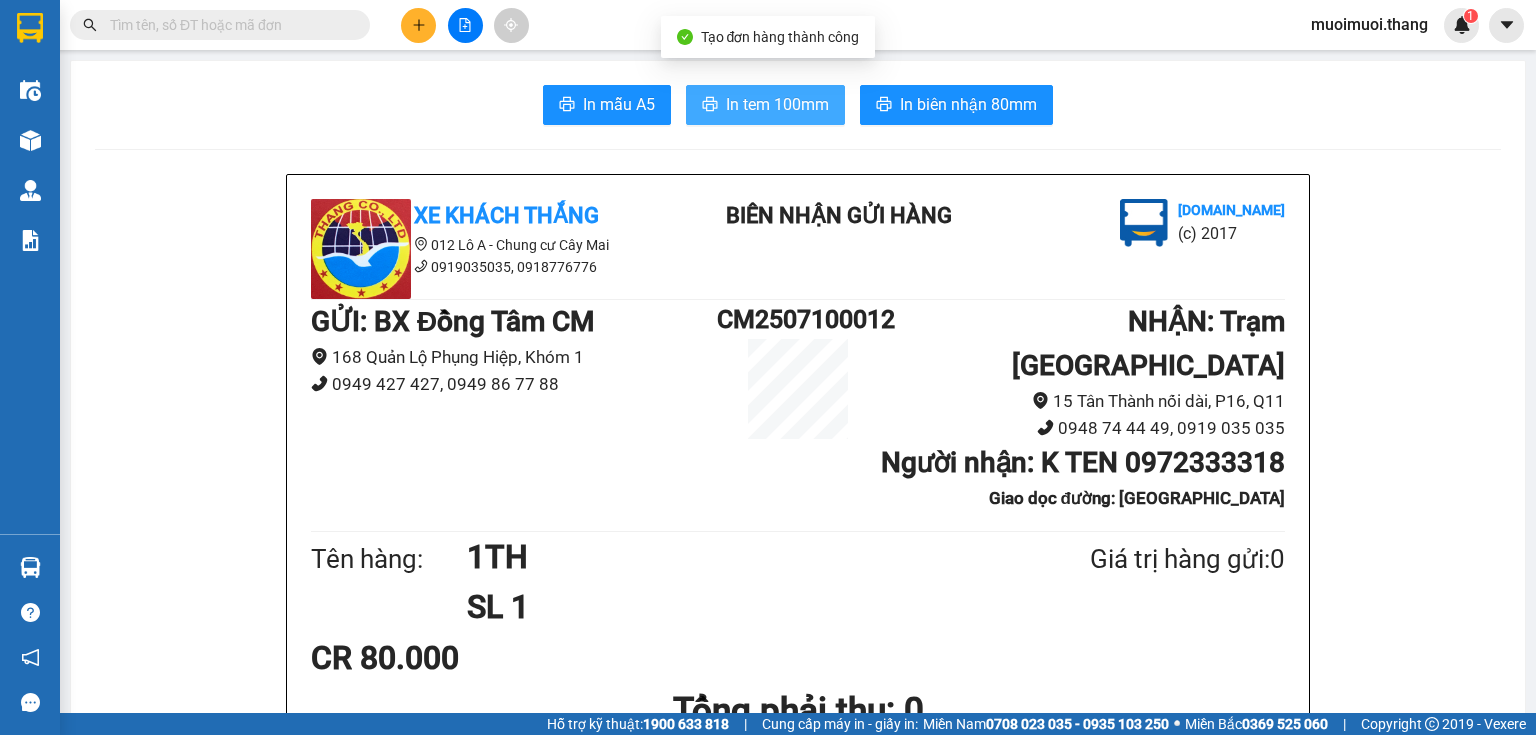 click on "In tem 100mm" at bounding box center [765, 105] 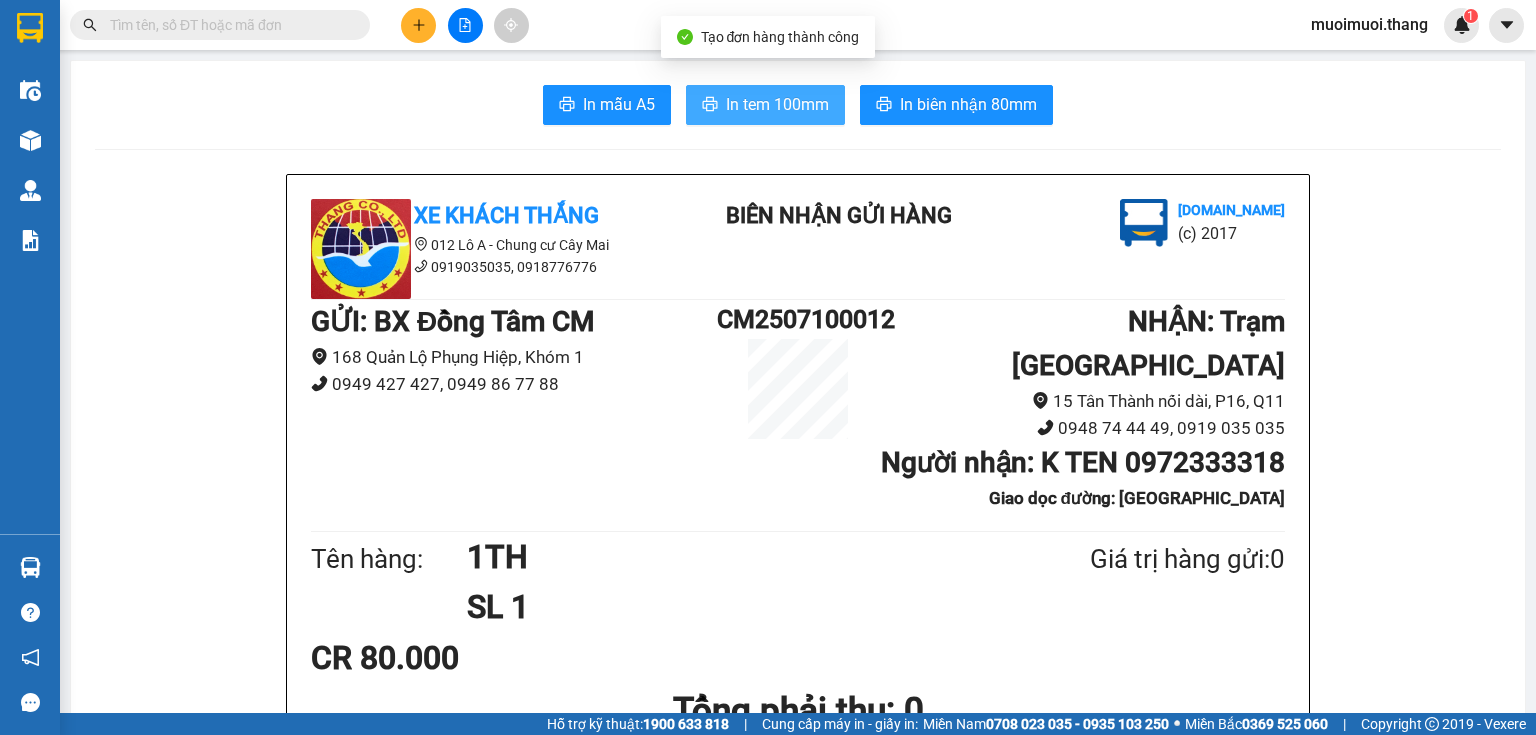 scroll, scrollTop: 0, scrollLeft: 0, axis: both 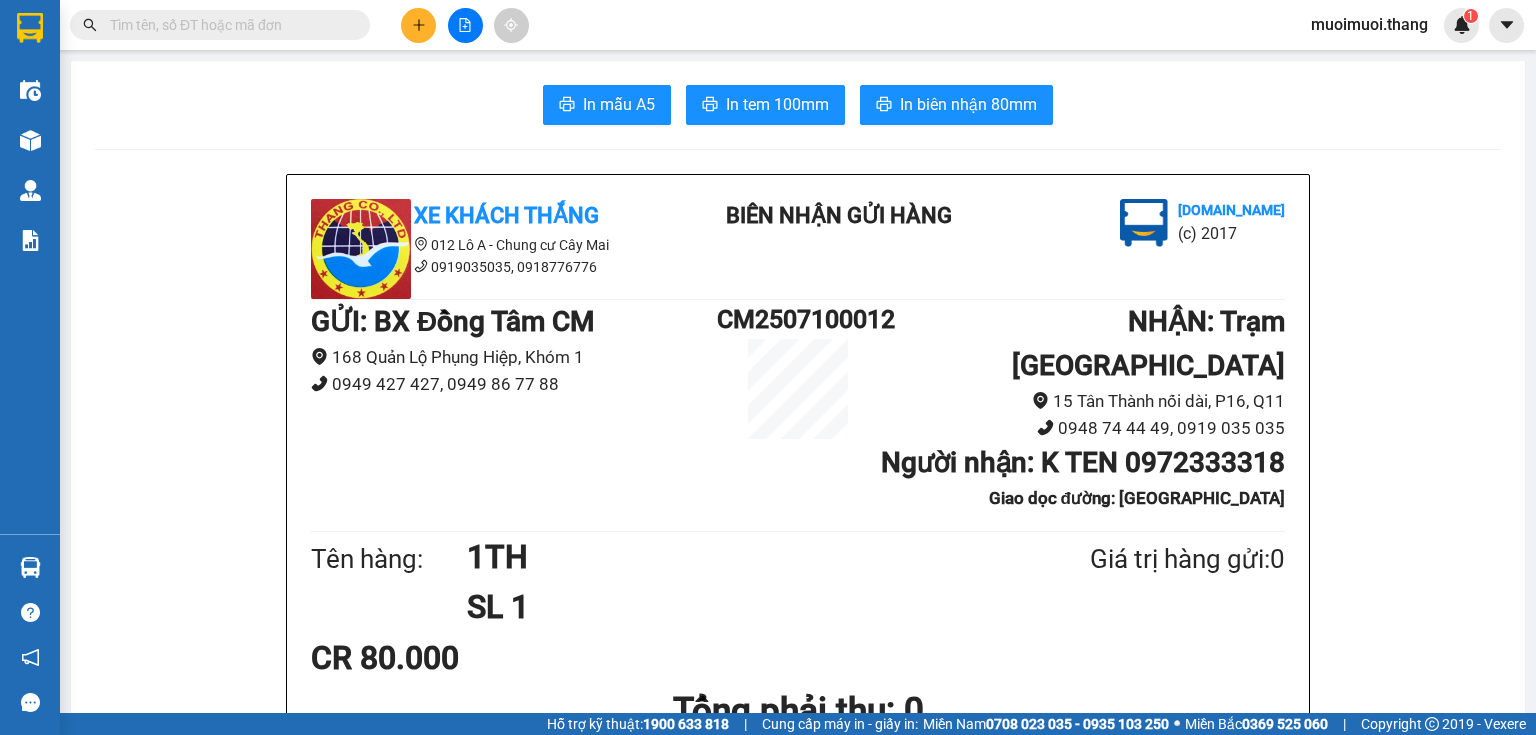 click at bounding box center [465, 25] 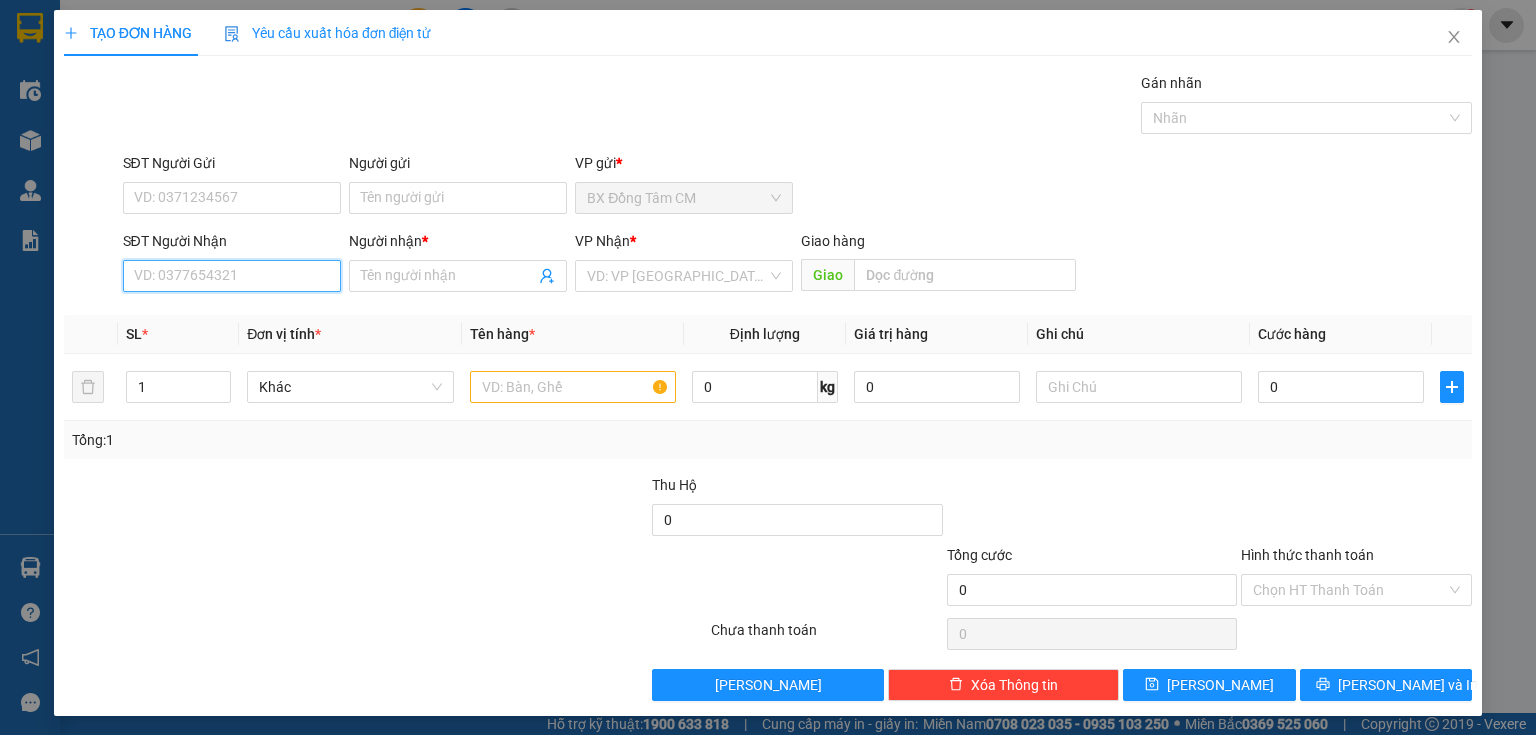 click on "SĐT Người Nhận" at bounding box center (232, 276) 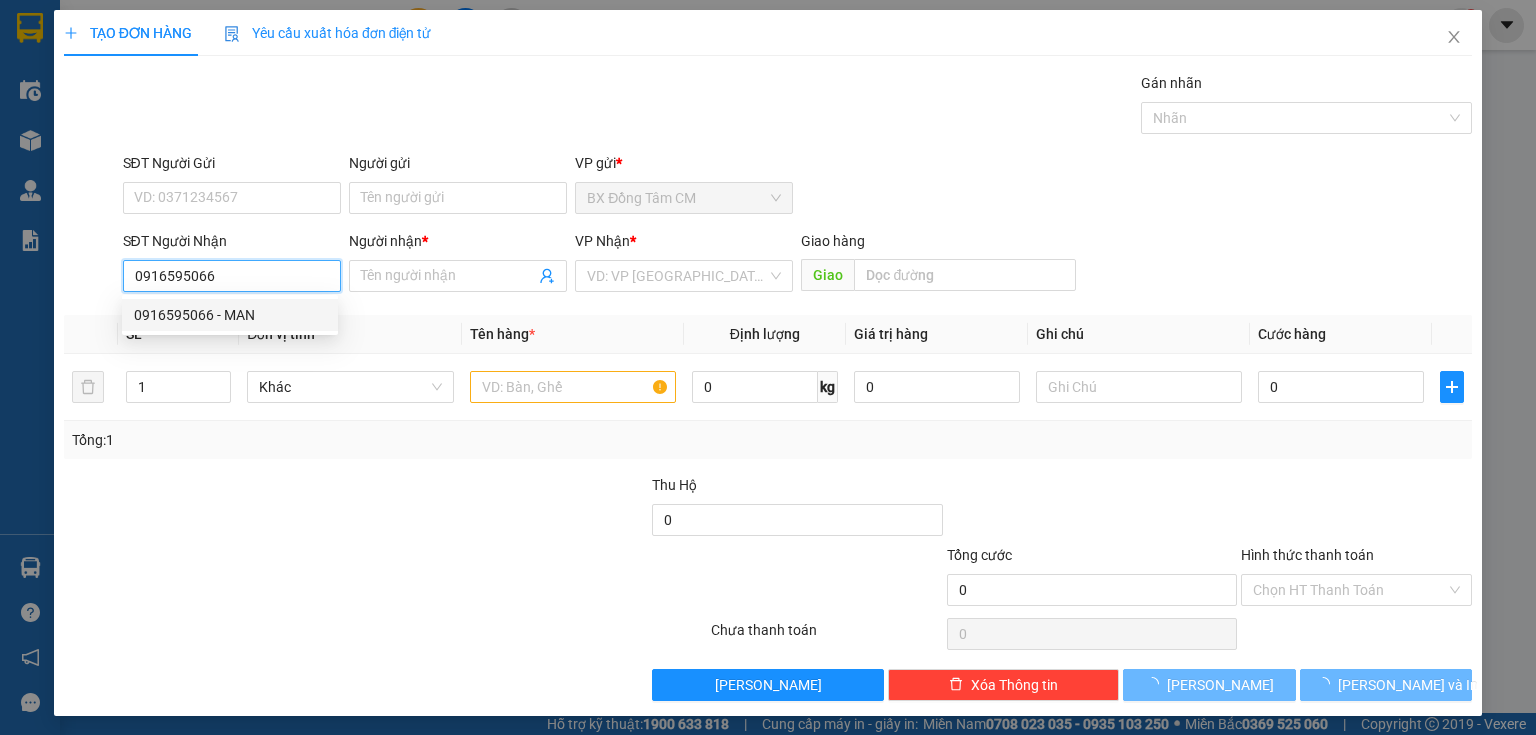 drag, startPoint x: 255, startPoint y: 320, endPoint x: 796, endPoint y: 432, distance: 552.47174 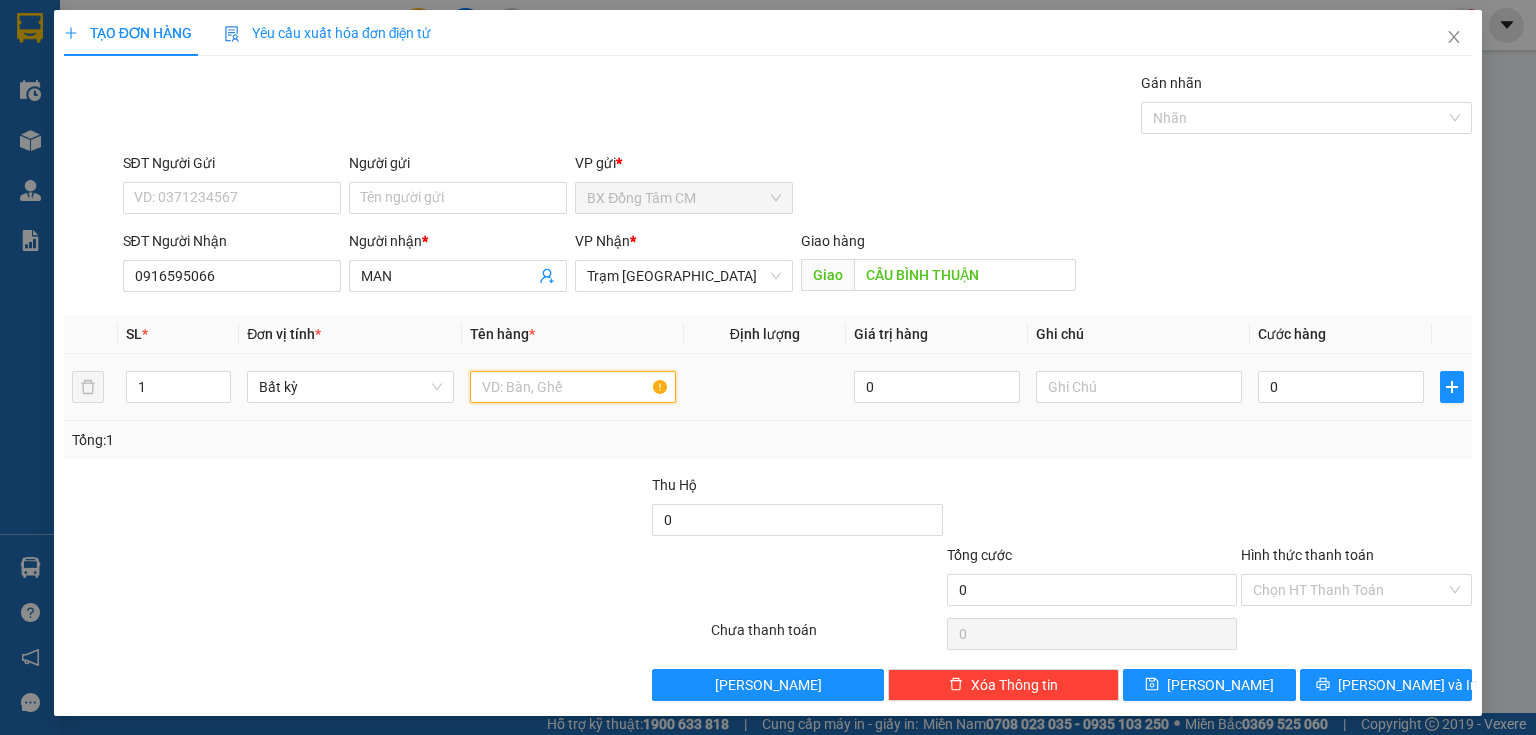 click at bounding box center [573, 387] 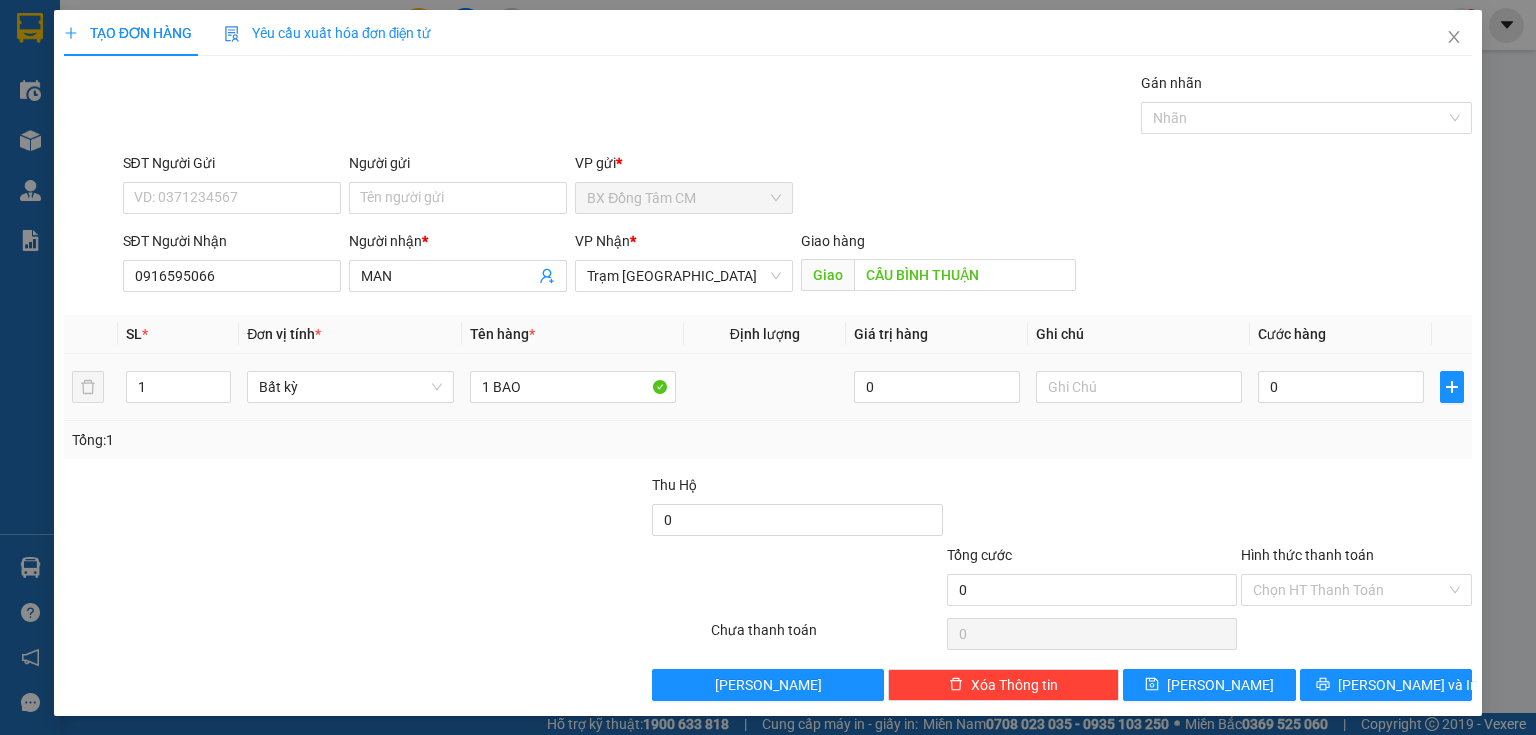 click on "0" at bounding box center [1341, 387] 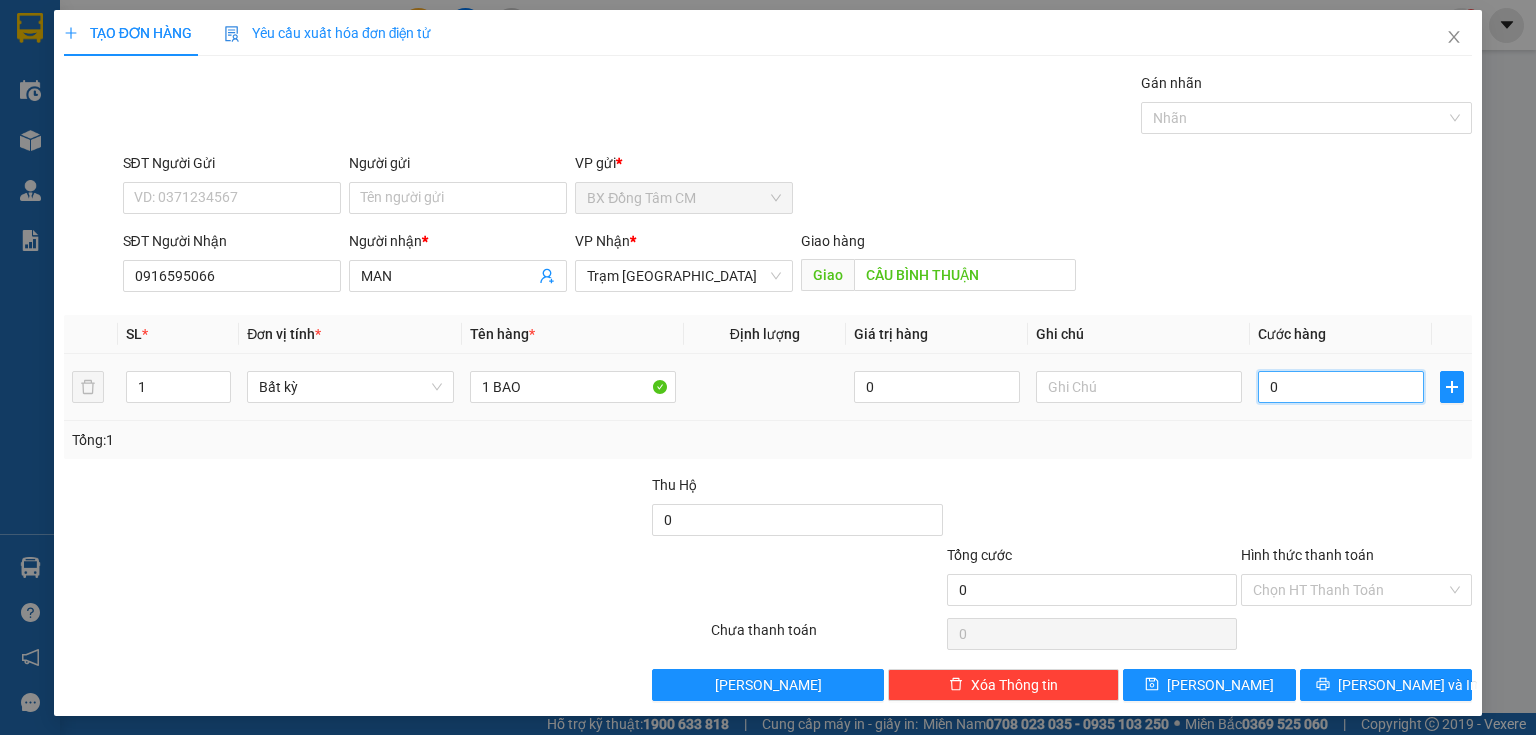 click on "0" at bounding box center (1341, 387) 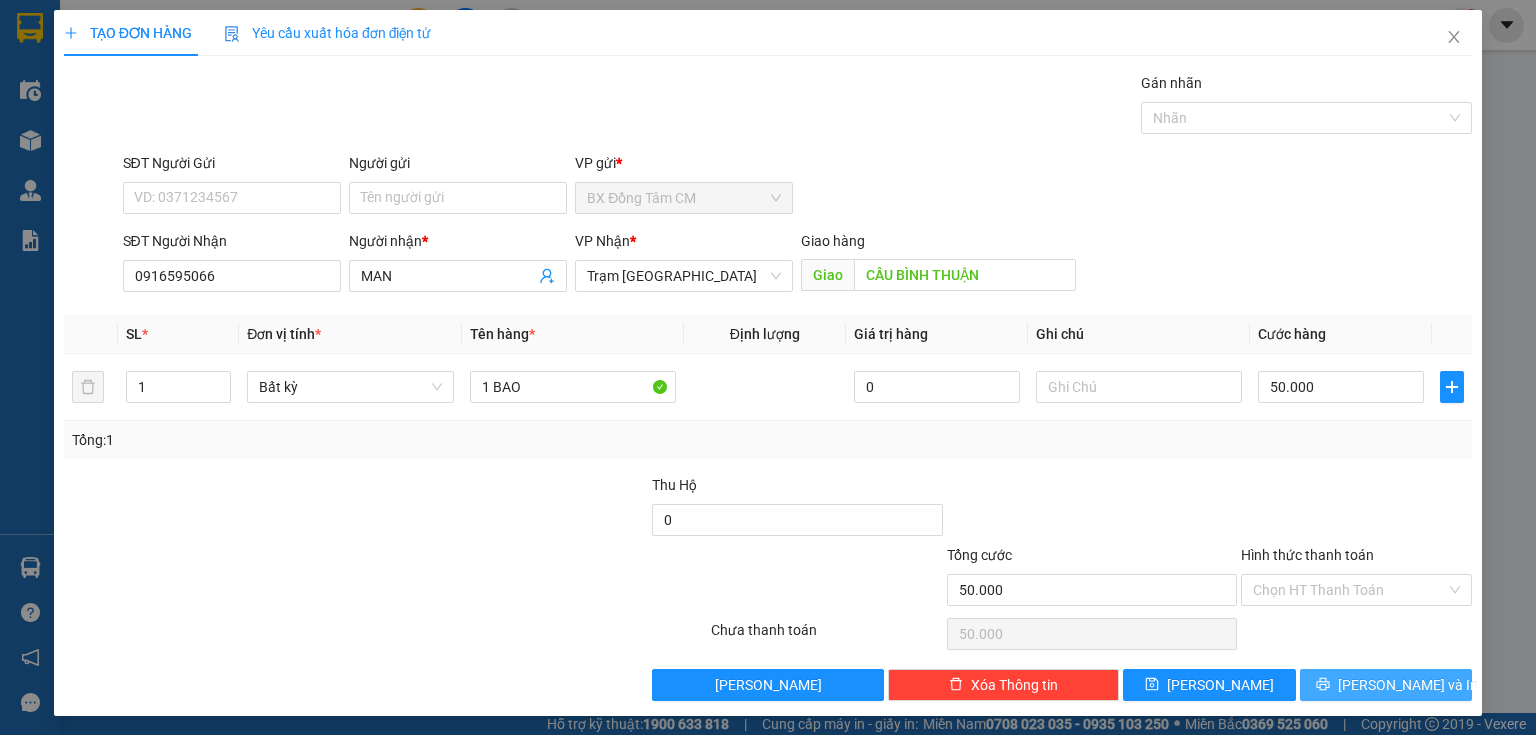 drag, startPoint x: 1334, startPoint y: 705, endPoint x: 1339, endPoint y: 684, distance: 21.587032 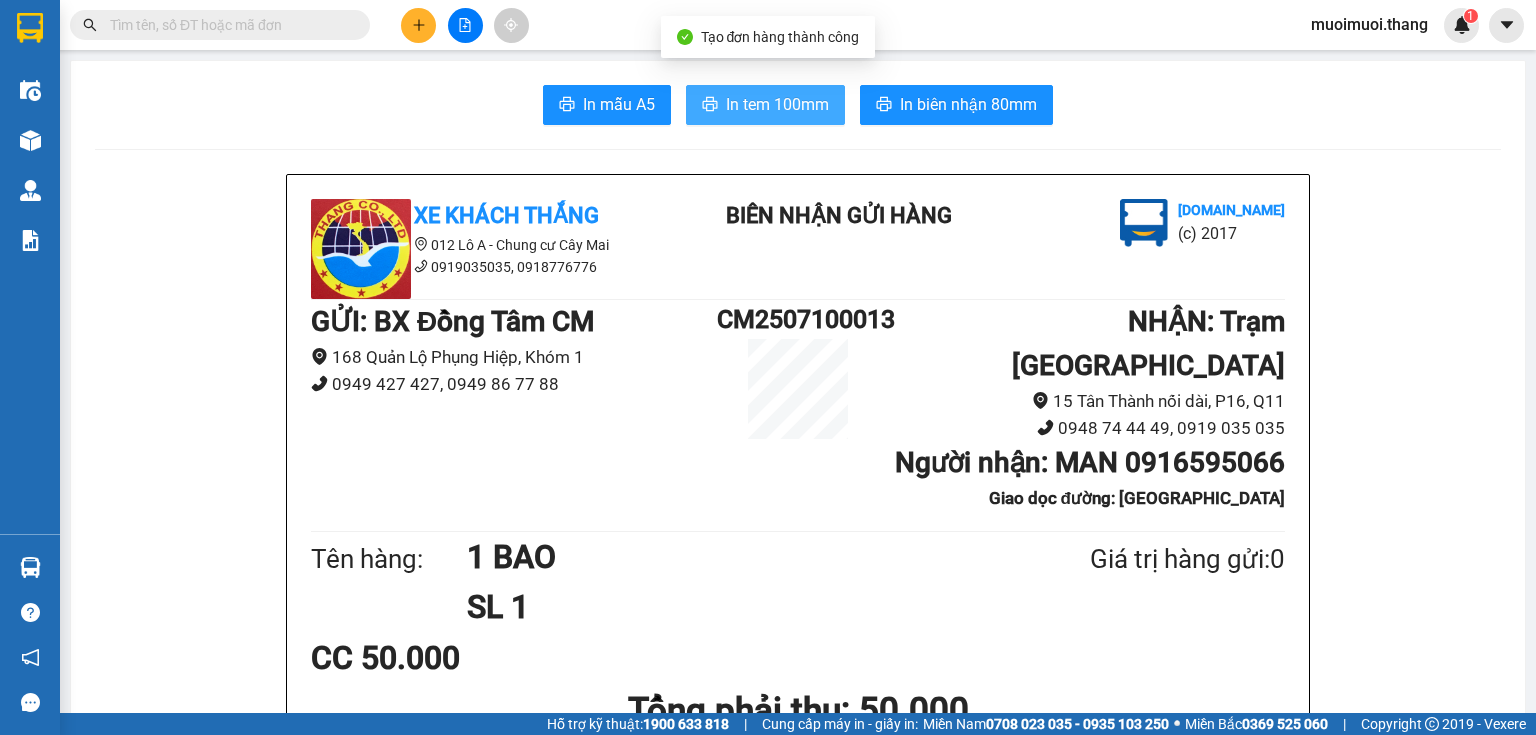 click on "In tem 100mm" at bounding box center [777, 104] 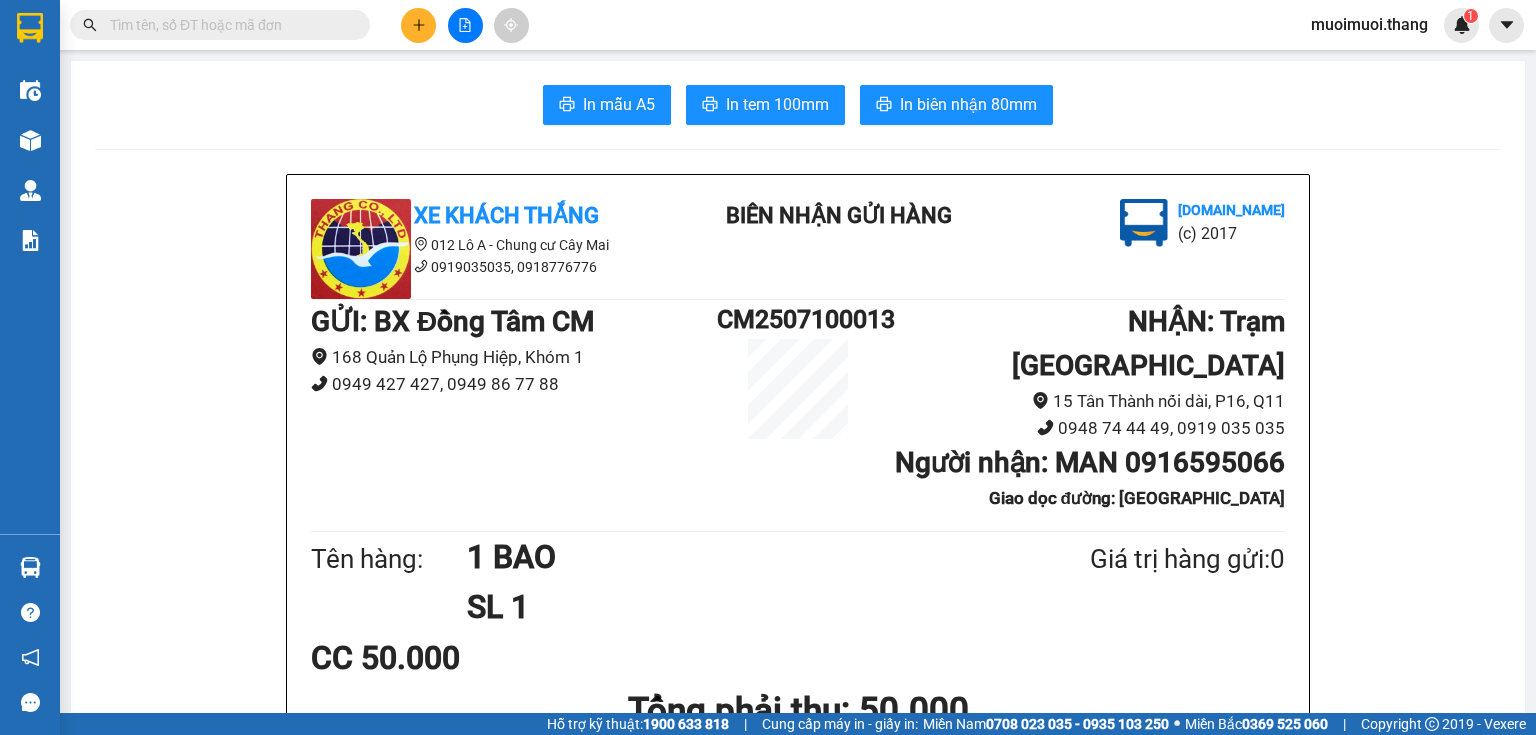 scroll, scrollTop: 262, scrollLeft: 0, axis: vertical 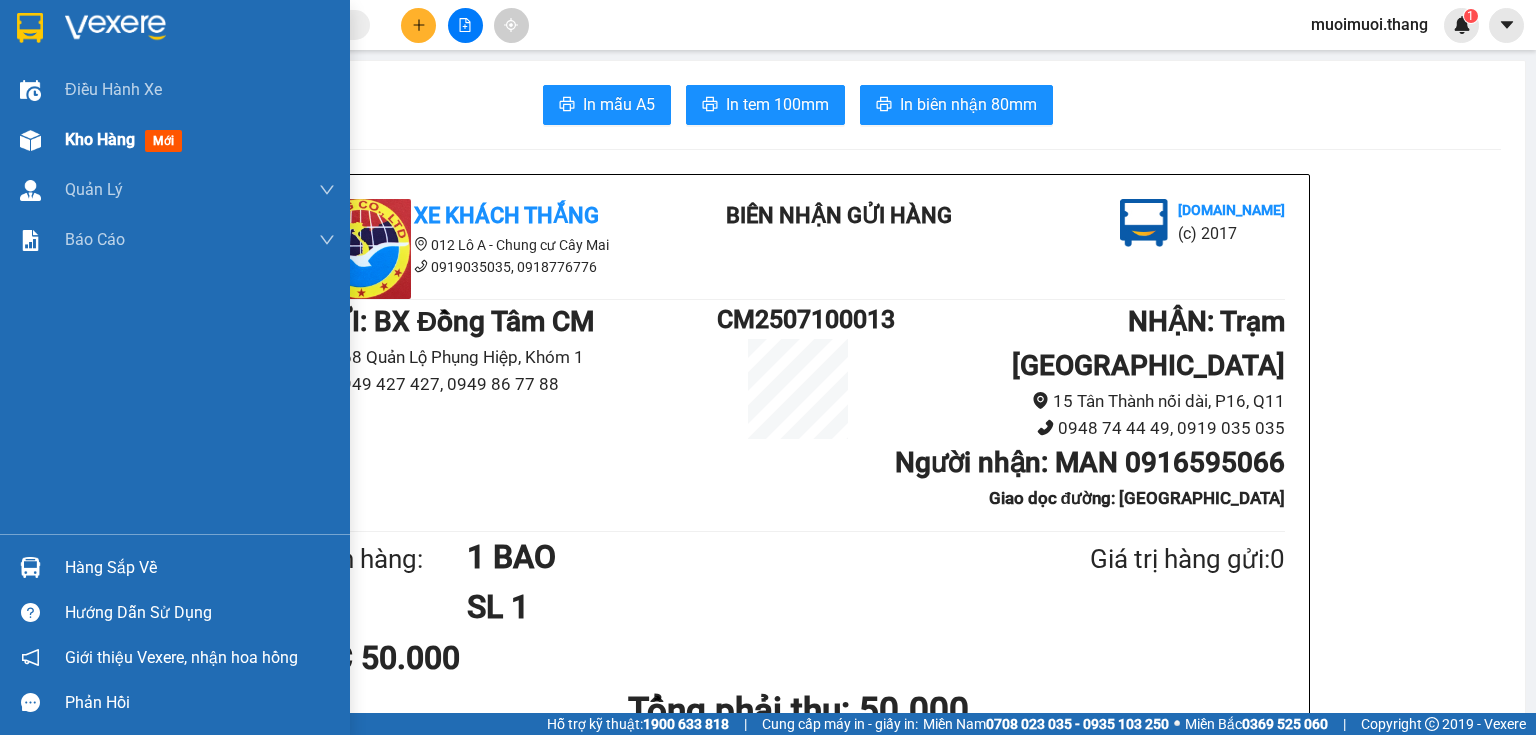 click on "Kho hàng" at bounding box center (100, 139) 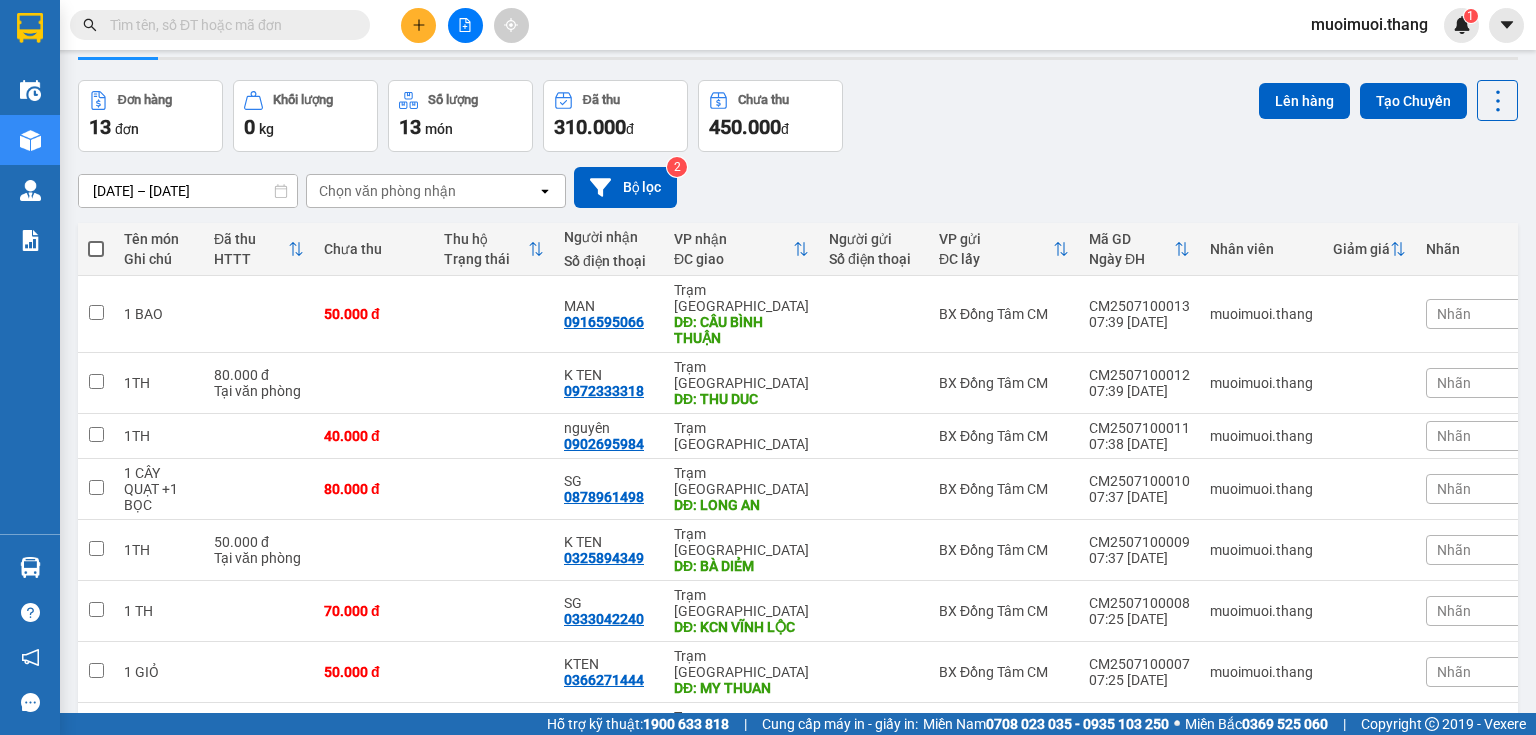 scroll, scrollTop: 206, scrollLeft: 0, axis: vertical 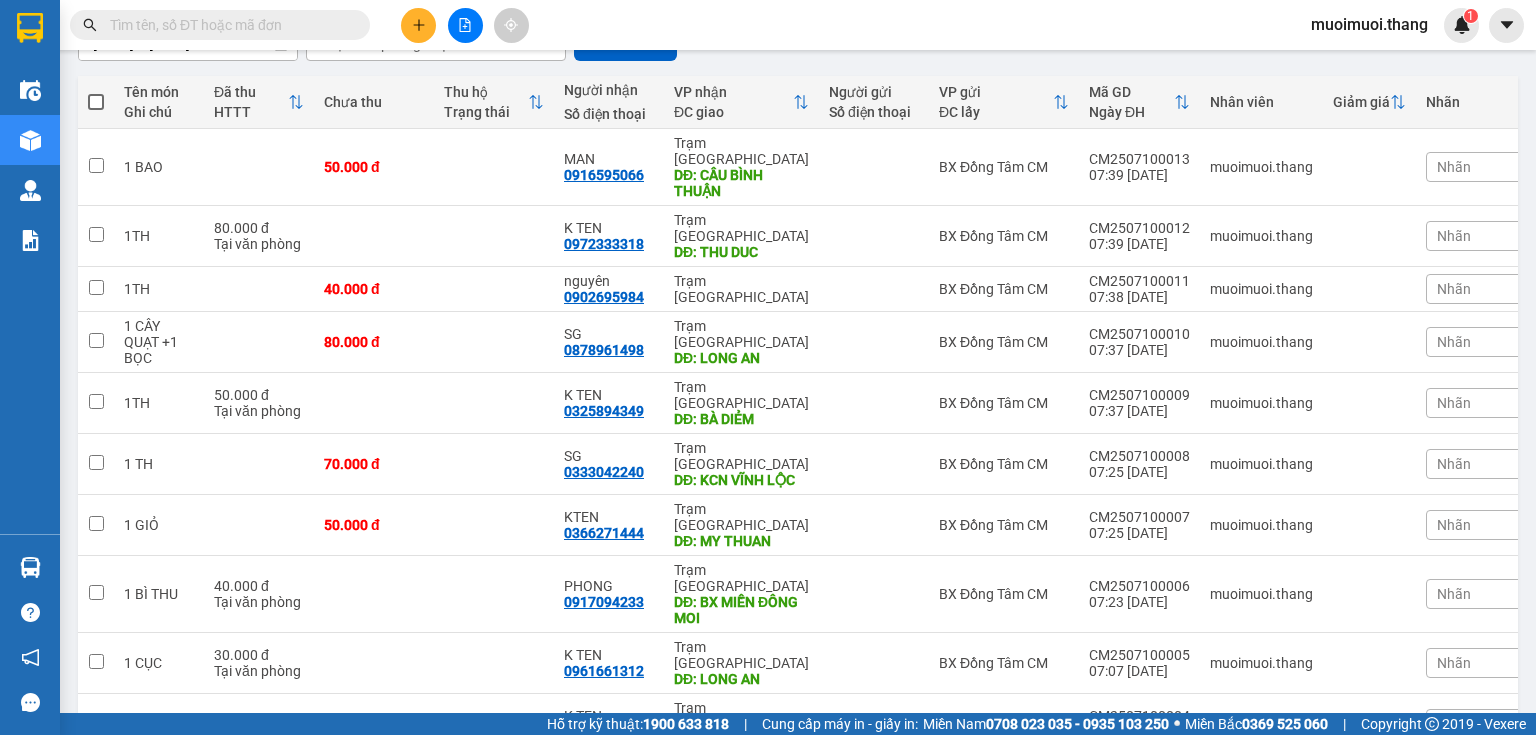 click on "10 / trang" at bounding box center (1436, 787) 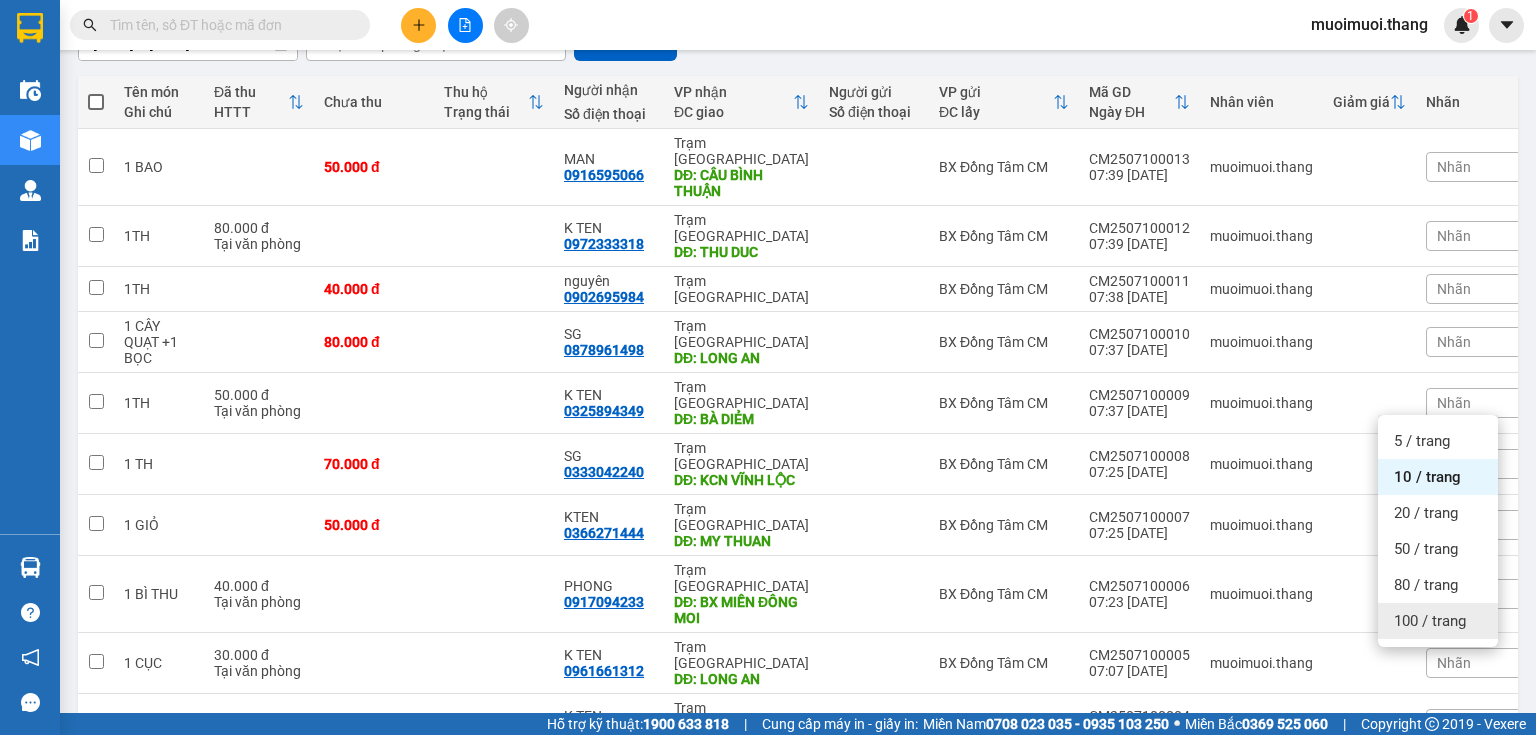 click on "100 / trang" at bounding box center (1430, 621) 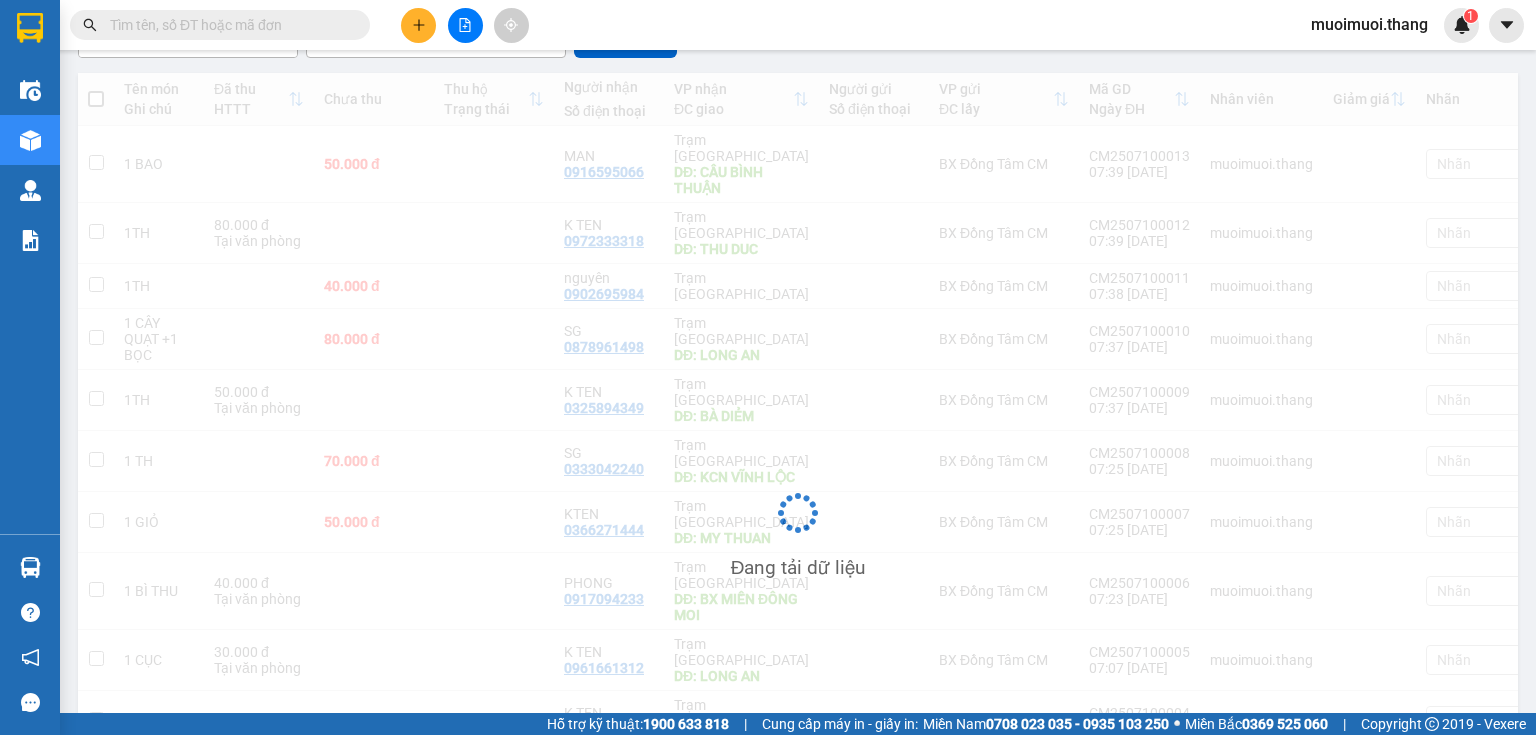 scroll, scrollTop: 206, scrollLeft: 0, axis: vertical 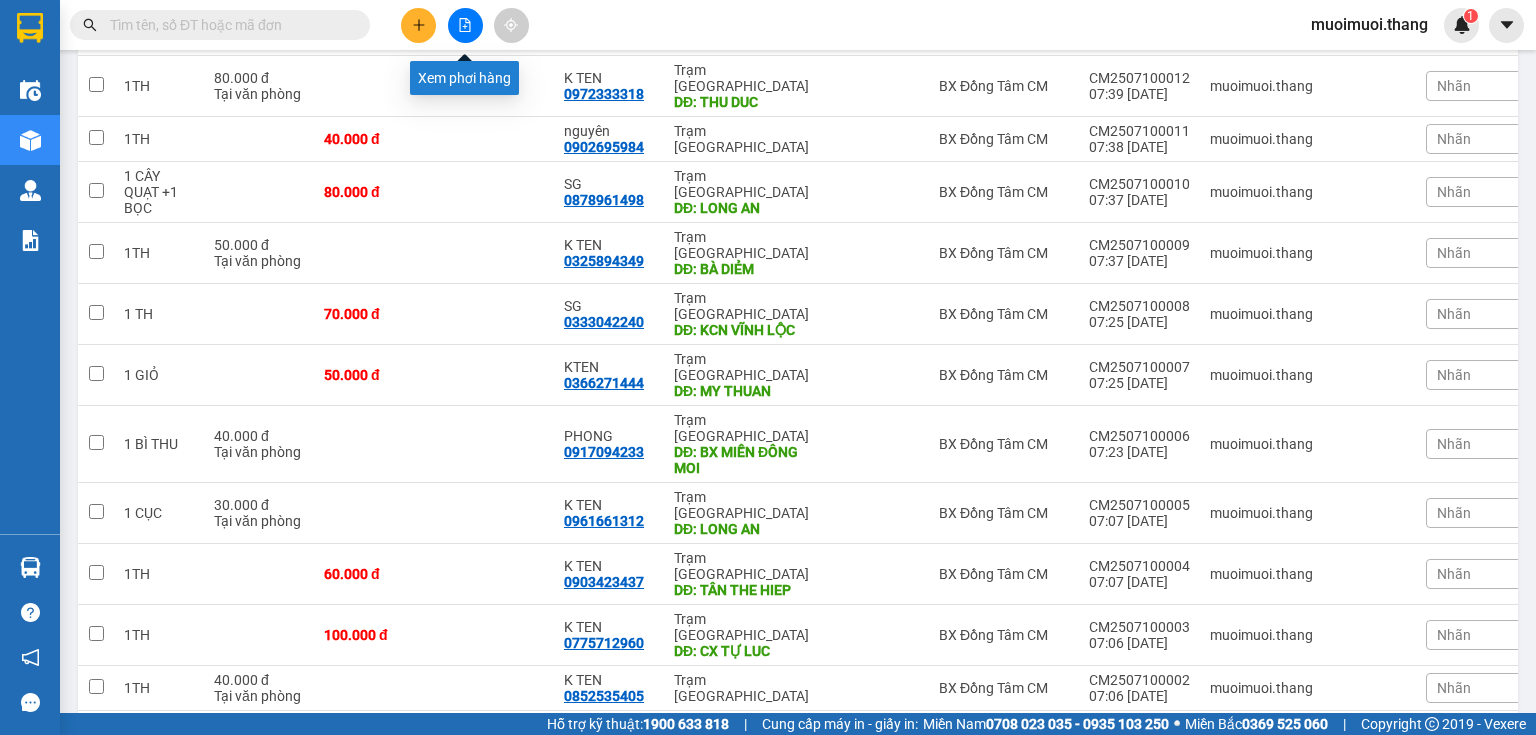 click 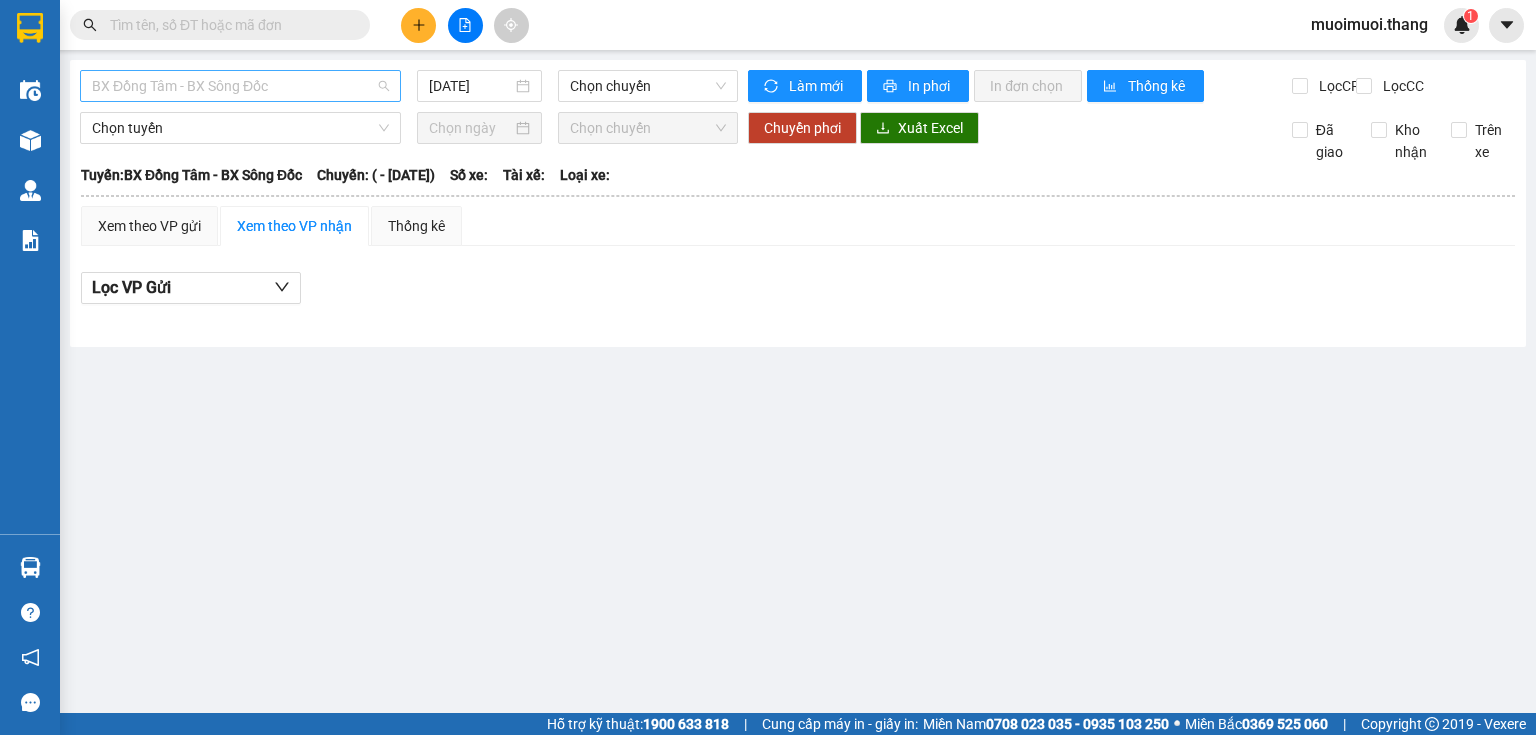 click on "BX Đồng Tâm - BX Sông Đốc" at bounding box center [240, 86] 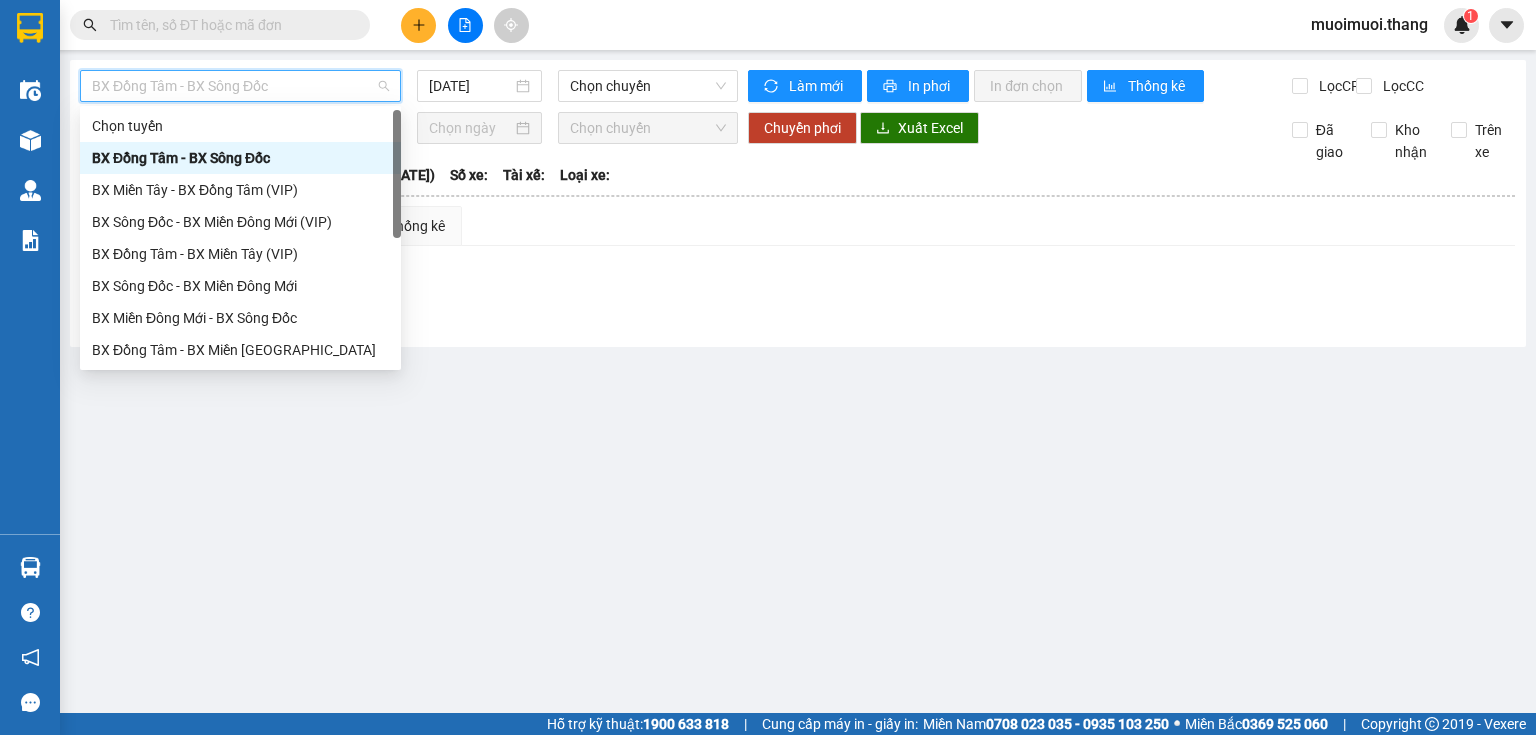 scroll, scrollTop: 192, scrollLeft: 0, axis: vertical 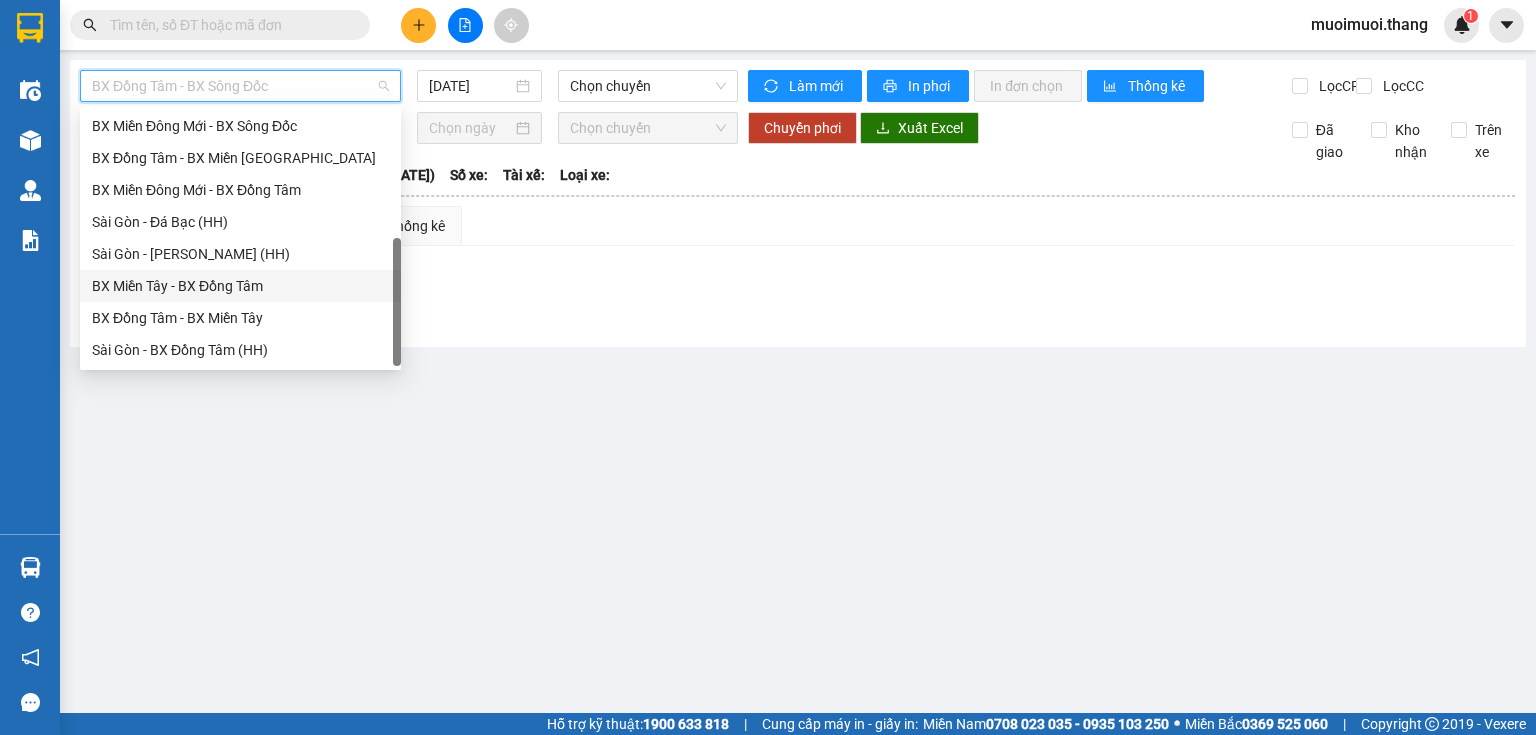 click on "BX Miền Tây - BX Đồng Tâm" at bounding box center [240, 286] 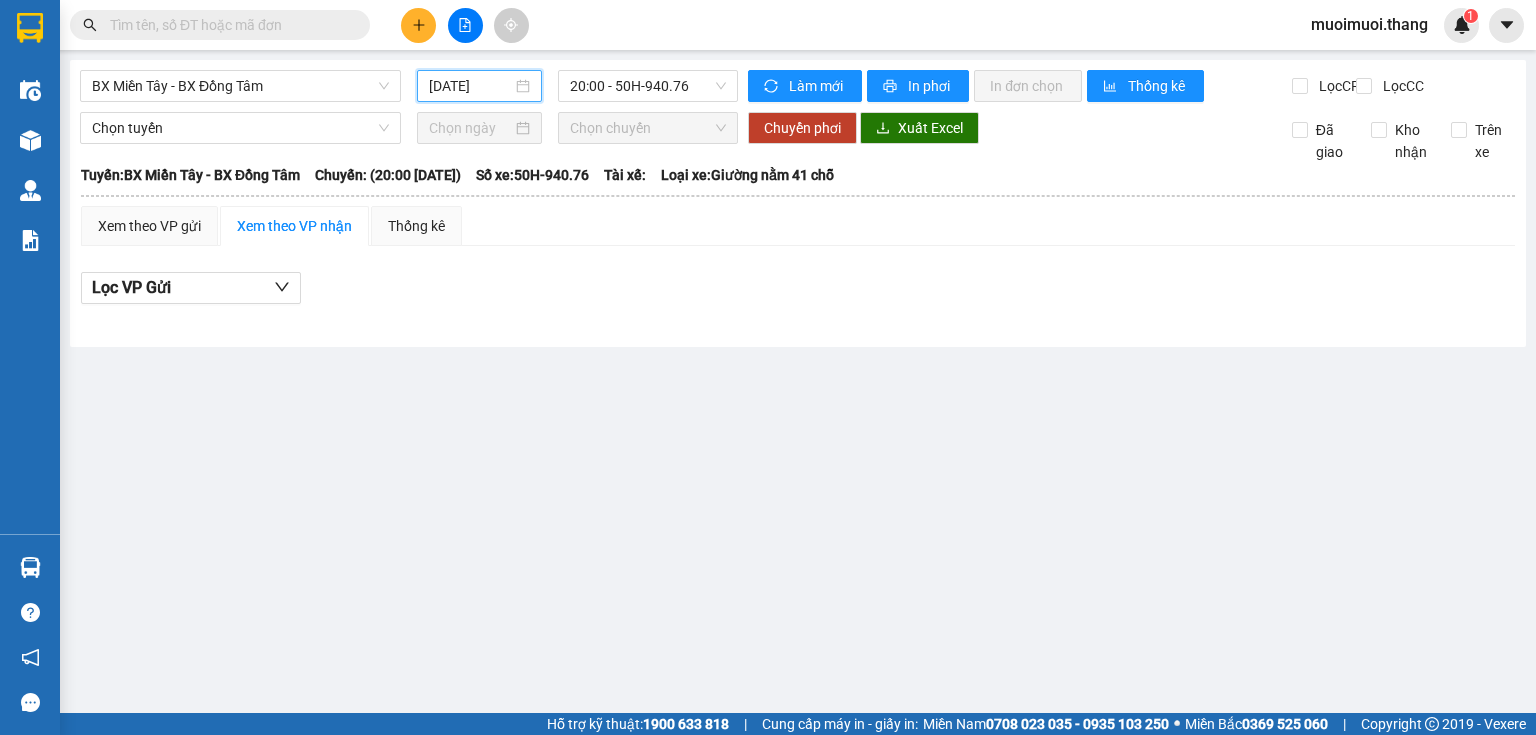 click on "[DATE]" at bounding box center [470, 86] 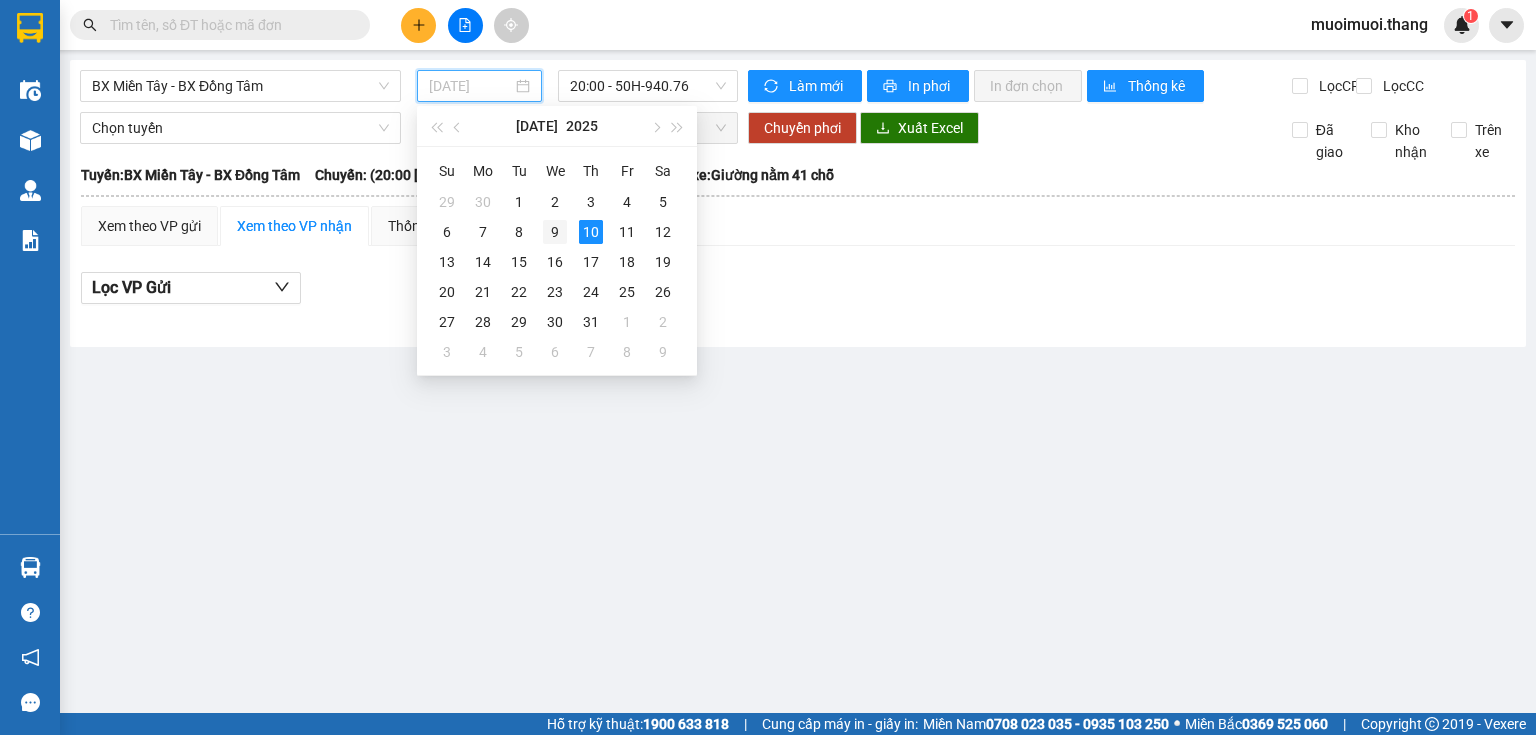 click on "9" at bounding box center [555, 232] 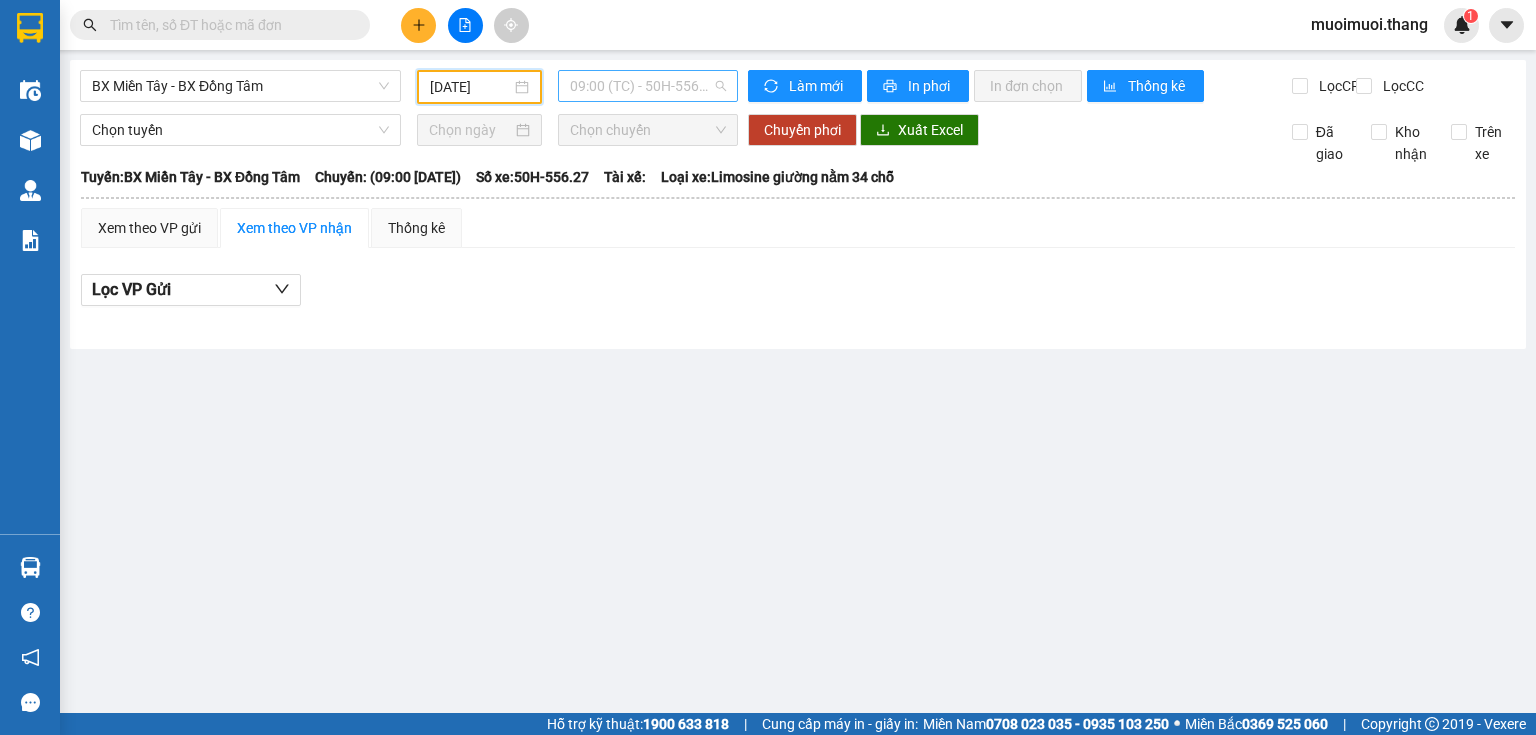 click on "09:00   (TC)   - 50H-556.27  - (Đã hủy)" at bounding box center (648, 86) 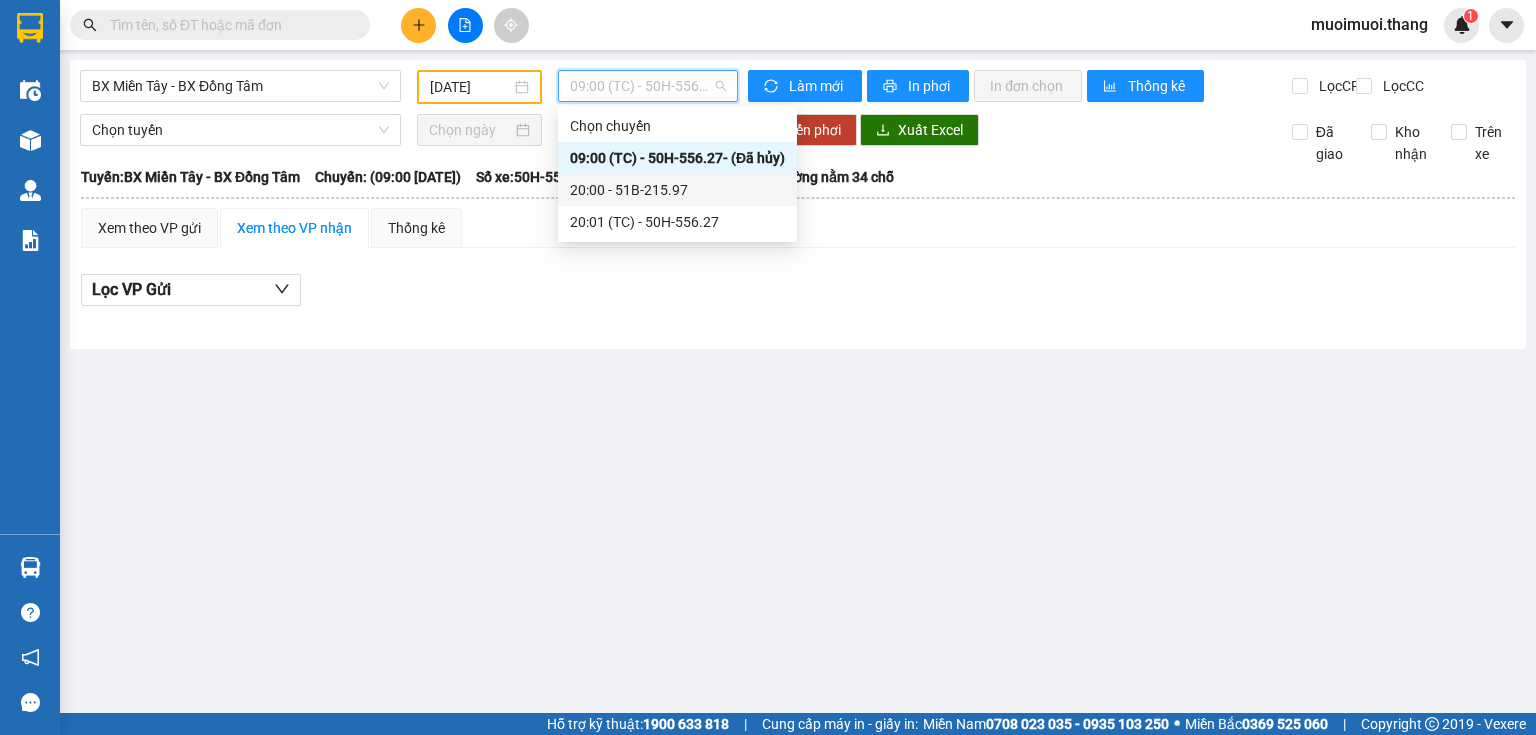 click on "20:00     - 51B-215.97" at bounding box center (677, 190) 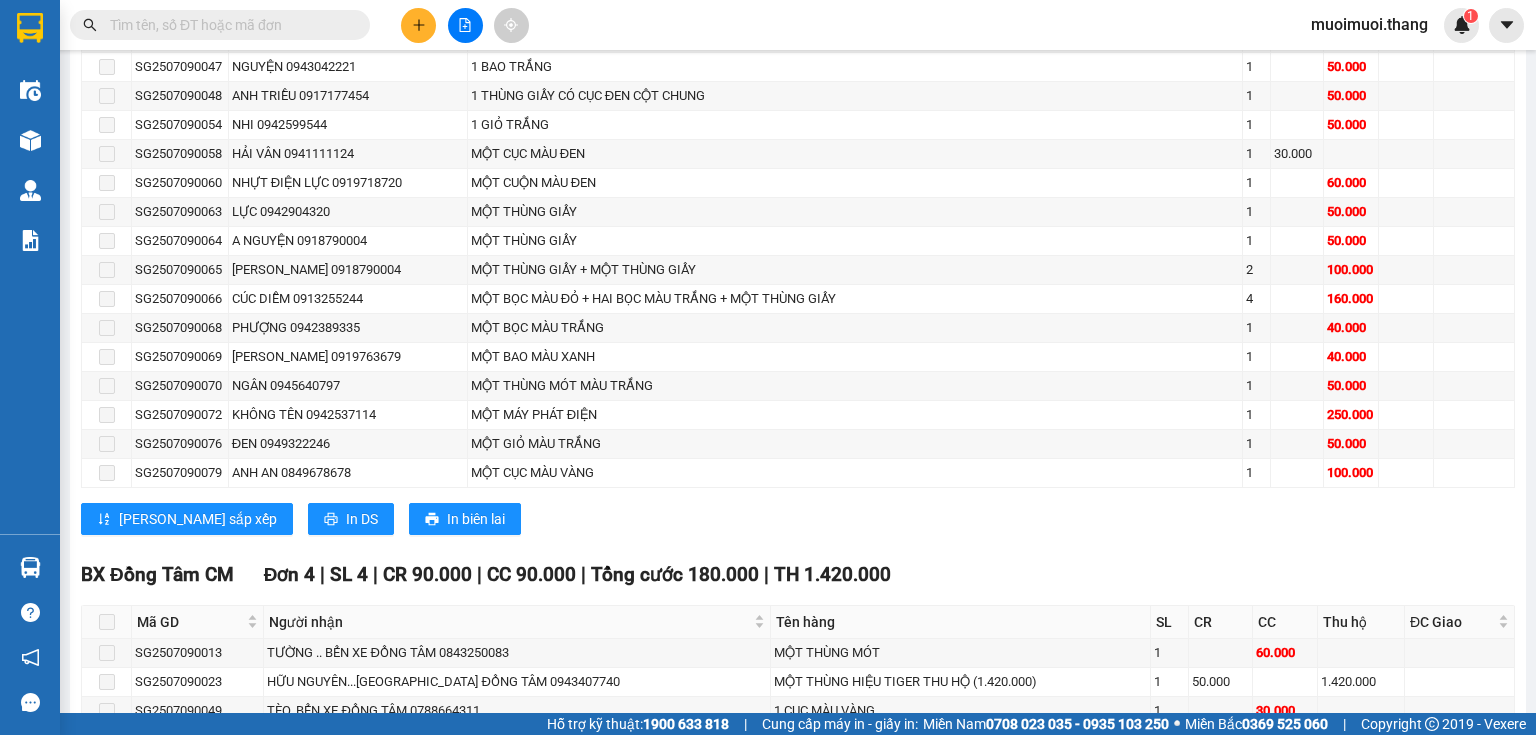 scroll, scrollTop: 2538, scrollLeft: 0, axis: vertical 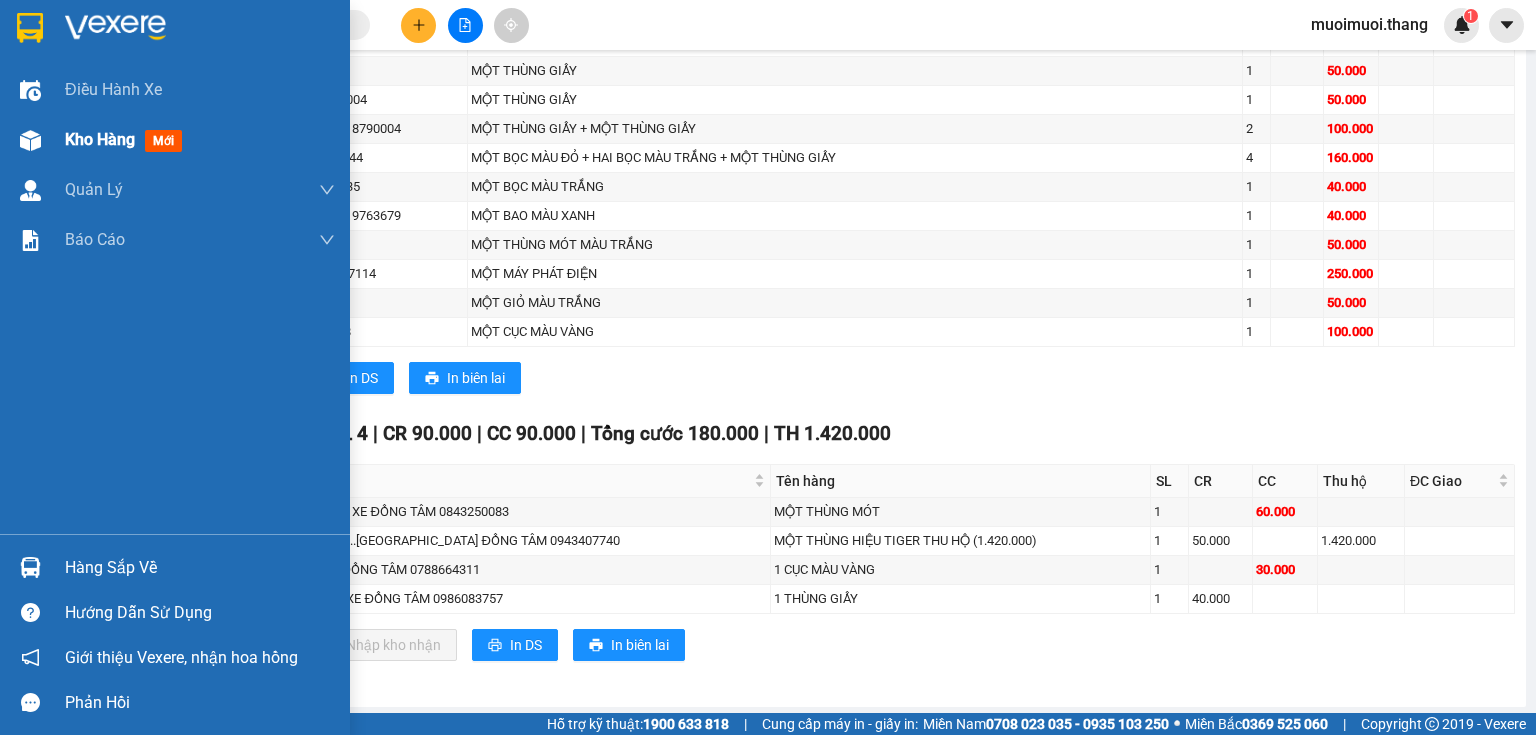 click on "Kho hàng mới" at bounding box center [127, 139] 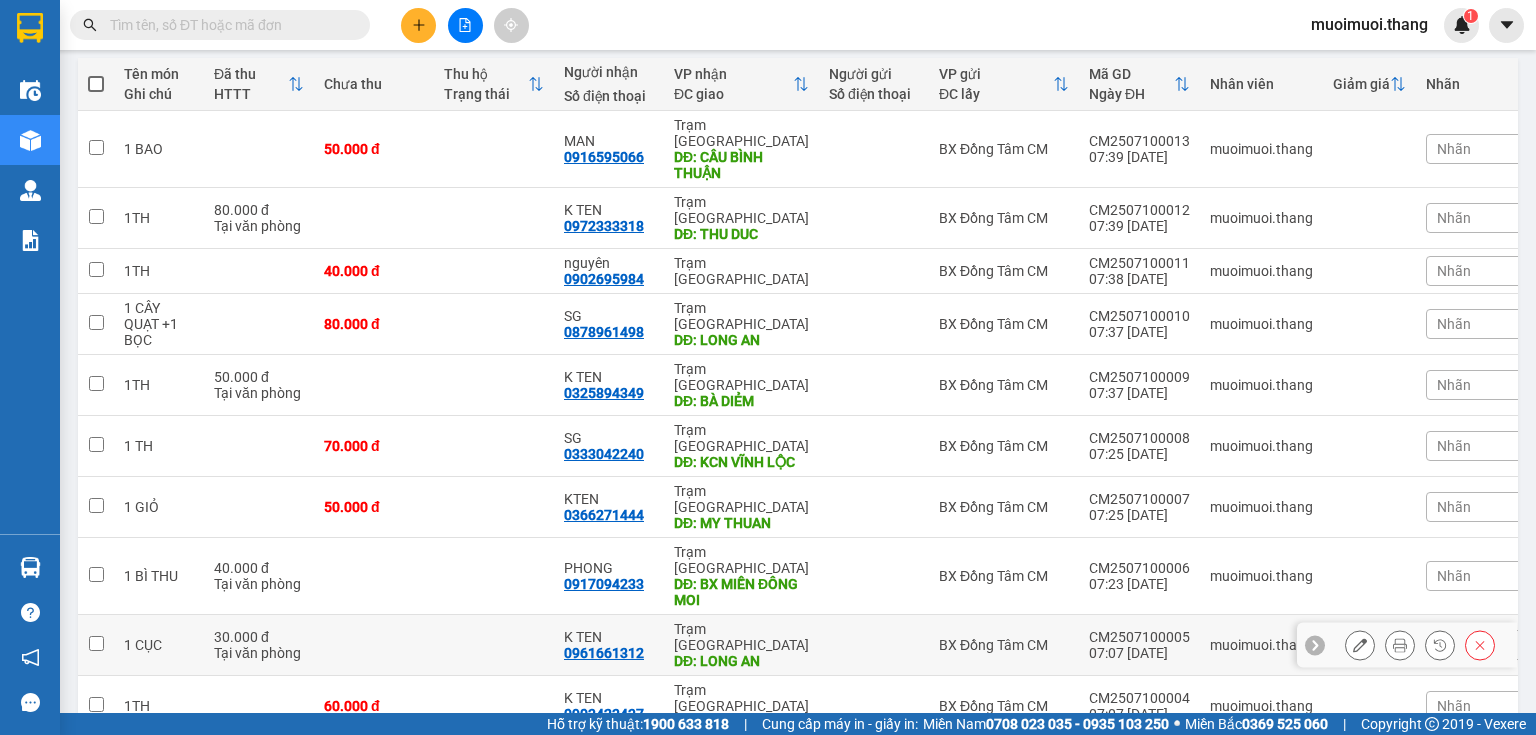 scroll, scrollTop: 0, scrollLeft: 0, axis: both 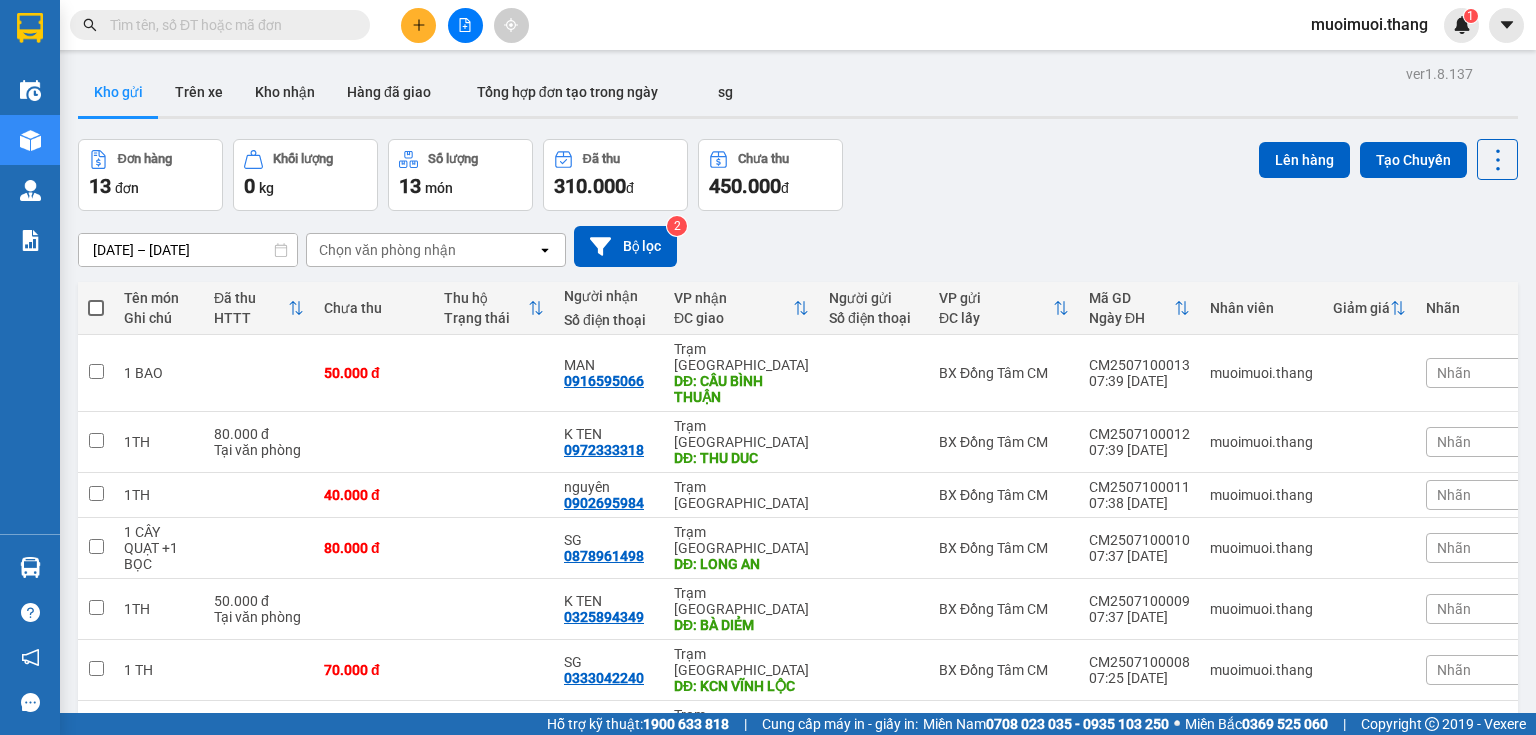 click at bounding box center (96, 308) 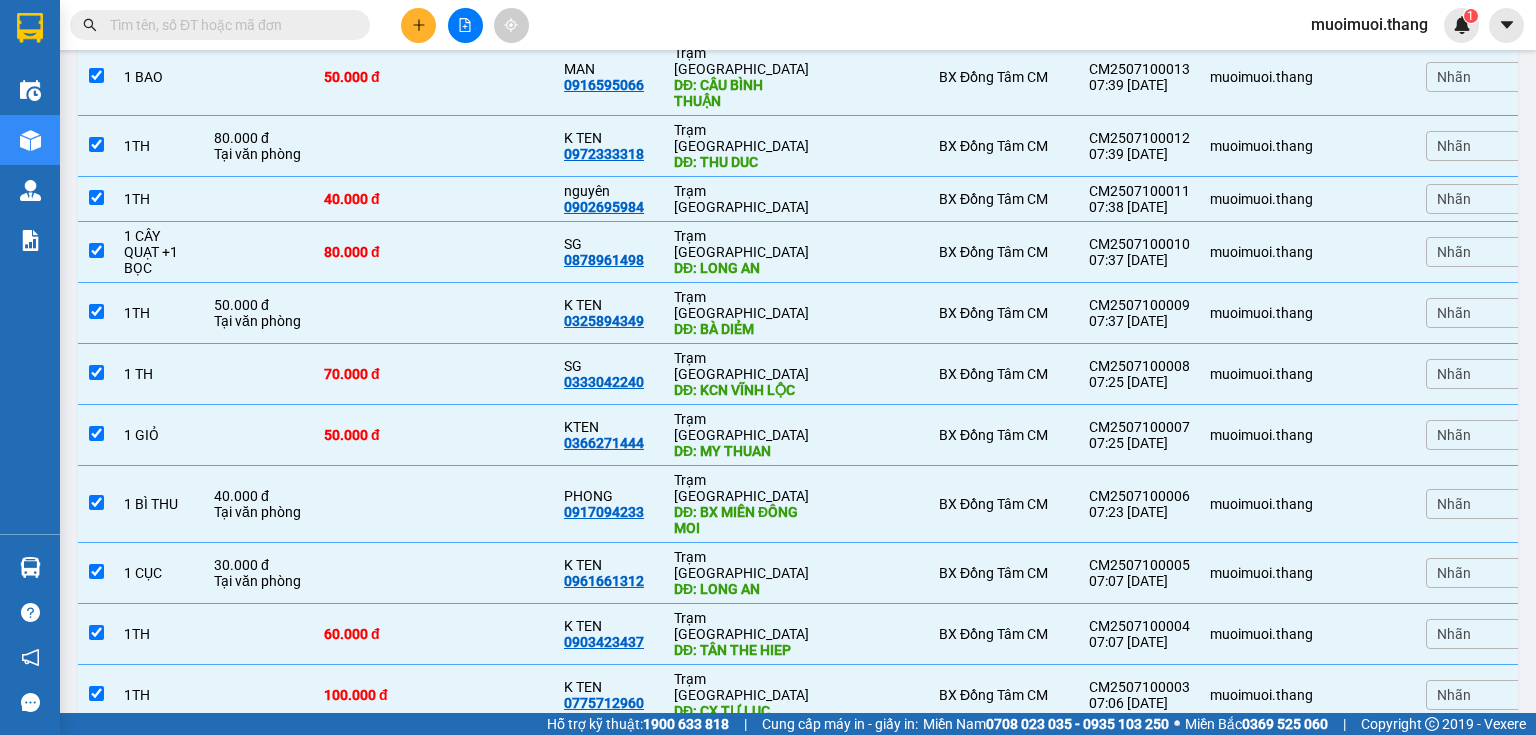 scroll, scrollTop: 356, scrollLeft: 0, axis: vertical 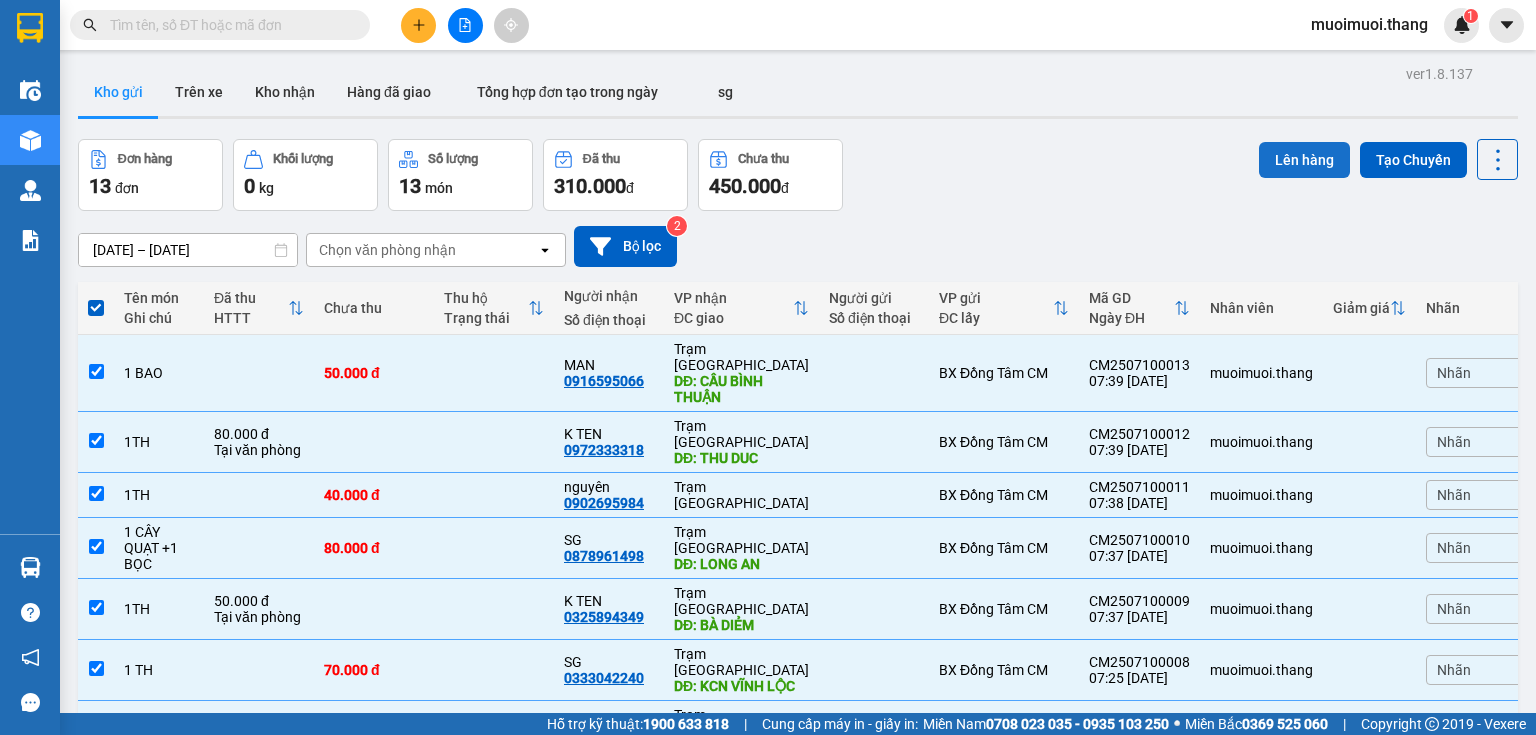 click on "Lên hàng" at bounding box center [1304, 160] 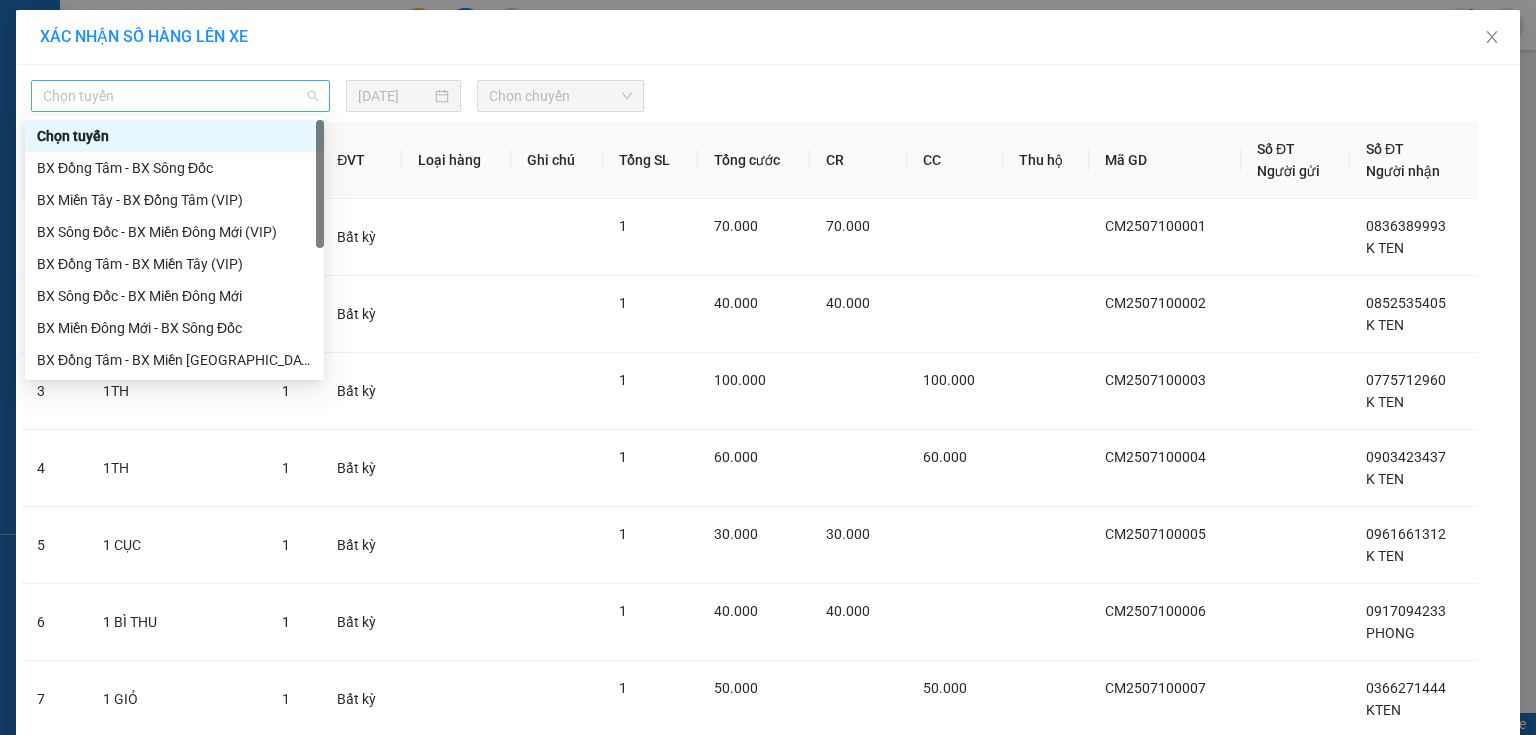 click on "Chọn tuyến" at bounding box center [180, 96] 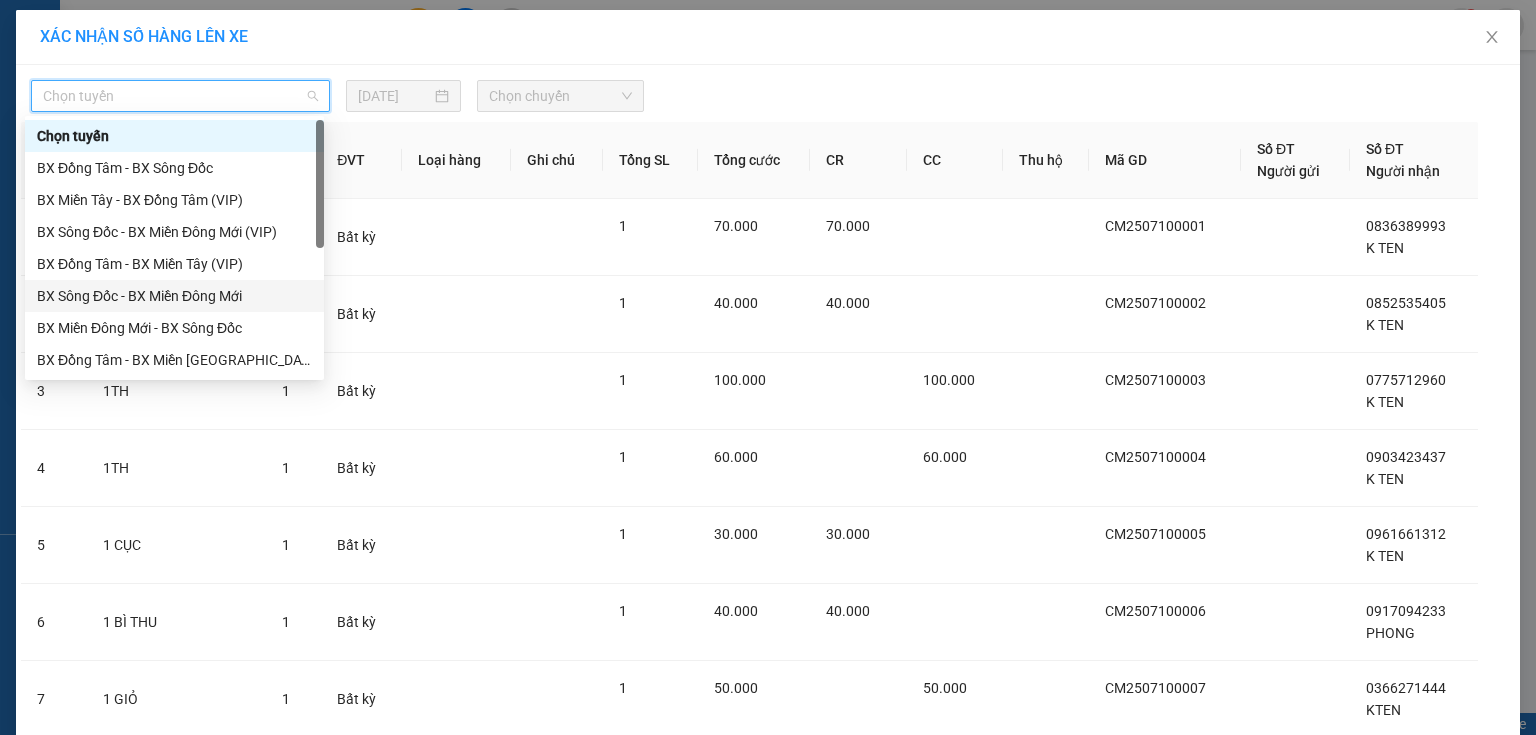 click on "BX Sông Đốc - BX Miền Đông Mới" at bounding box center (174, 296) 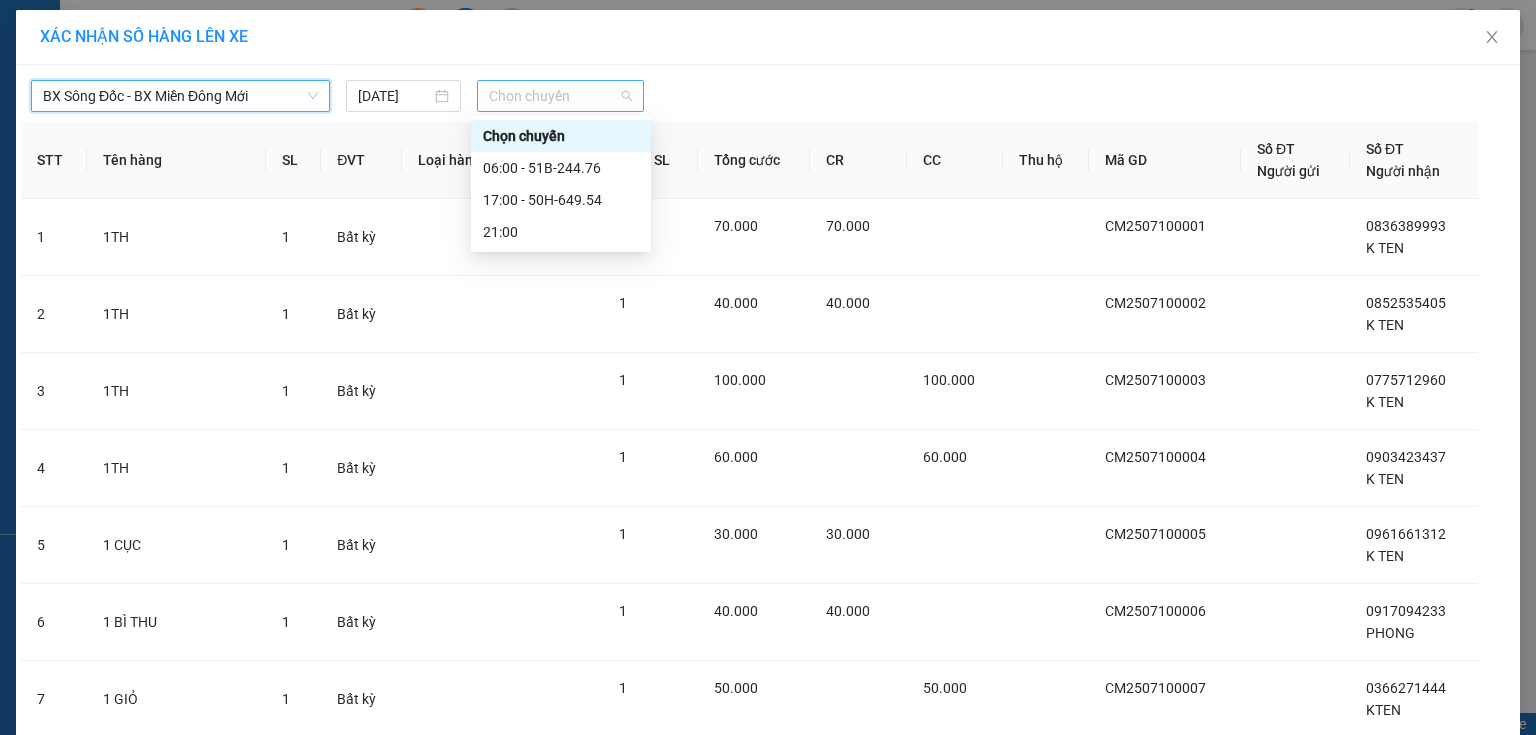 click on "Chọn chuyến" at bounding box center [561, 96] 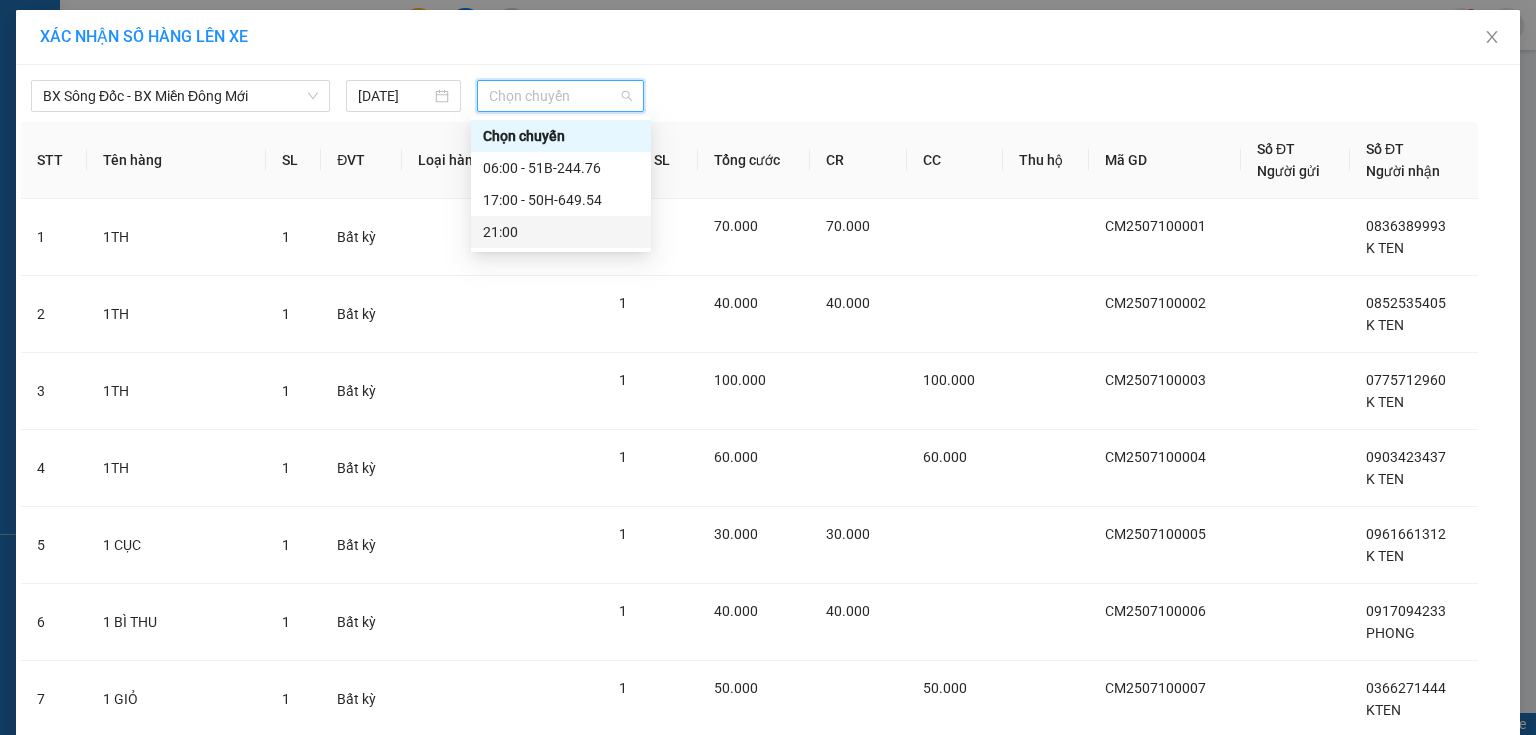 click on "21:00" at bounding box center [561, 232] 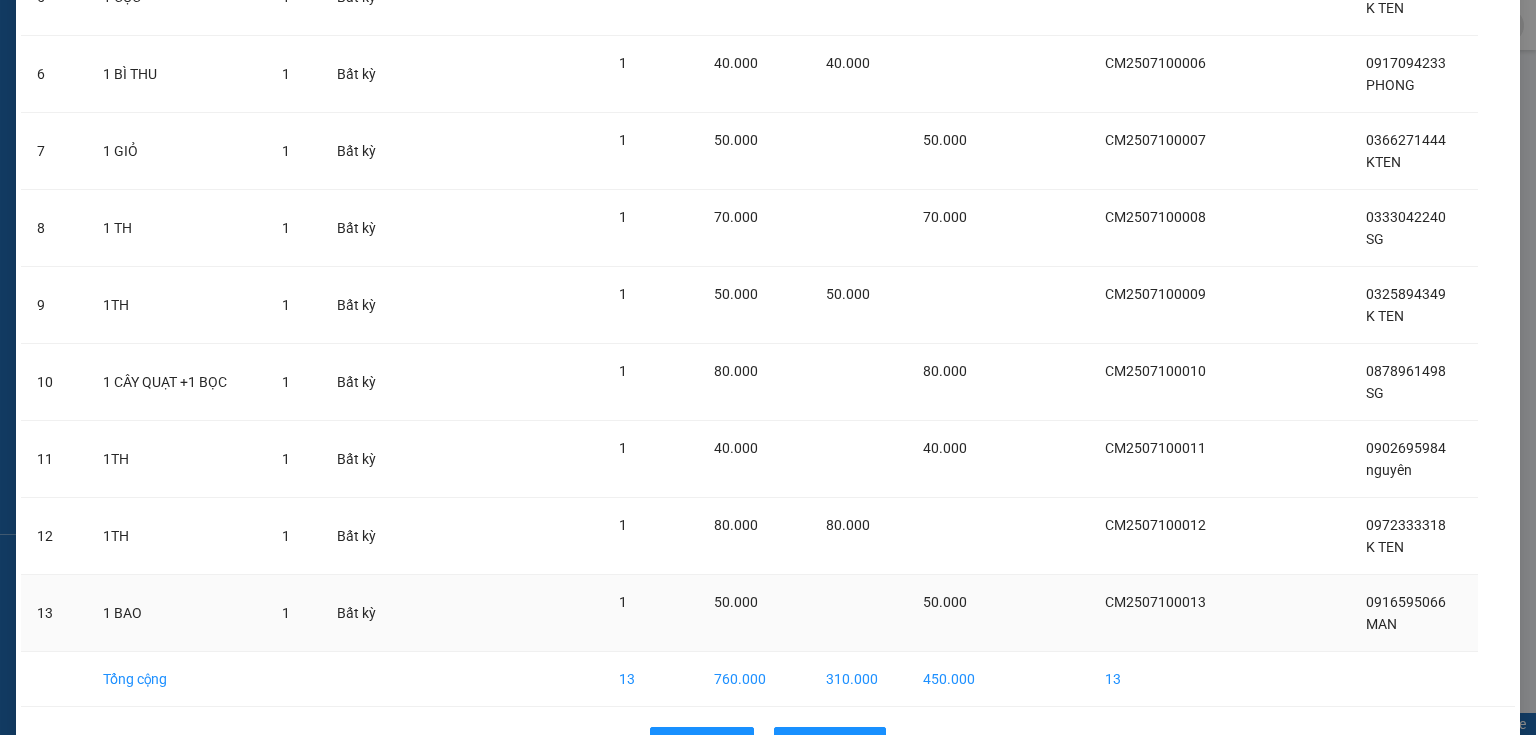 scroll, scrollTop: 620, scrollLeft: 0, axis: vertical 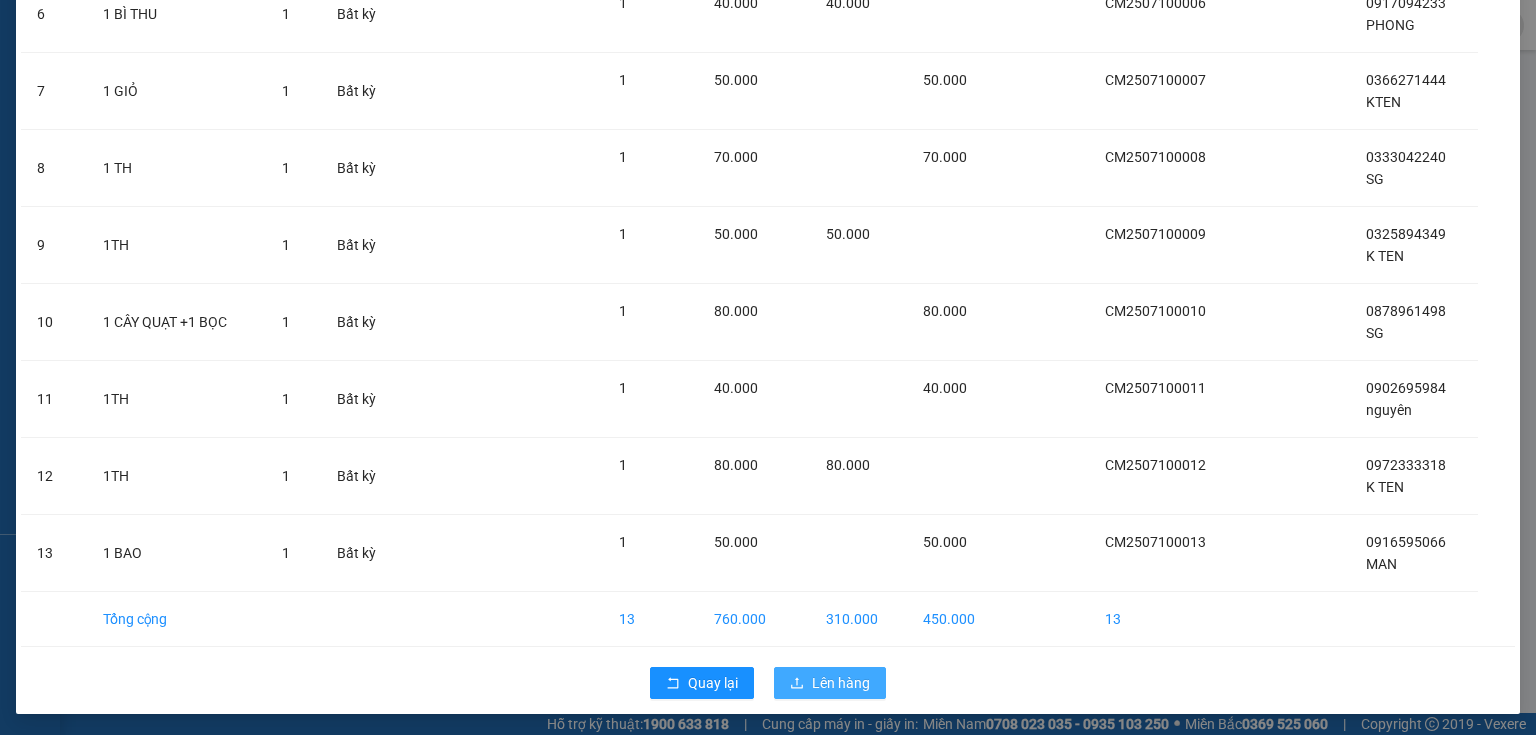click on "Lên hàng" at bounding box center (830, 683) 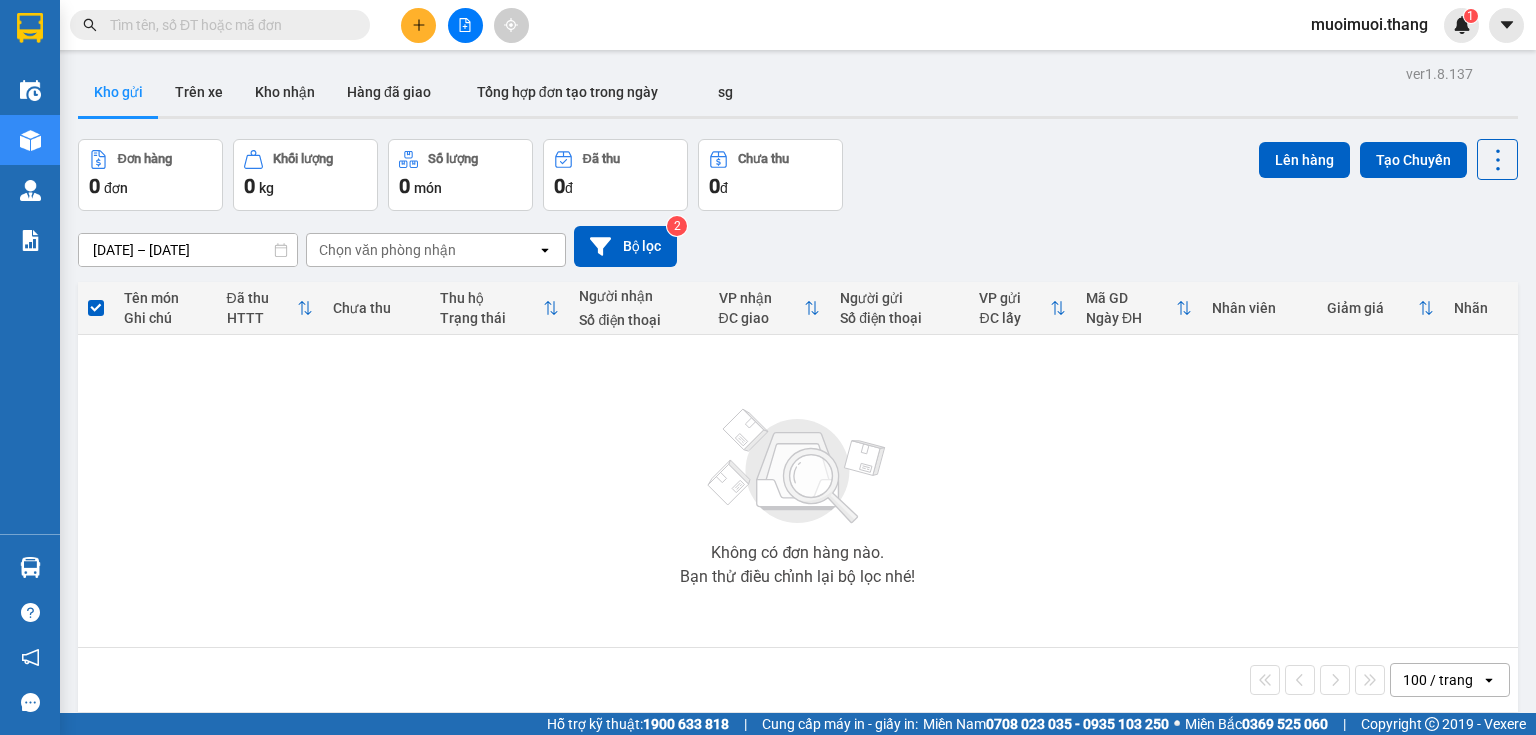 click at bounding box center (418, 25) 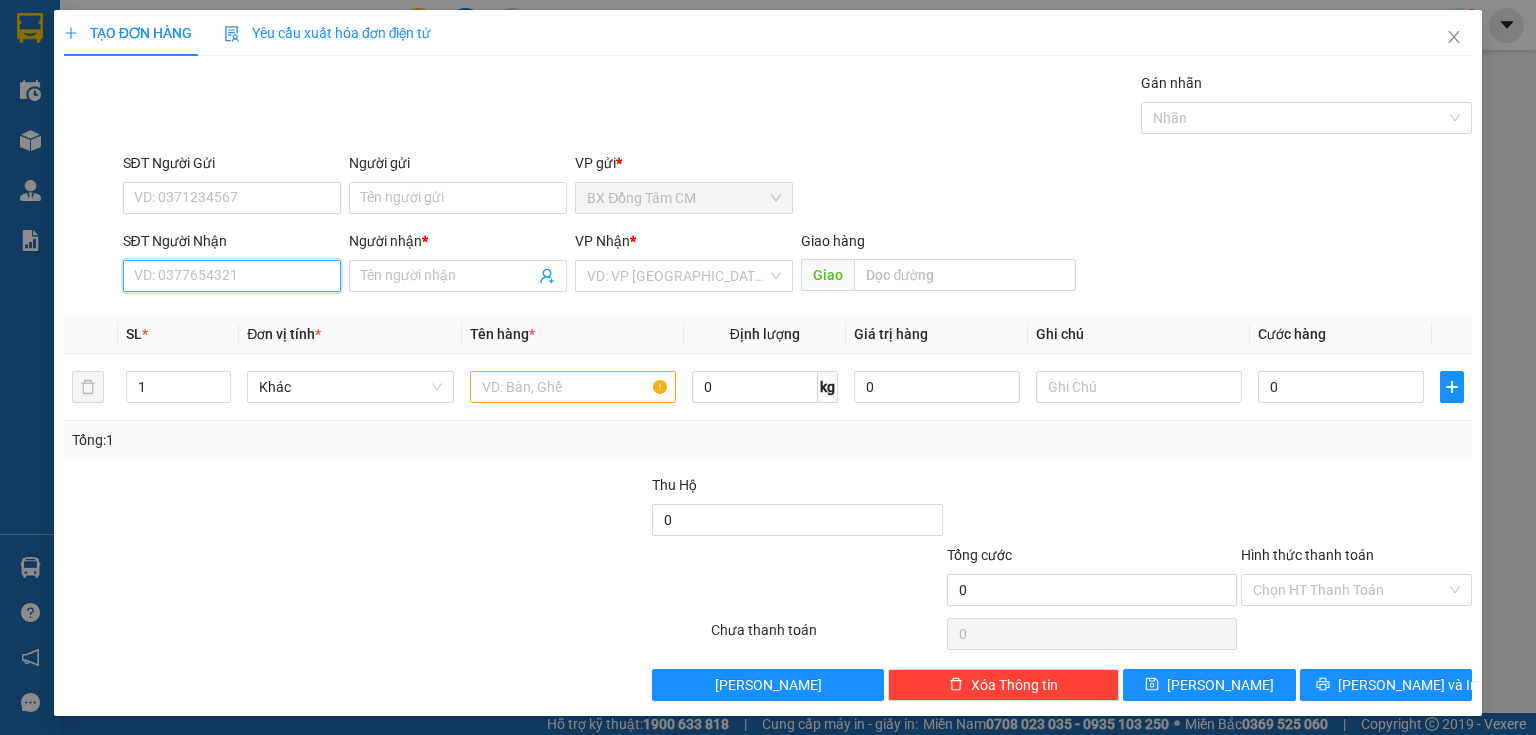 drag, startPoint x: 168, startPoint y: 294, endPoint x: 176, endPoint y: 274, distance: 21.540659 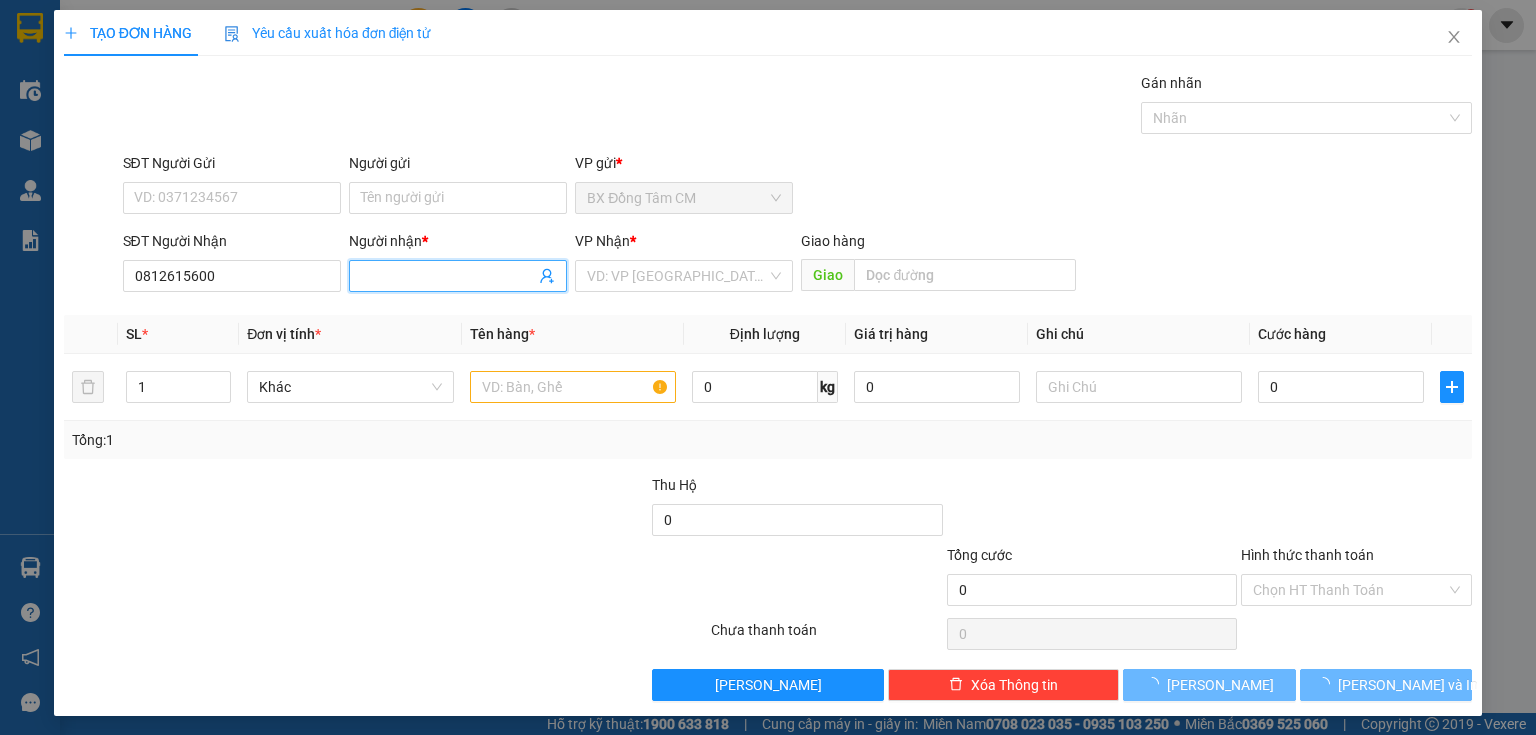 click on "Người nhận  *" at bounding box center [448, 276] 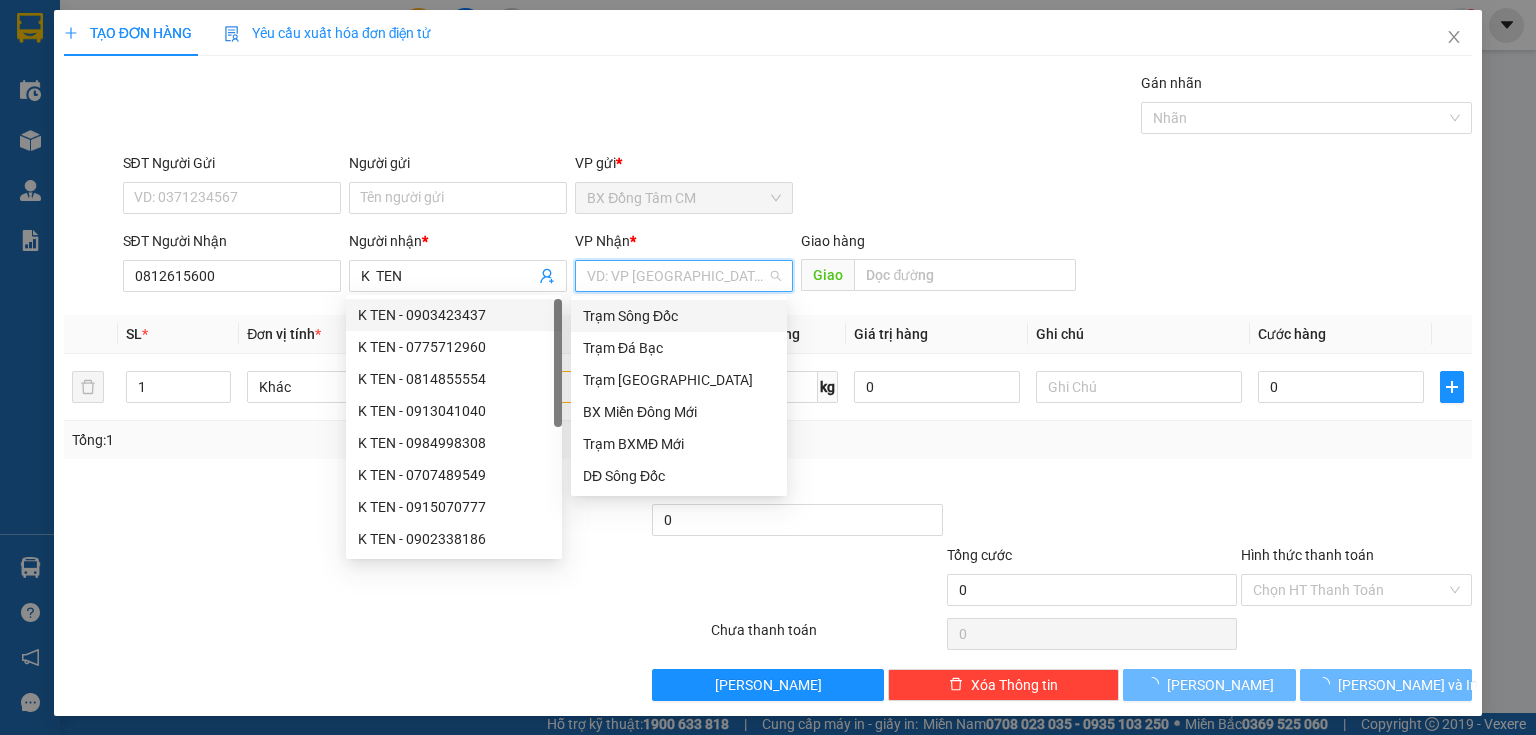 click at bounding box center [677, 276] 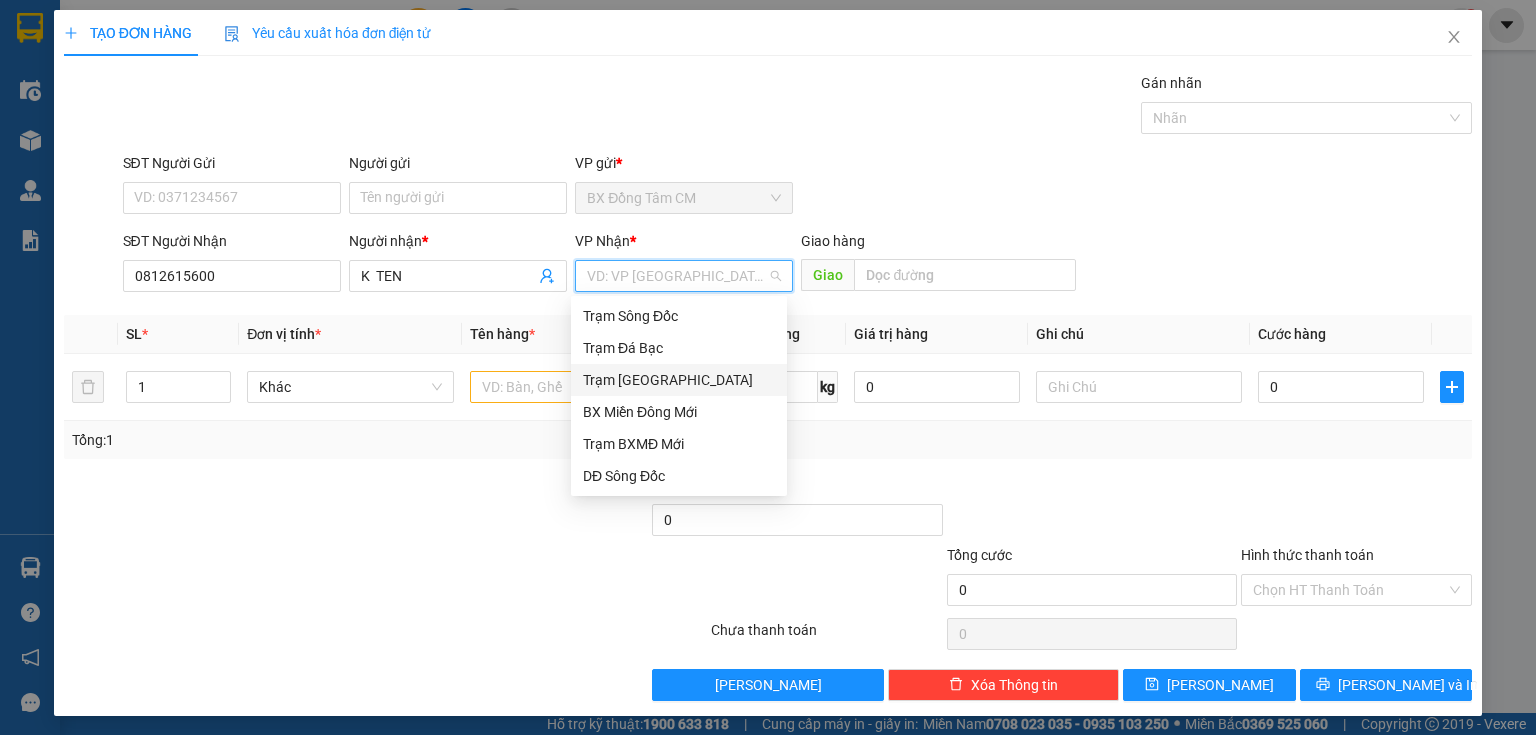 click on "Trạm [GEOGRAPHIC_DATA]" at bounding box center [679, 380] 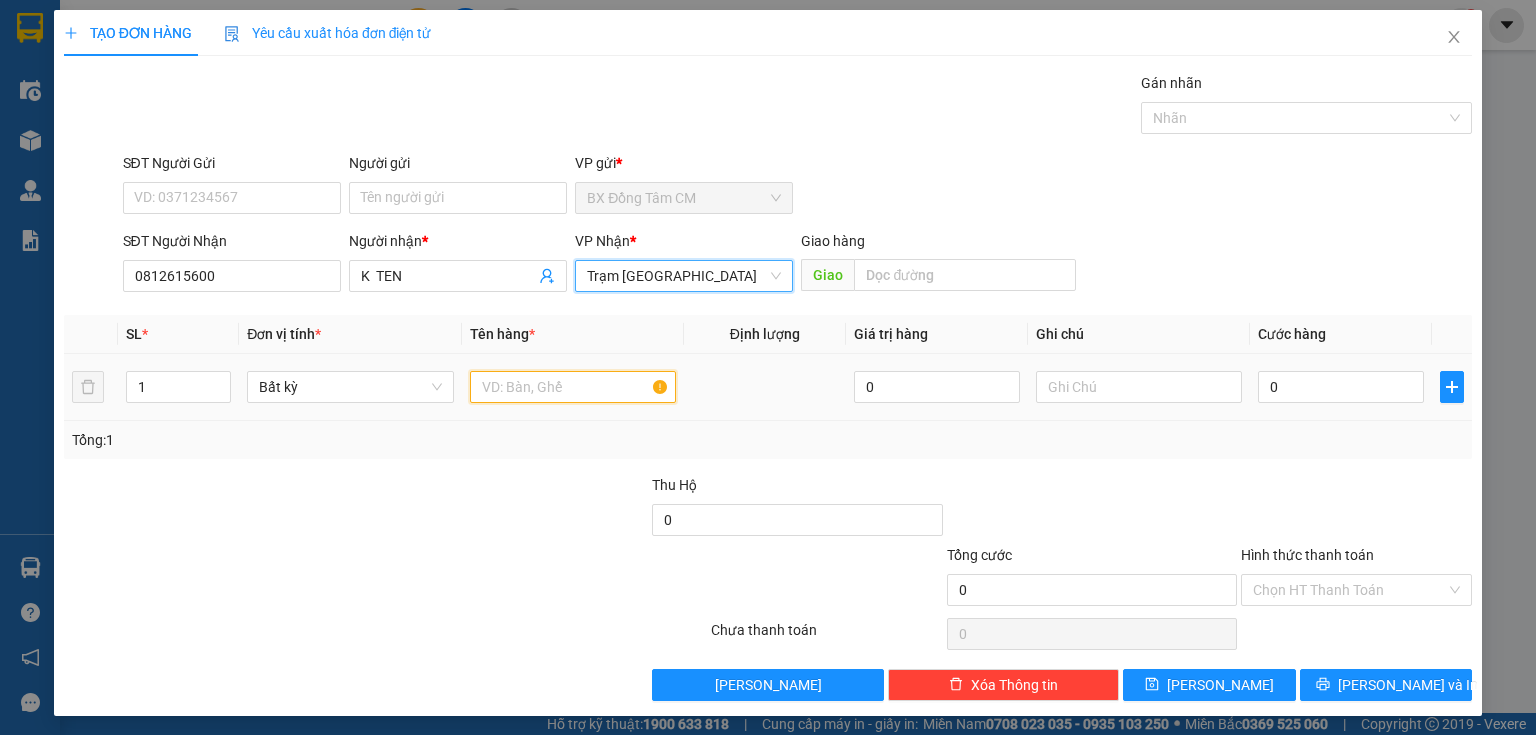 click at bounding box center [573, 387] 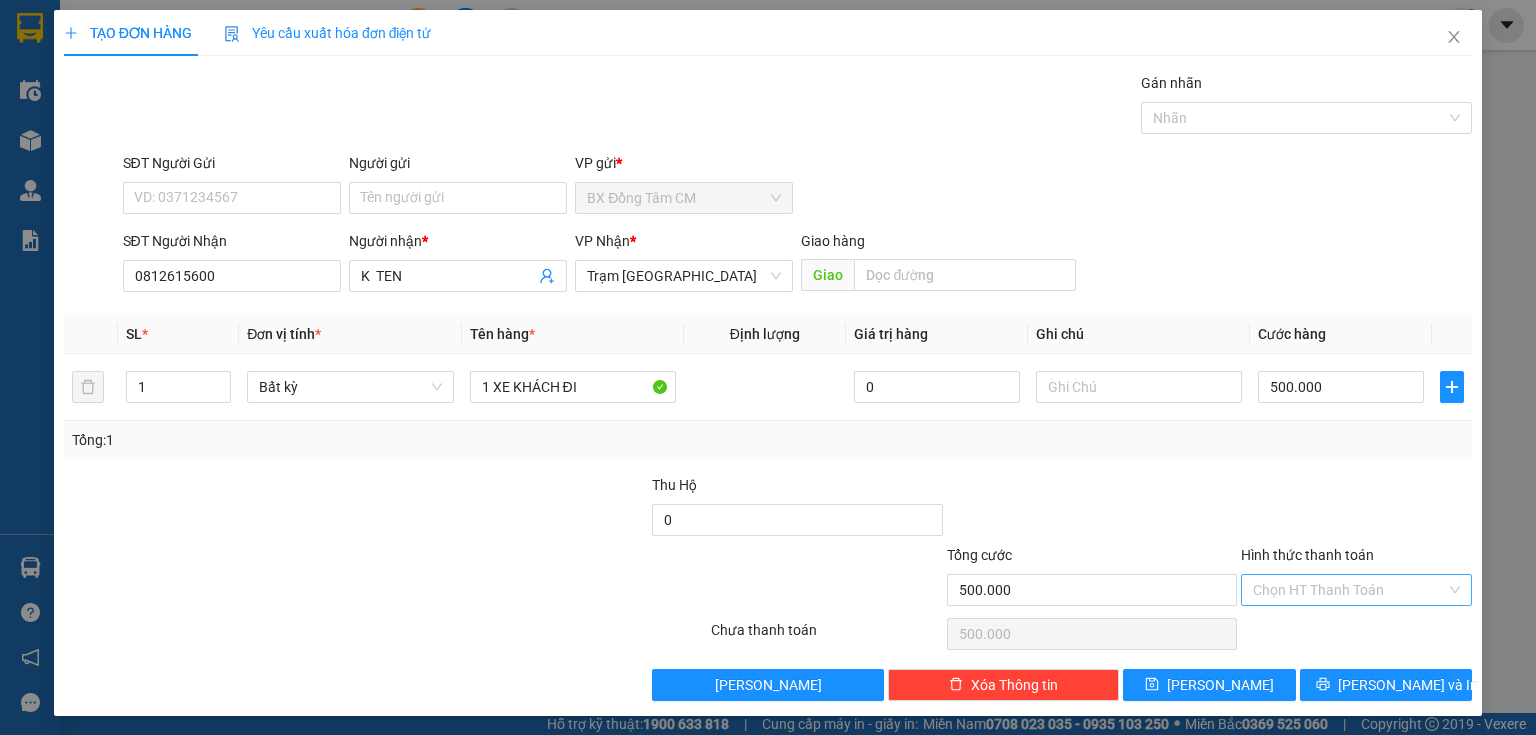 click on "Hình thức thanh toán" at bounding box center (1349, 590) 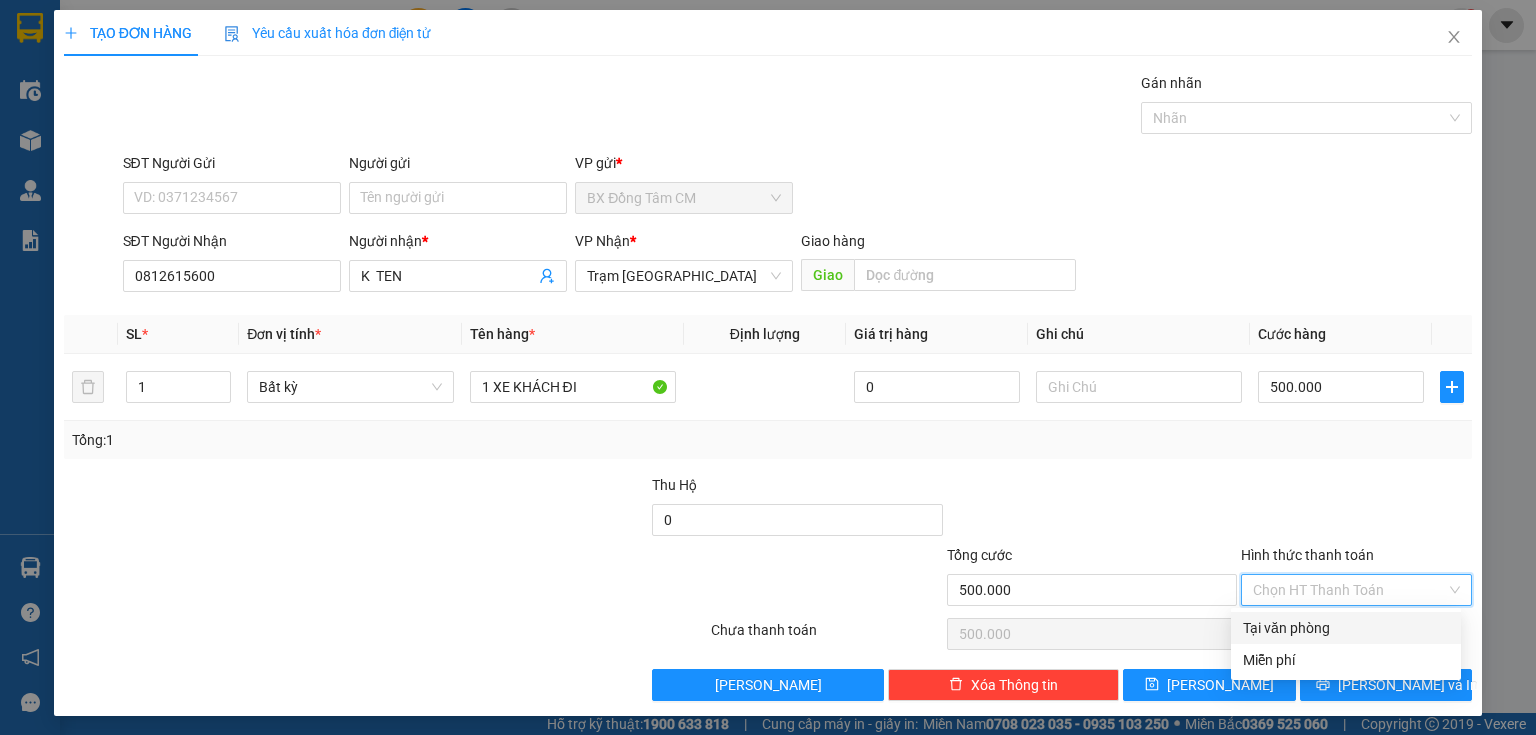 click on "Tại văn phòng" at bounding box center (1346, 628) 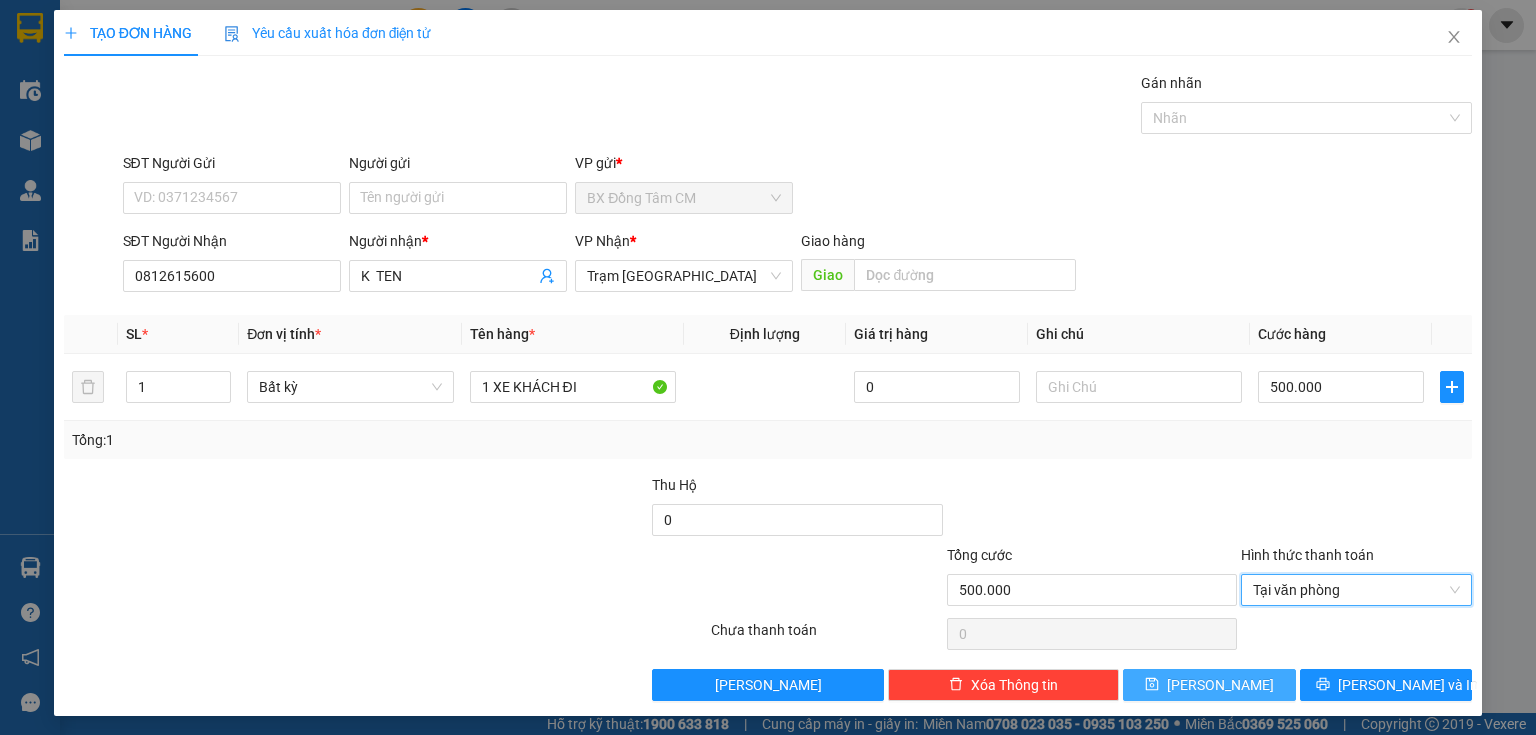 click on "[PERSON_NAME]" at bounding box center [1209, 685] 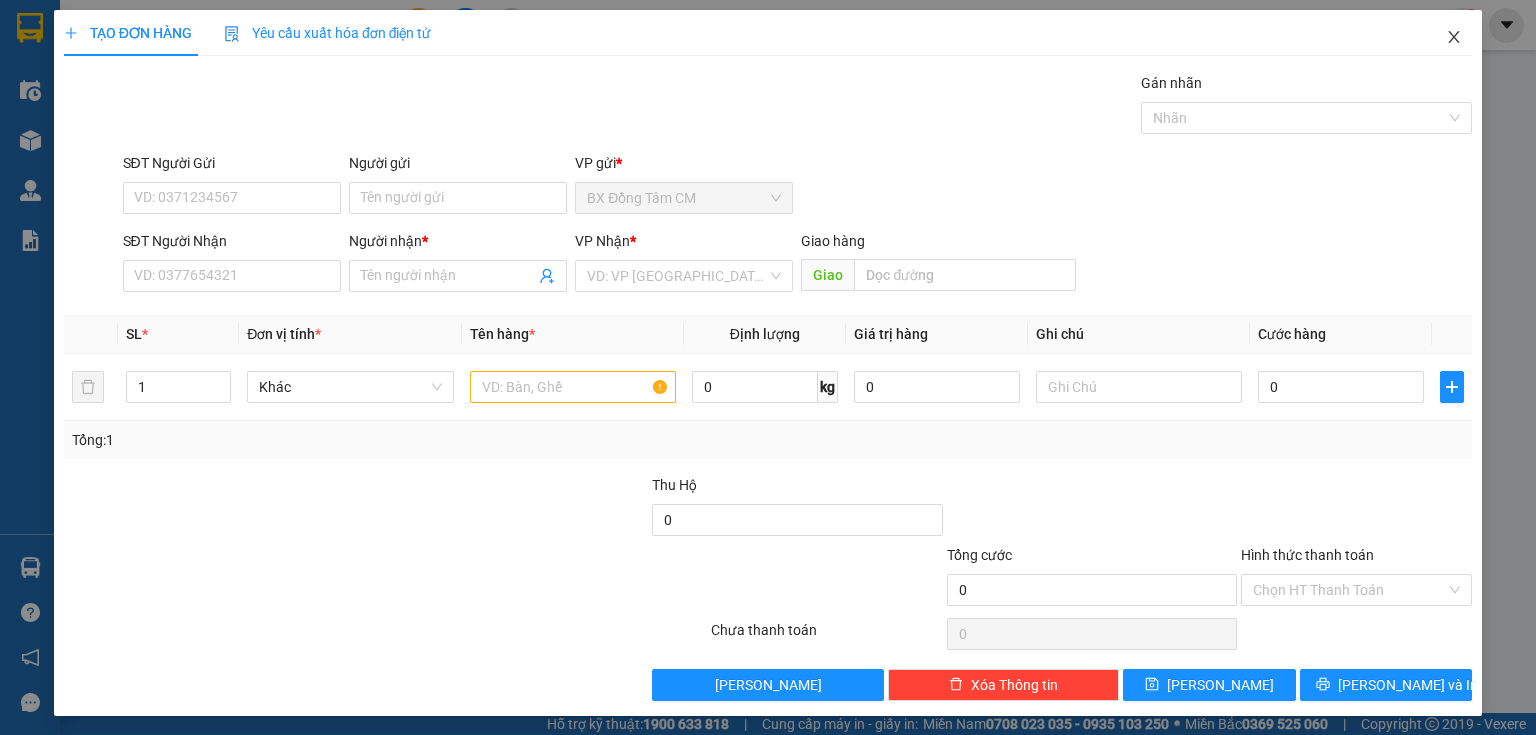 click 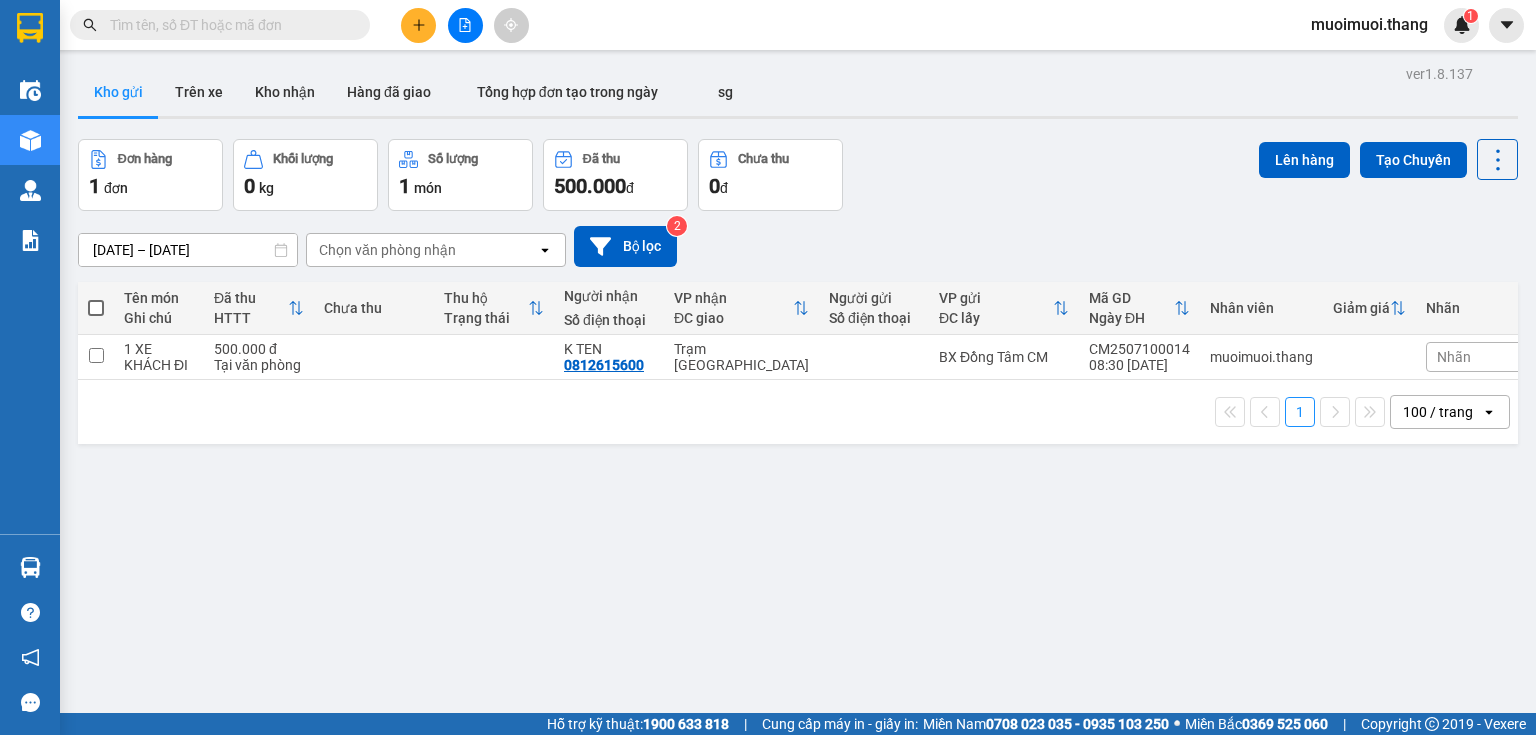 click 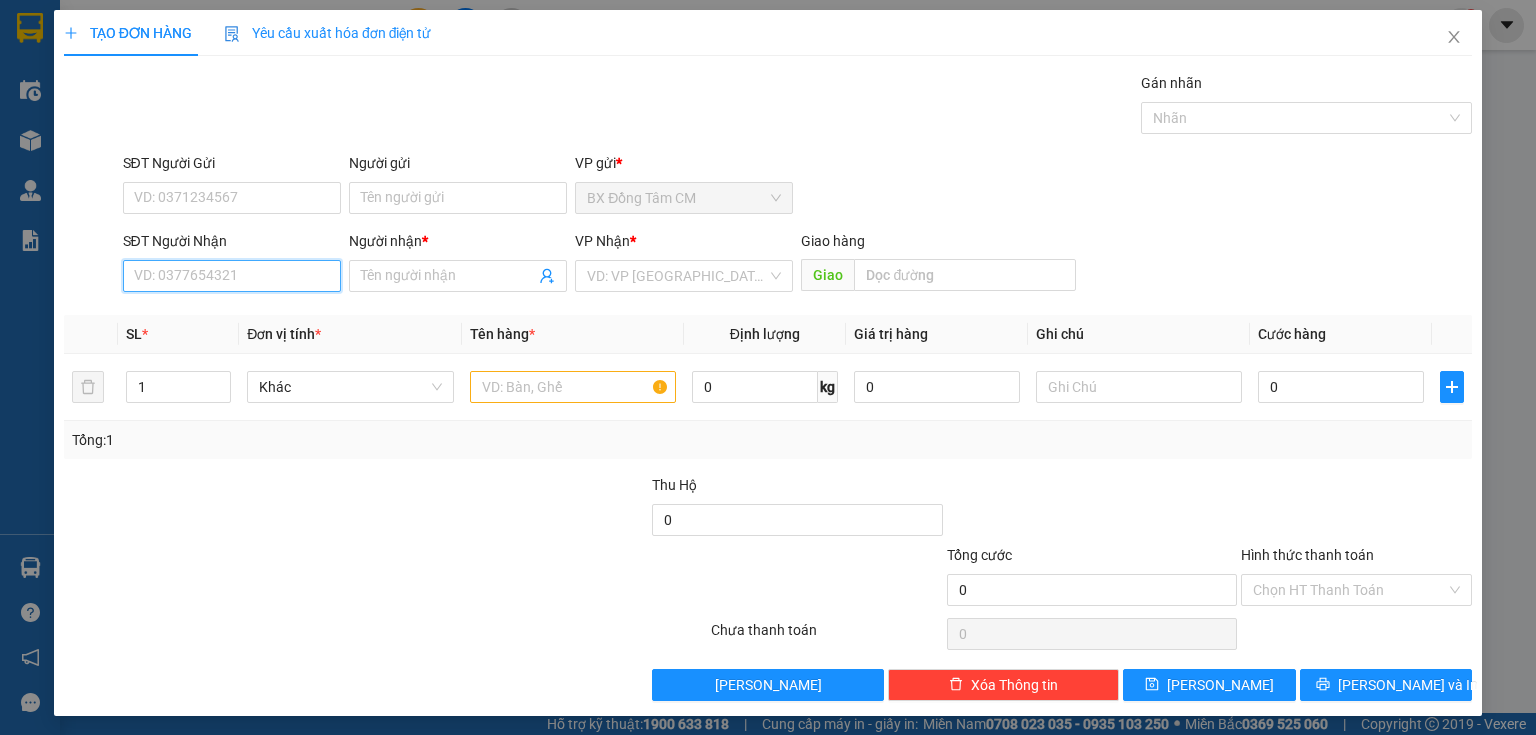 click on "SĐT Người Nhận" at bounding box center [232, 276] 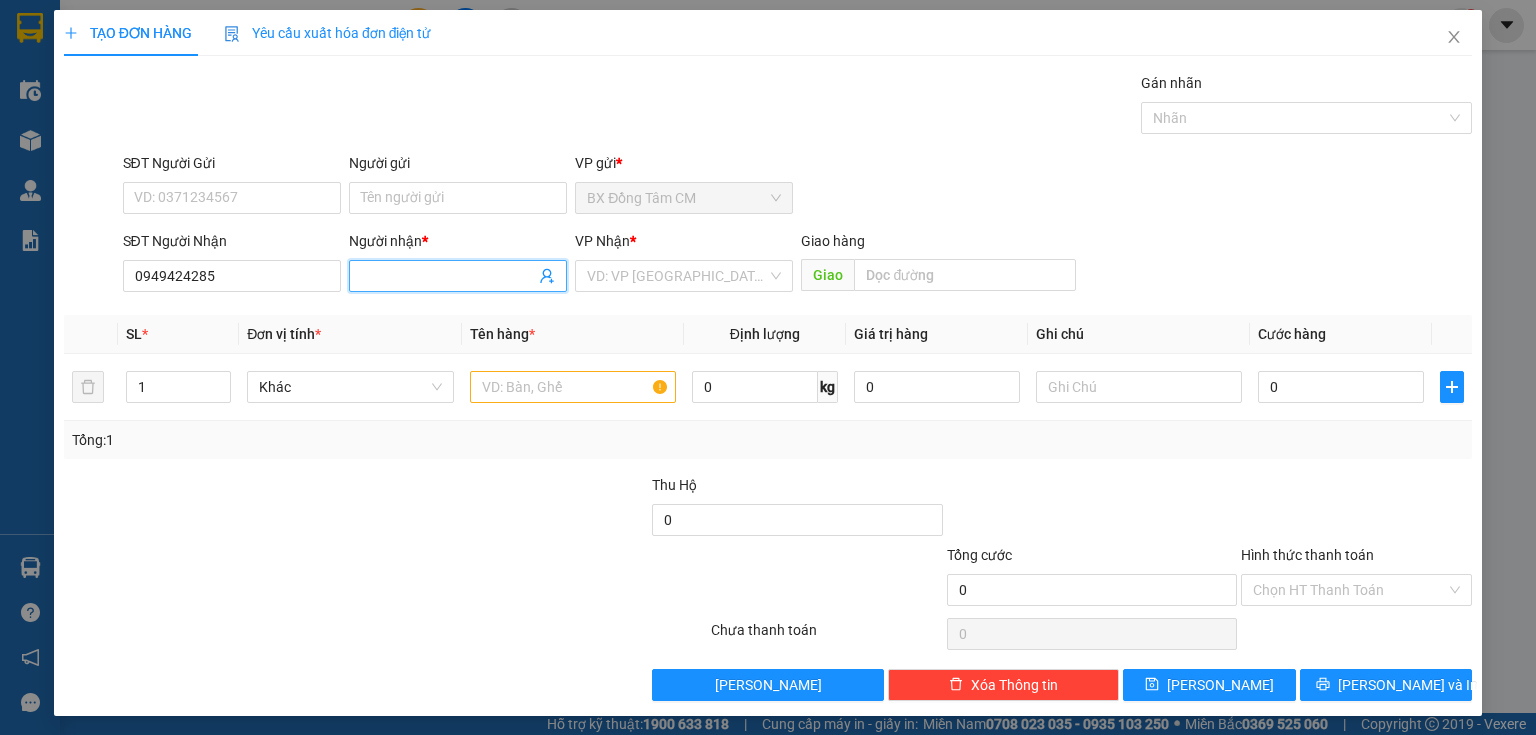 drag, startPoint x: 404, startPoint y: 290, endPoint x: 410, endPoint y: 280, distance: 11.661903 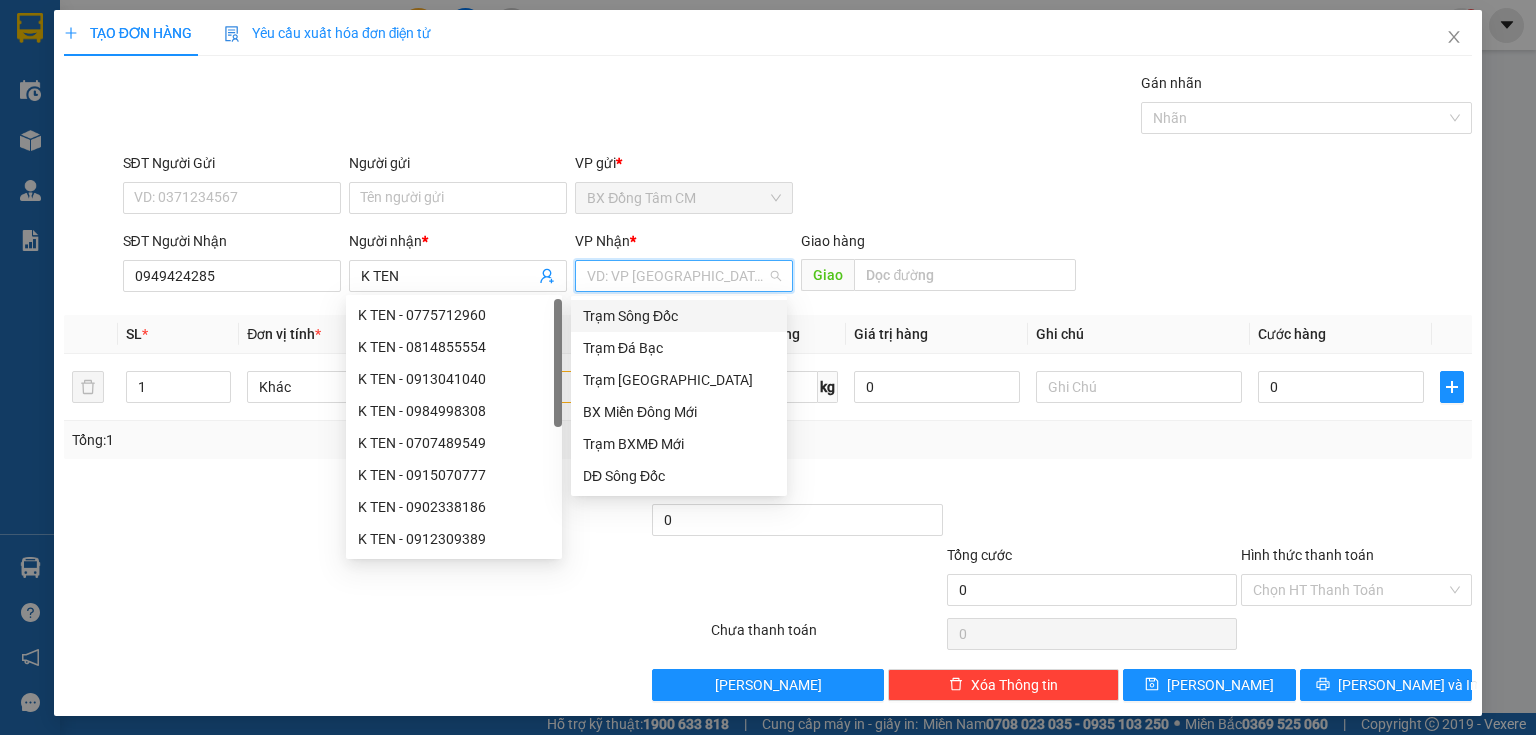 click at bounding box center (677, 276) 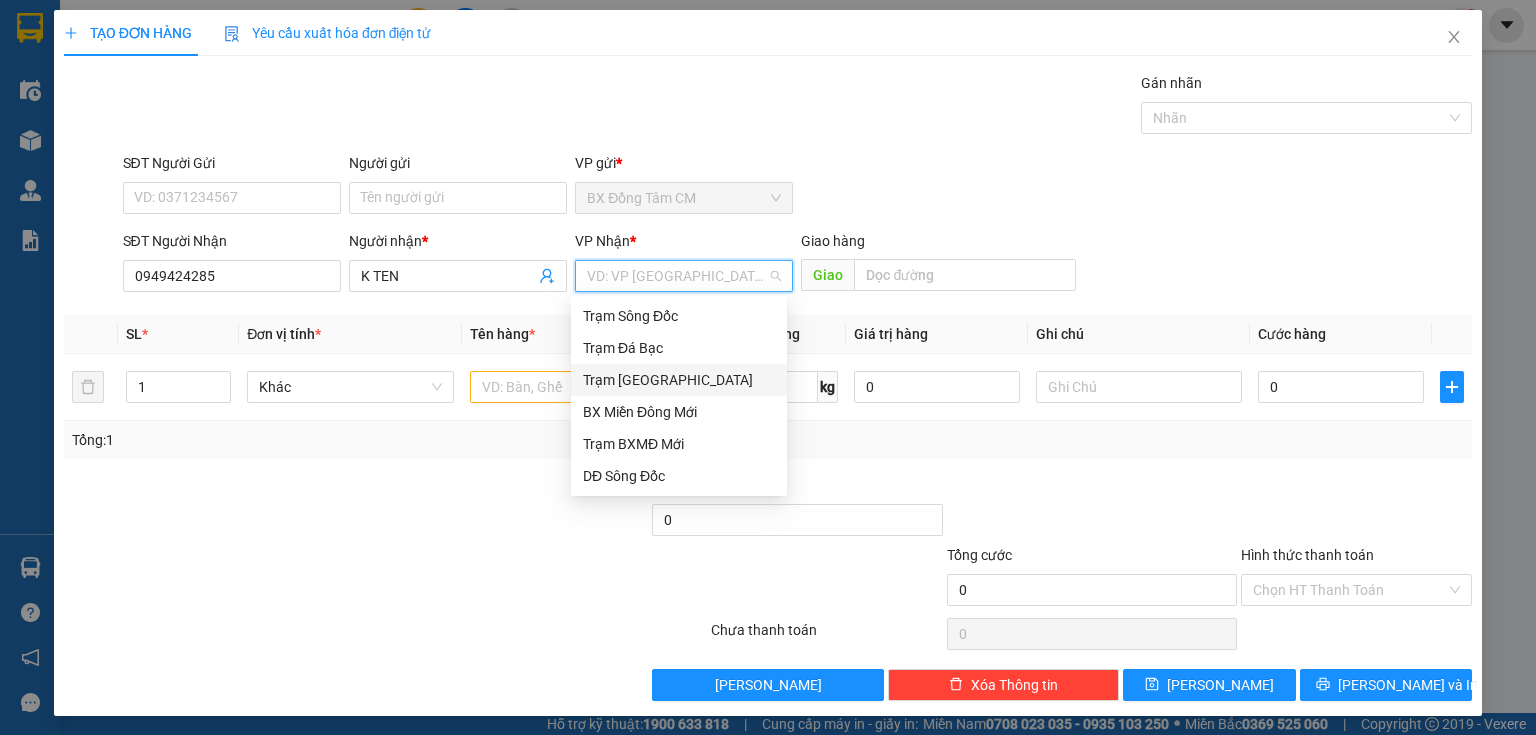 click on "Trạm [GEOGRAPHIC_DATA]" at bounding box center [679, 380] 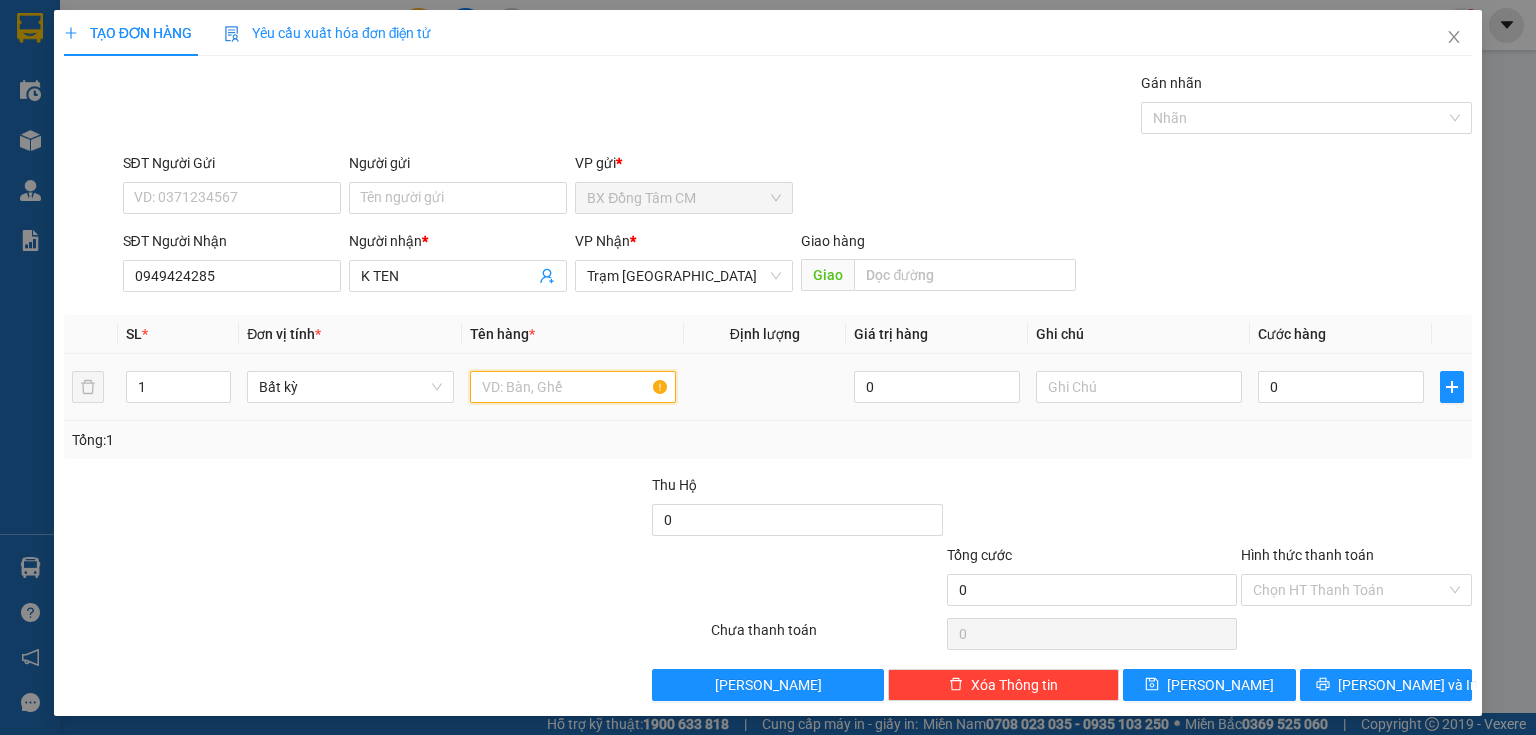 click at bounding box center (573, 387) 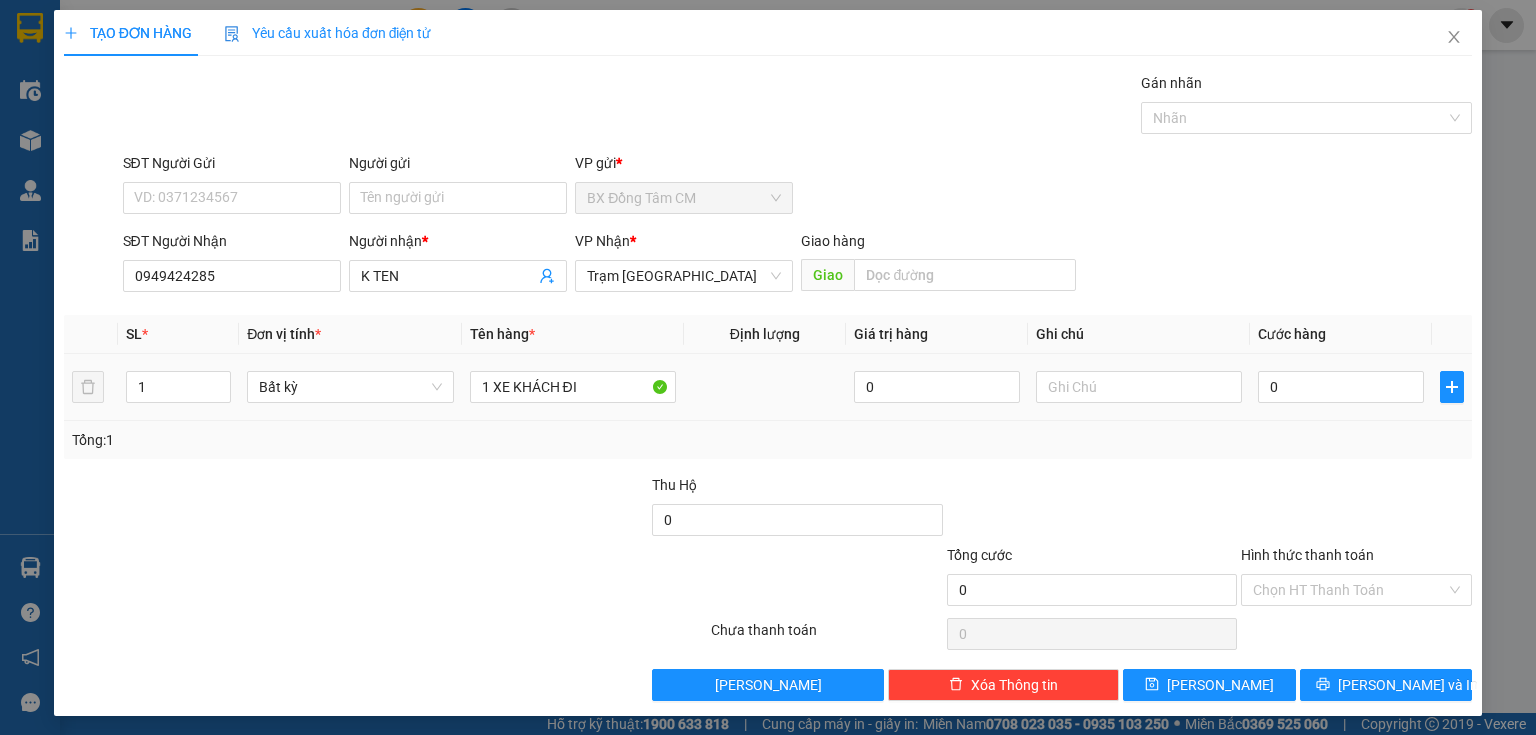 click on "0" at bounding box center [1341, 387] 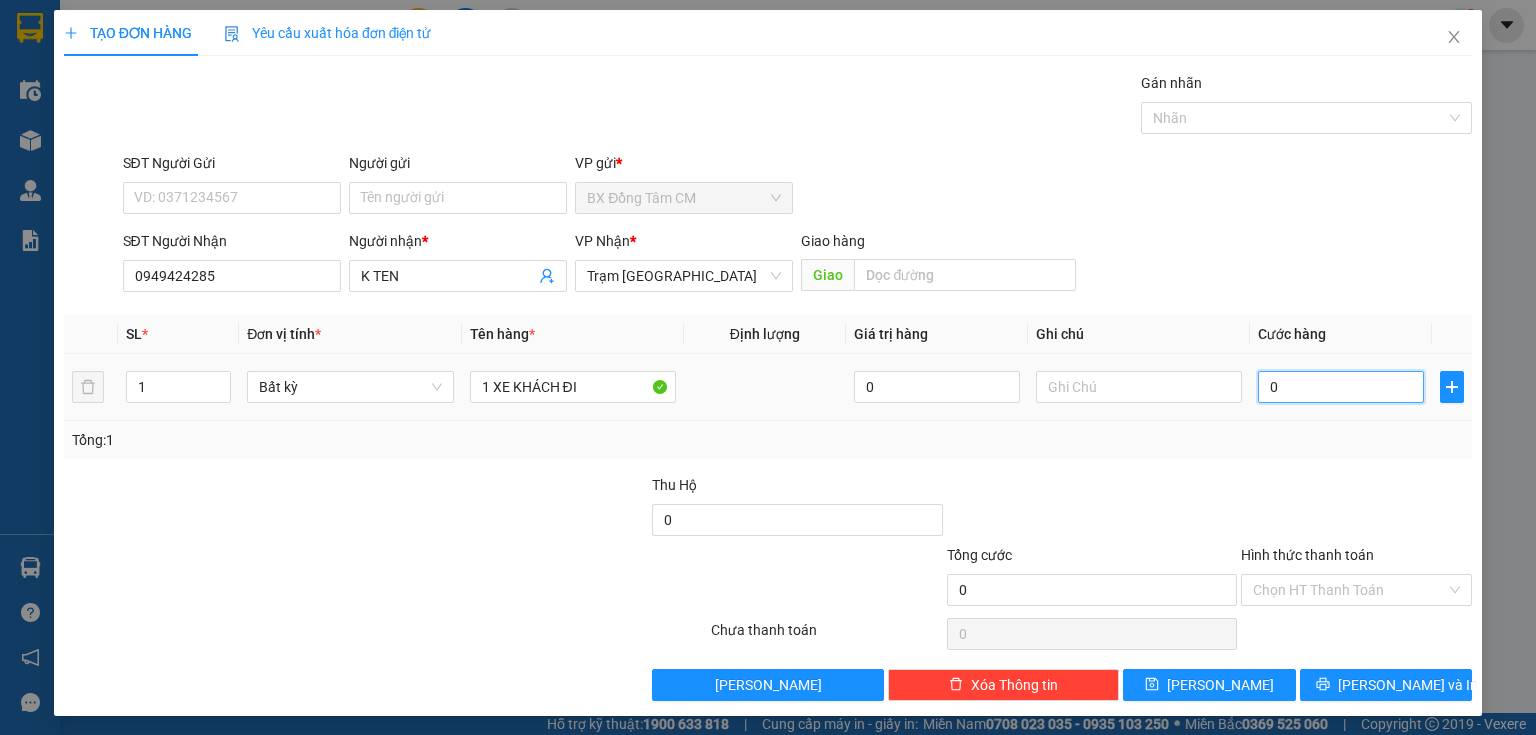 click on "0" at bounding box center [1341, 387] 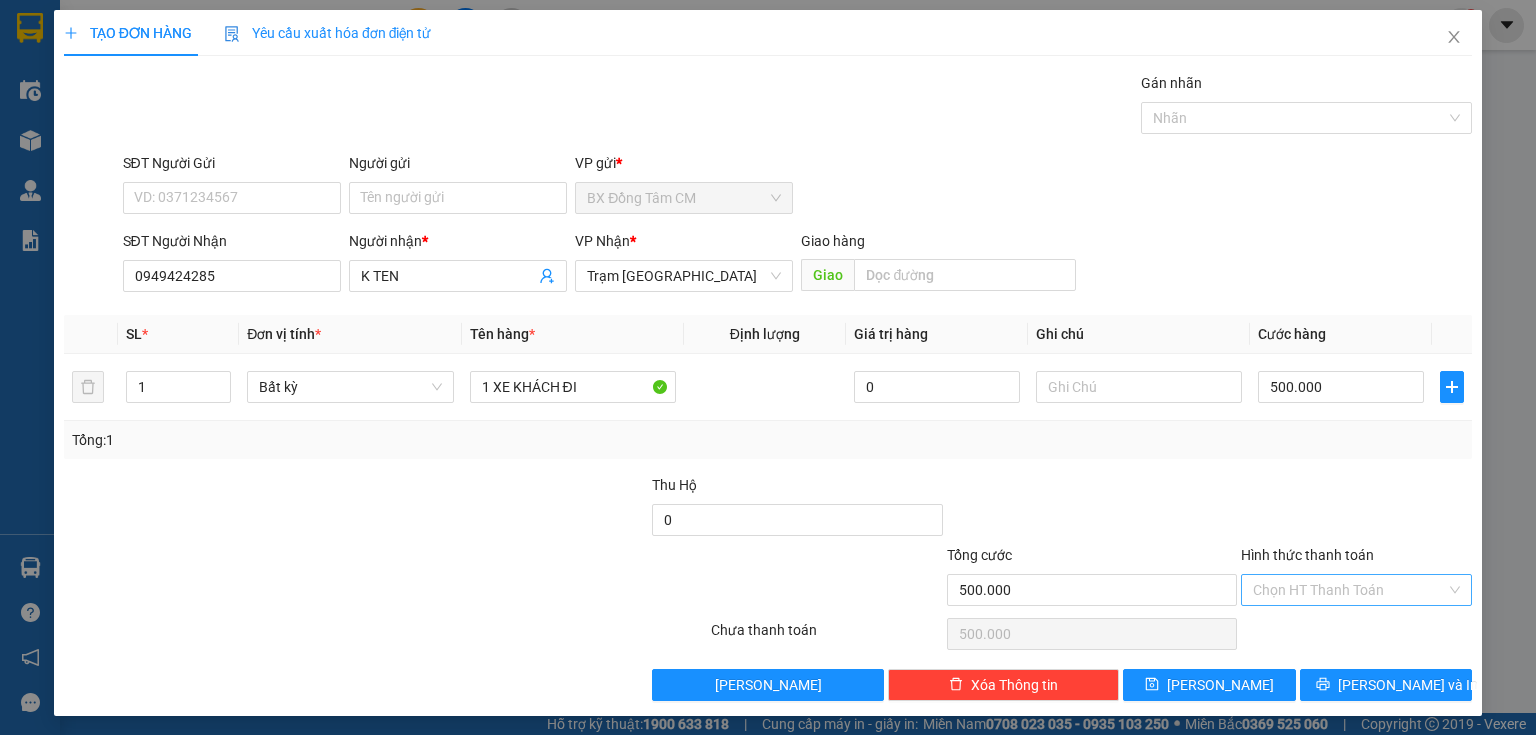 click on "Hình thức thanh toán" at bounding box center [1349, 590] 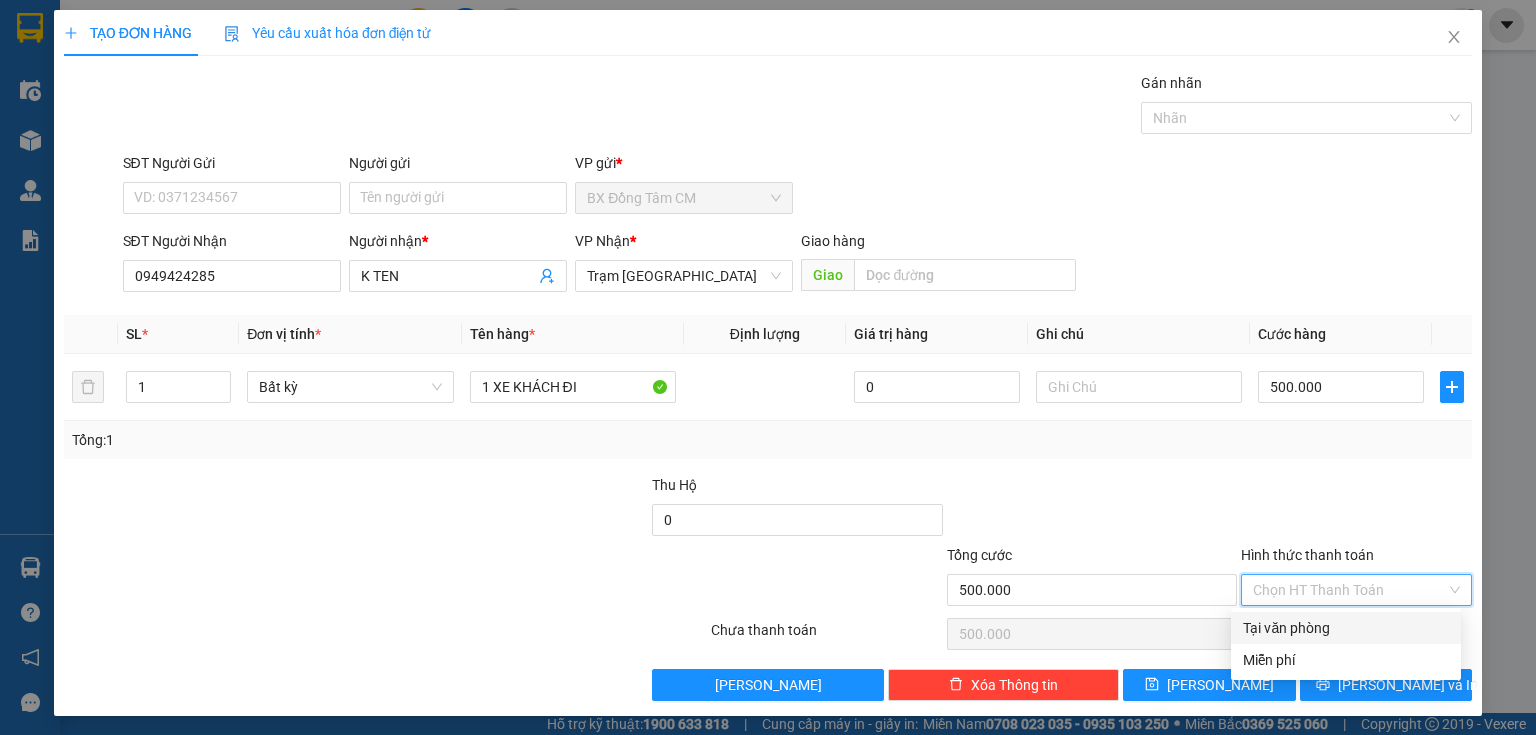 click on "Tại văn phòng" at bounding box center [1346, 628] 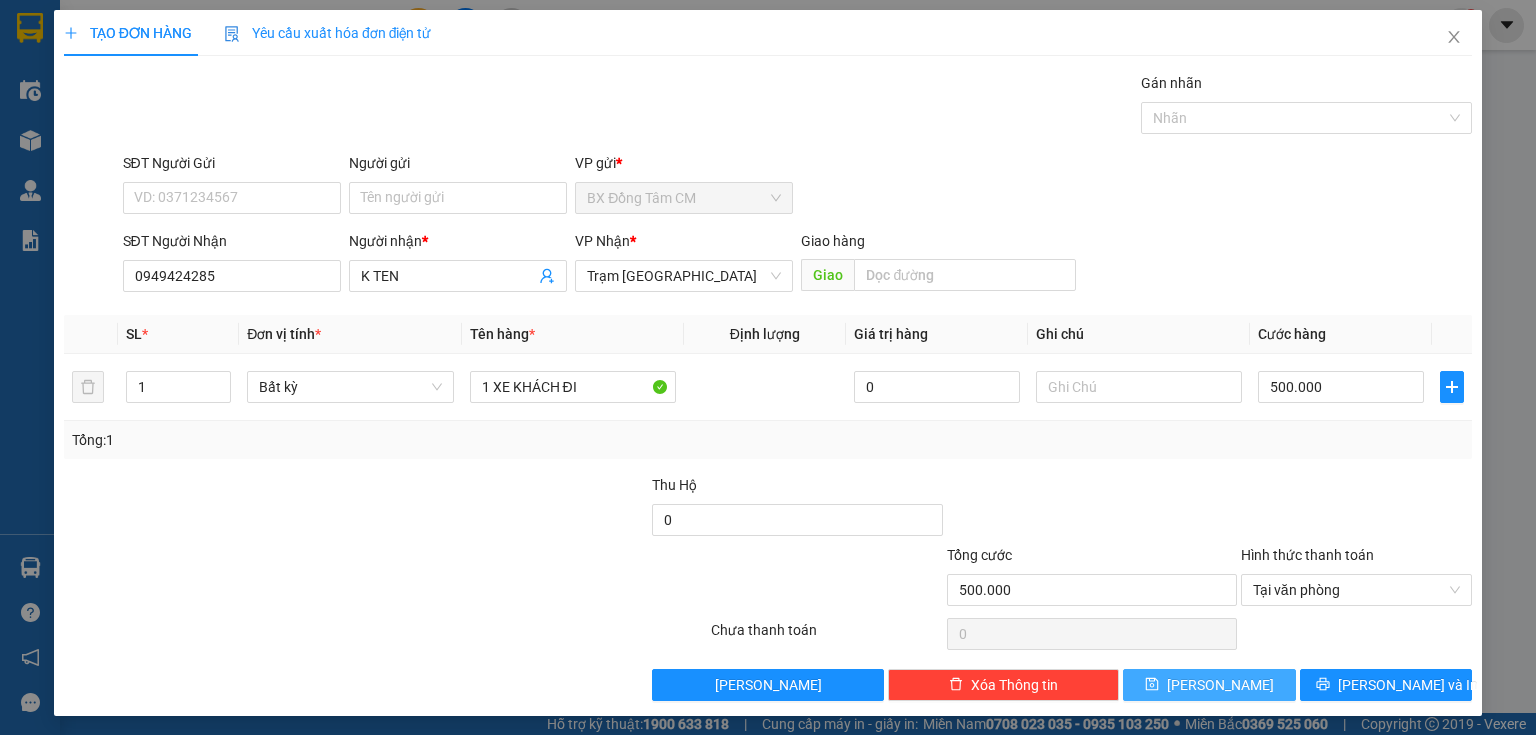 click on "[PERSON_NAME]" at bounding box center (1209, 685) 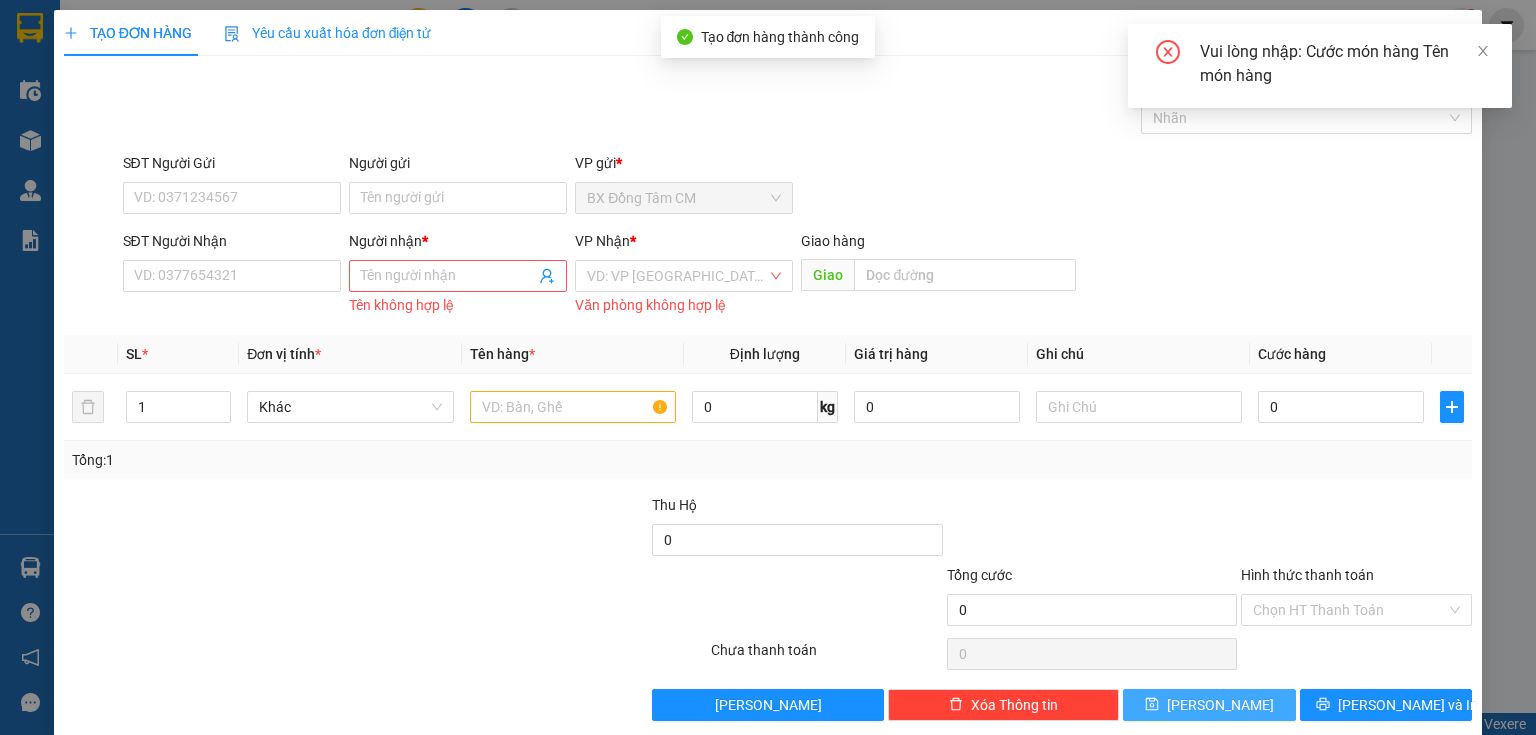 click on "[PERSON_NAME]" at bounding box center [1220, 705] 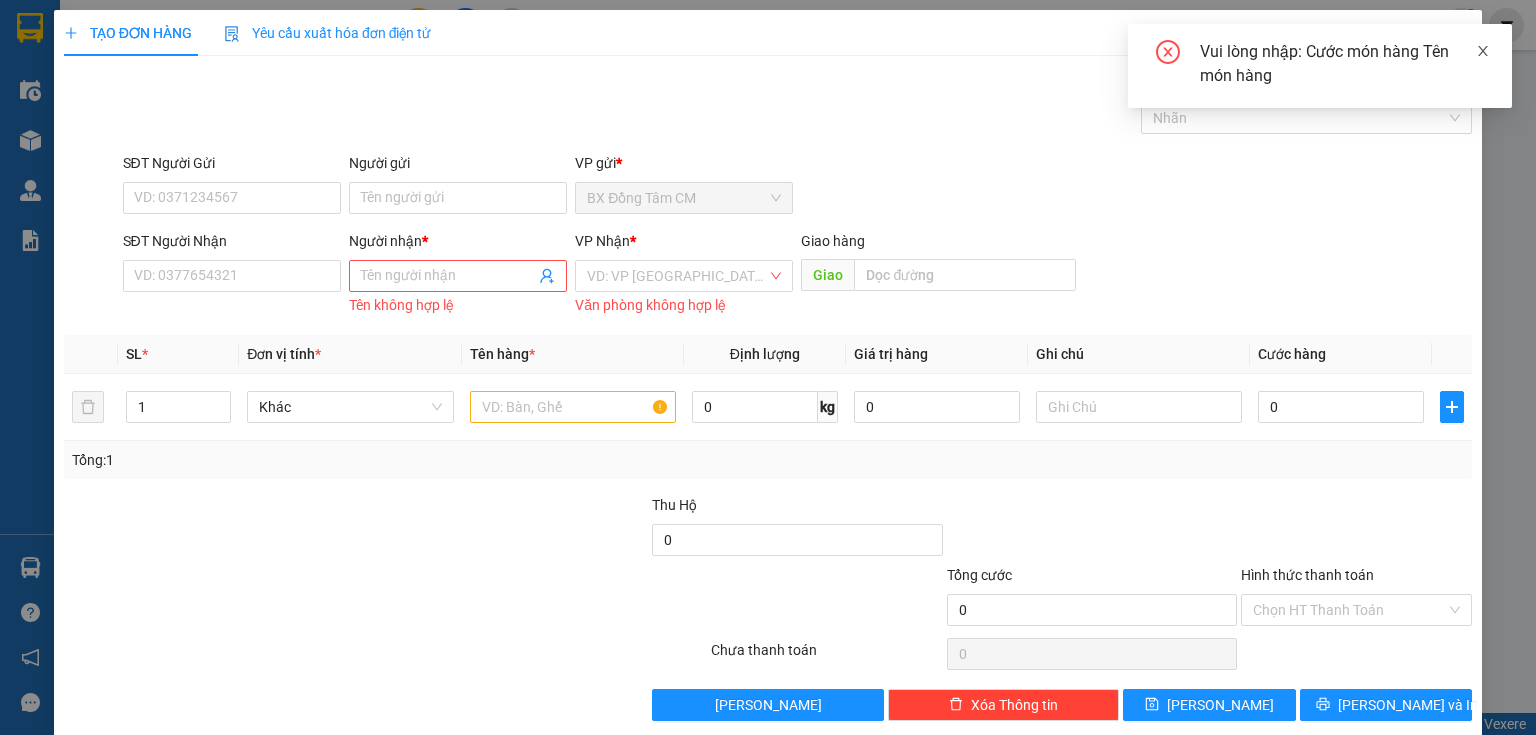 click at bounding box center [1483, 51] 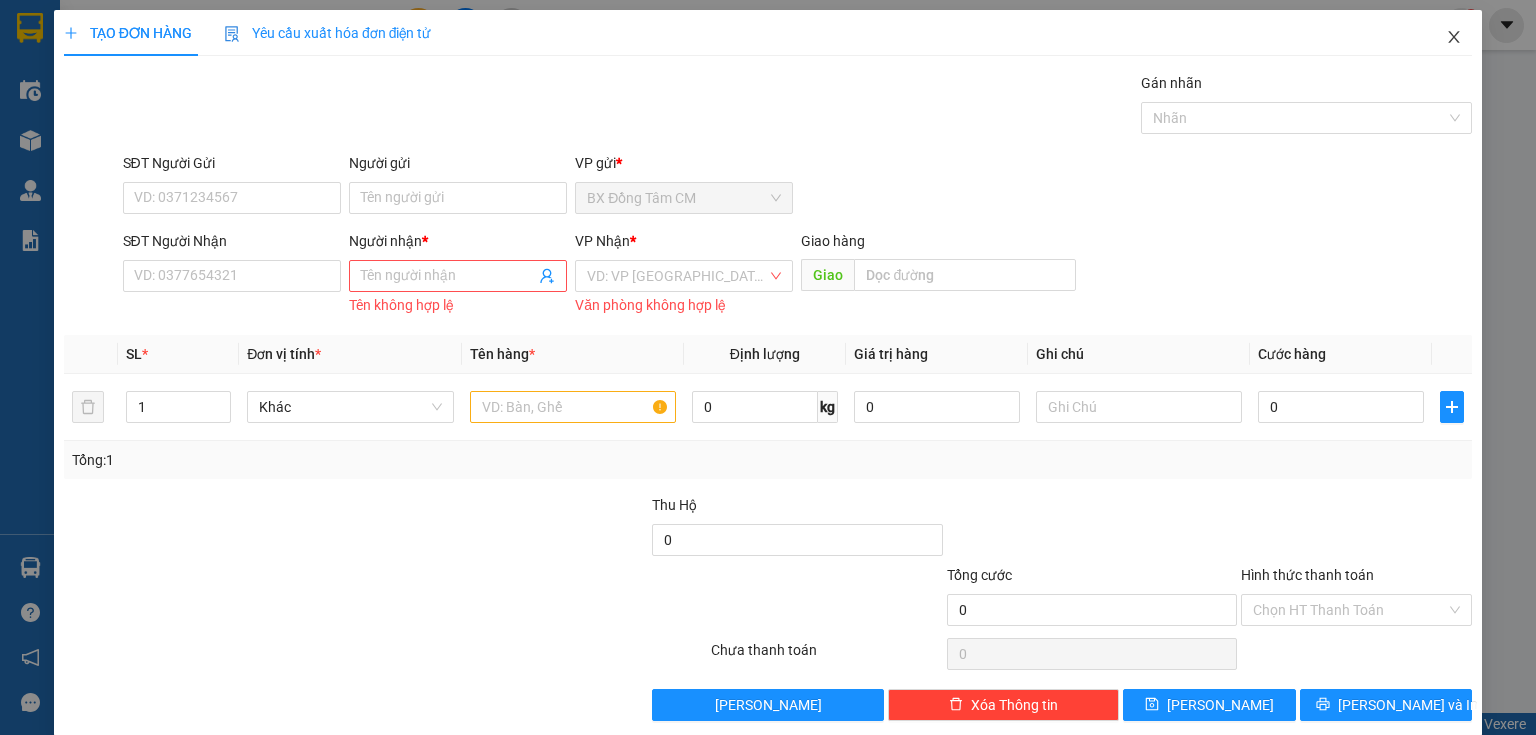 click at bounding box center (1454, 38) 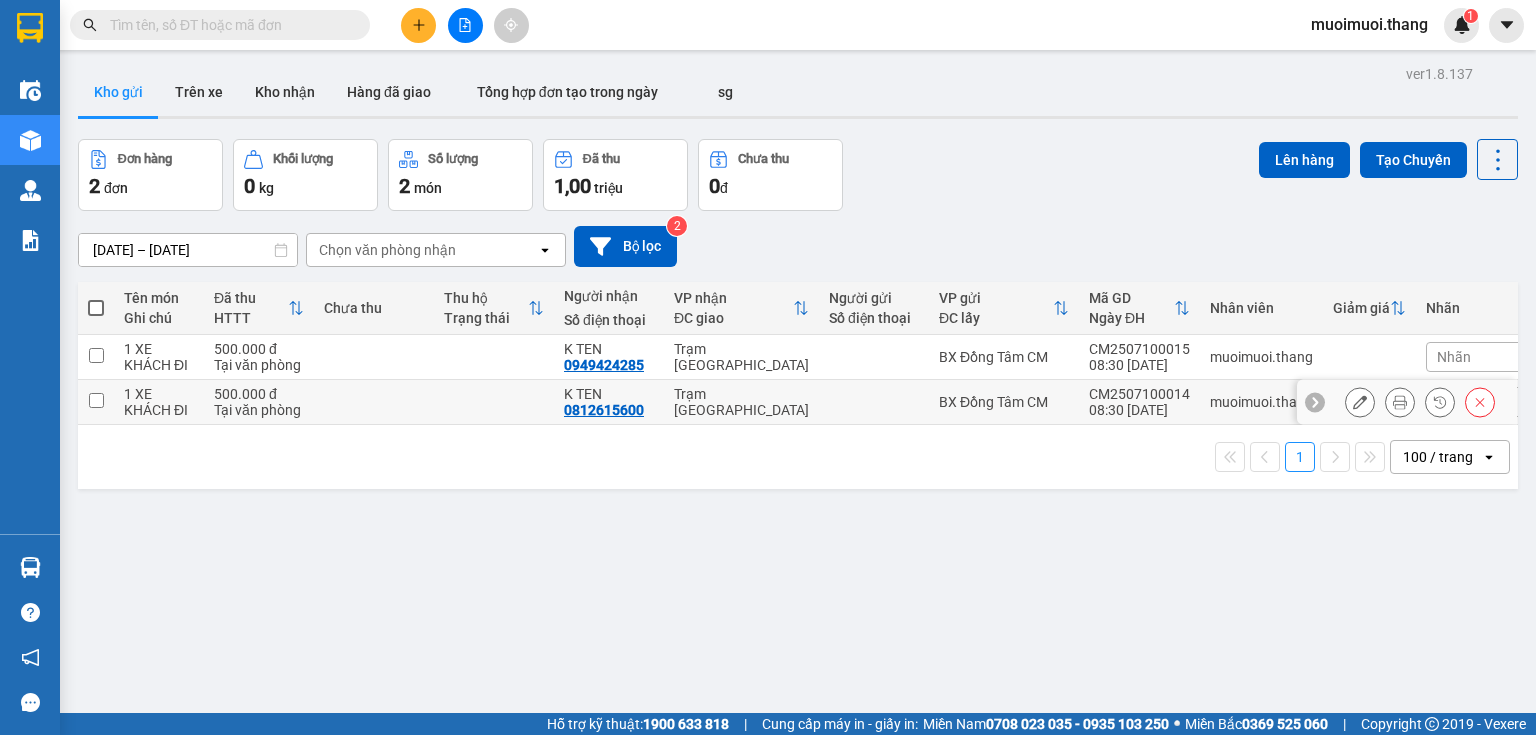 click at bounding box center (374, 402) 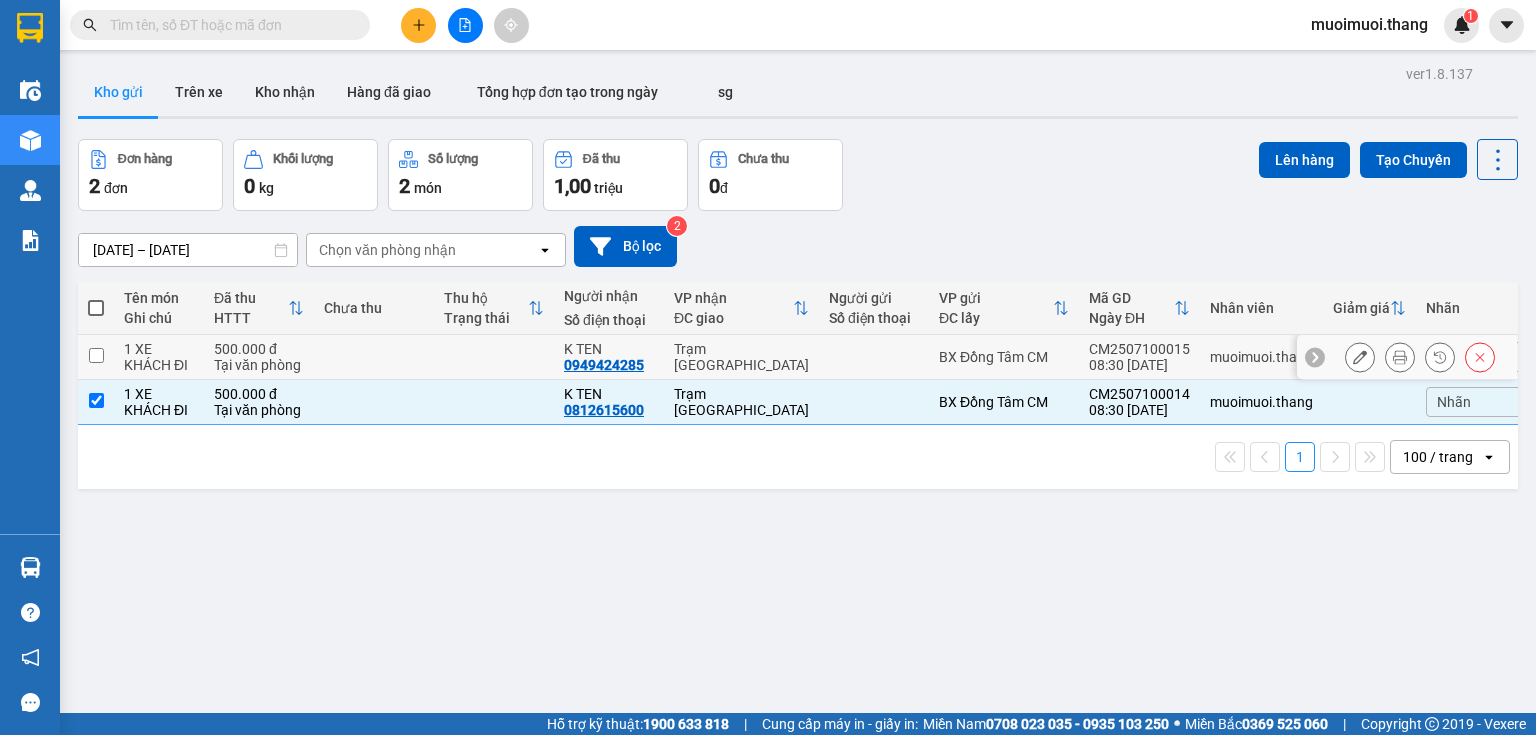 click at bounding box center [374, 357] 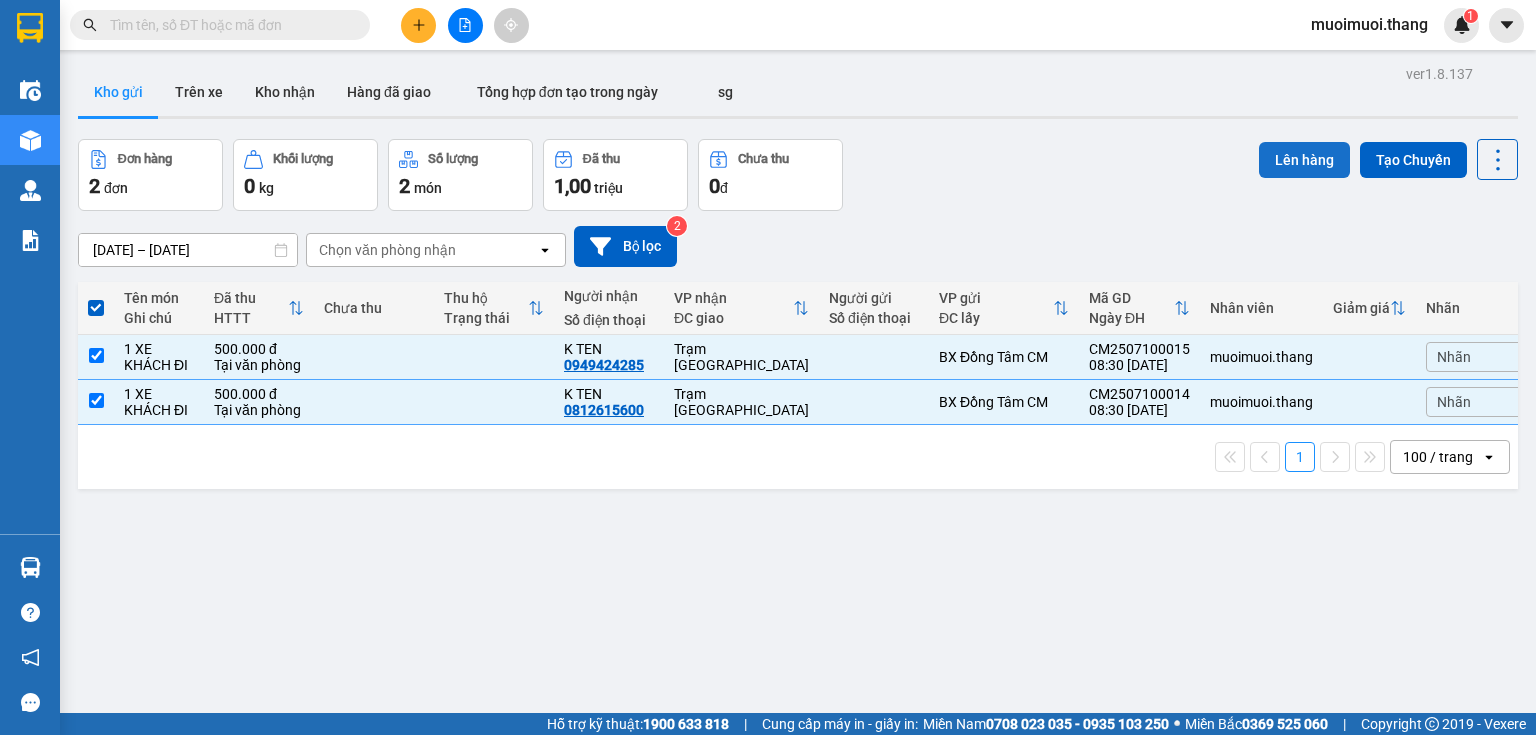 click on "Lên hàng" at bounding box center (1304, 160) 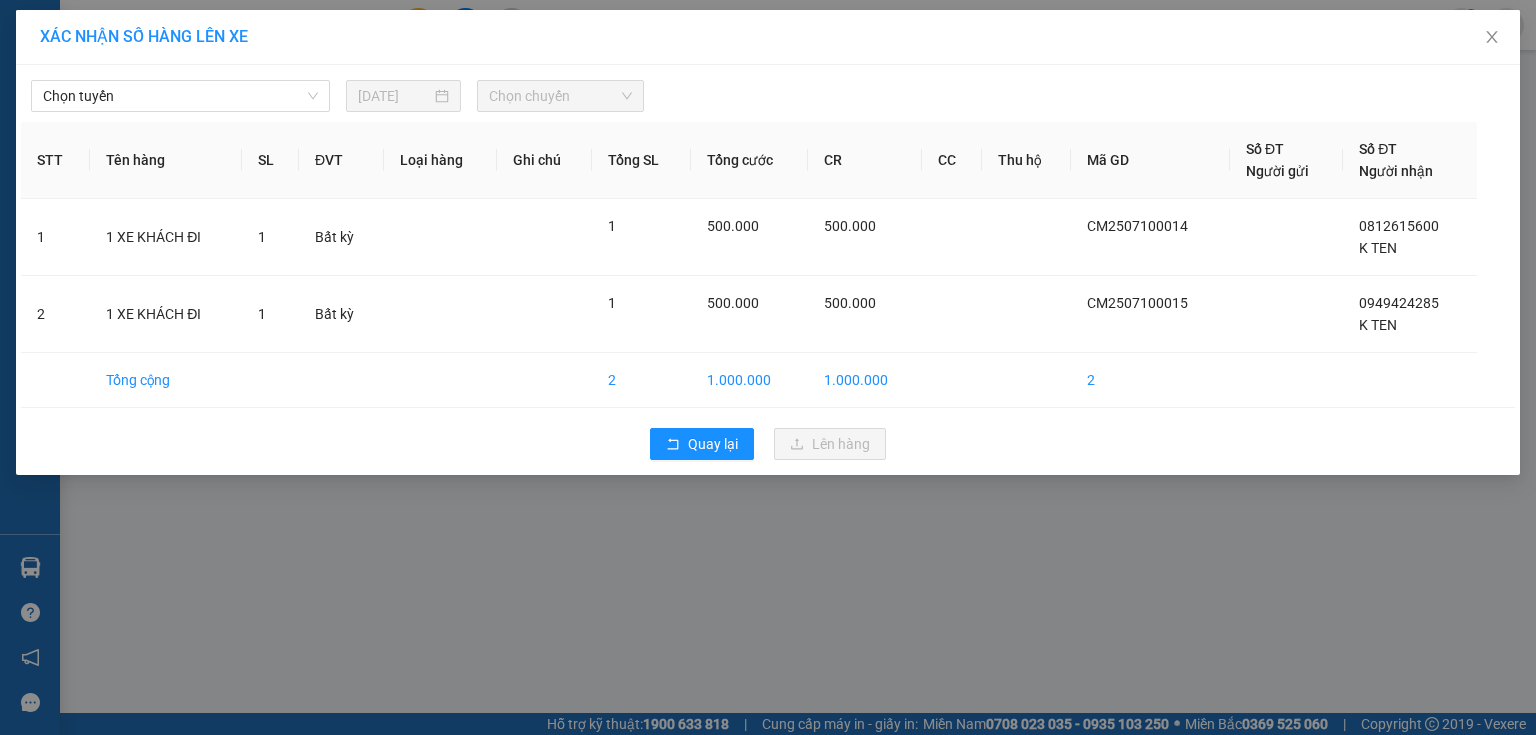 click on "Chọn tuyến [DATE] Chọn chuyến STT Tên hàng SL ĐVT Loại hàng Ghi chú Tổng SL Tổng cước CR CC Thu hộ Mã GD Số ĐT Người gửi Số ĐT Người nhận 1 1 XE KHÁCH ĐI 1 Bất kỳ 1 500.000 500.000 CM2507100014 0812615600 K  TEN 2 1 XE KHÁCH ĐI 1 Bất kỳ 1 500.000 500.000 CM2507100015 0949424285 K TEN Tổng cộng 2 1.000.000 1.000.000 2 Quay lại Lên hàng" at bounding box center (768, 270) 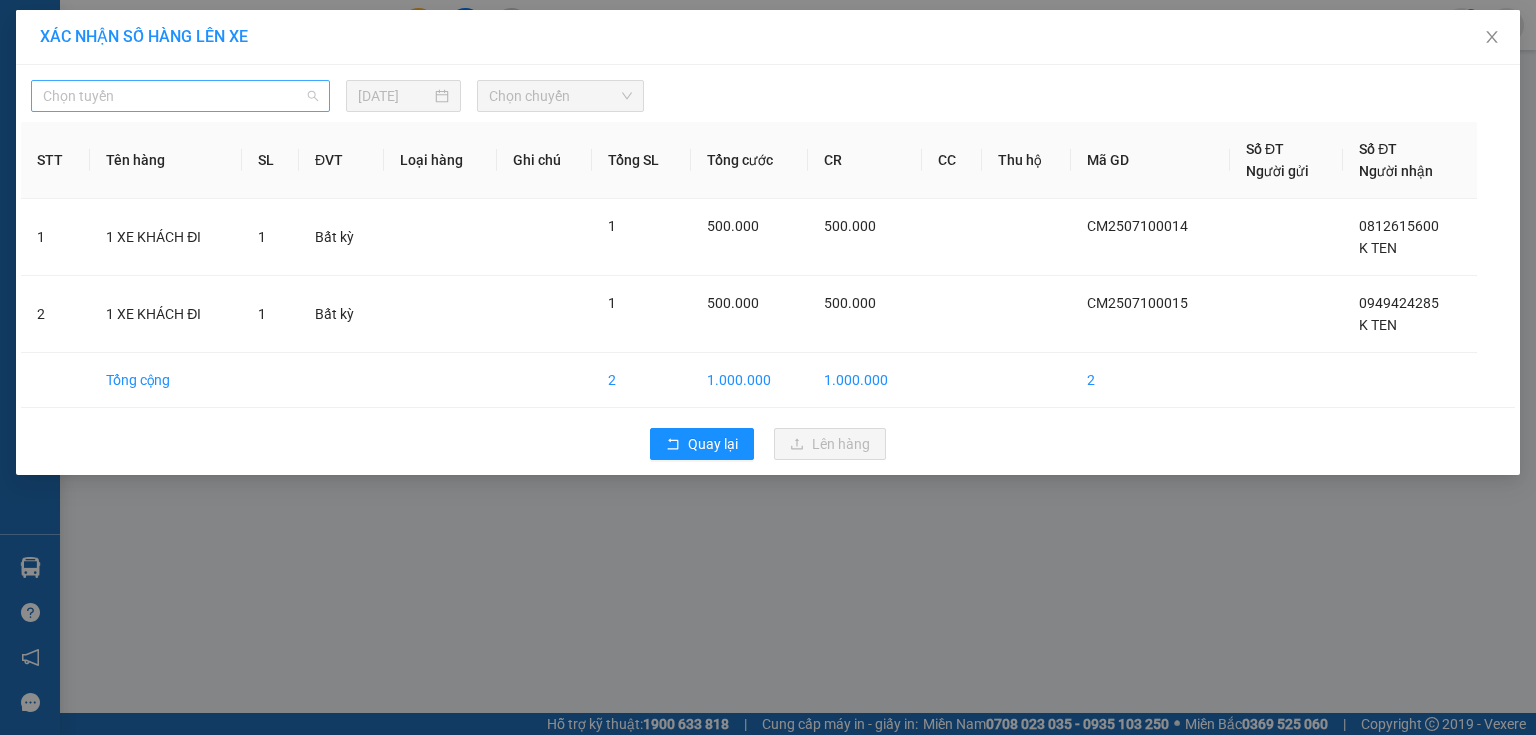 click on "Chọn tuyến" at bounding box center [180, 96] 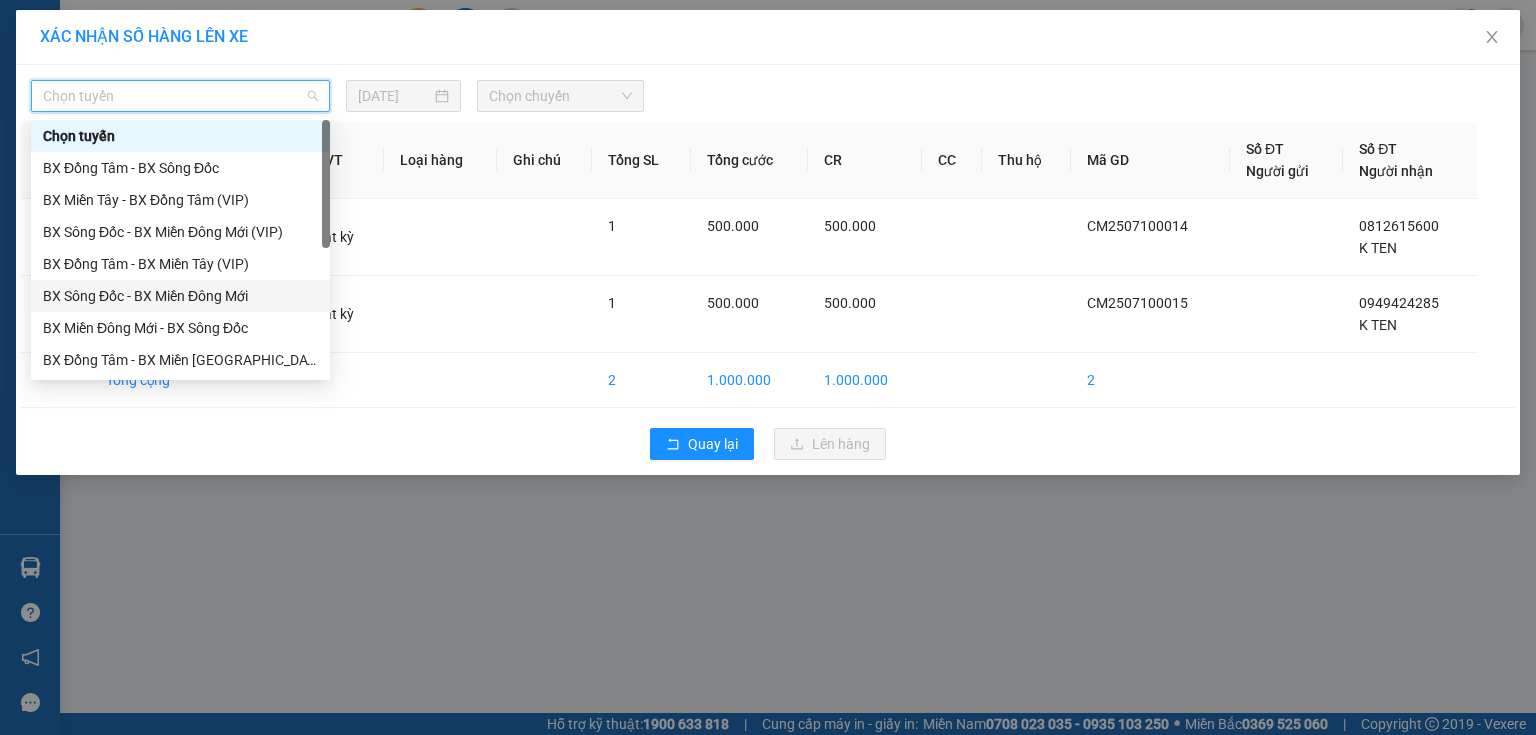 drag, startPoint x: 104, startPoint y: 299, endPoint x: 40, endPoint y: 128, distance: 182.58423 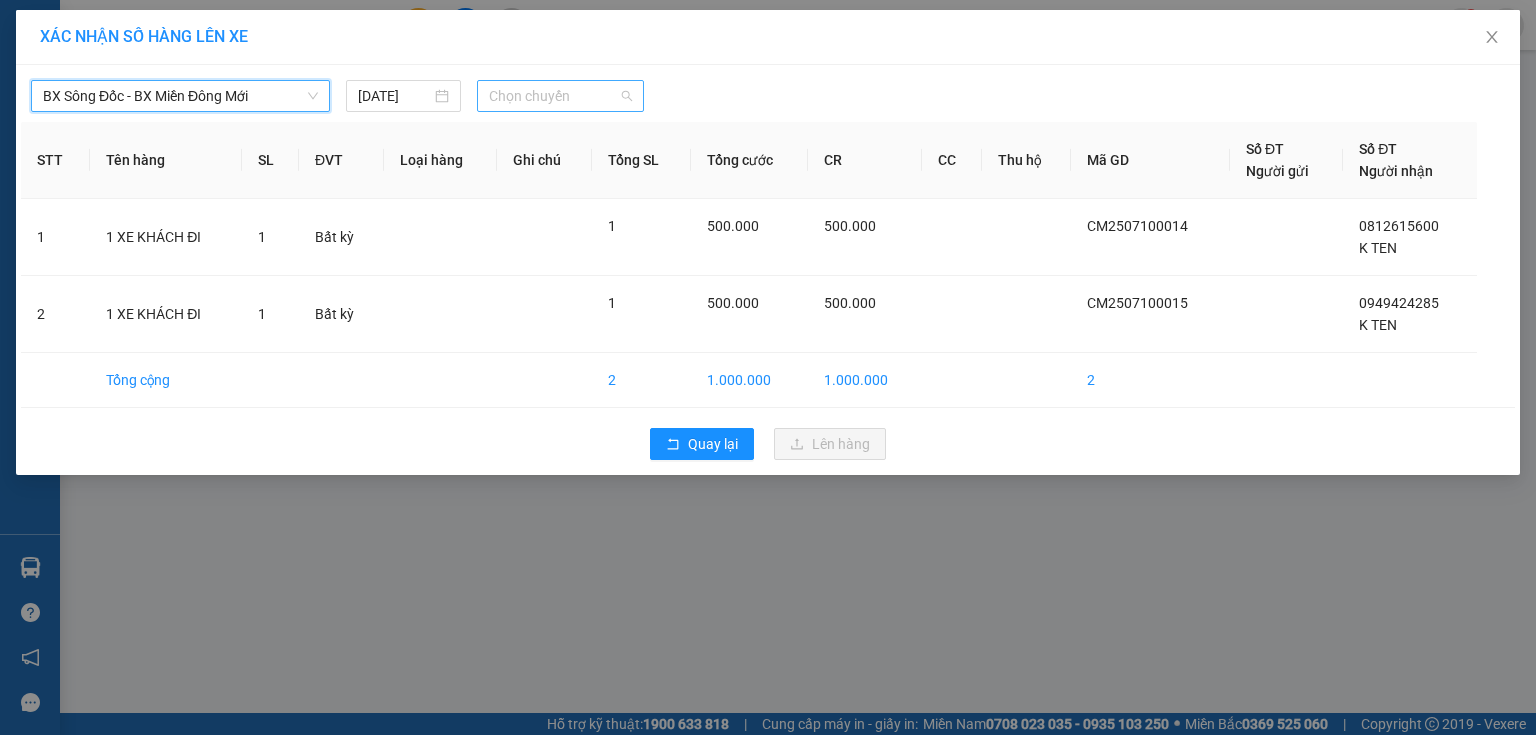 click on "Chọn chuyến" at bounding box center (561, 96) 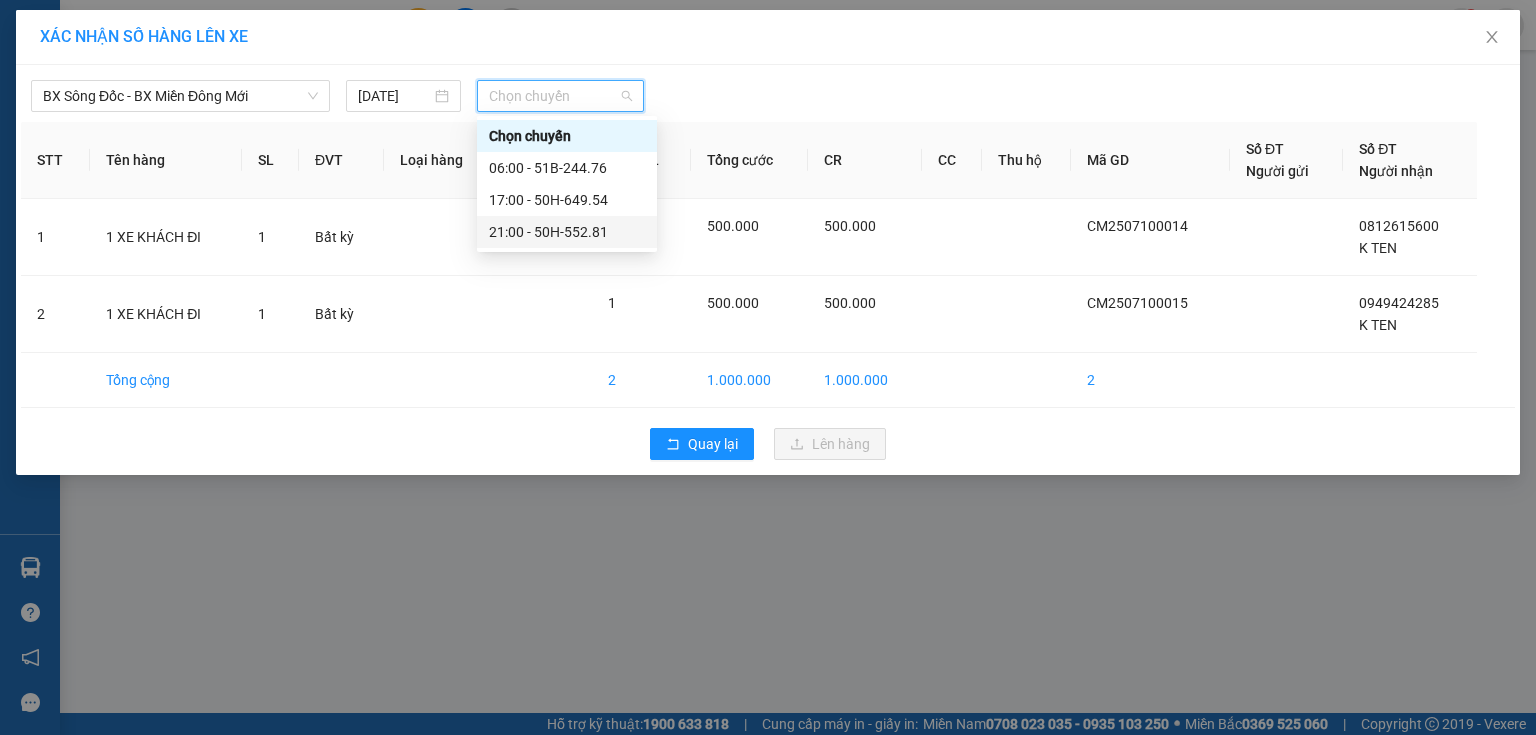 click on "21:00     - 50H-552.81" at bounding box center (567, 232) 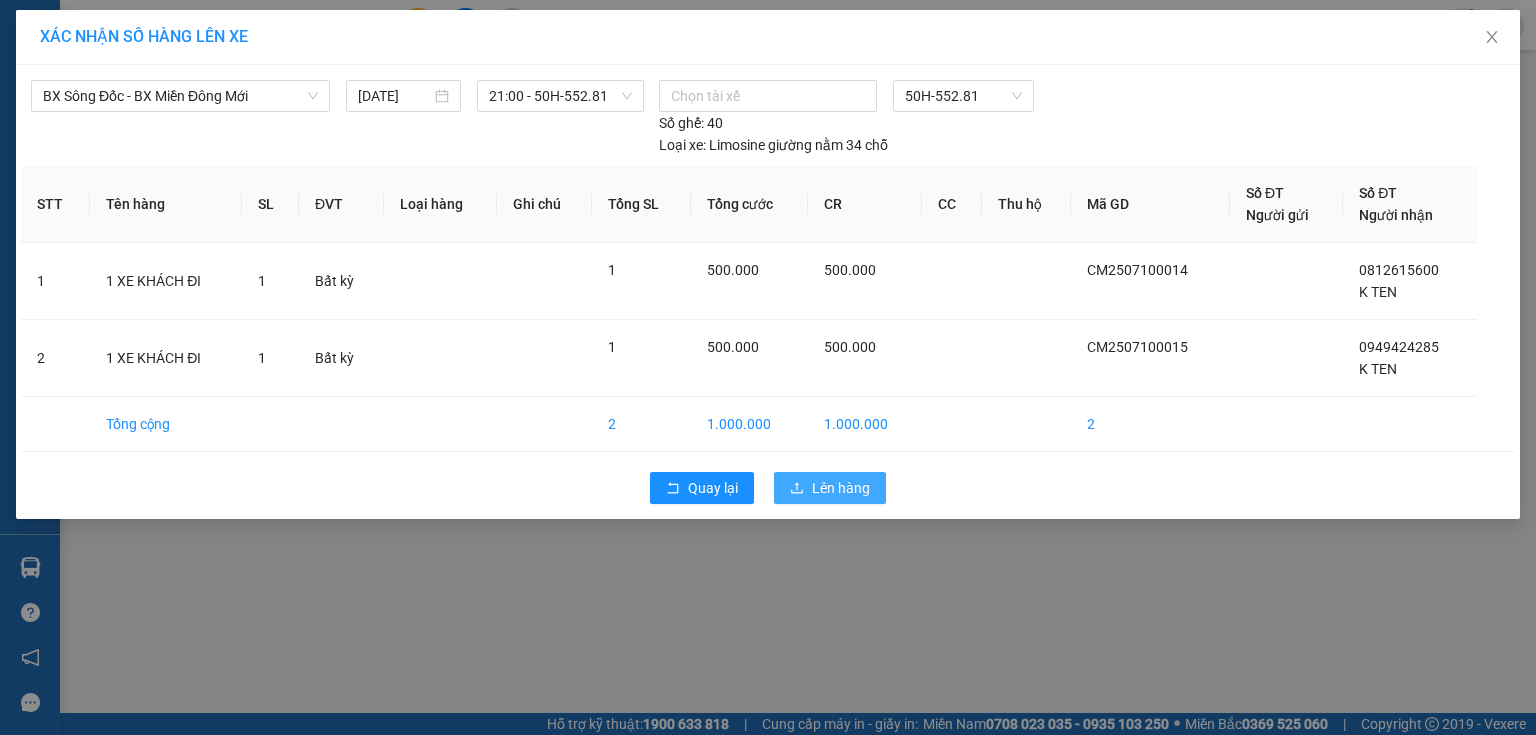 click on "Lên hàng" at bounding box center [841, 488] 